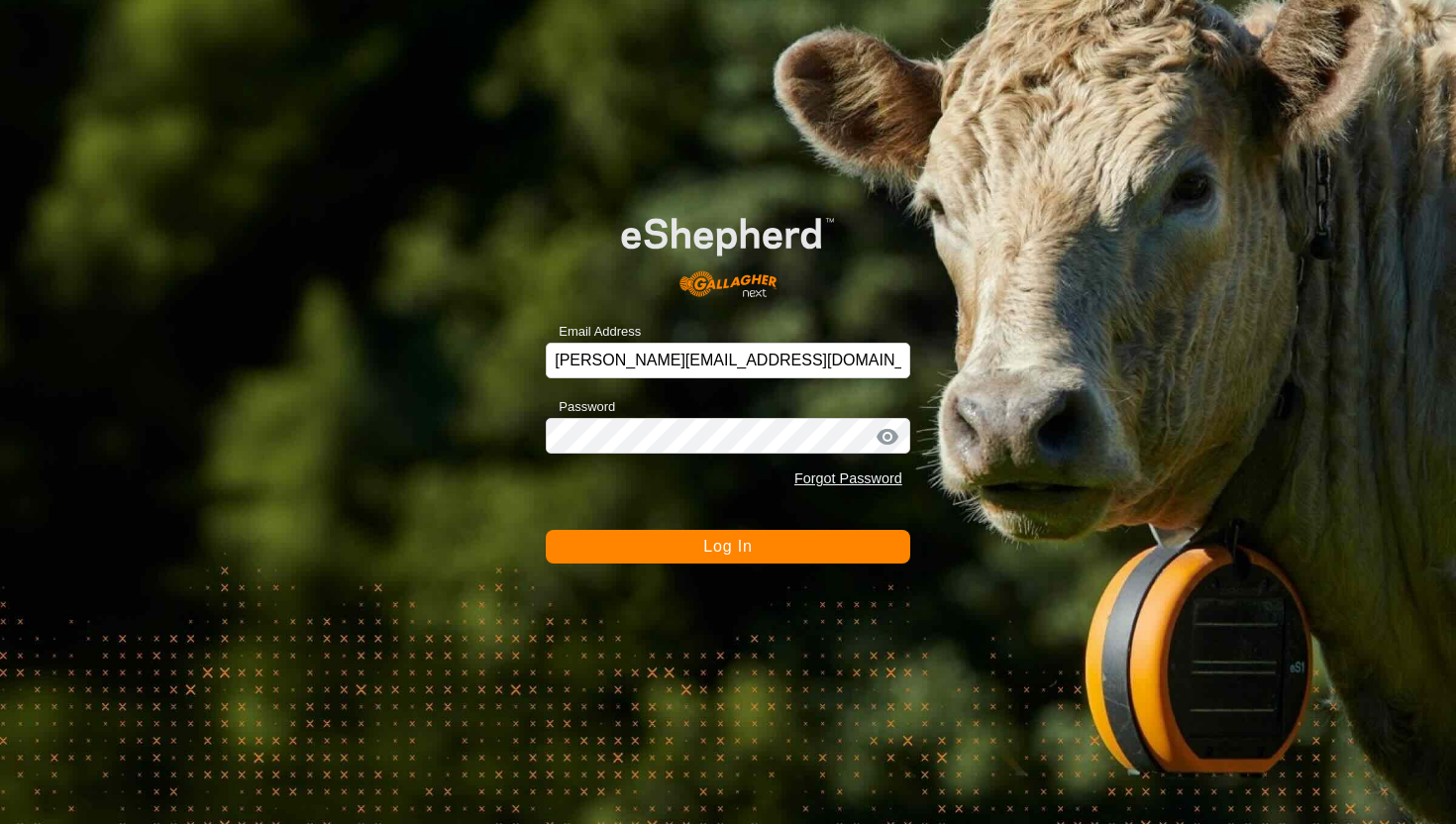 scroll, scrollTop: 0, scrollLeft: 0, axis: both 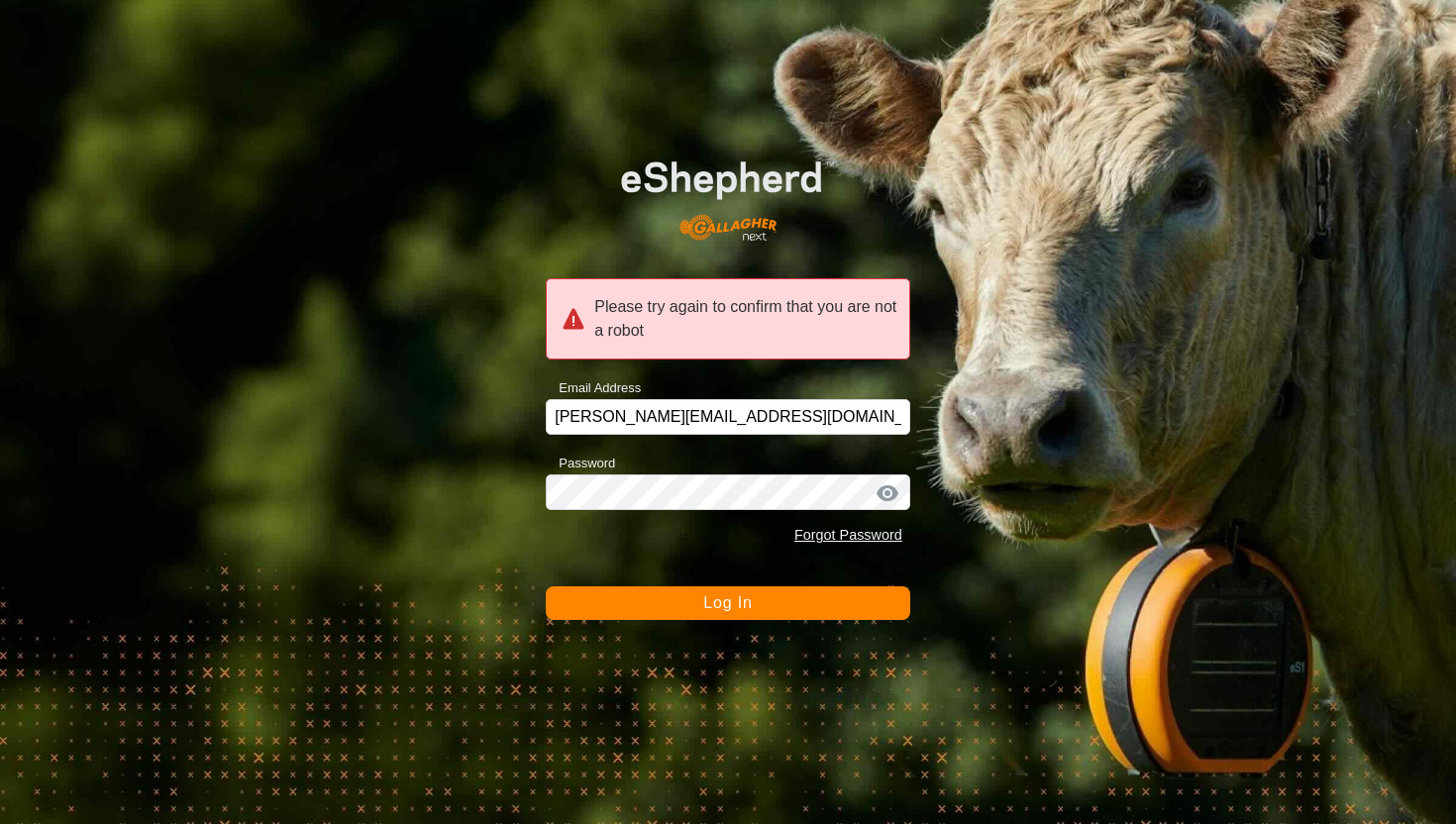 click on "Log In" 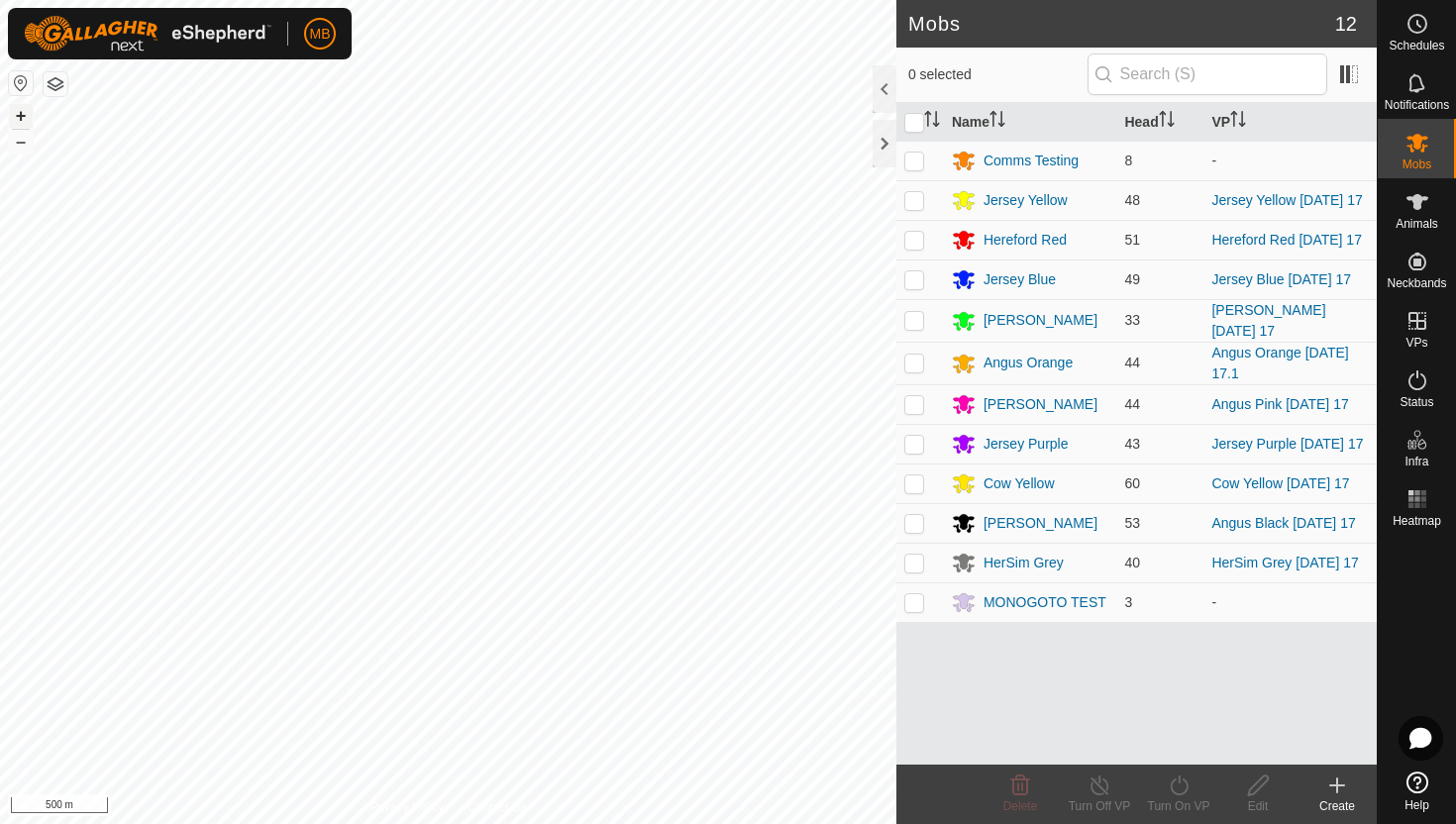 click on "+" at bounding box center [21, 116] 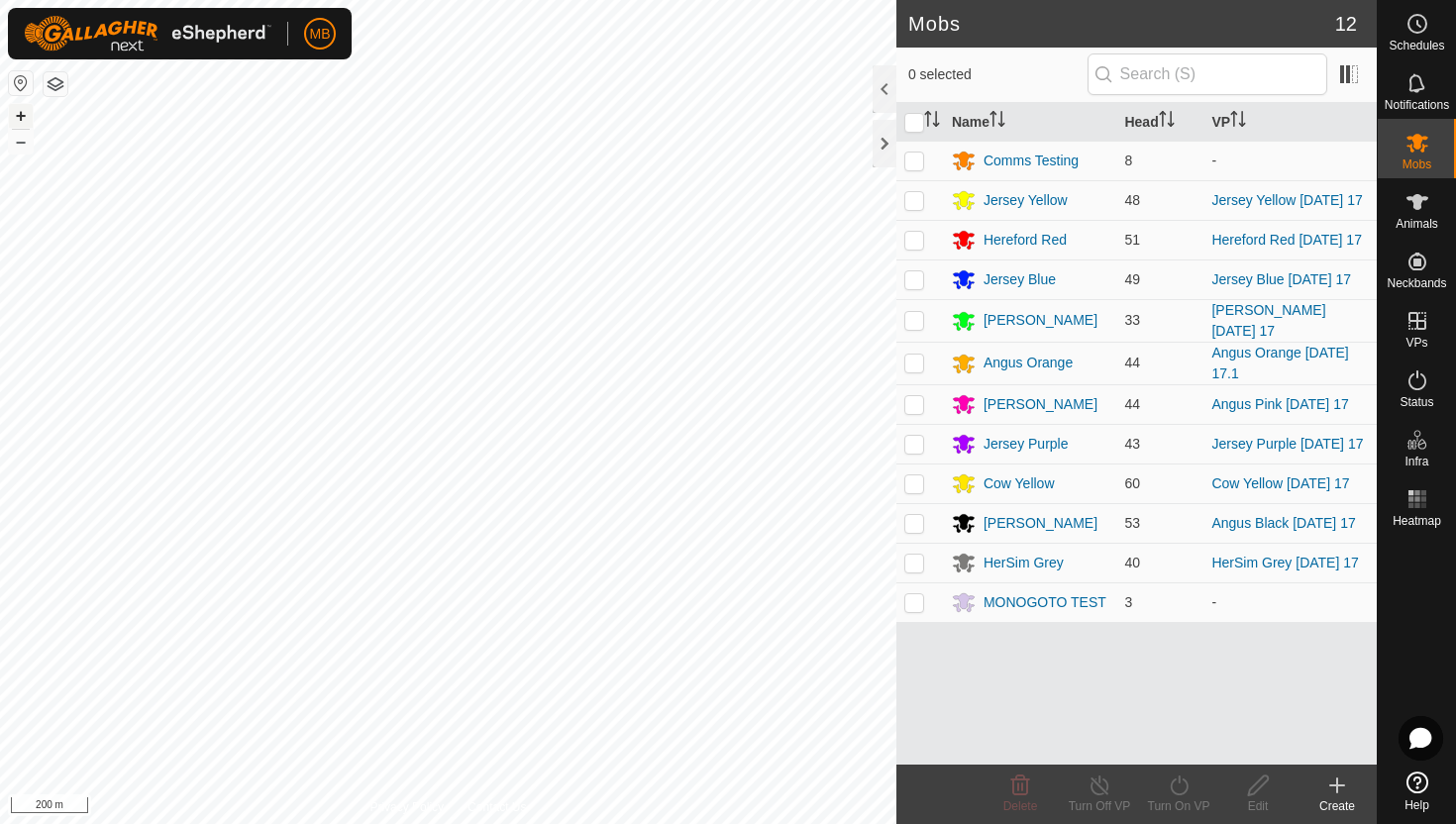 click on "+" at bounding box center [21, 116] 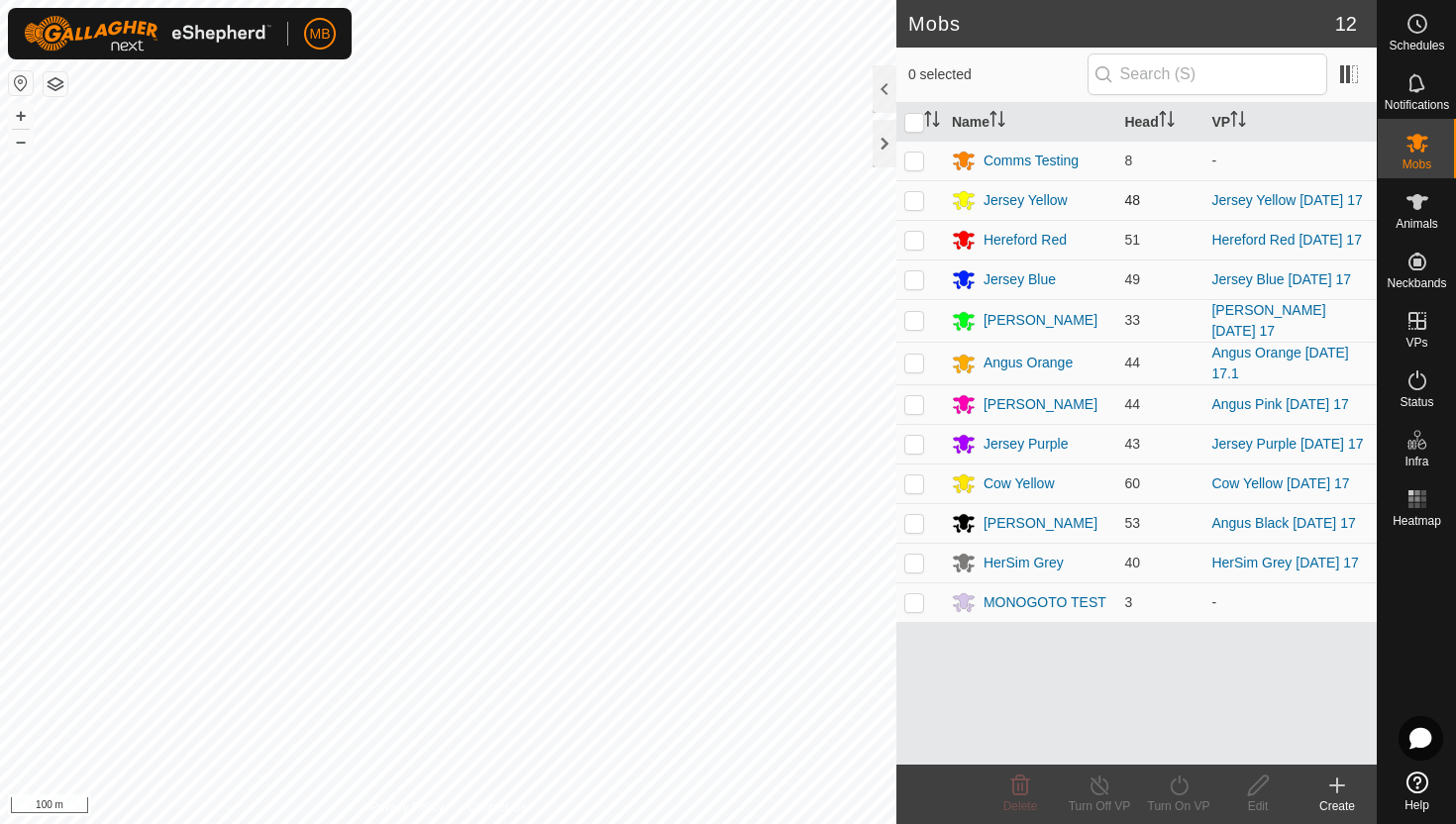 click at bounding box center (914, 200) 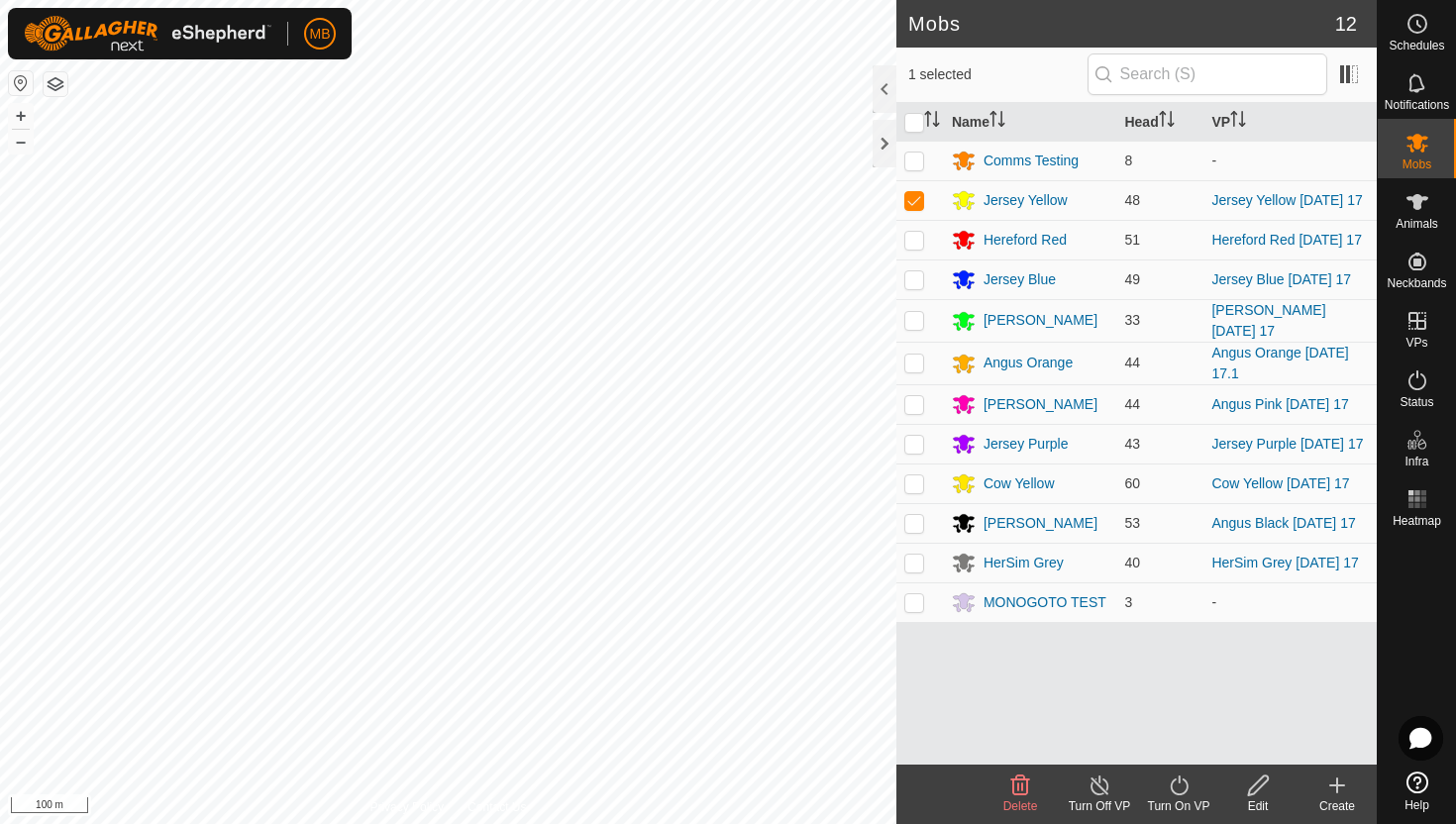 click 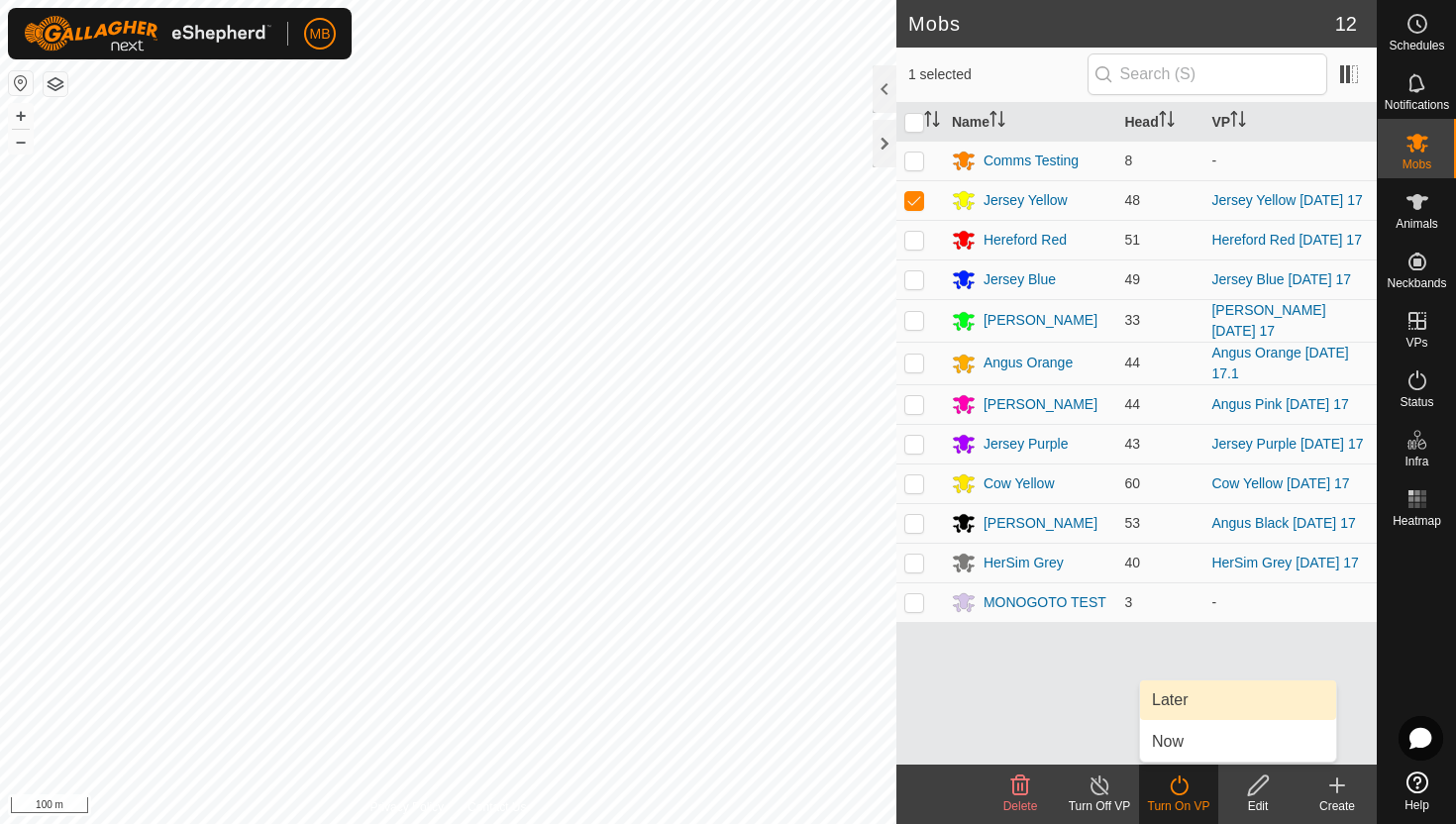 click on "Later" at bounding box center [1238, 700] 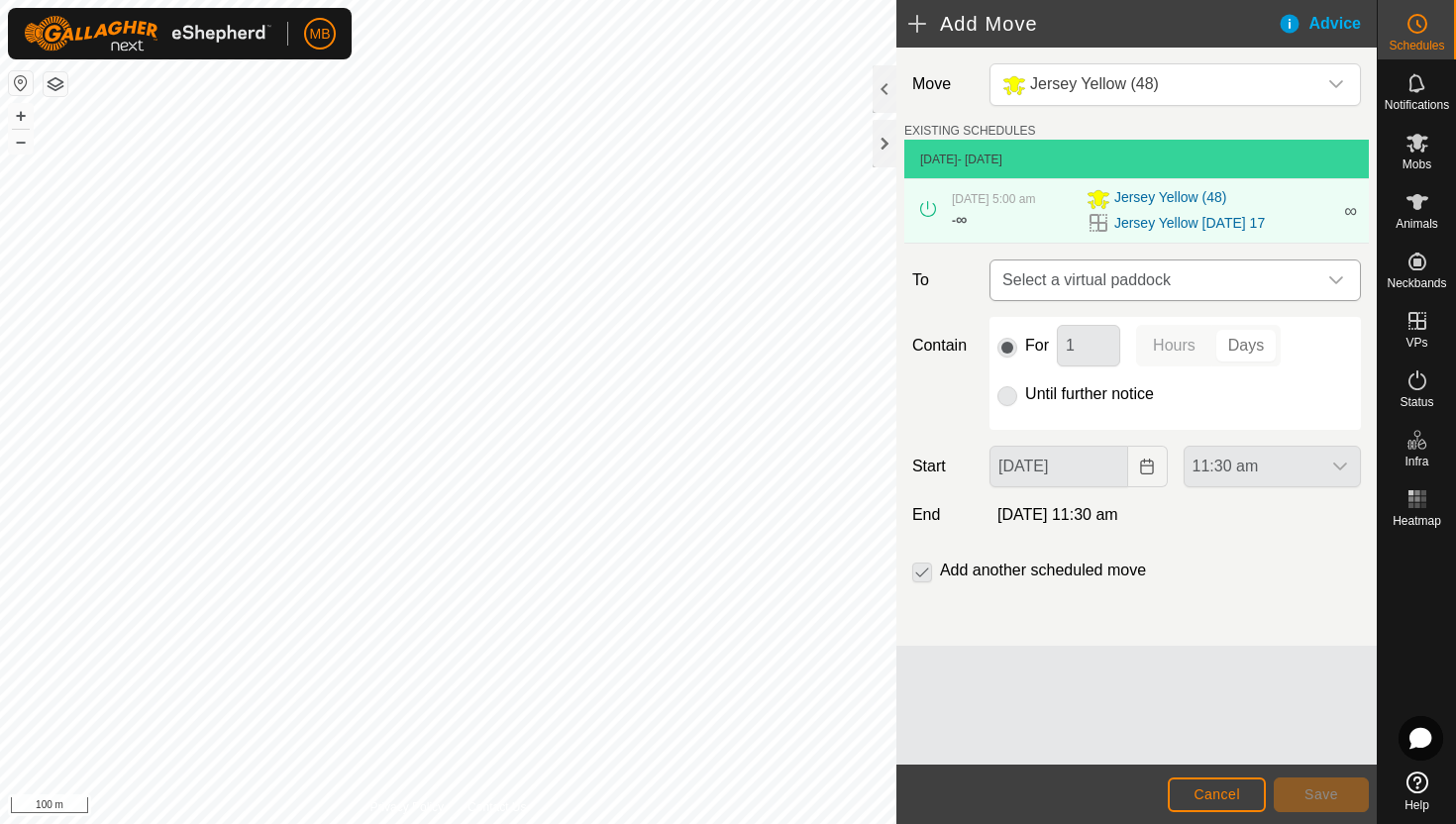 click 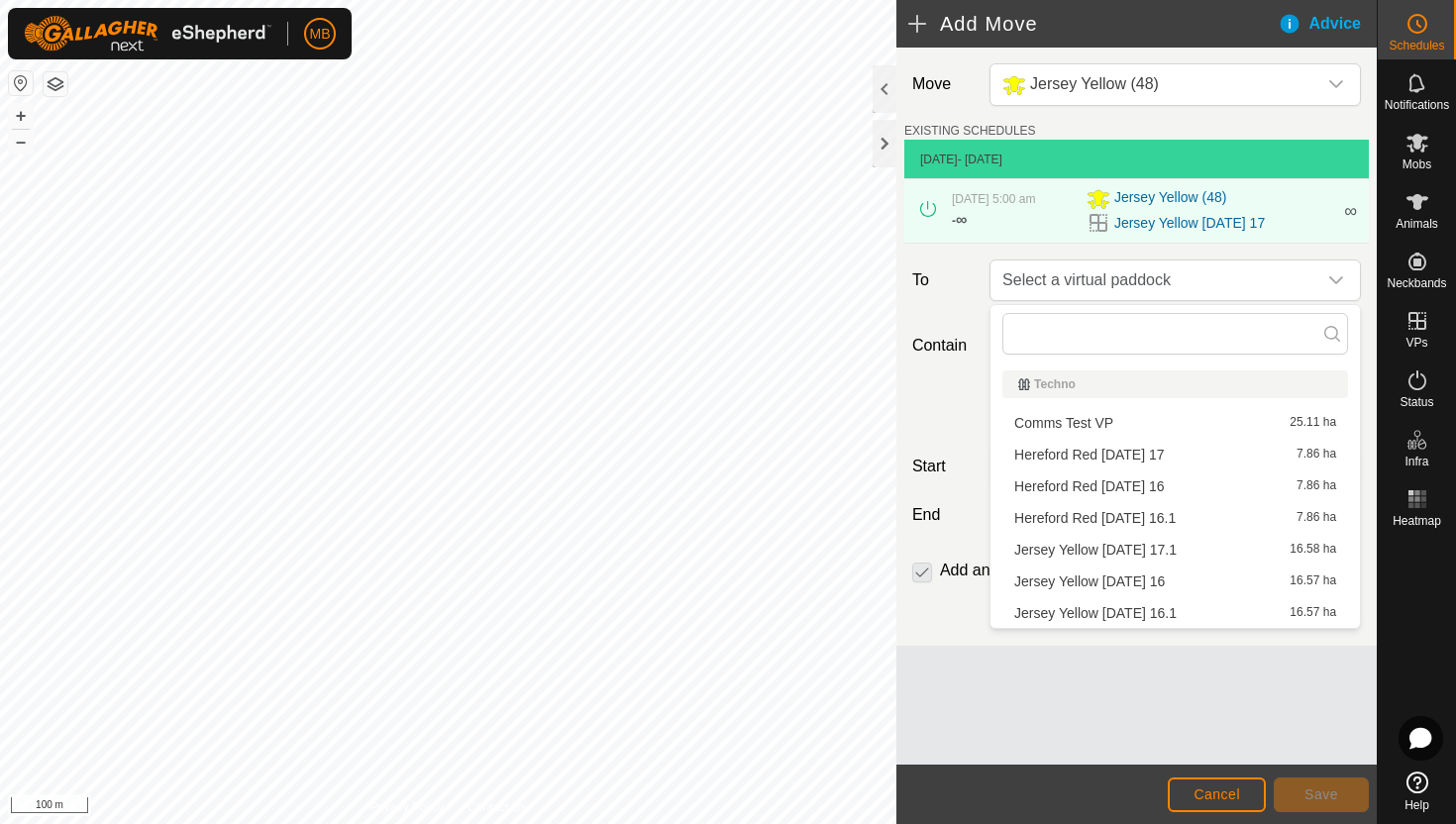 click on "Jersey Yellow Thursday 17.1  16.58 ha" at bounding box center [1175, 550] 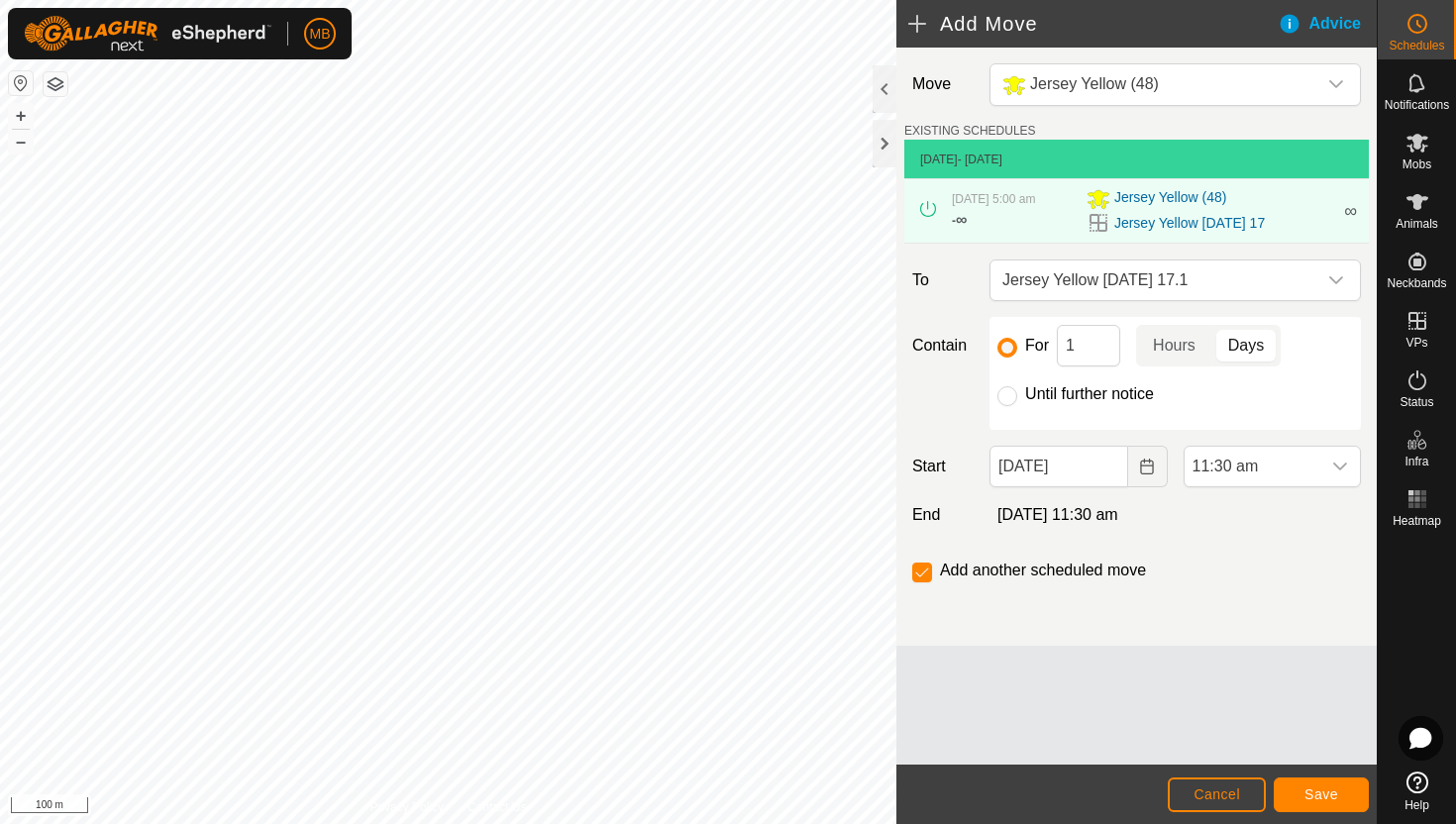 click on "Until further notice" 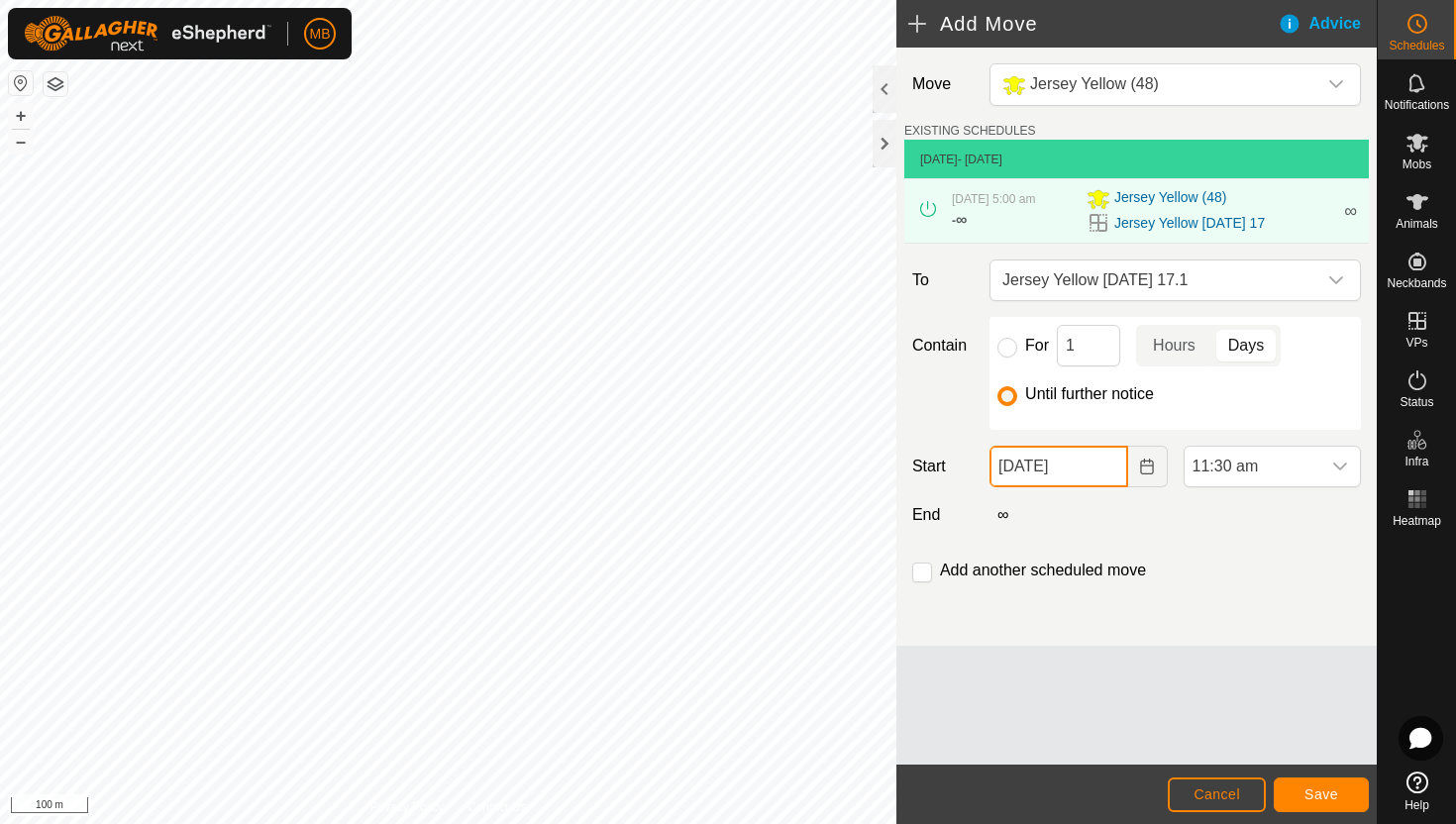 click on "17 Jul, 2025" 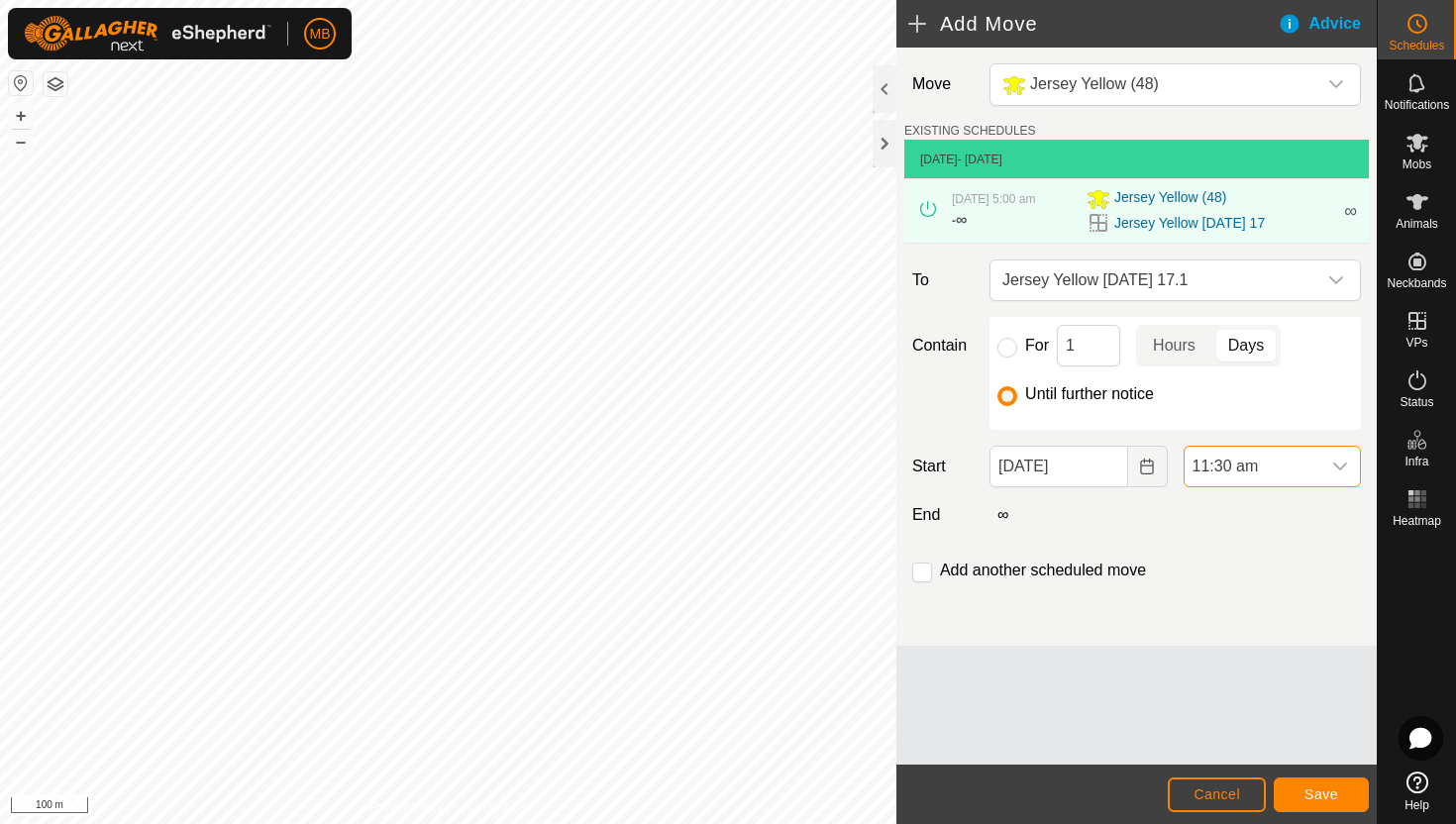 click on "11:30 am" at bounding box center (1252, 466) 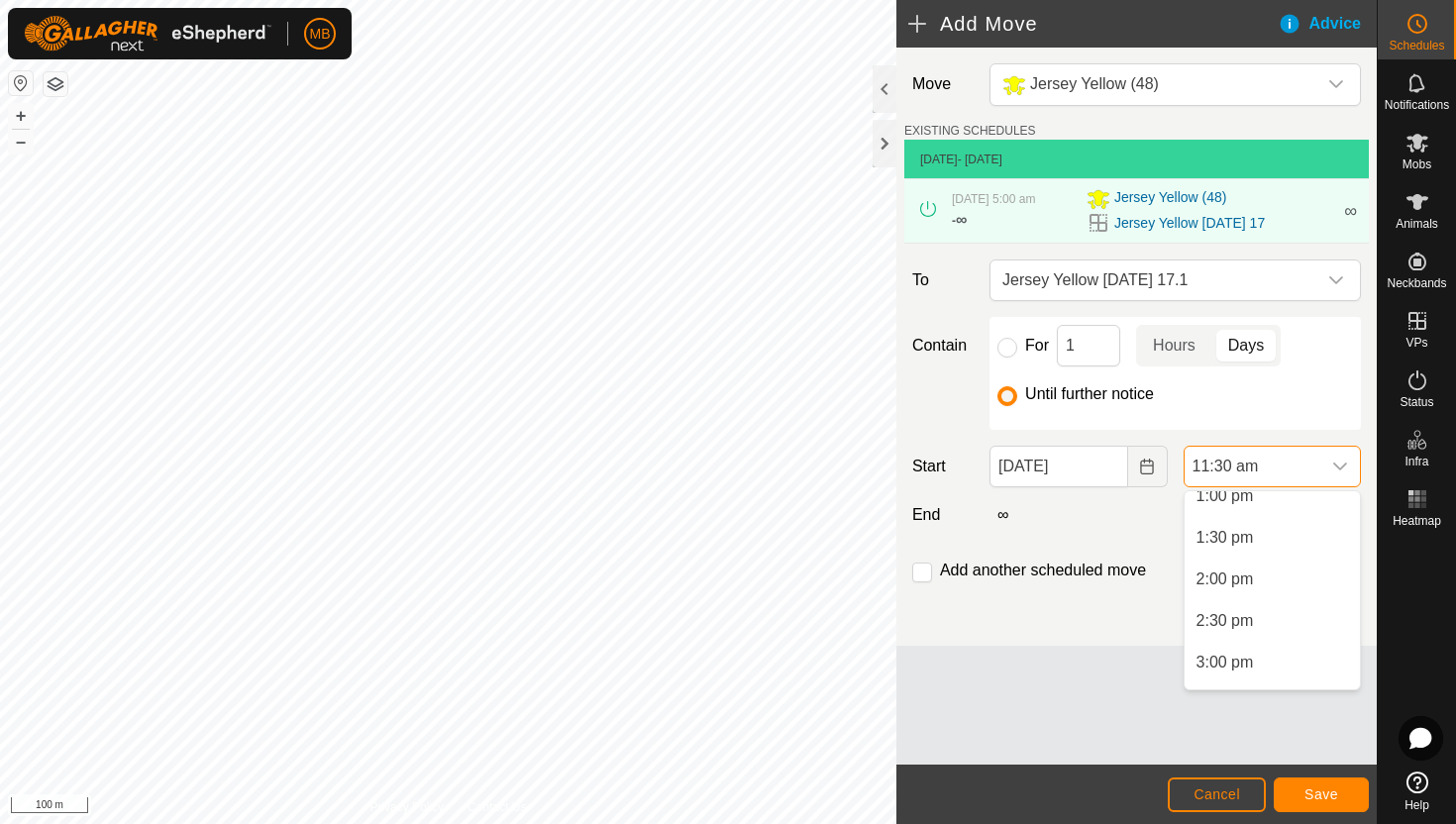 scroll, scrollTop: 1097, scrollLeft: 0, axis: vertical 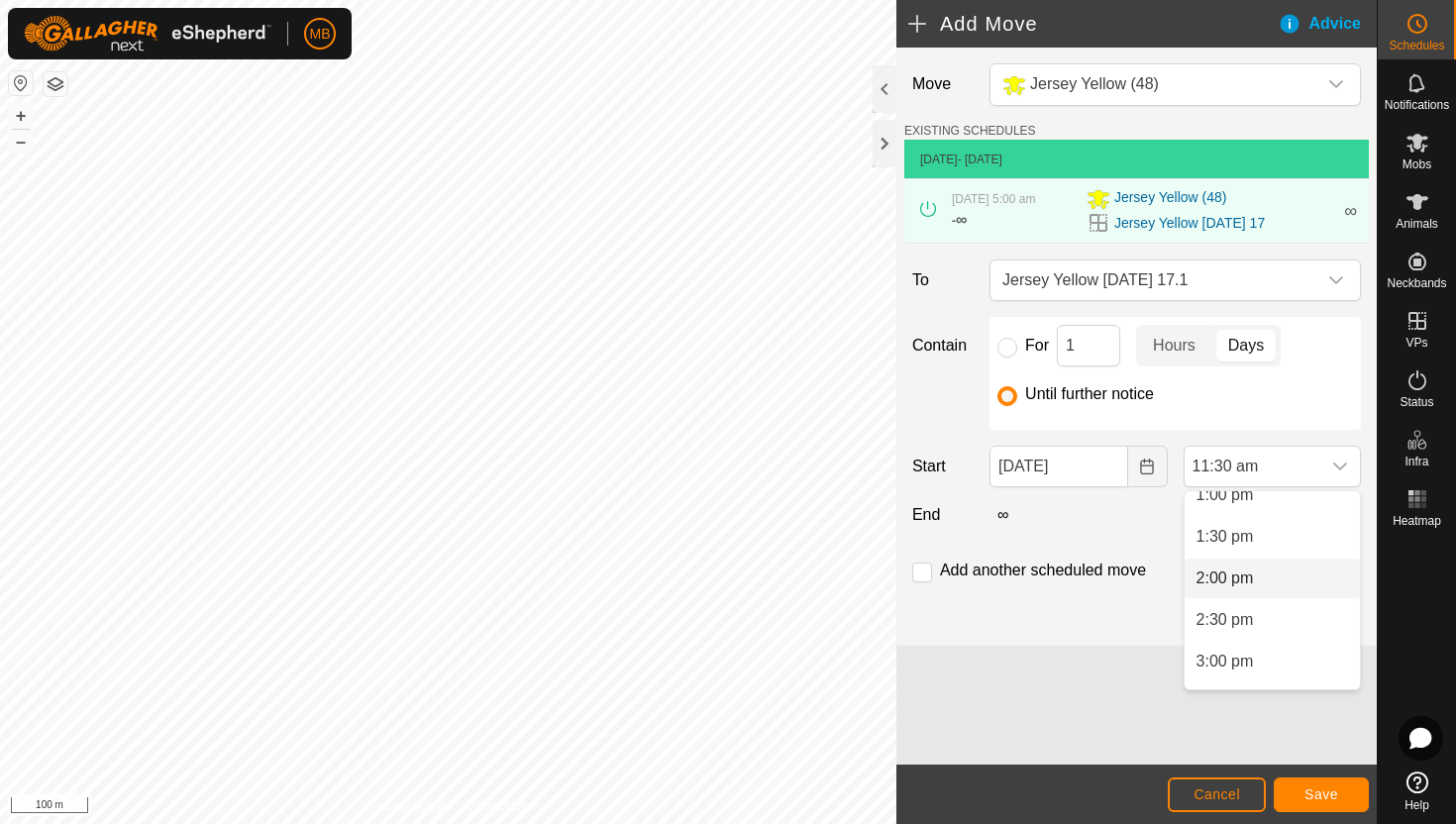 click on "2:00 pm" at bounding box center [1272, 578] 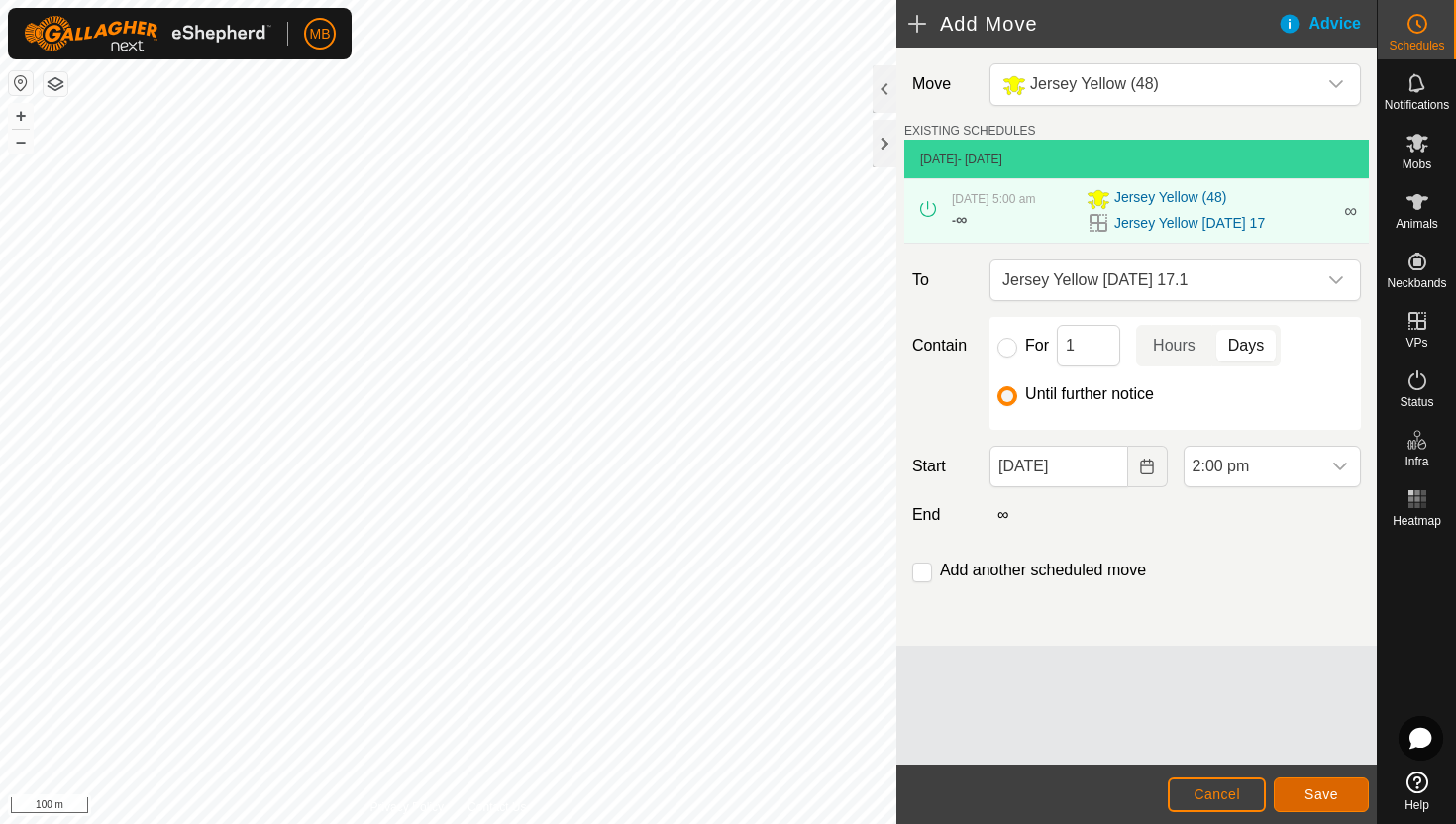 click on "Save" 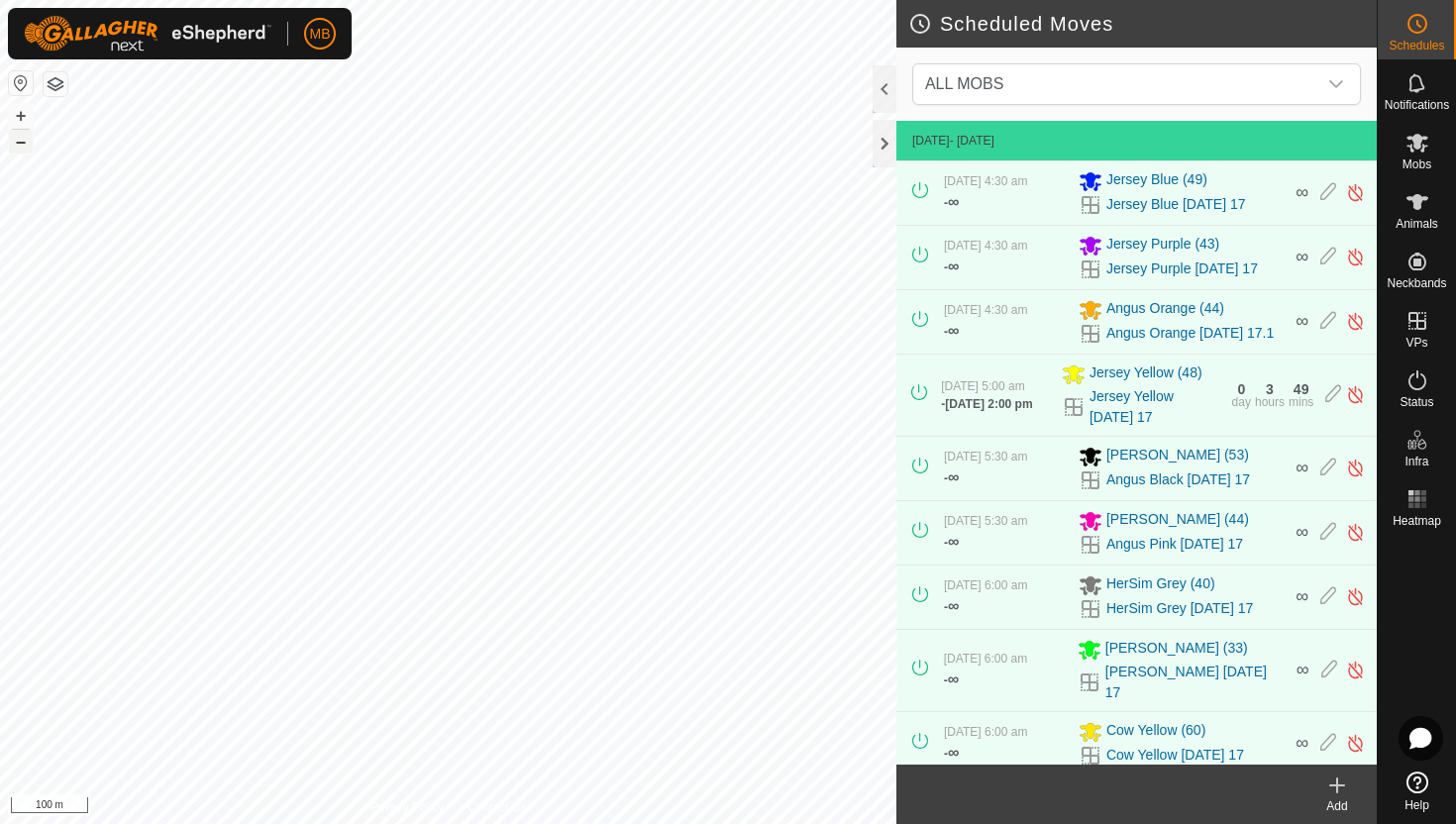 click on "–" at bounding box center [21, 142] 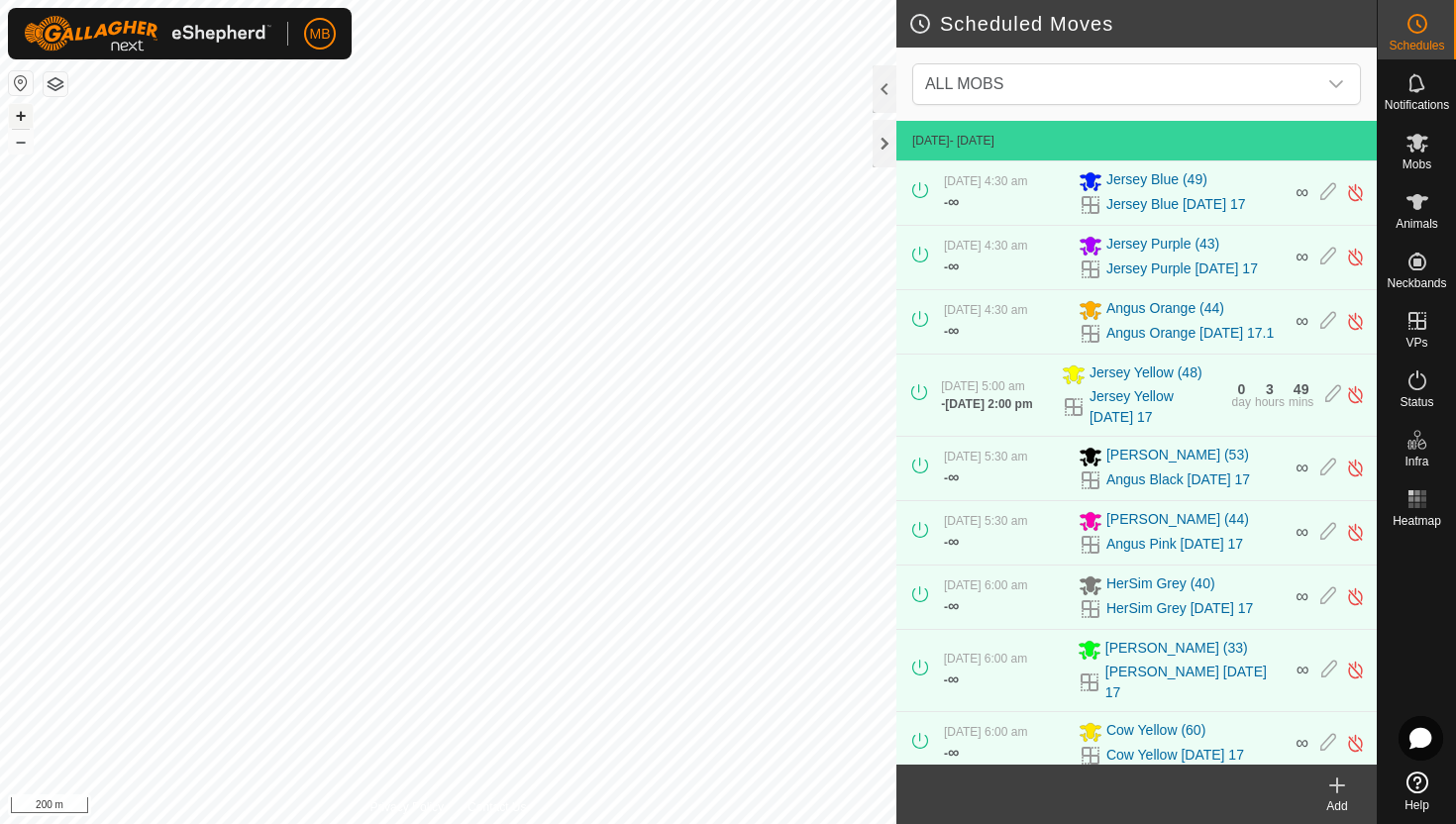 click on "+" at bounding box center (21, 116) 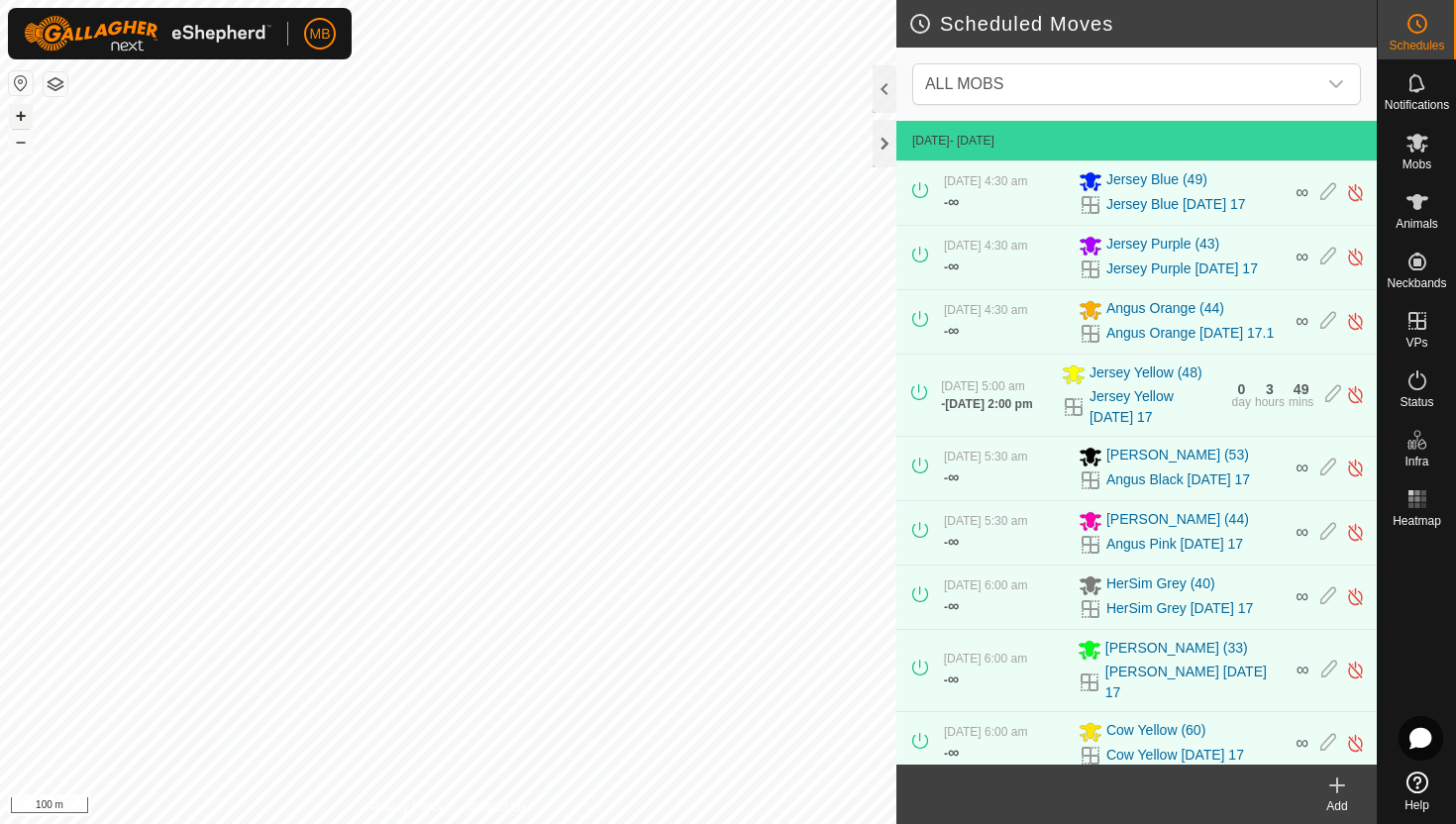 click on "+" at bounding box center (21, 116) 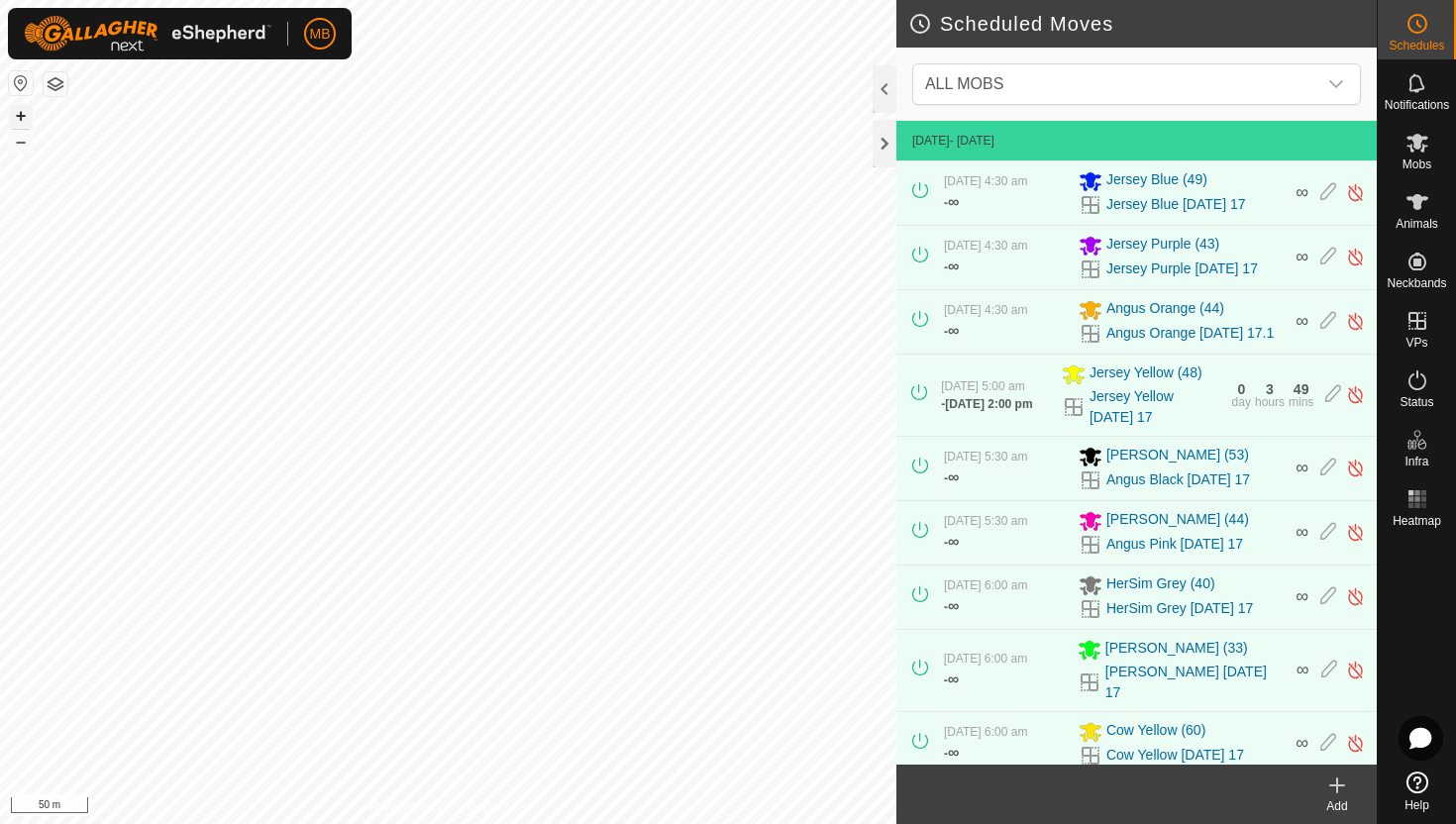 click on "+" at bounding box center (21, 116) 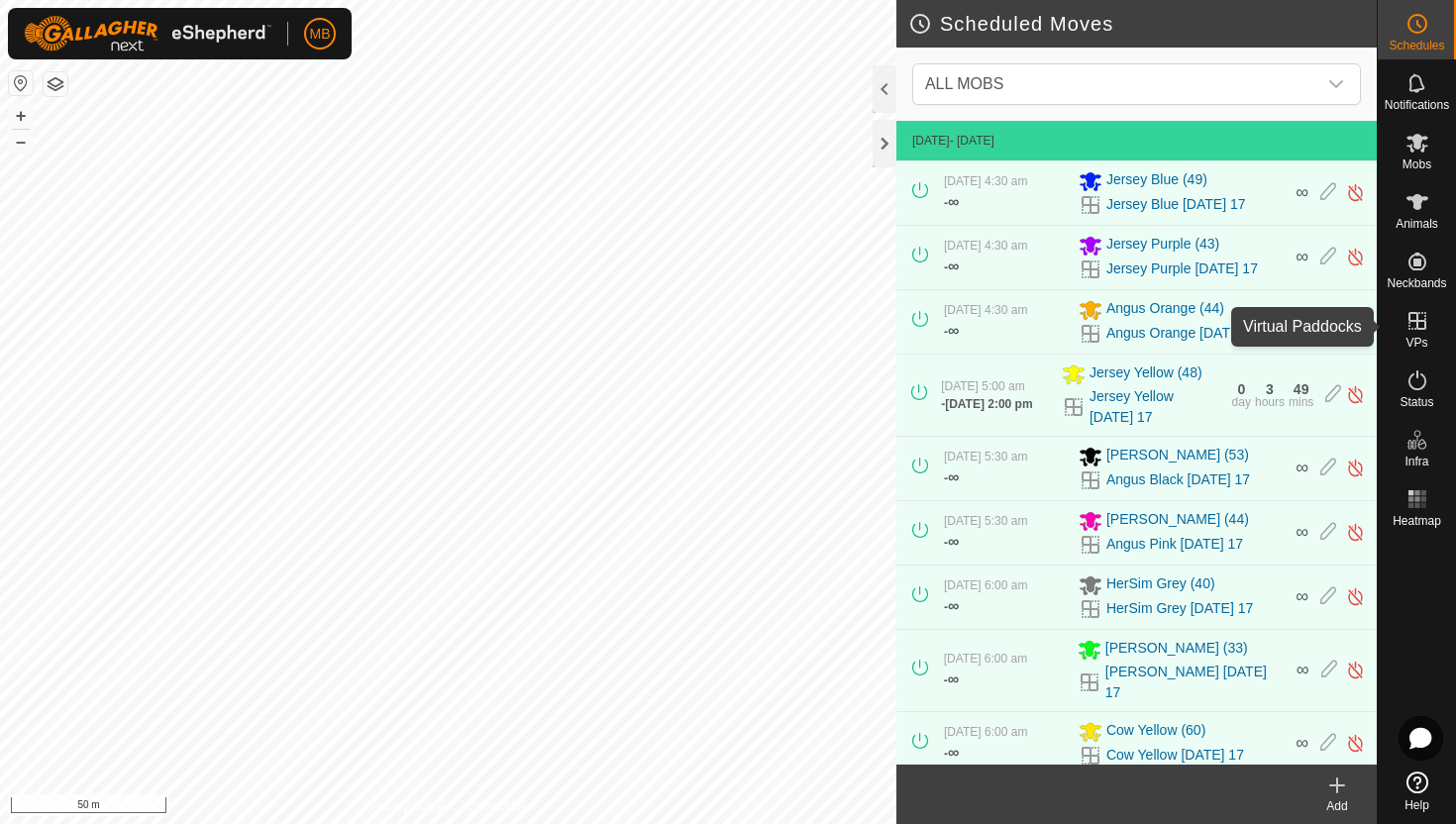 click 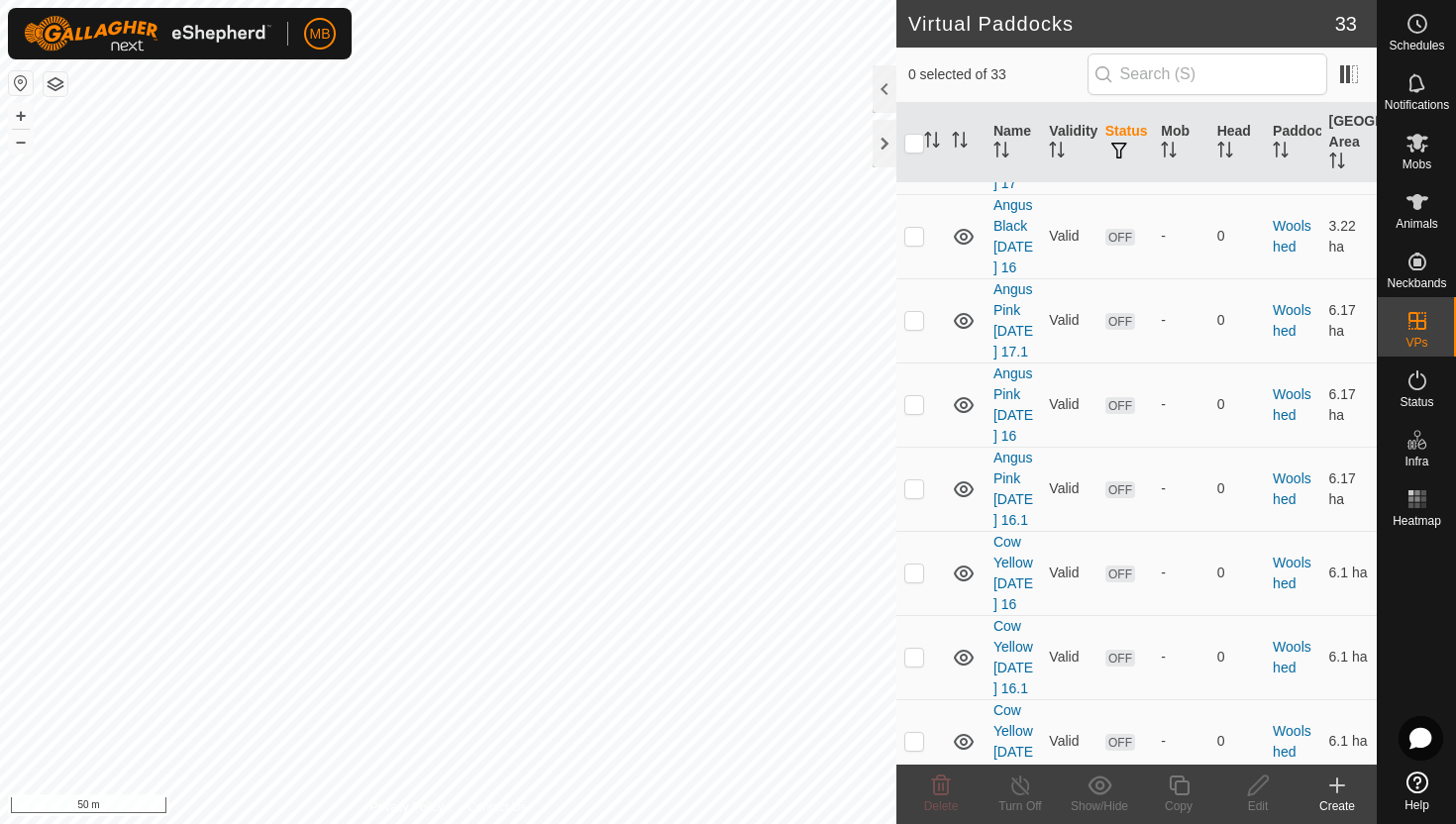 scroll, scrollTop: 3097, scrollLeft: 0, axis: vertical 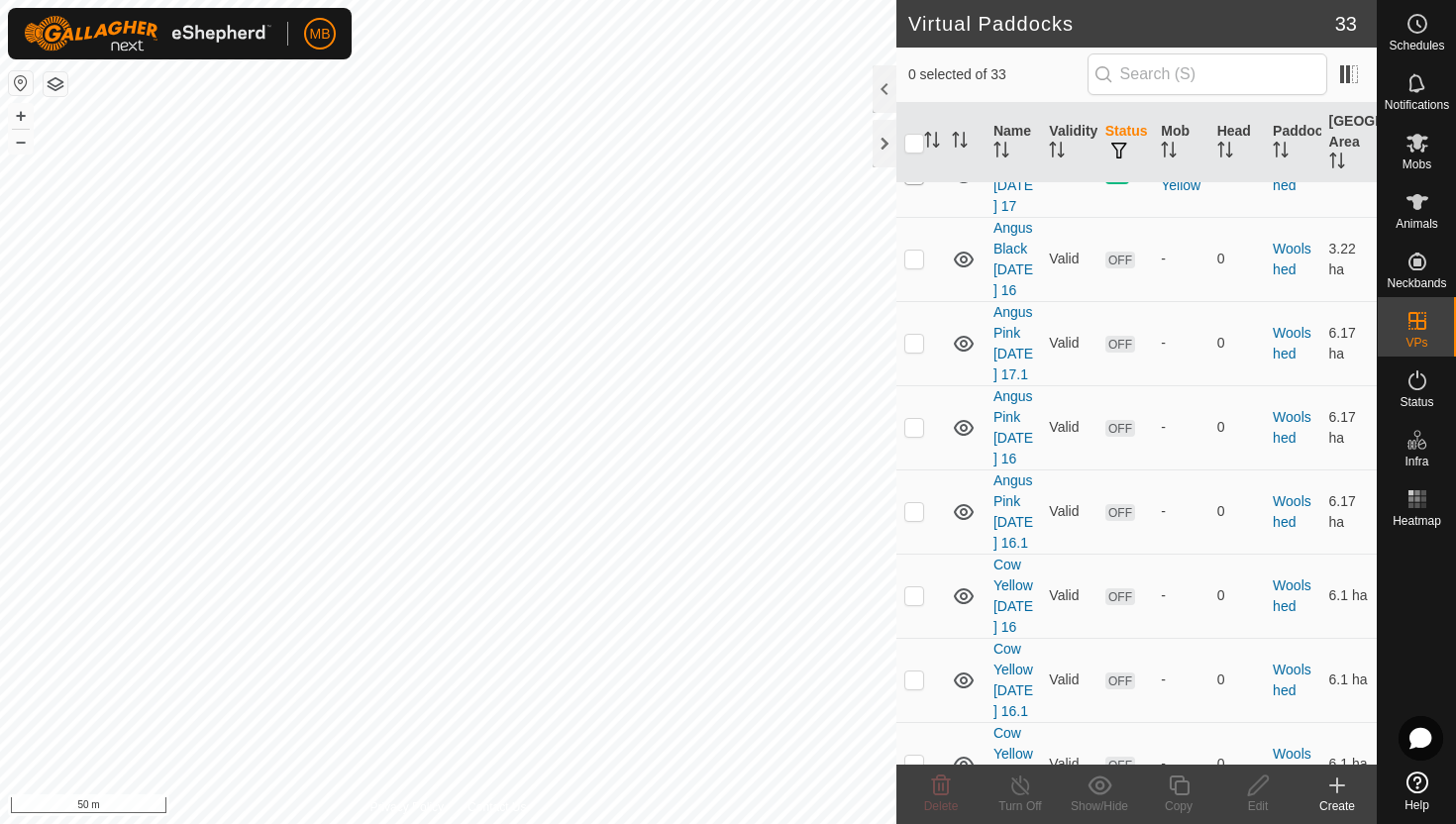 click at bounding box center (914, 175) 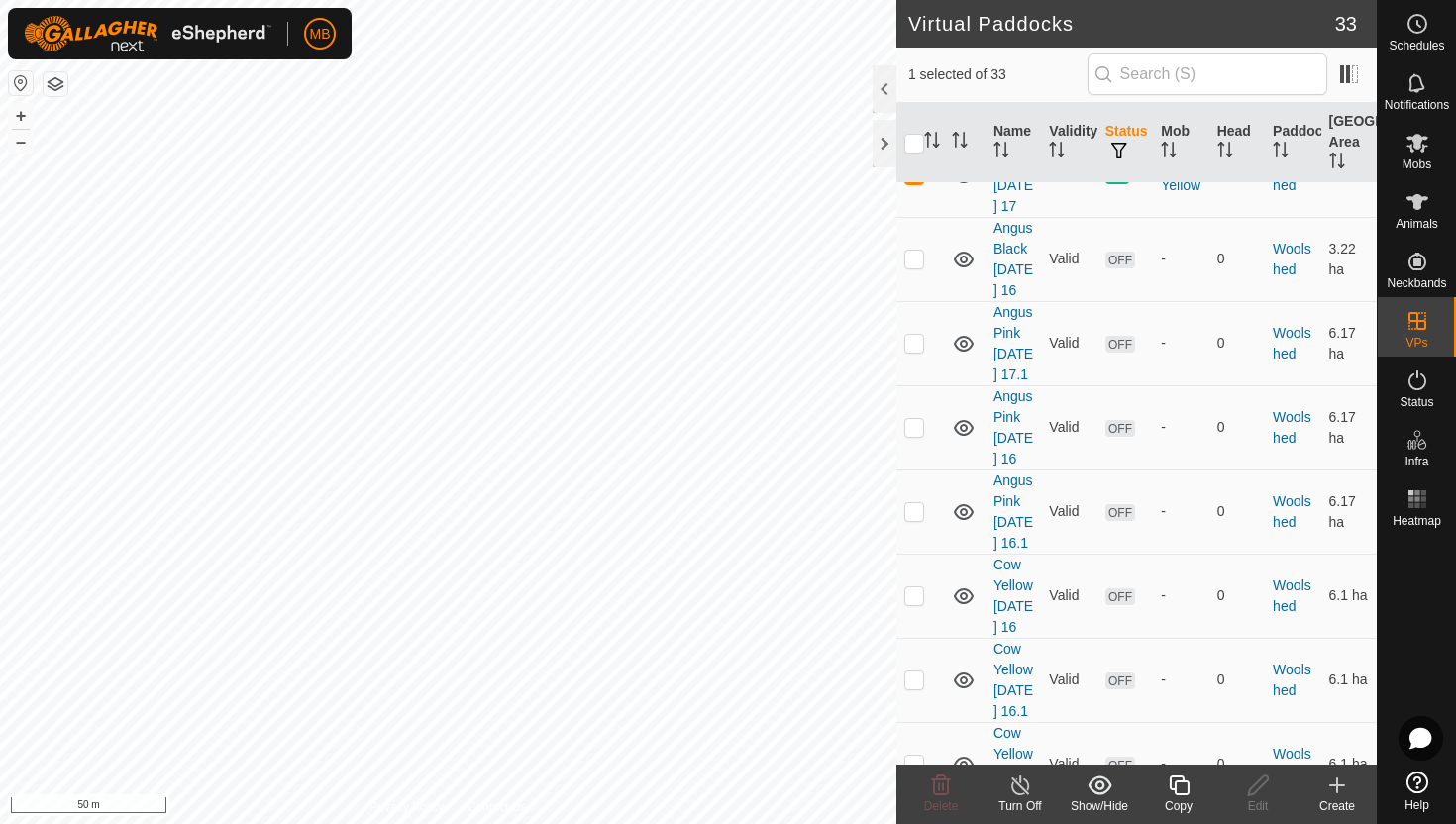 click 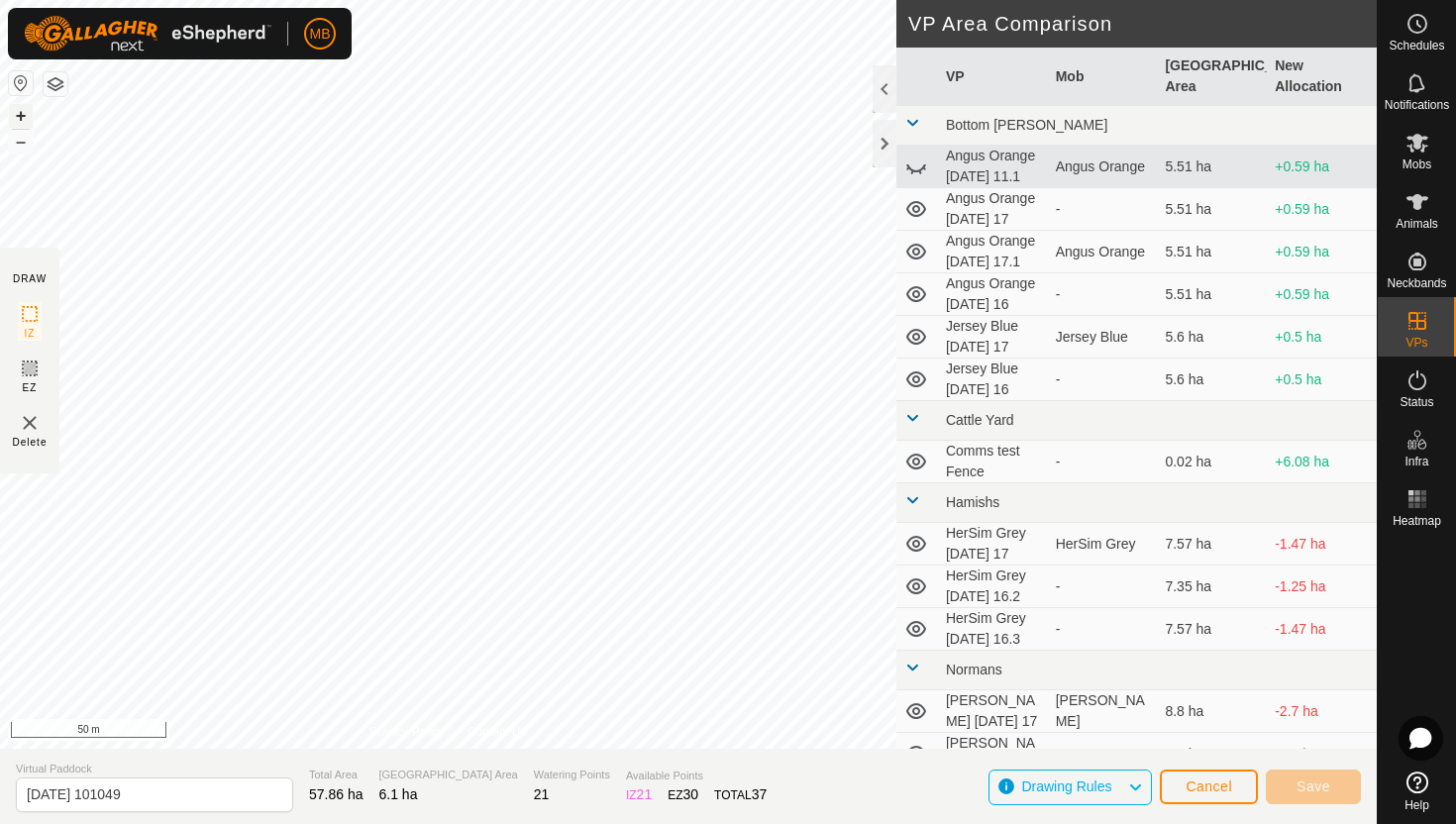 click on "+" at bounding box center [21, 116] 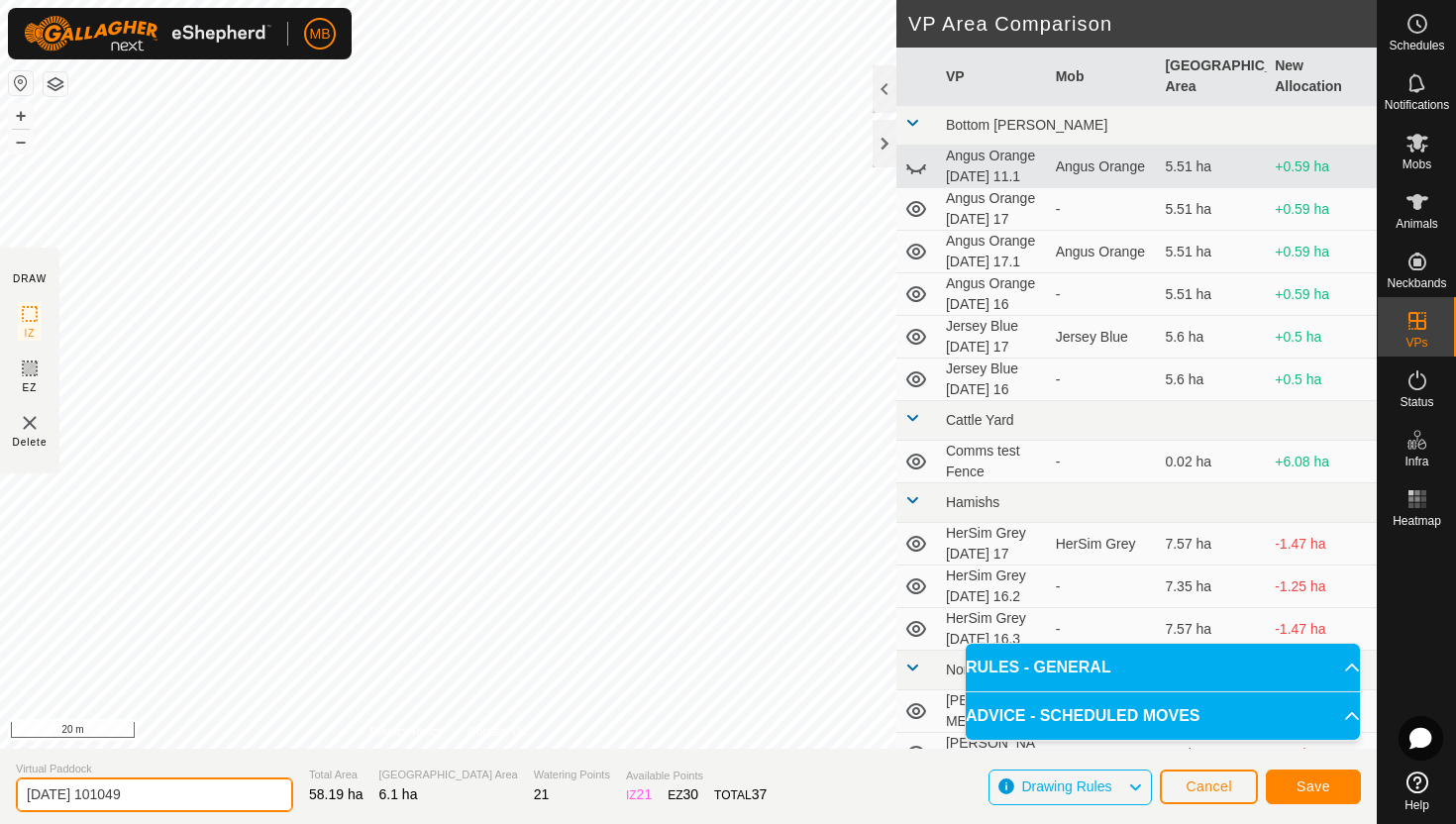 click on "2025-07-17 101049" 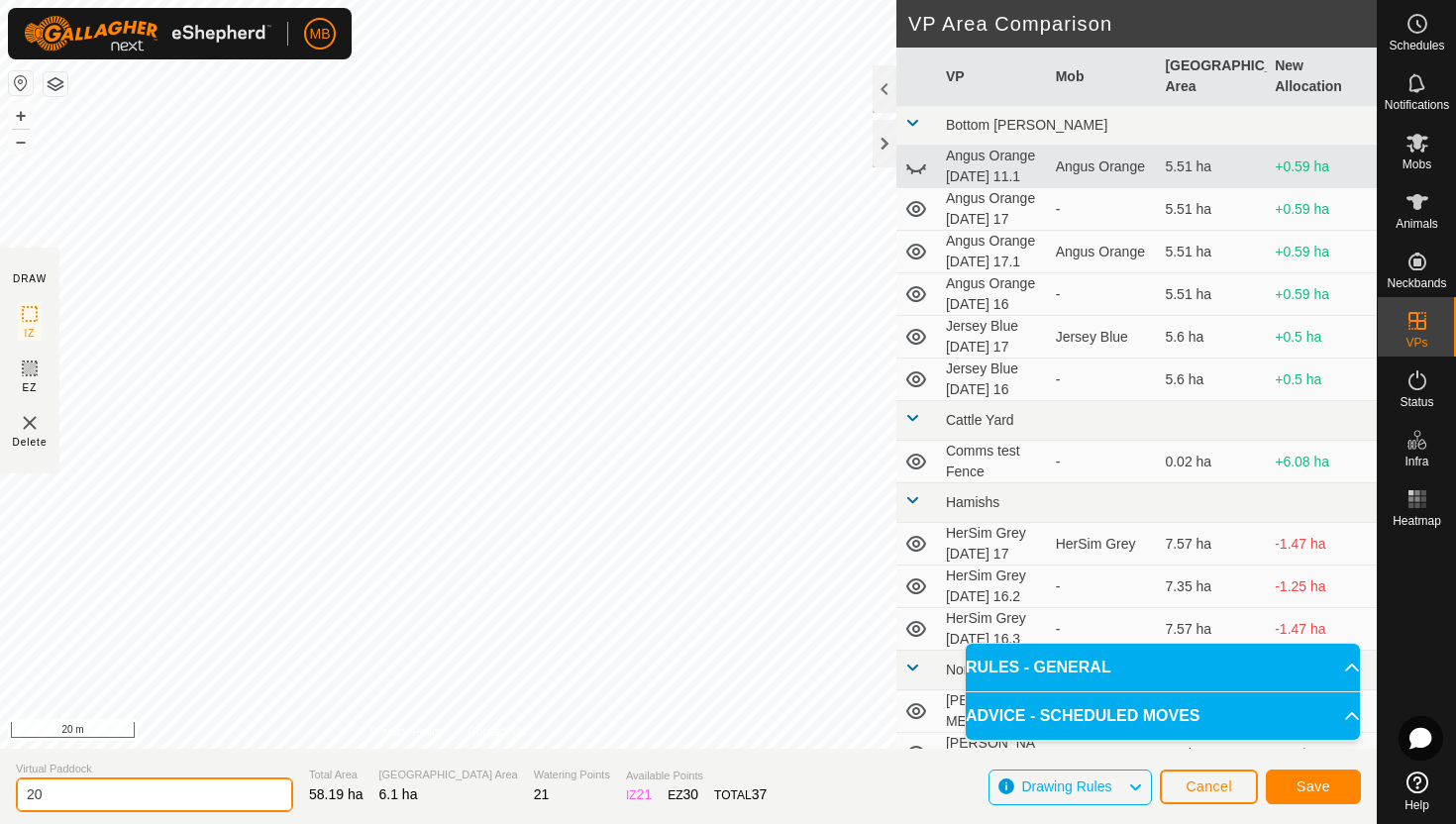 type on "2" 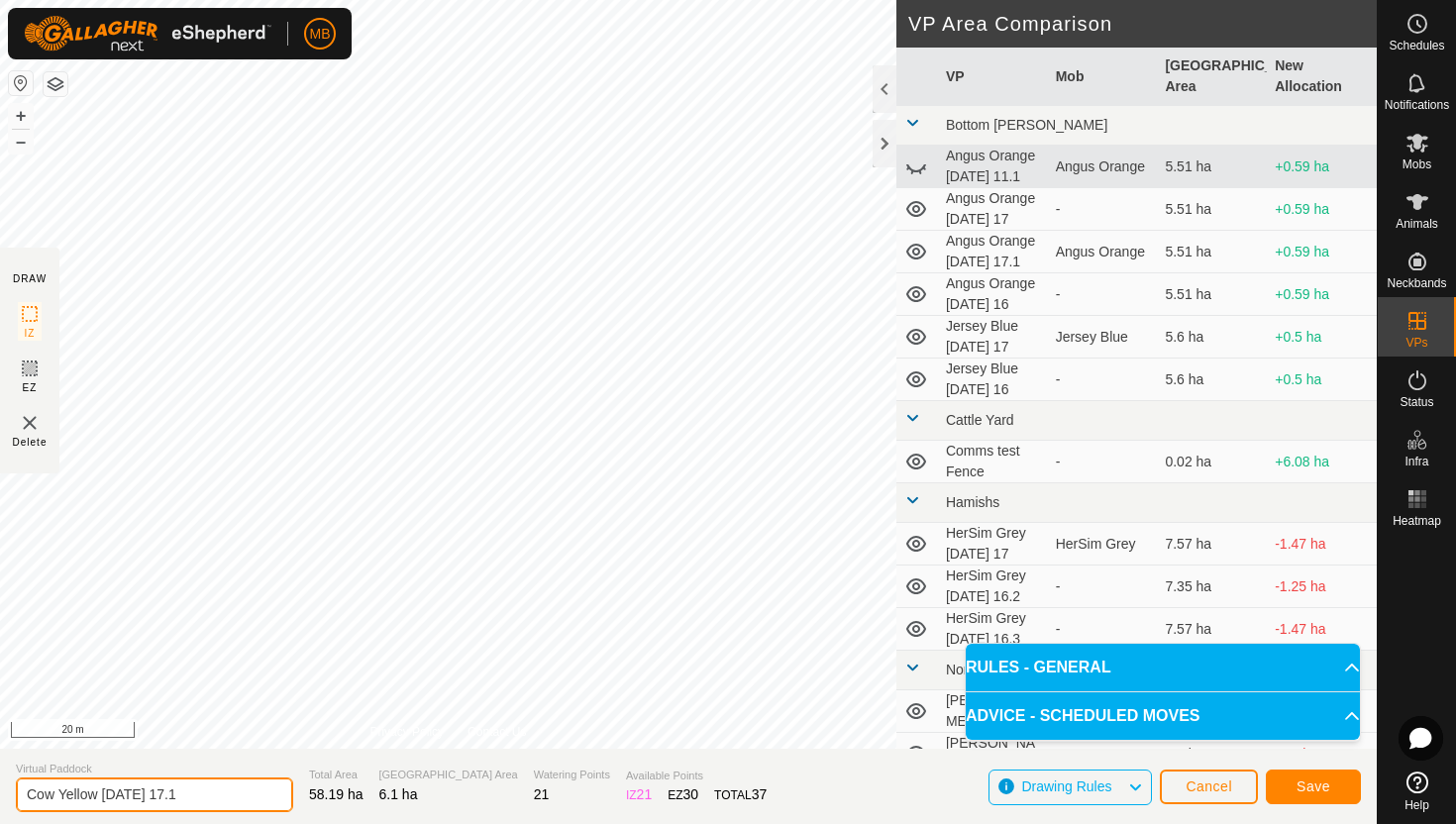 type on "Cow Yellow [DATE] 17.1" 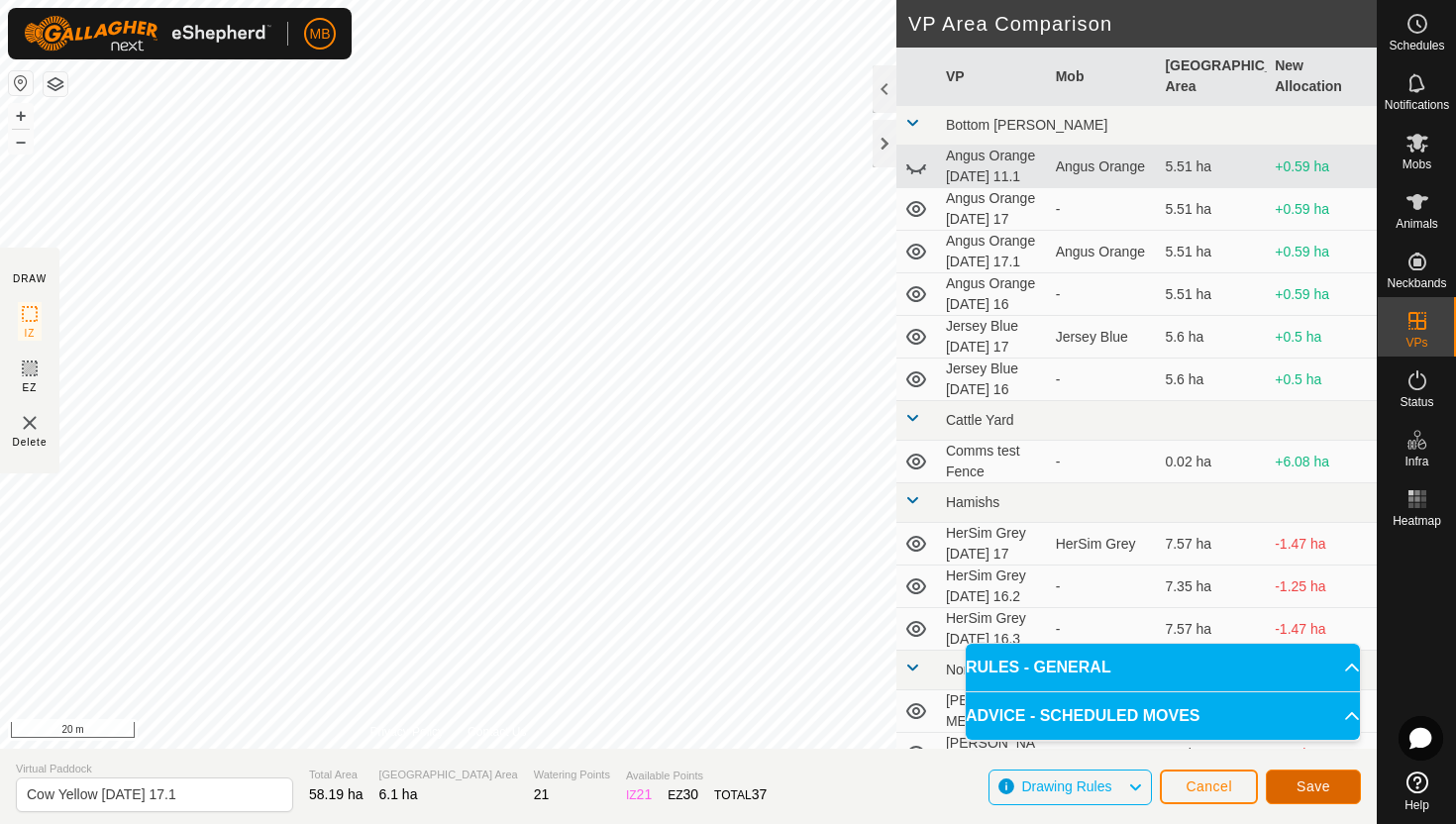 click on "Save" 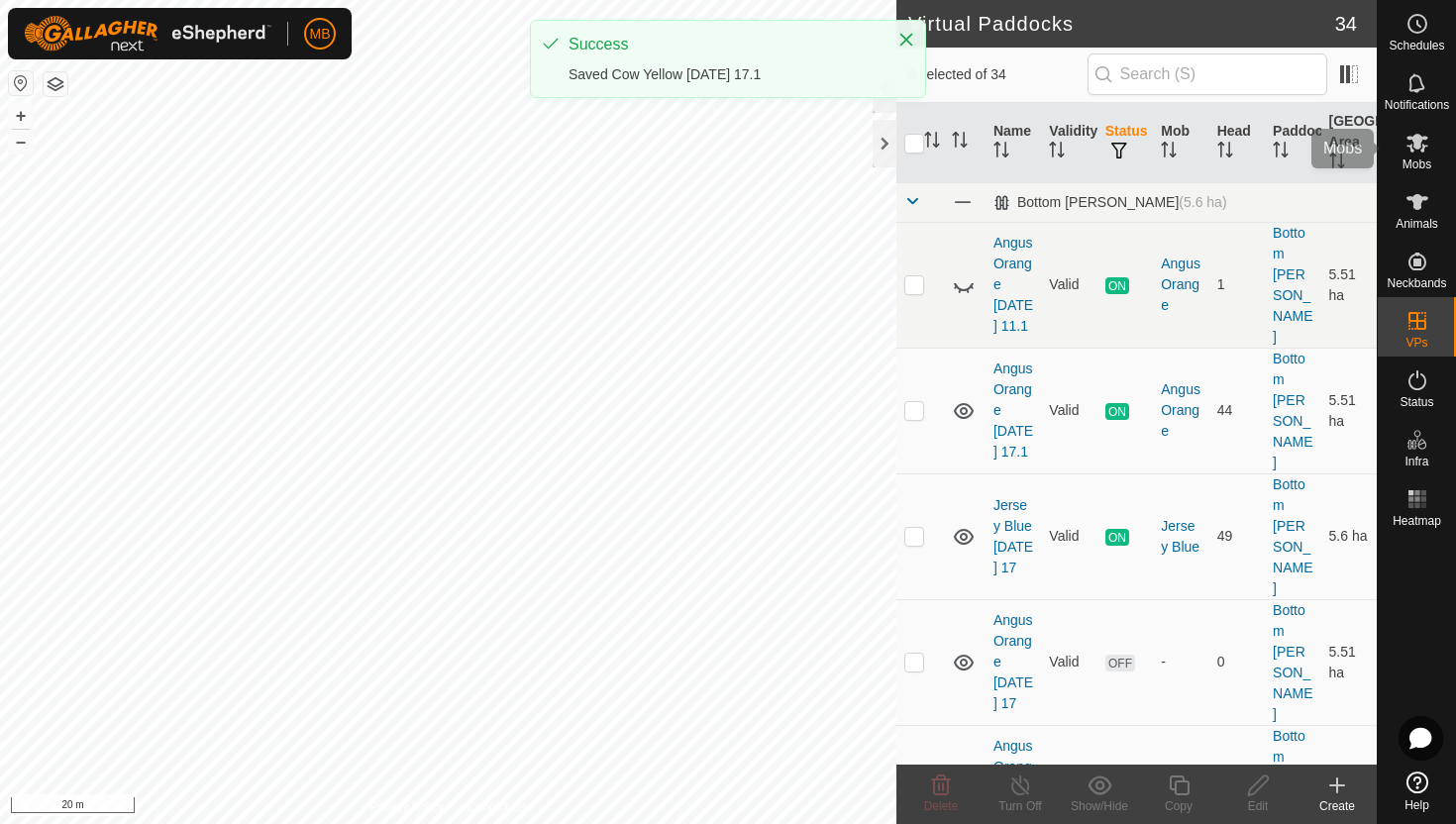 click 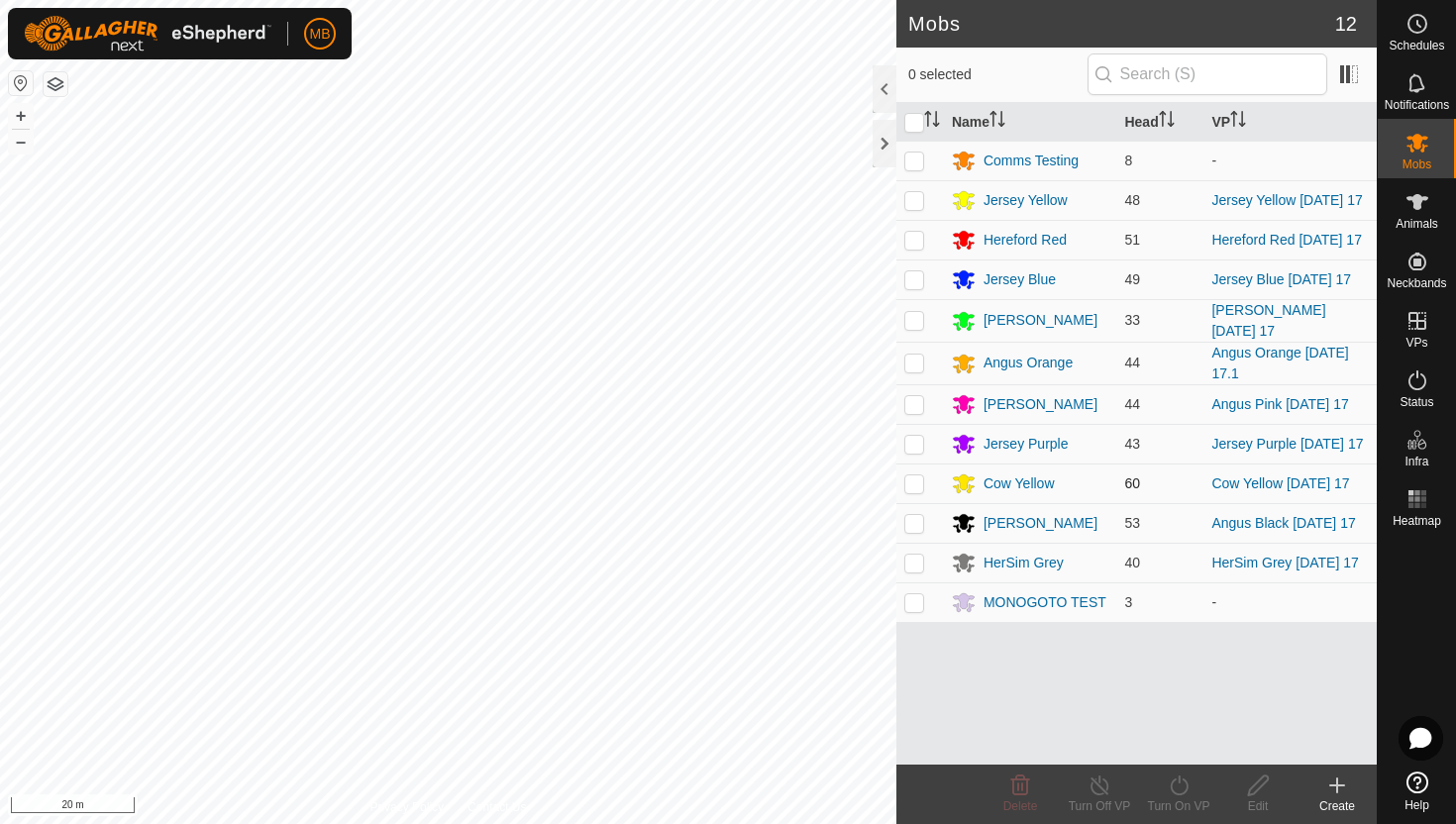 click at bounding box center (914, 483) 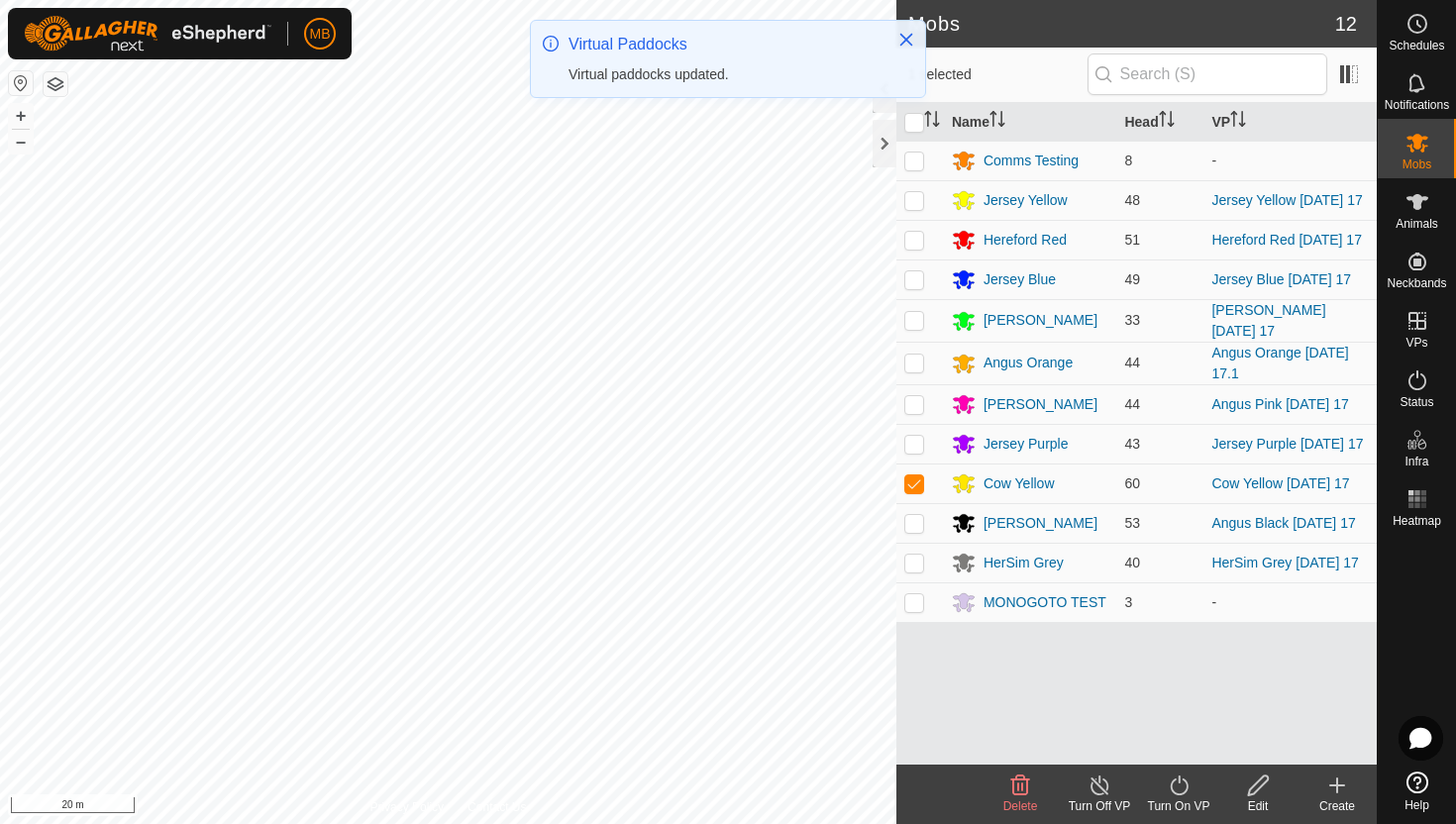 click 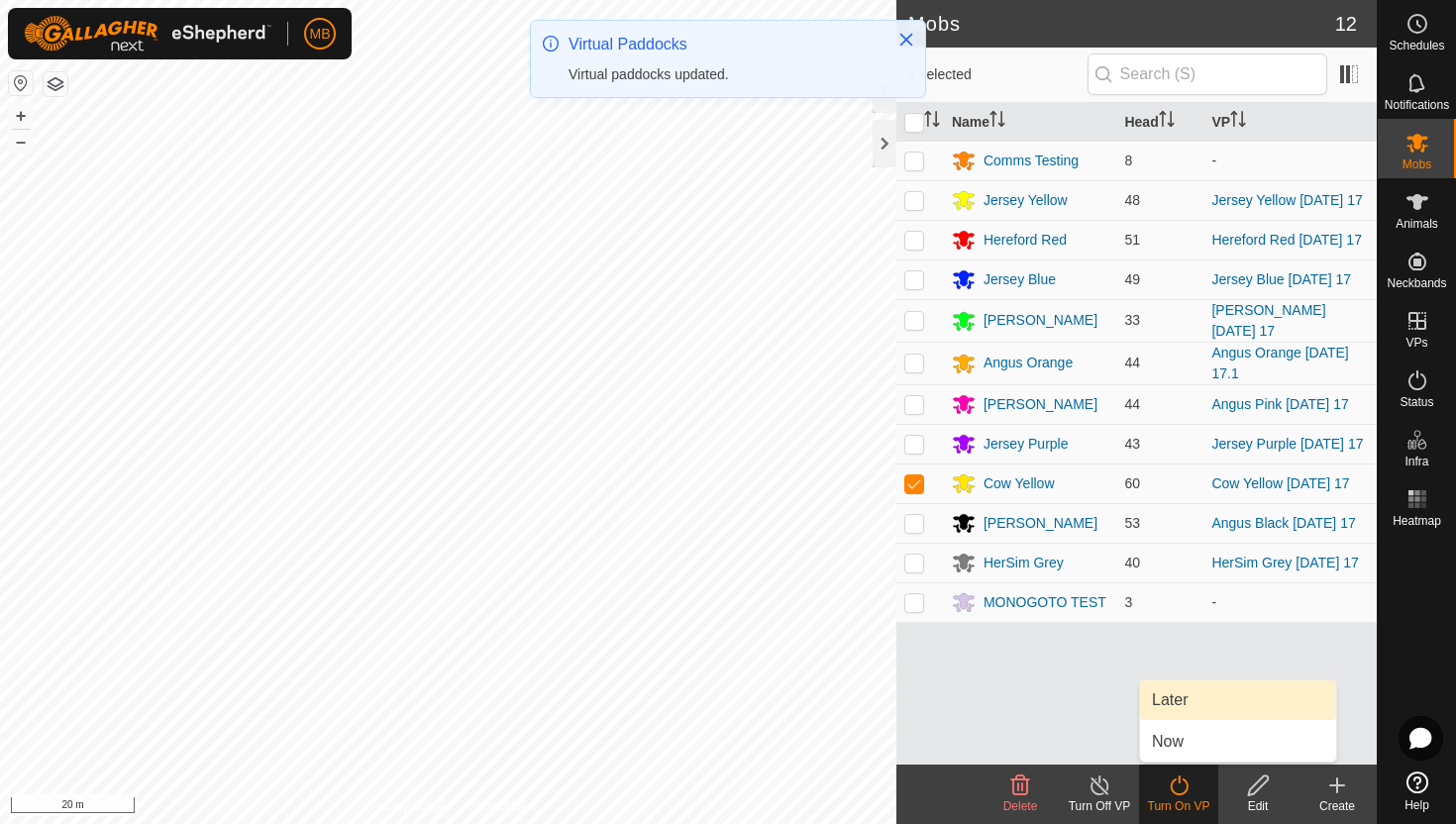 click on "Later" at bounding box center (1238, 700) 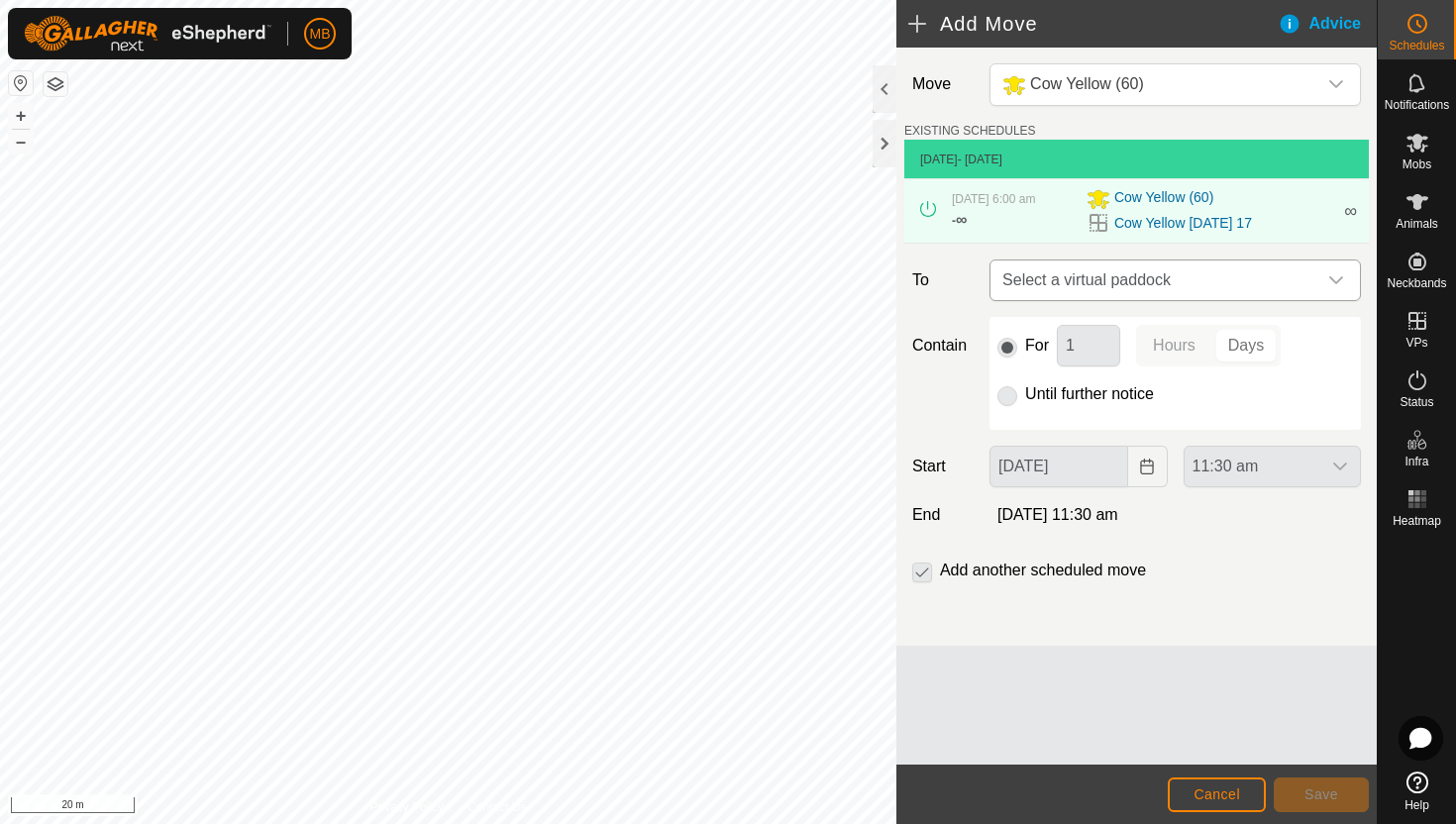 click at bounding box center [1336, 280] 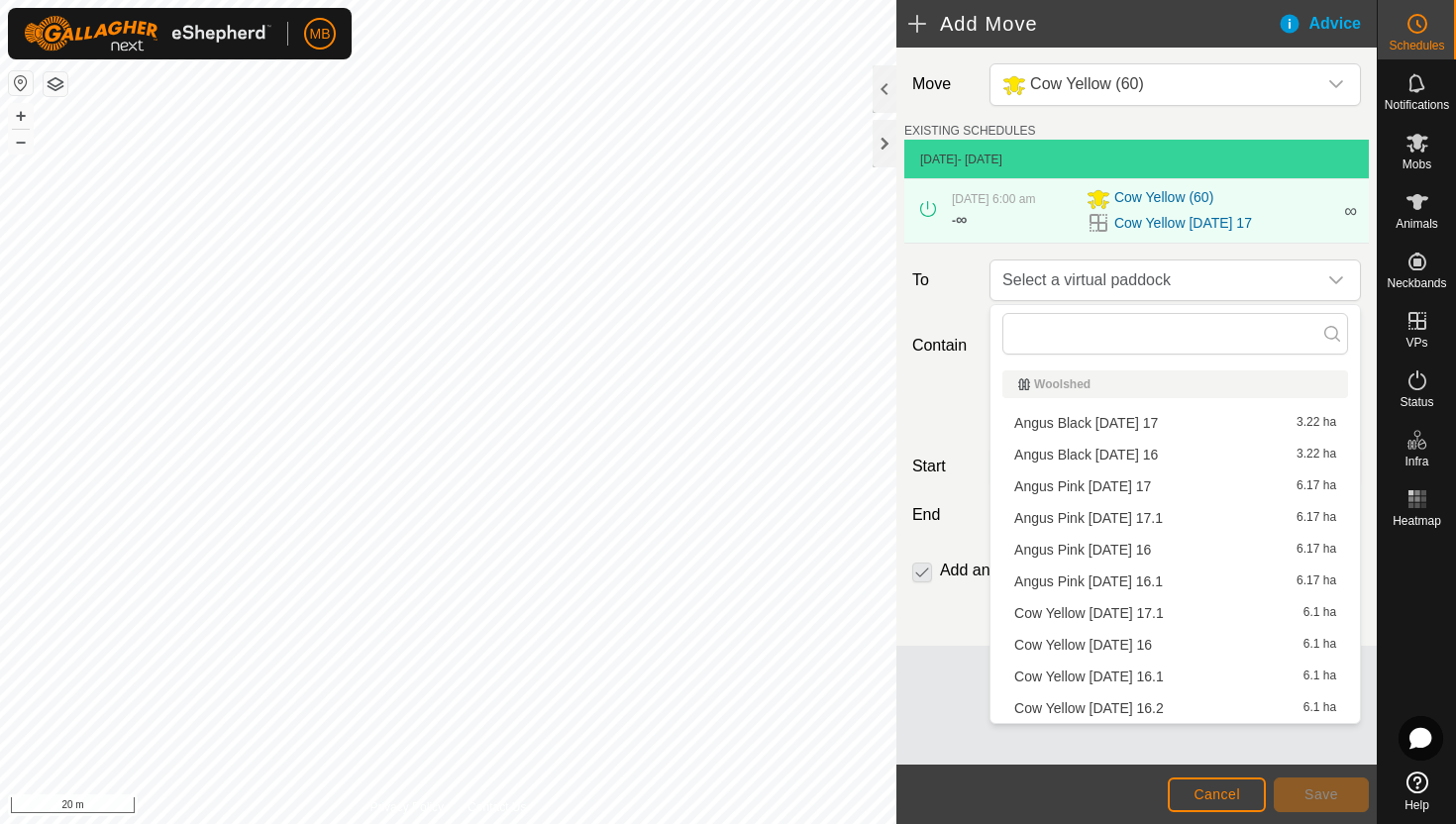 click on "Cow Yellow Thursday 17.1  6.1 ha" at bounding box center [1175, 613] 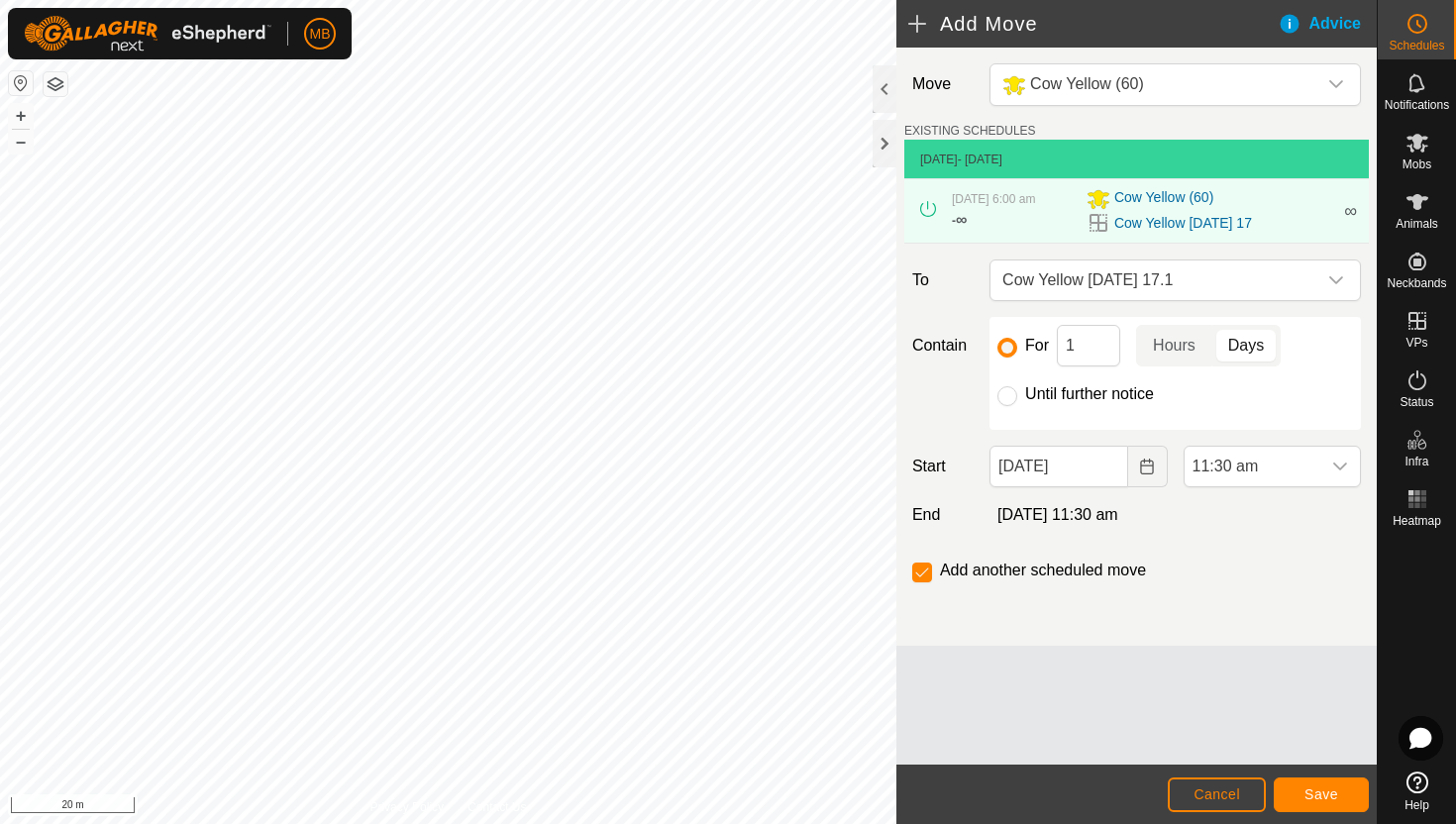 click on "Until further notice" 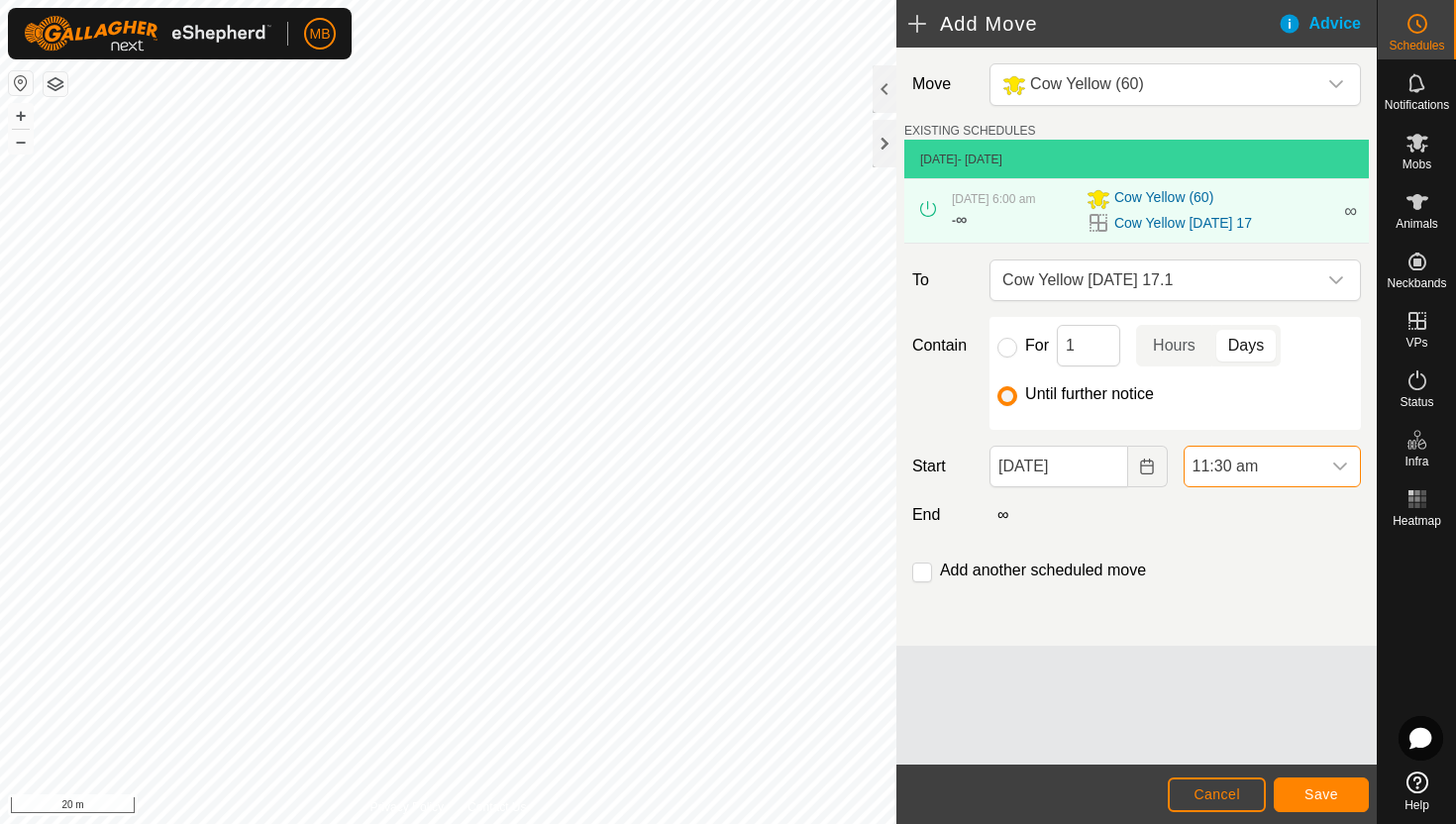 click on "11:30 am" at bounding box center [1252, 466] 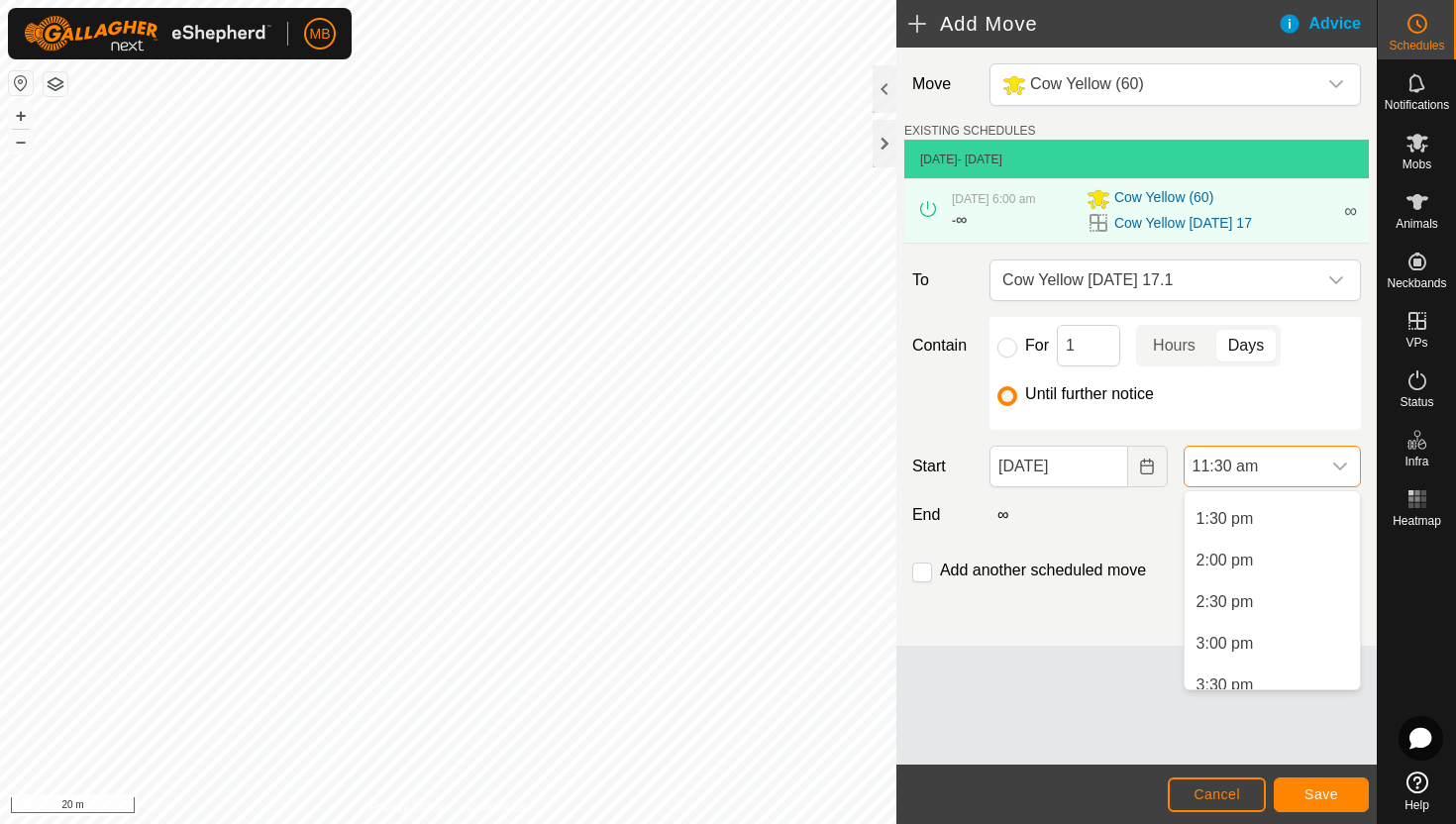 scroll, scrollTop: 1123, scrollLeft: 0, axis: vertical 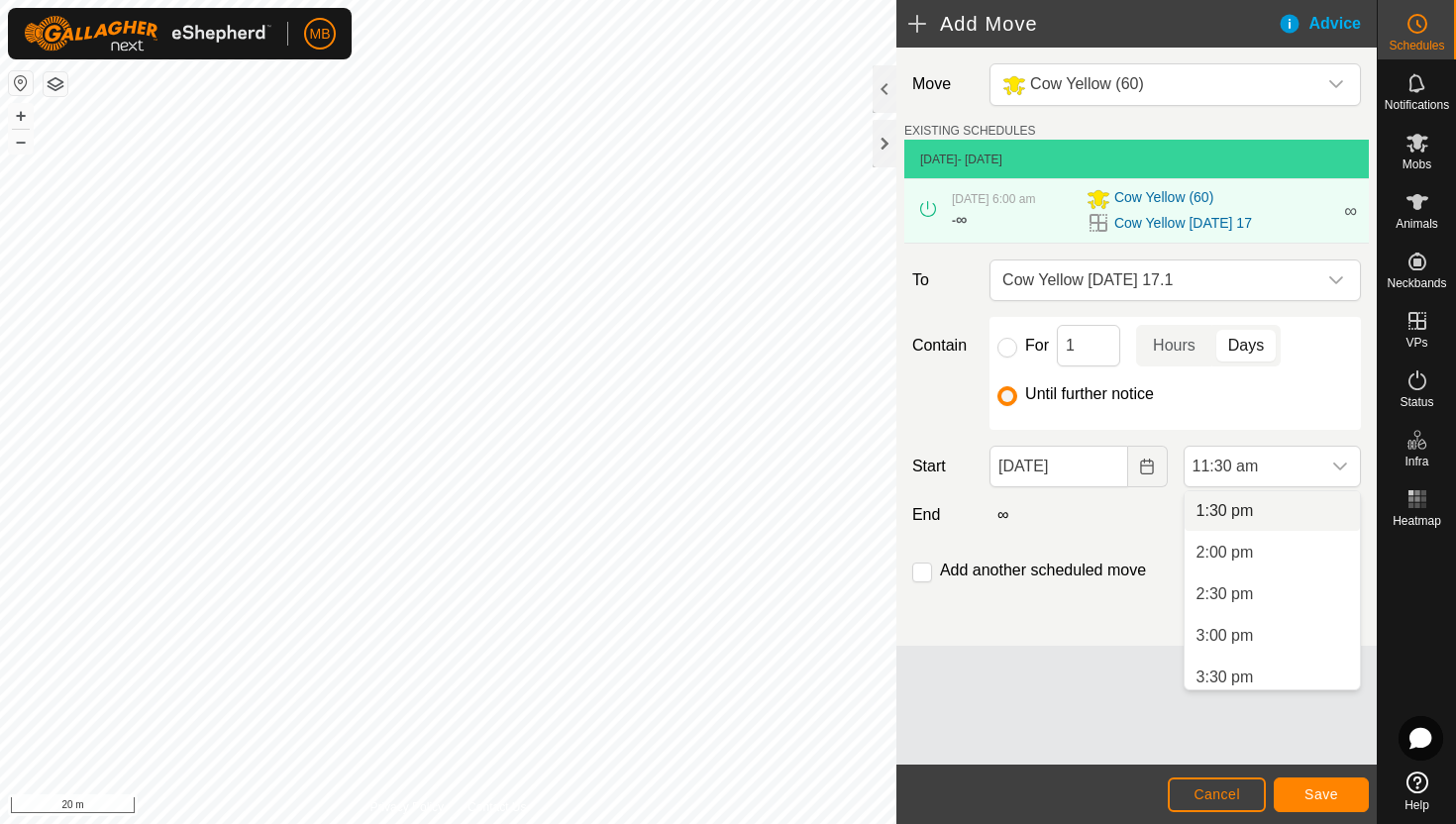 click on "1:30 pm" at bounding box center [1272, 511] 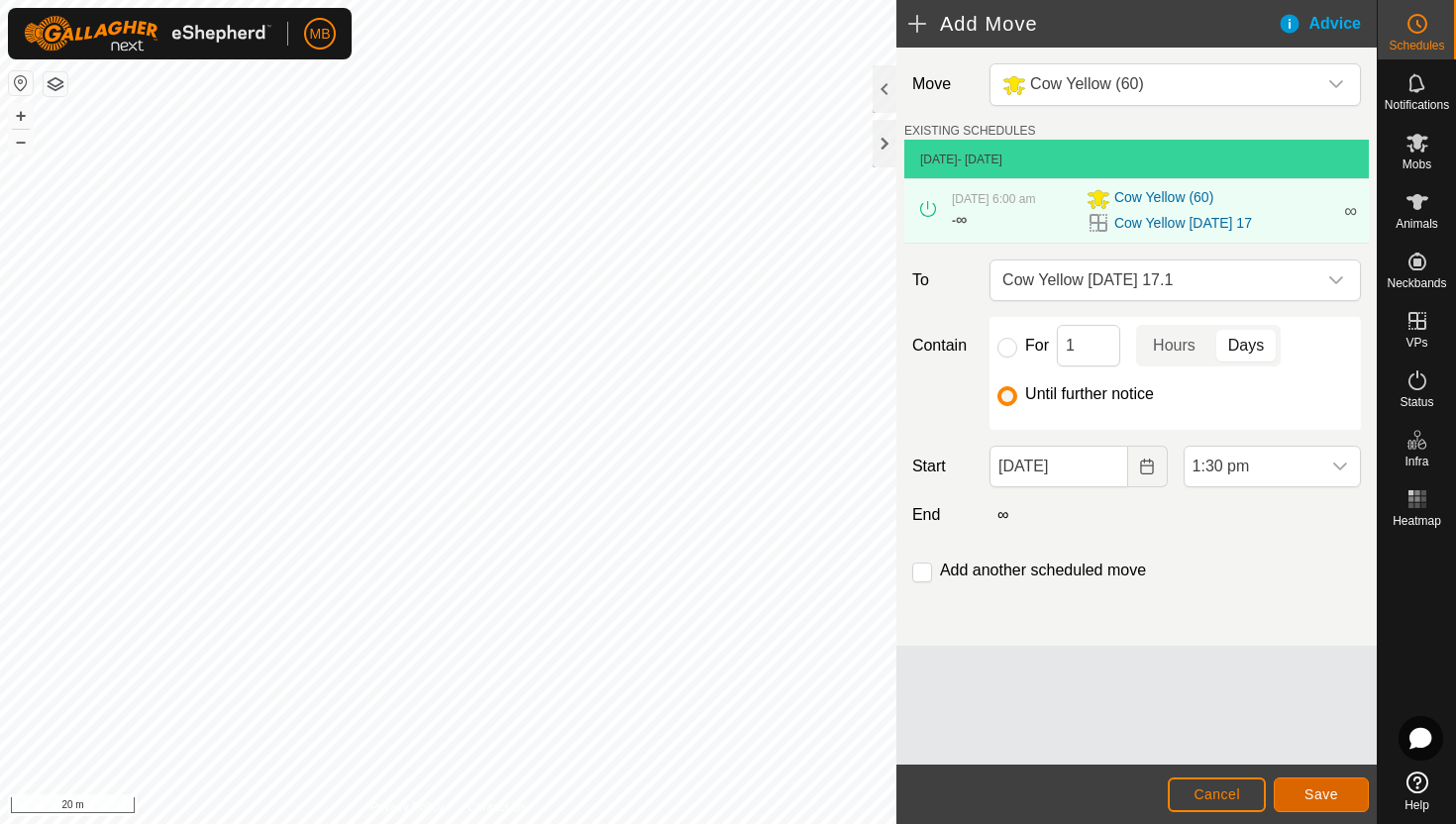 click on "Save" 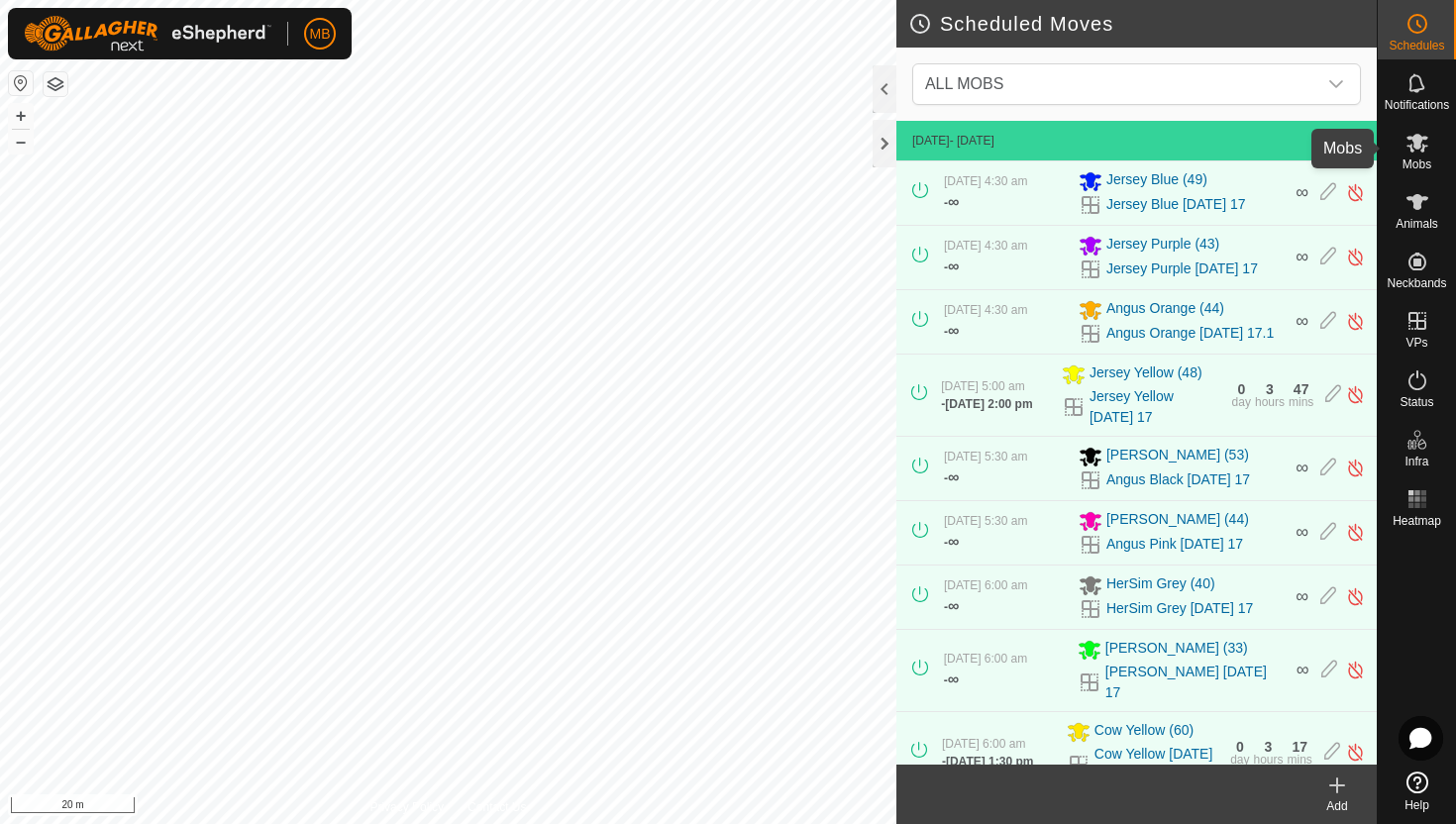 click 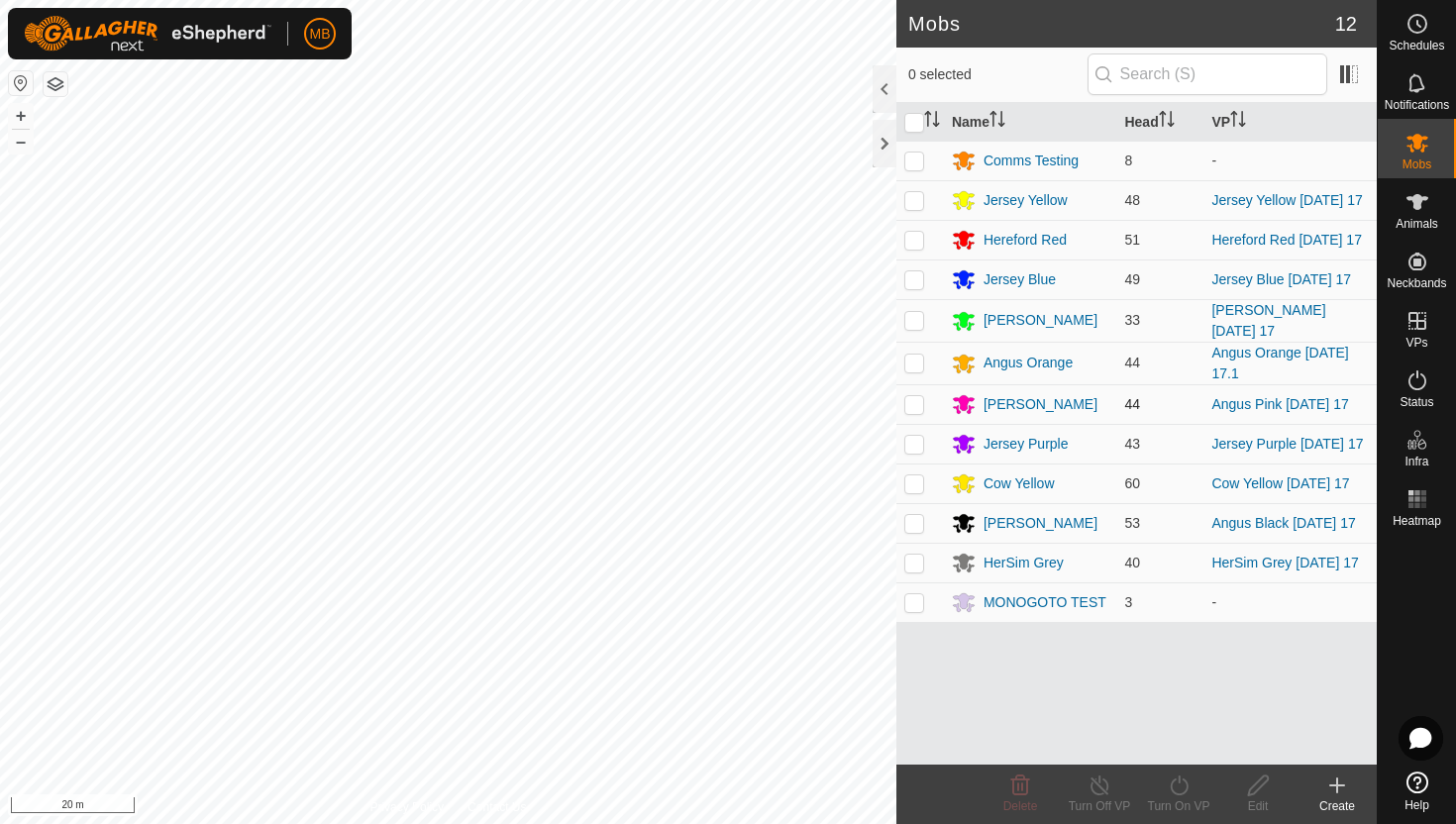 click at bounding box center [914, 404] 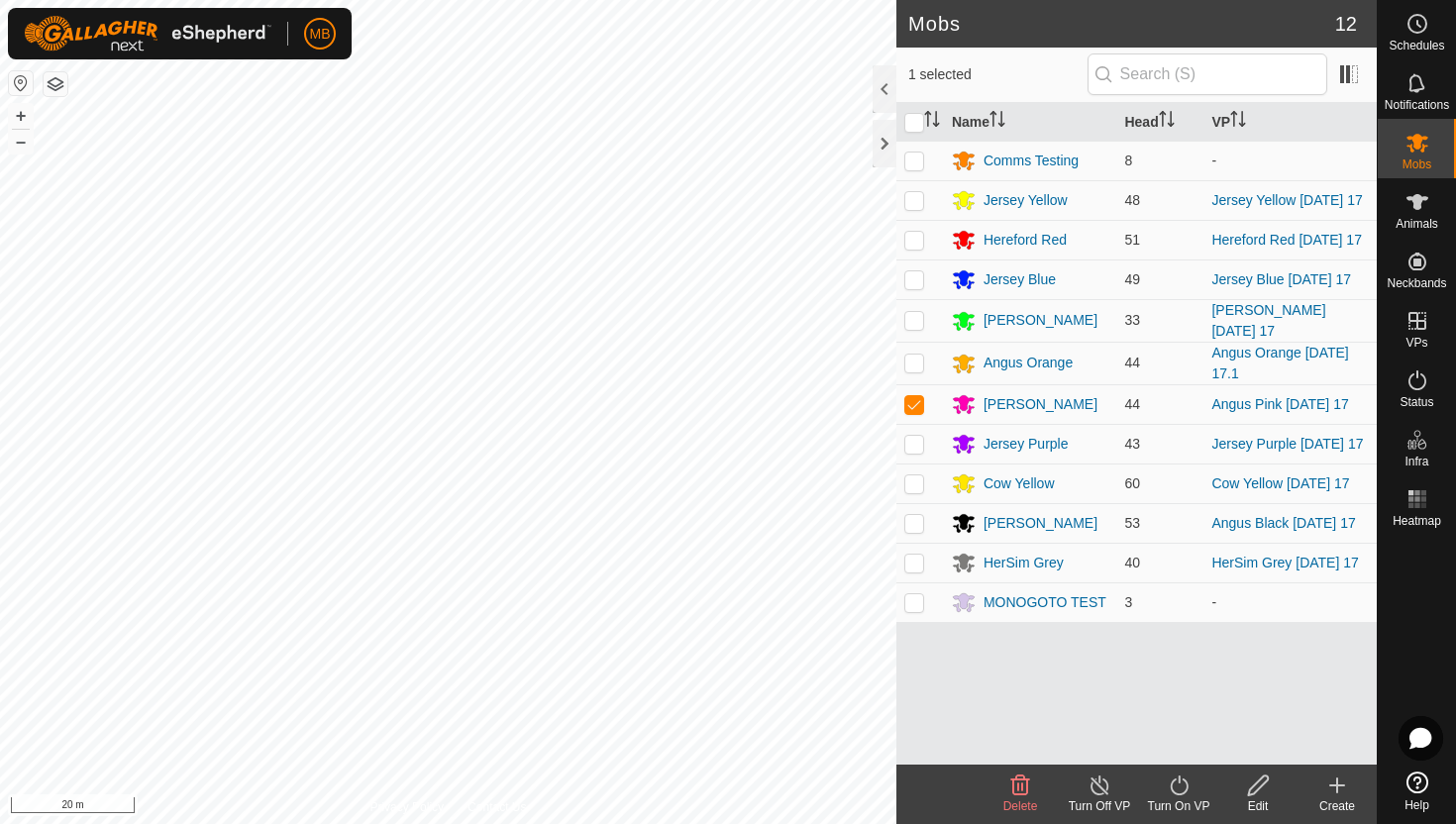 click 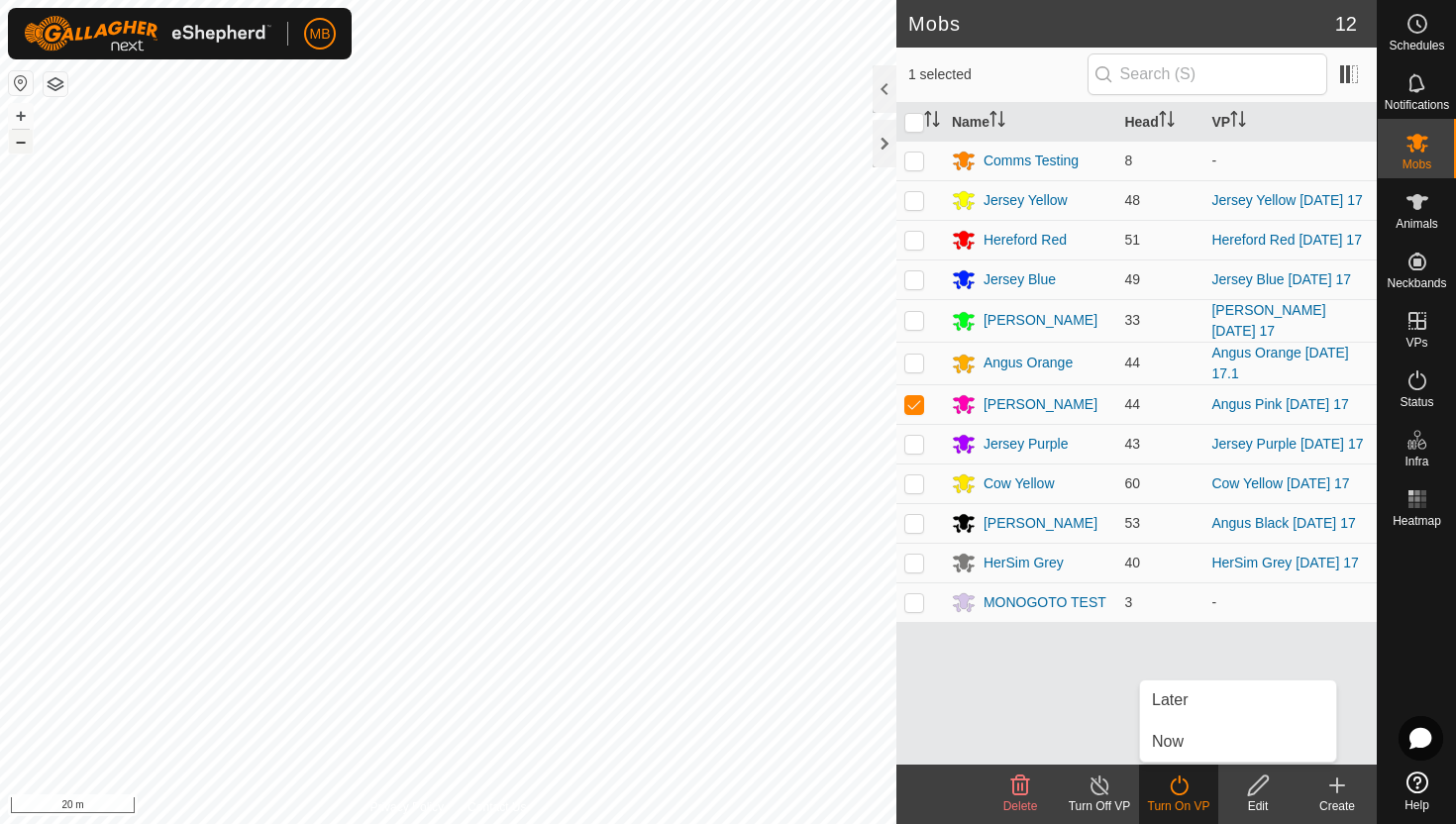 click on "–" at bounding box center (21, 142) 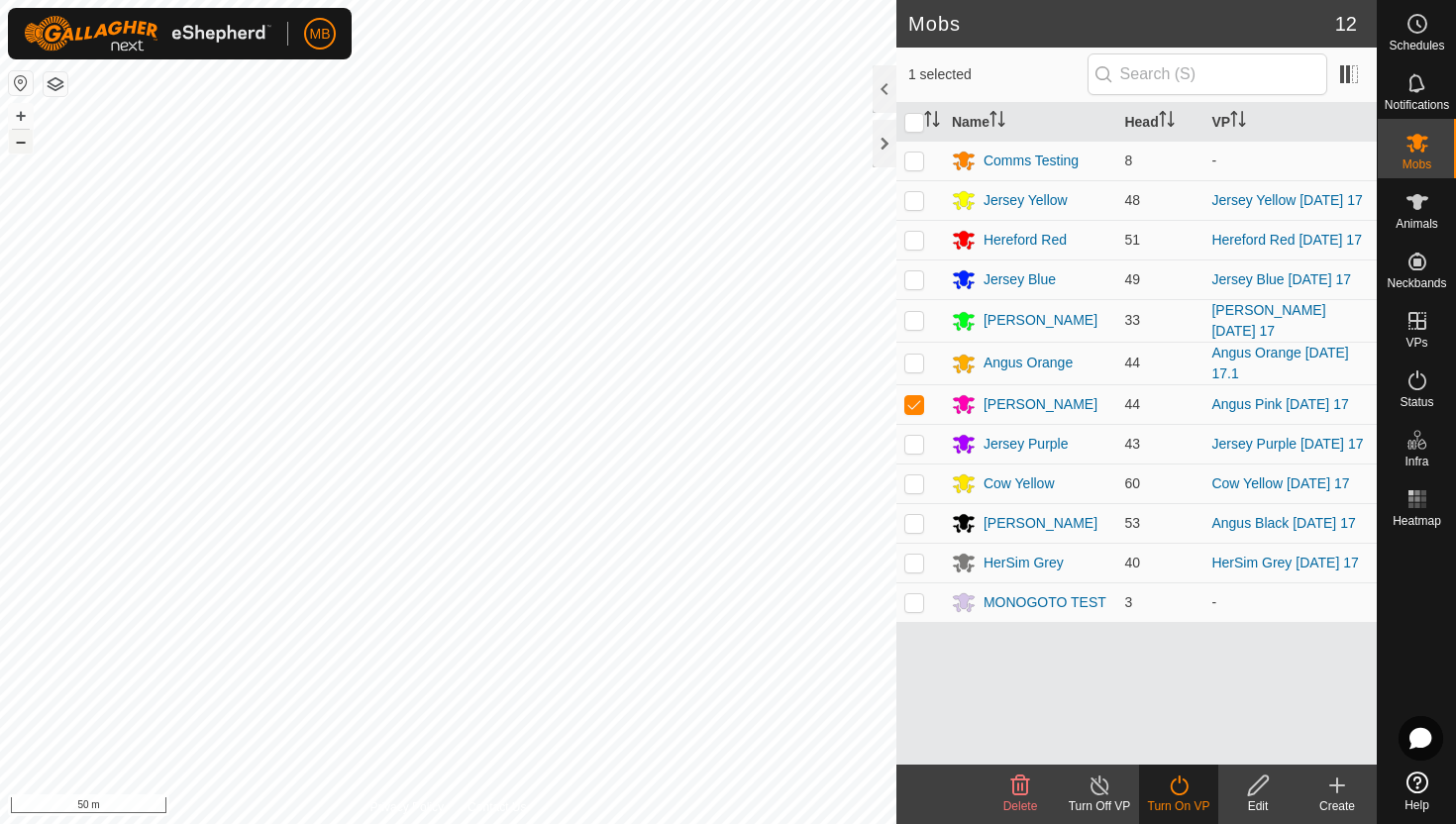 click on "–" at bounding box center [21, 142] 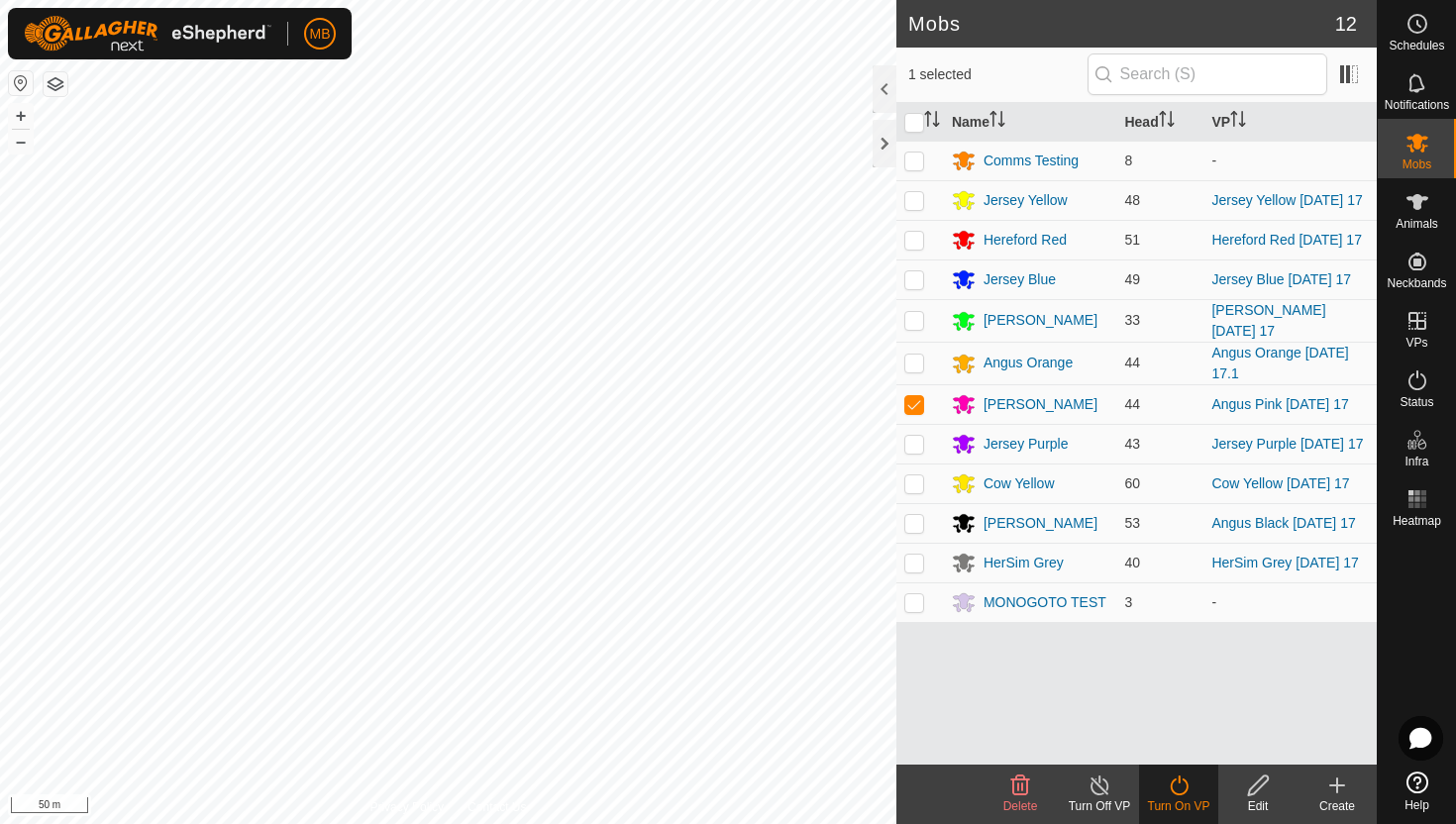 click 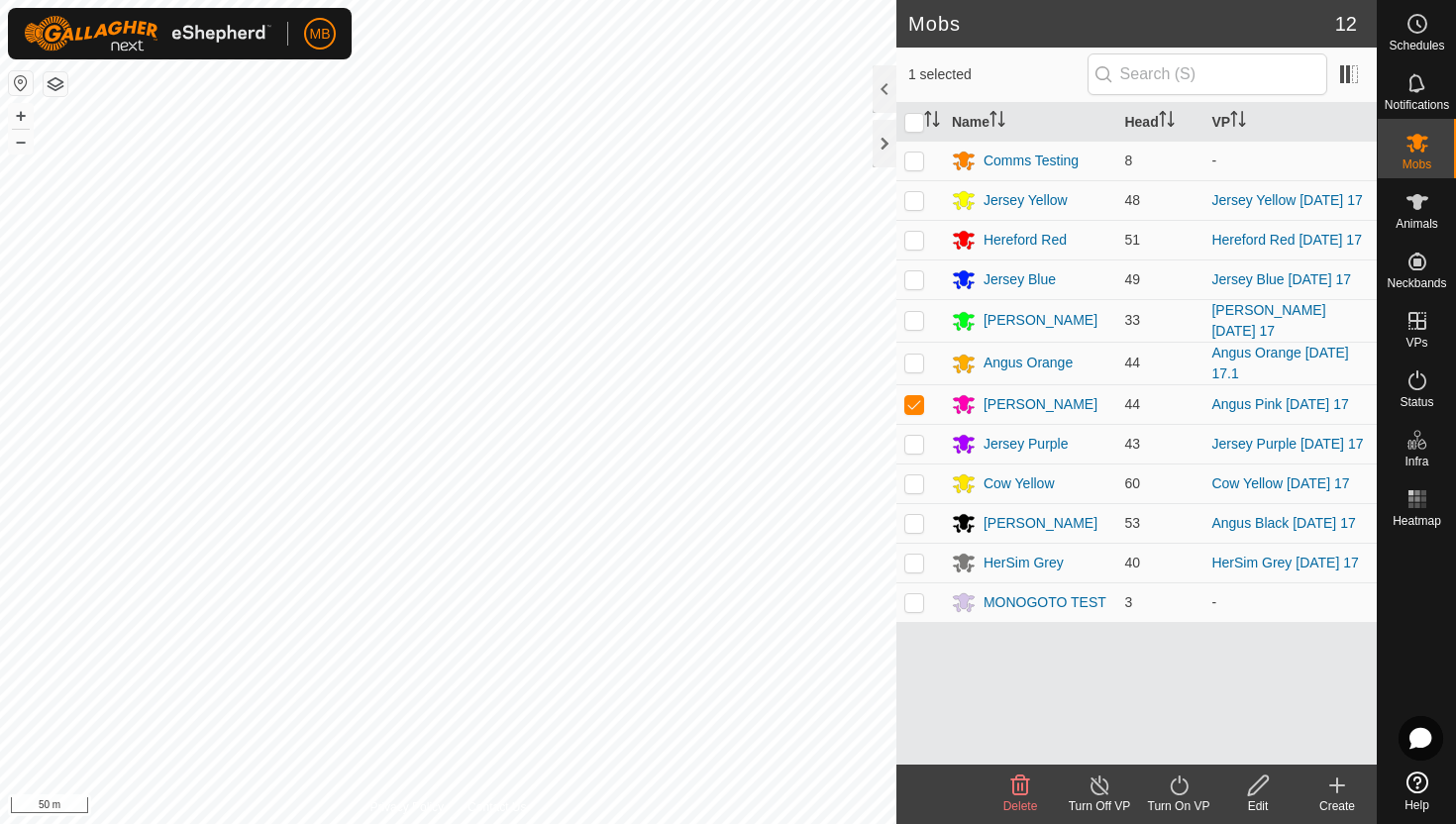 click 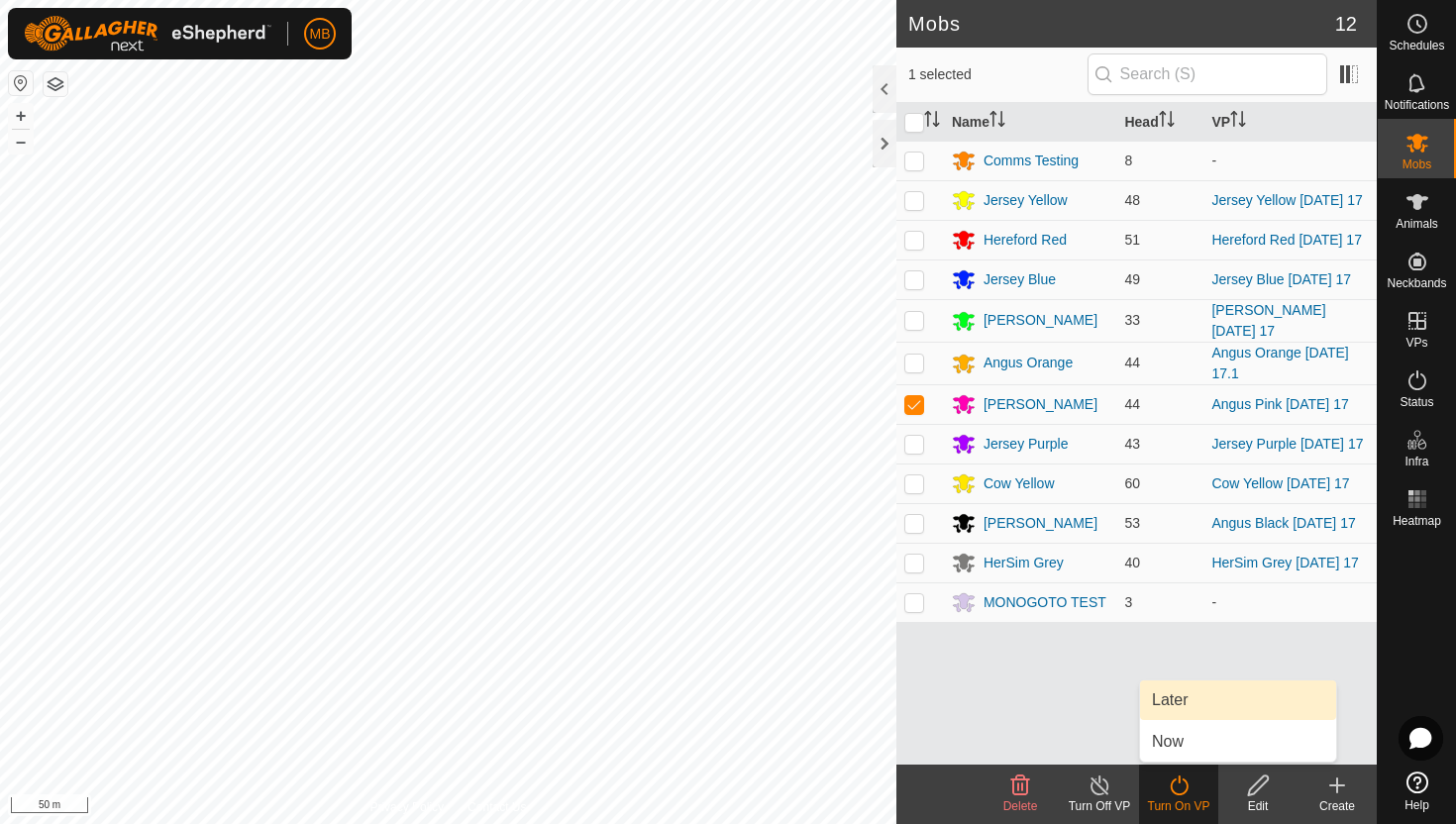 click on "Later" at bounding box center [1238, 700] 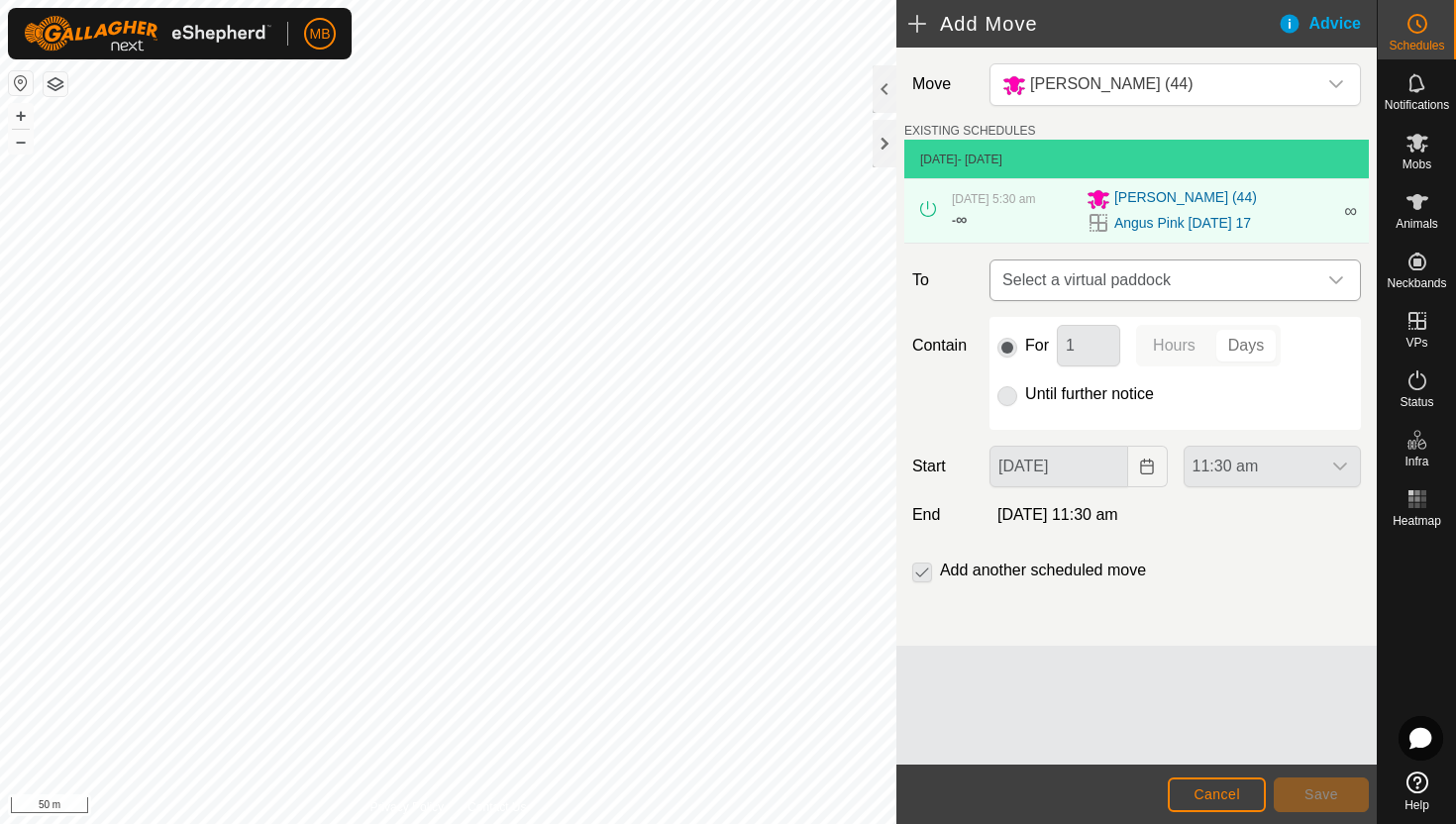 click 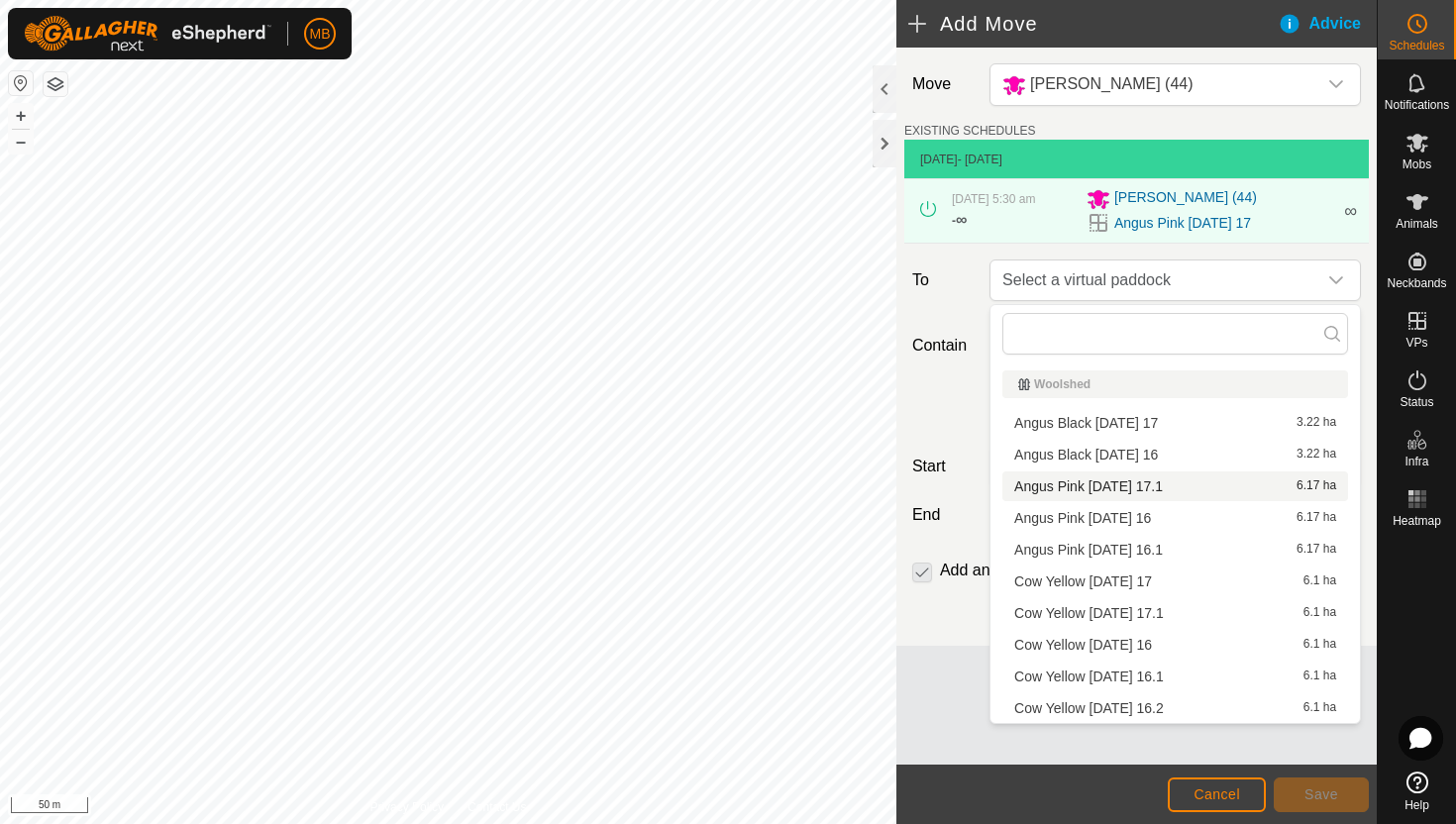 click on "Angus Pink Thursday 17.1  6.17 ha" at bounding box center [1175, 486] 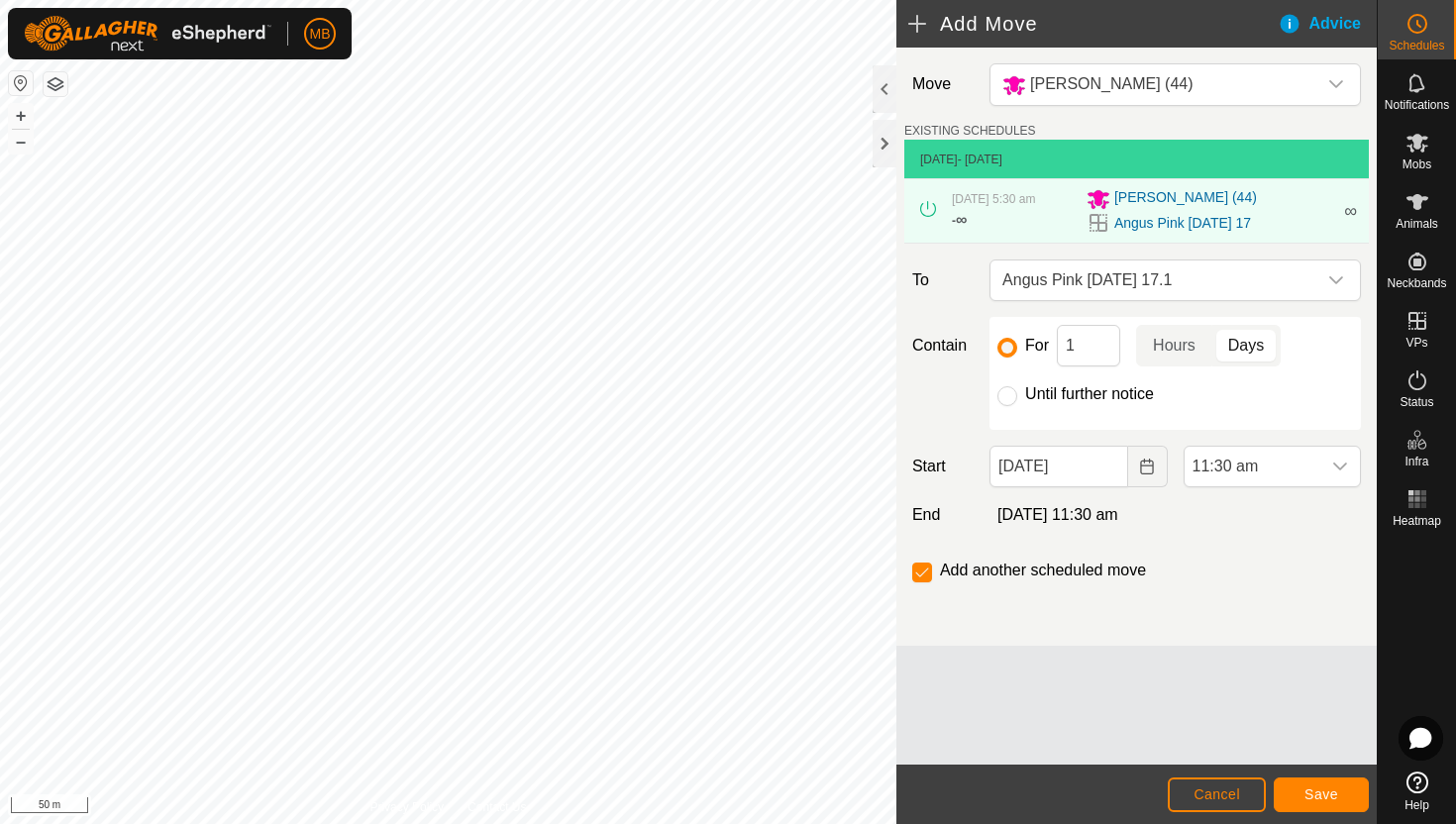 click on "Until further notice" 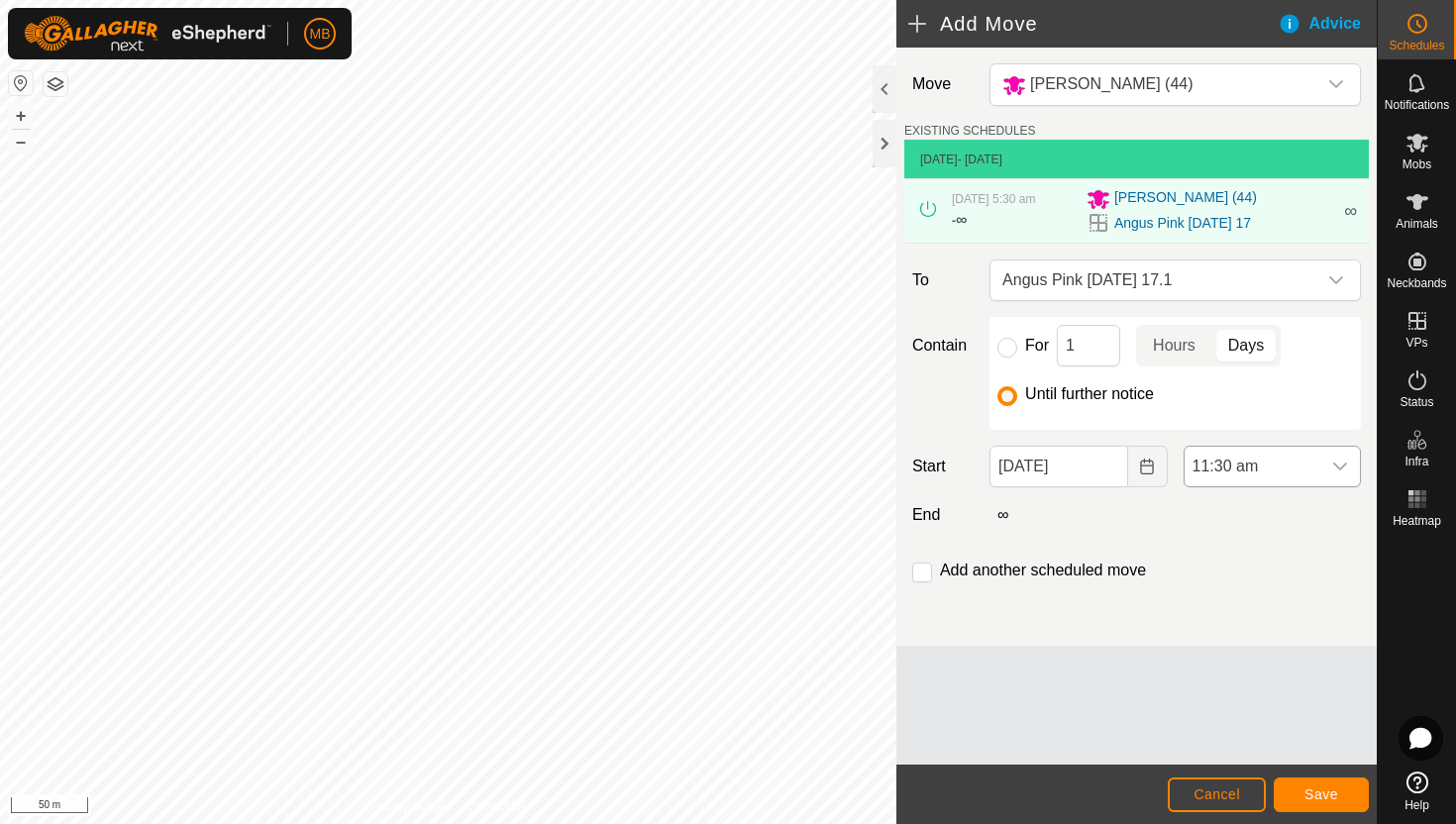 click at bounding box center [1340, 466] 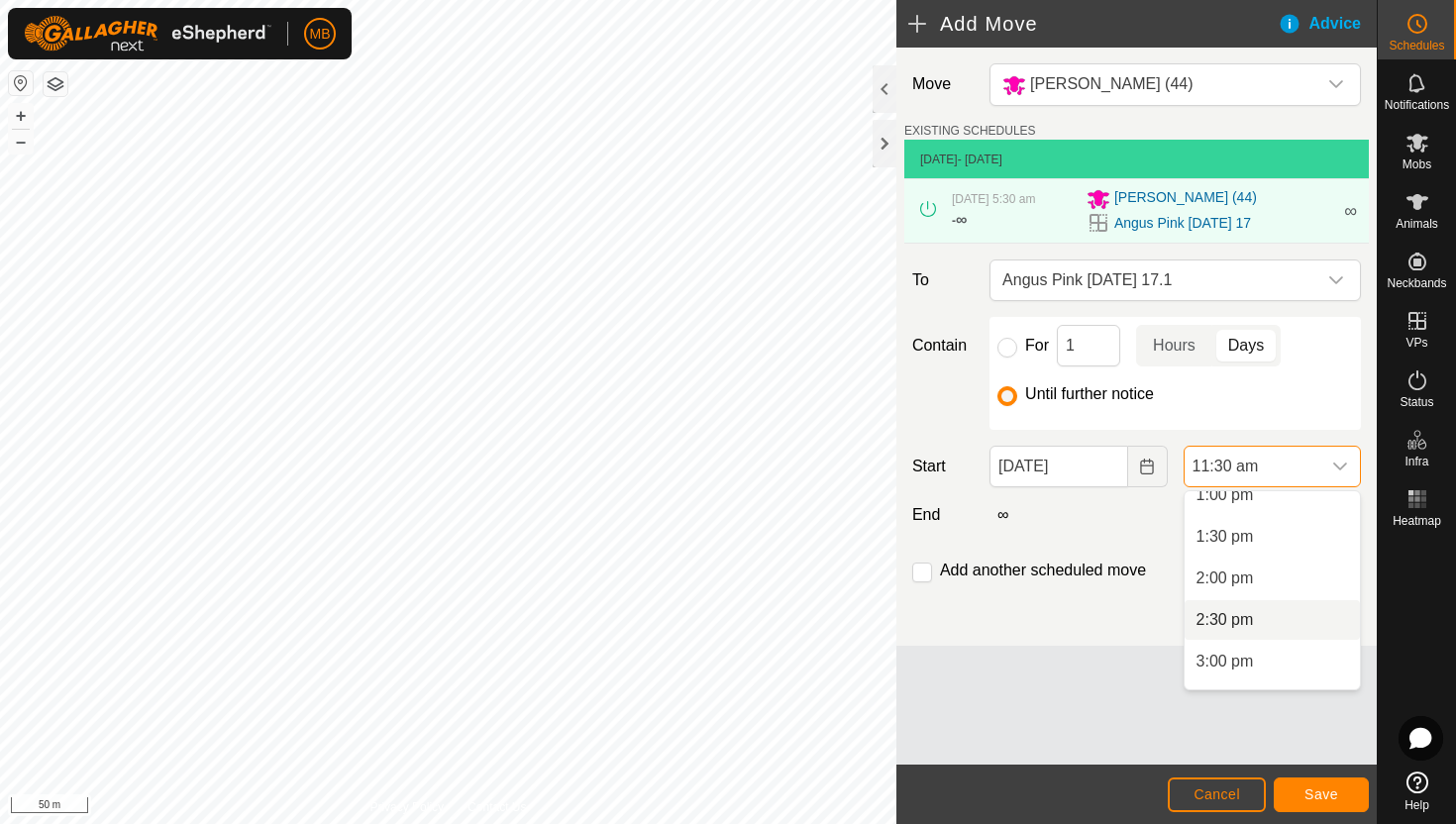 scroll, scrollTop: 1098, scrollLeft: 0, axis: vertical 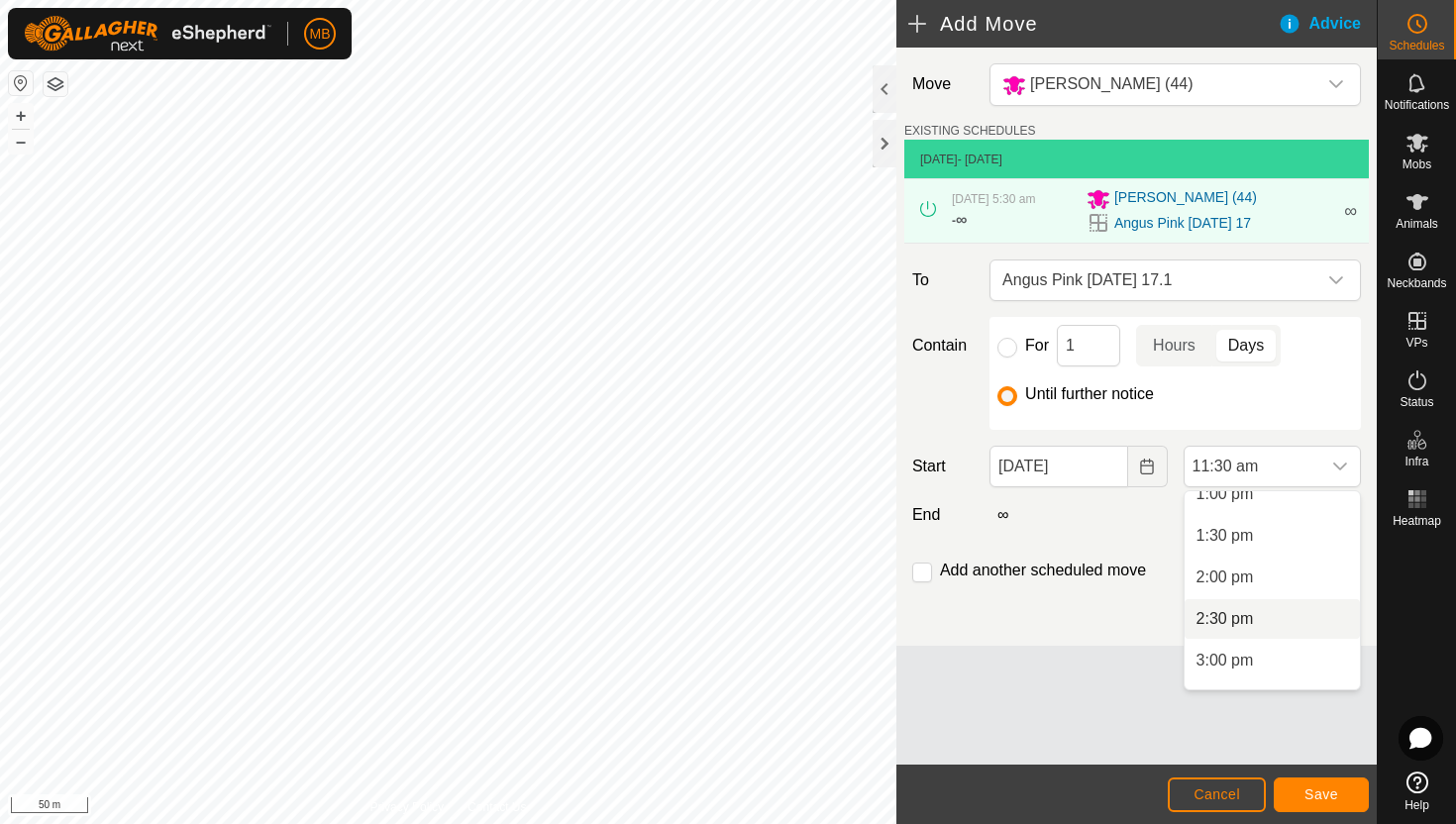 click on "2:30 pm" at bounding box center [1272, 619] 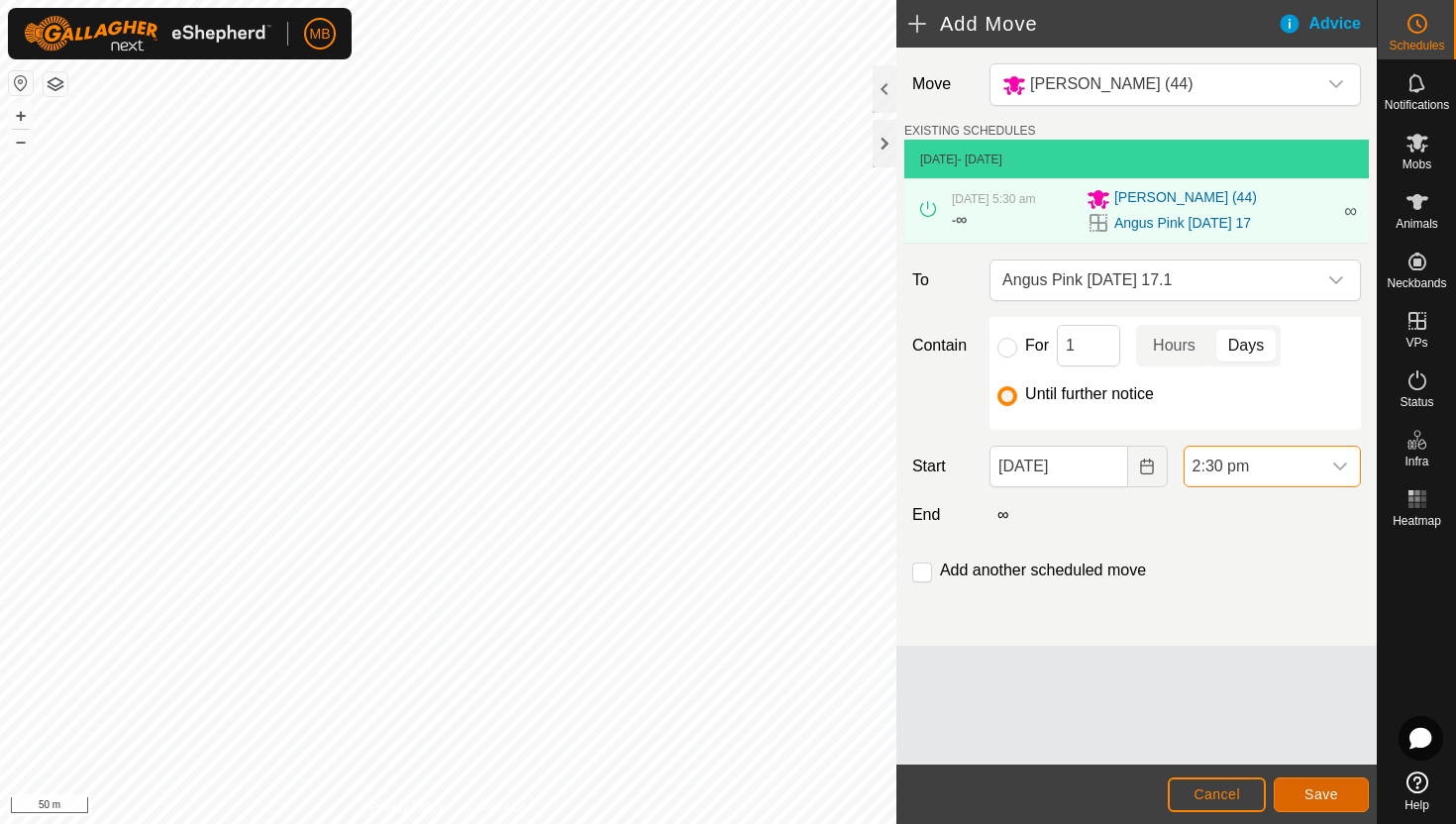 click on "Save" 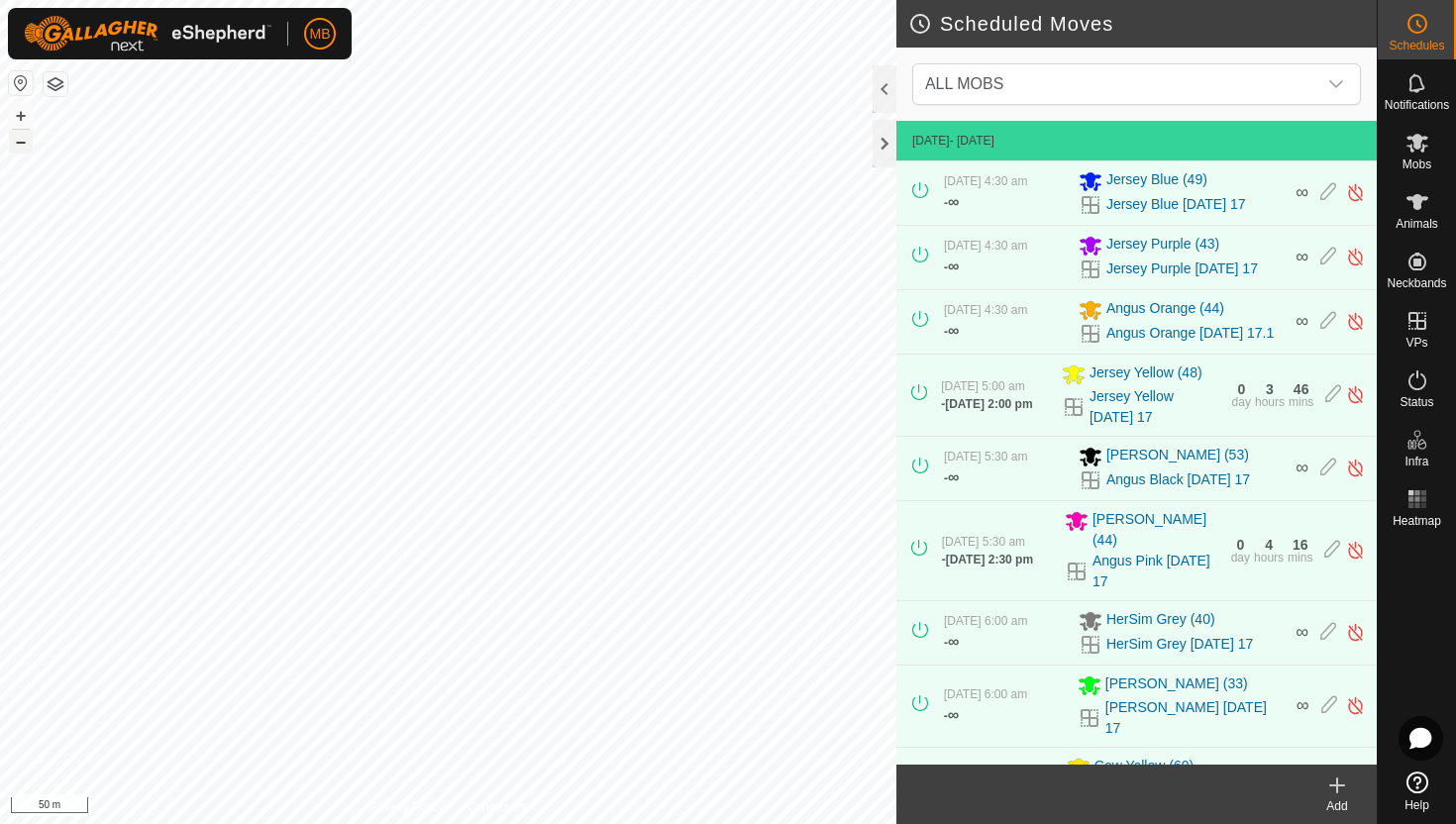 click on "–" at bounding box center (21, 142) 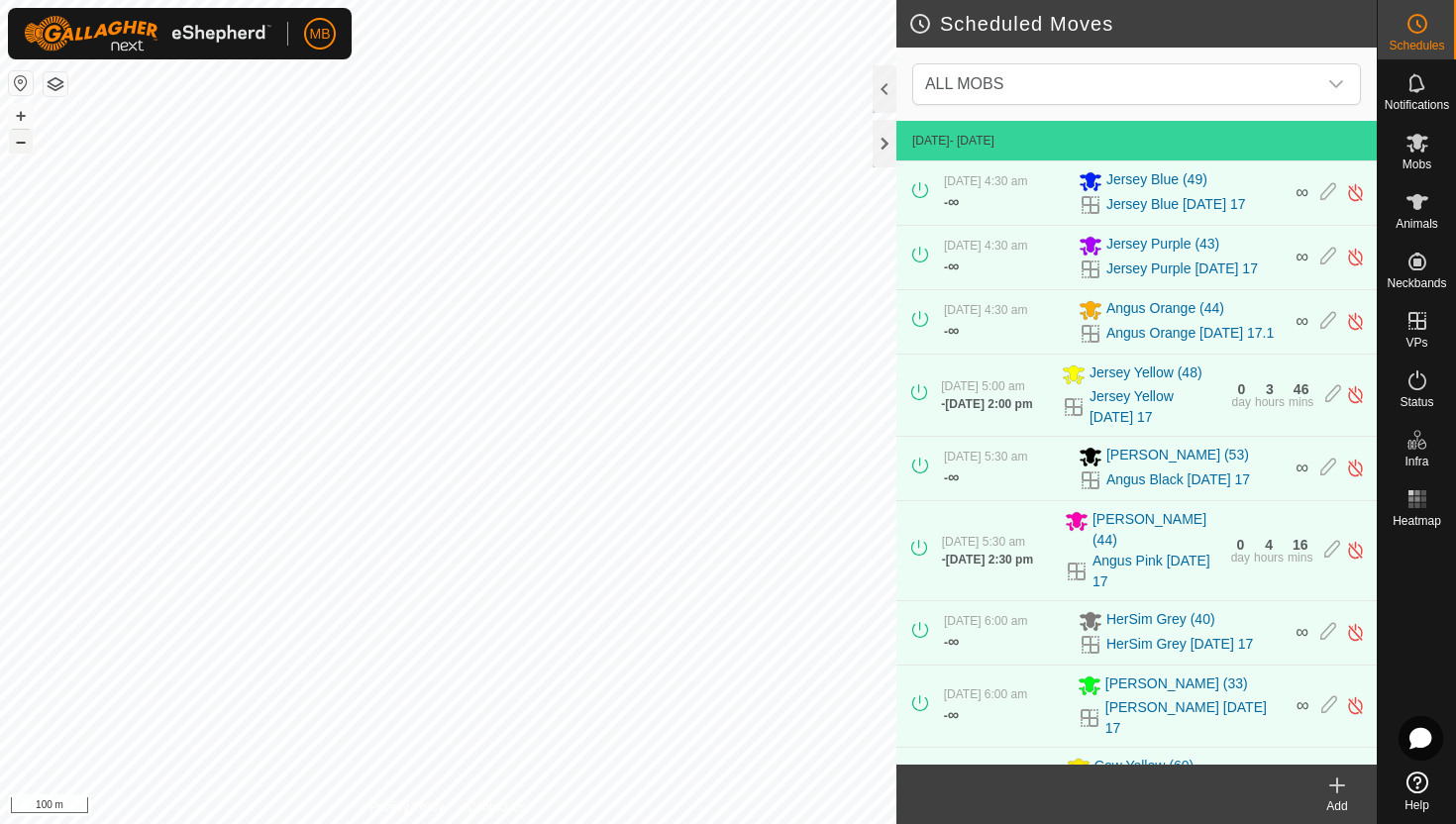 click on "–" at bounding box center [21, 142] 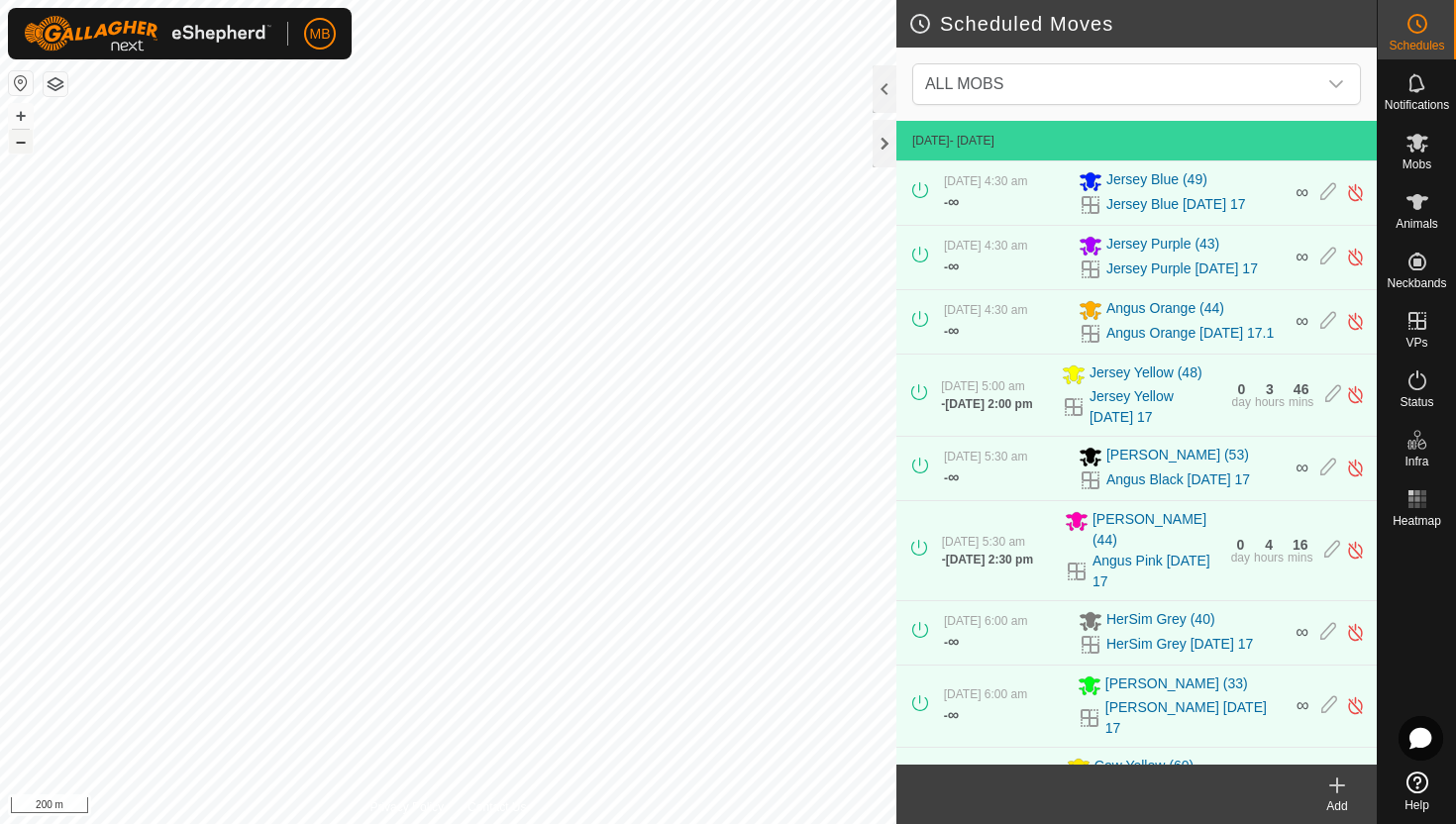 click on "MB Schedules Notifications Mobs Animals Neckbands VPs Status Infra Heatmap Help  Scheduled Moves  ALL MOBS  17 July 2025  - Today 17 July 2025, 4:30 am   -  ∞ Jersey Blue (49) Jersey Blue Thursday 17 ∞ 17 July 2025, 4:30 am   -  ∞ Jersey Purple (43) Jersey Purple Thursday 17 ∞ 17 July 2025, 4:30 am   -  ∞ Angus Orange (44) Angus Orange Thursday 17.1 ∞ 17 July 2025, 5:00 am   -  17 July 2025, 2:00 pm Jersey Yellow (48) Jersey Yellow Thursday 17 0  day  3  hours  46  mins  17 July 2025, 5:30 am   -  ∞ Angus Black (53) Angus Black Thursday 17 ∞ 17 July 2025, 5:30 am   -  17 July 2025, 2:30 pm Angus Pink (44) Angus Pink Thursday 17 0  day  4  hours  16  mins  17 July 2025, 6:00 am   -  ∞ HerSim Grey (40) HerSim Grey Thursday 17 ∞ 17 July 2025, 6:00 am   -  ∞ Angus Green (33) Angus Green Thursday 17 ∞ 17 July 2025, 6:00 am   -  17 July 2025, 1:30 pm Cow Yellow (60) Cow Yellow Thursday 17 0  day  3  hours  16  mins  17 July 2025, 7:00 am   -  ∞ Hereford Red (51) ∞ 1 1:30 pm 1" at bounding box center (728, 412) 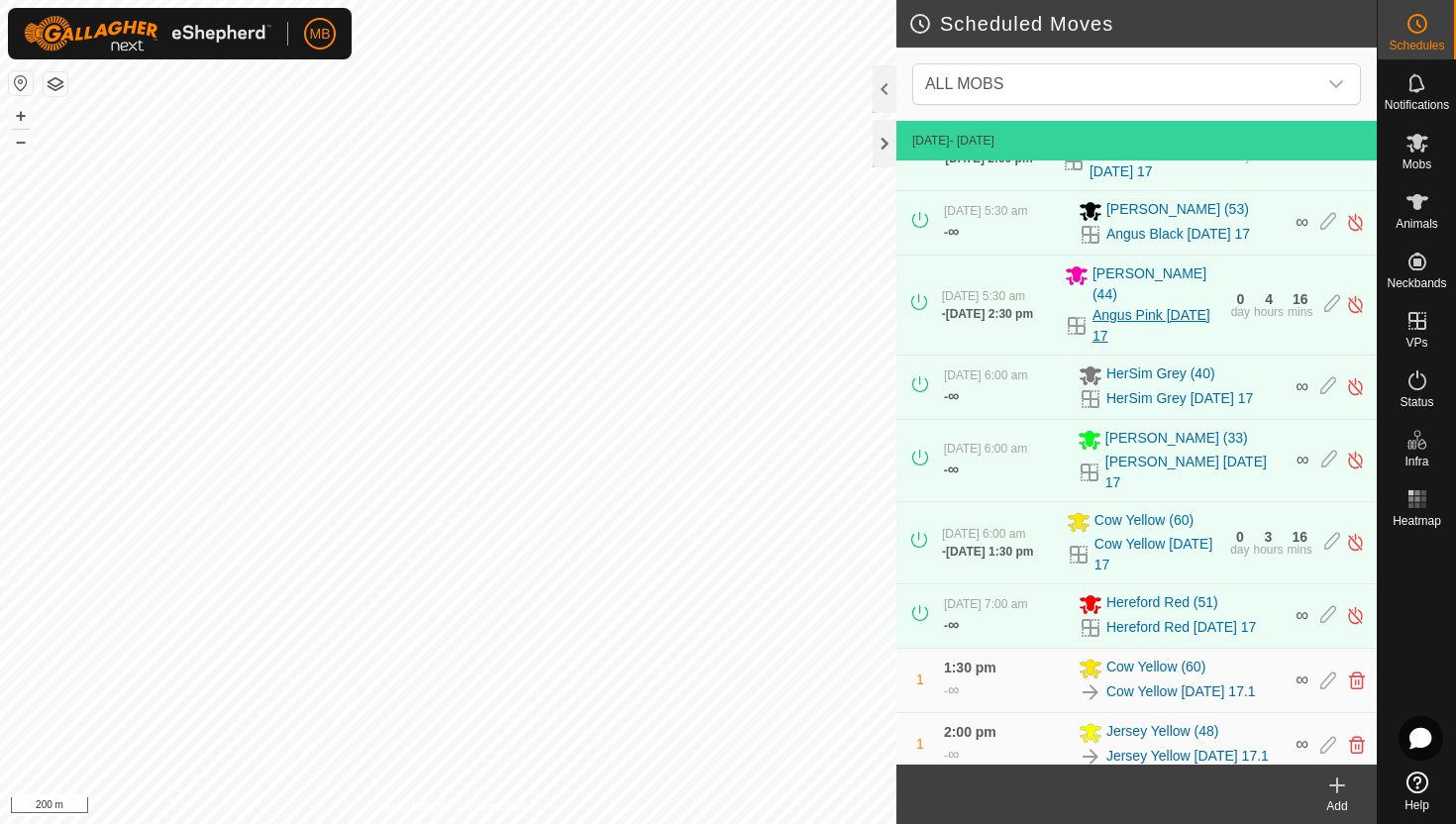 scroll, scrollTop: 322, scrollLeft: 0, axis: vertical 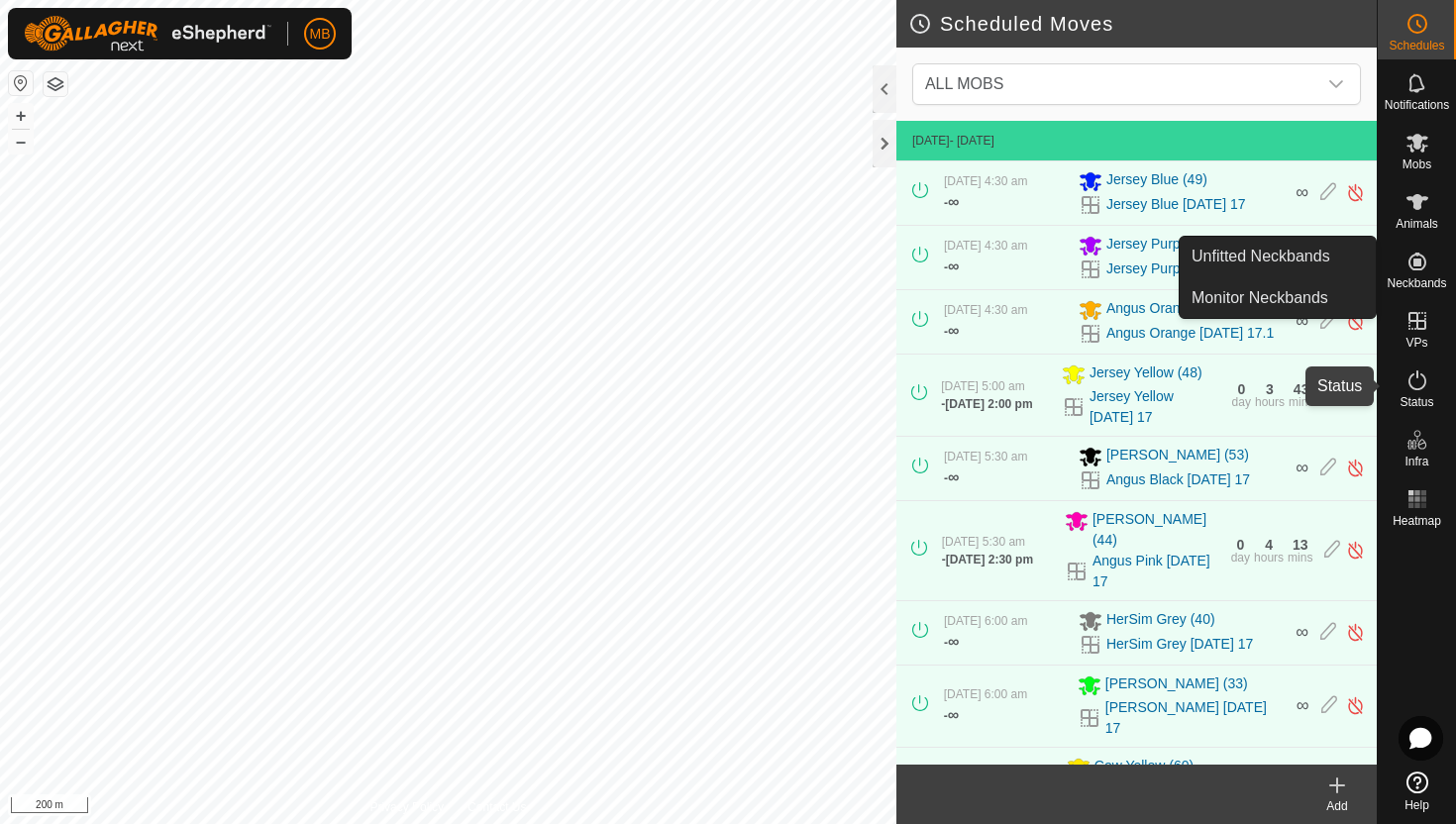 click 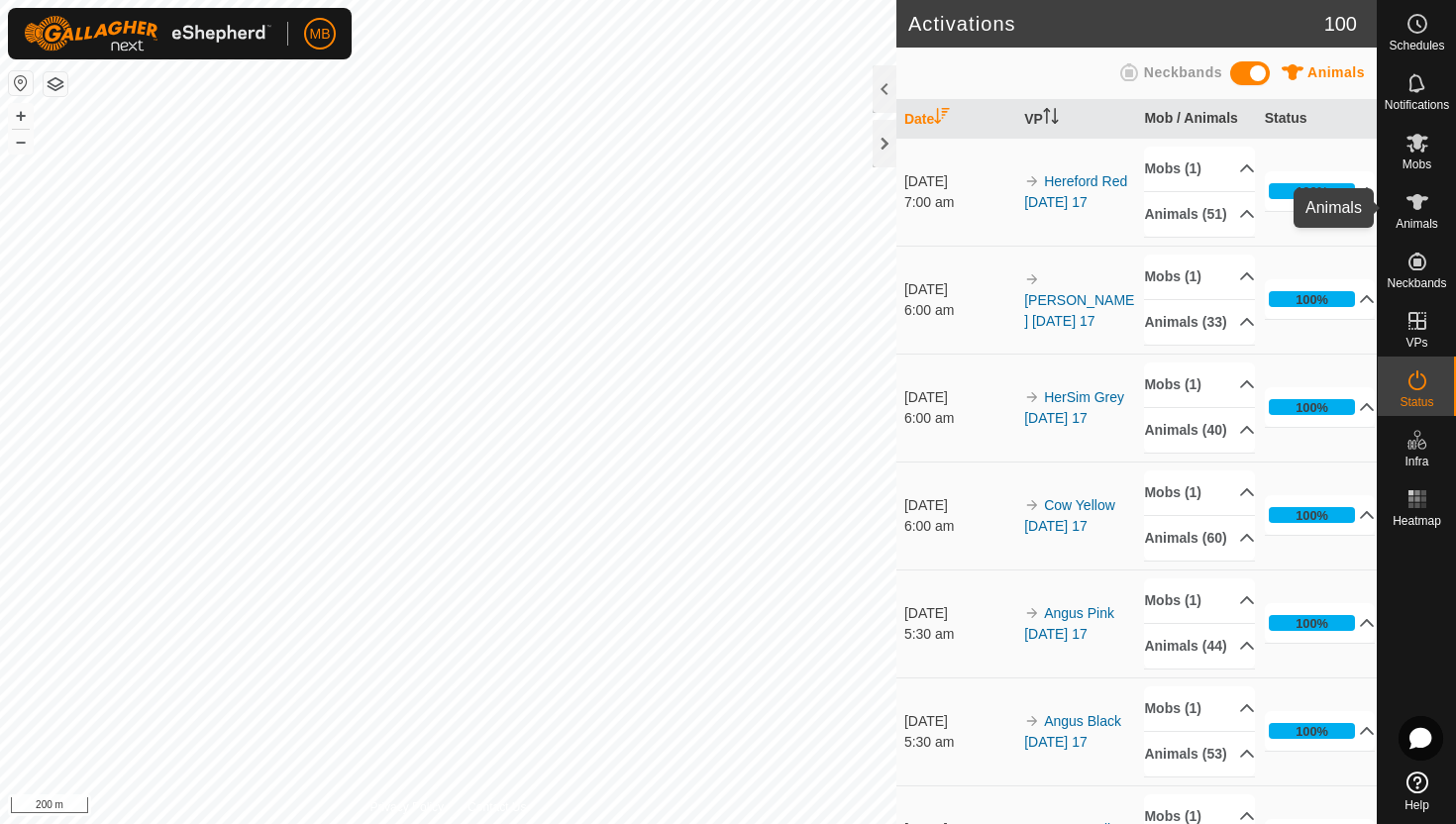 click 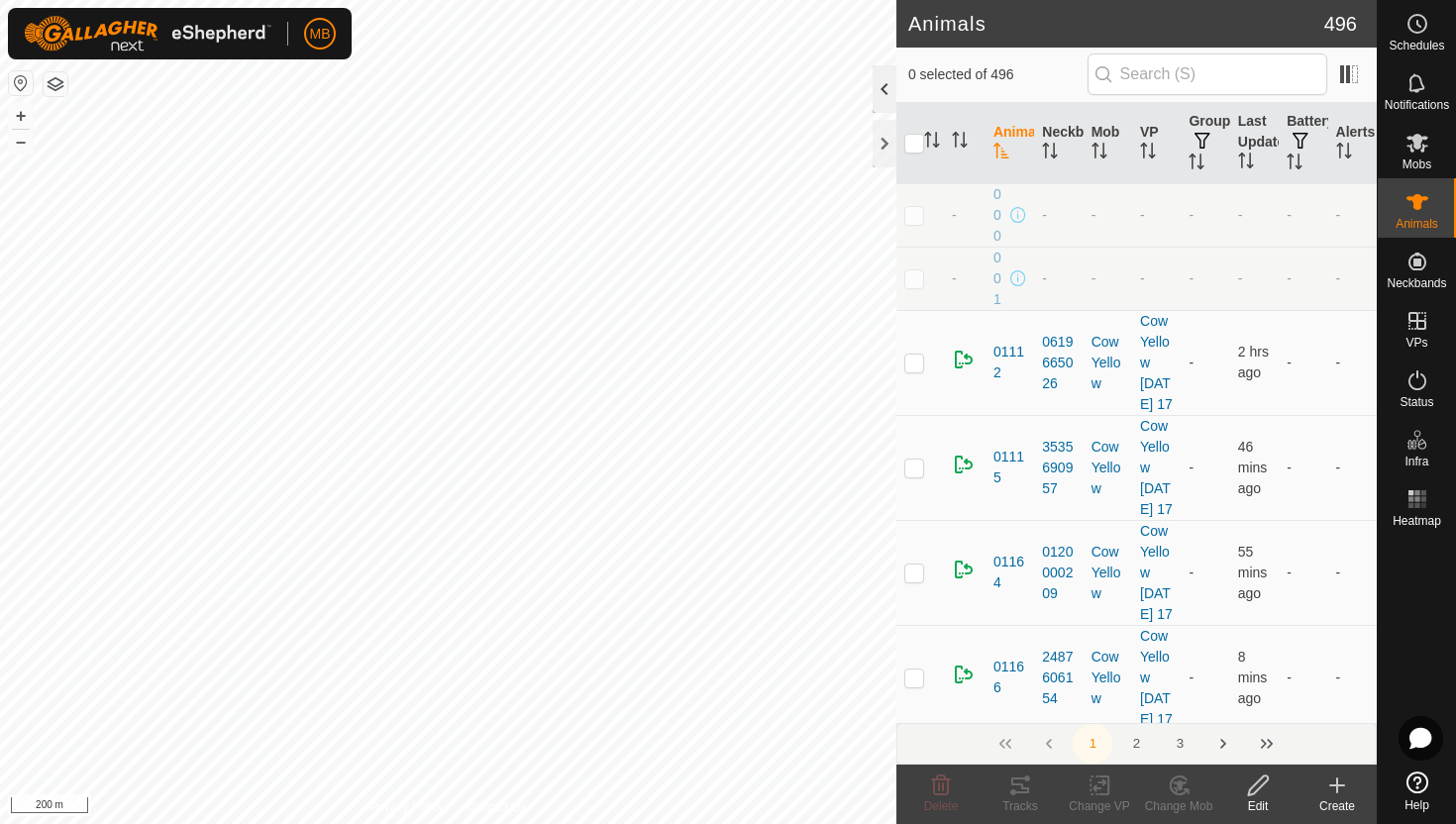 click 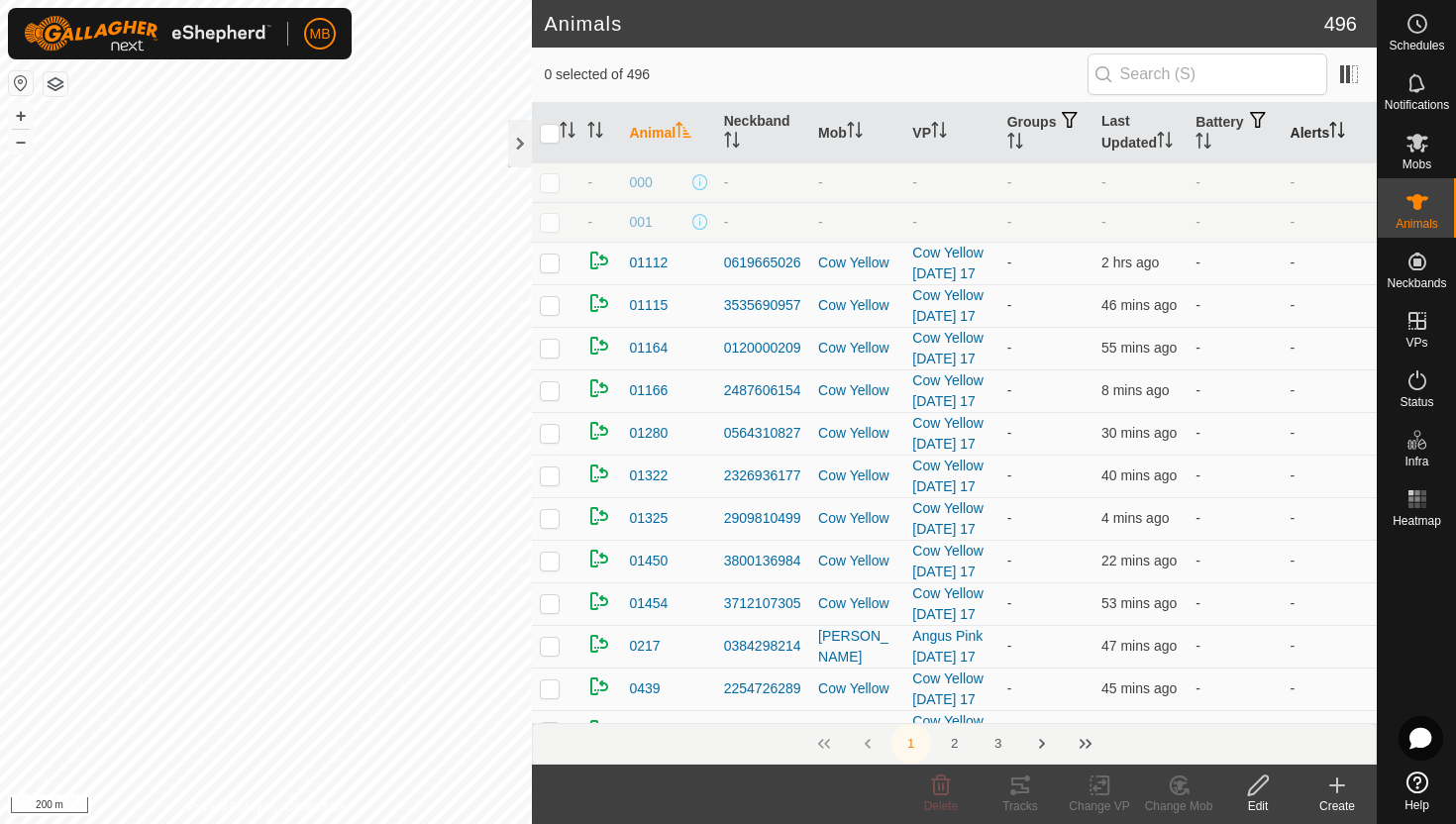 click 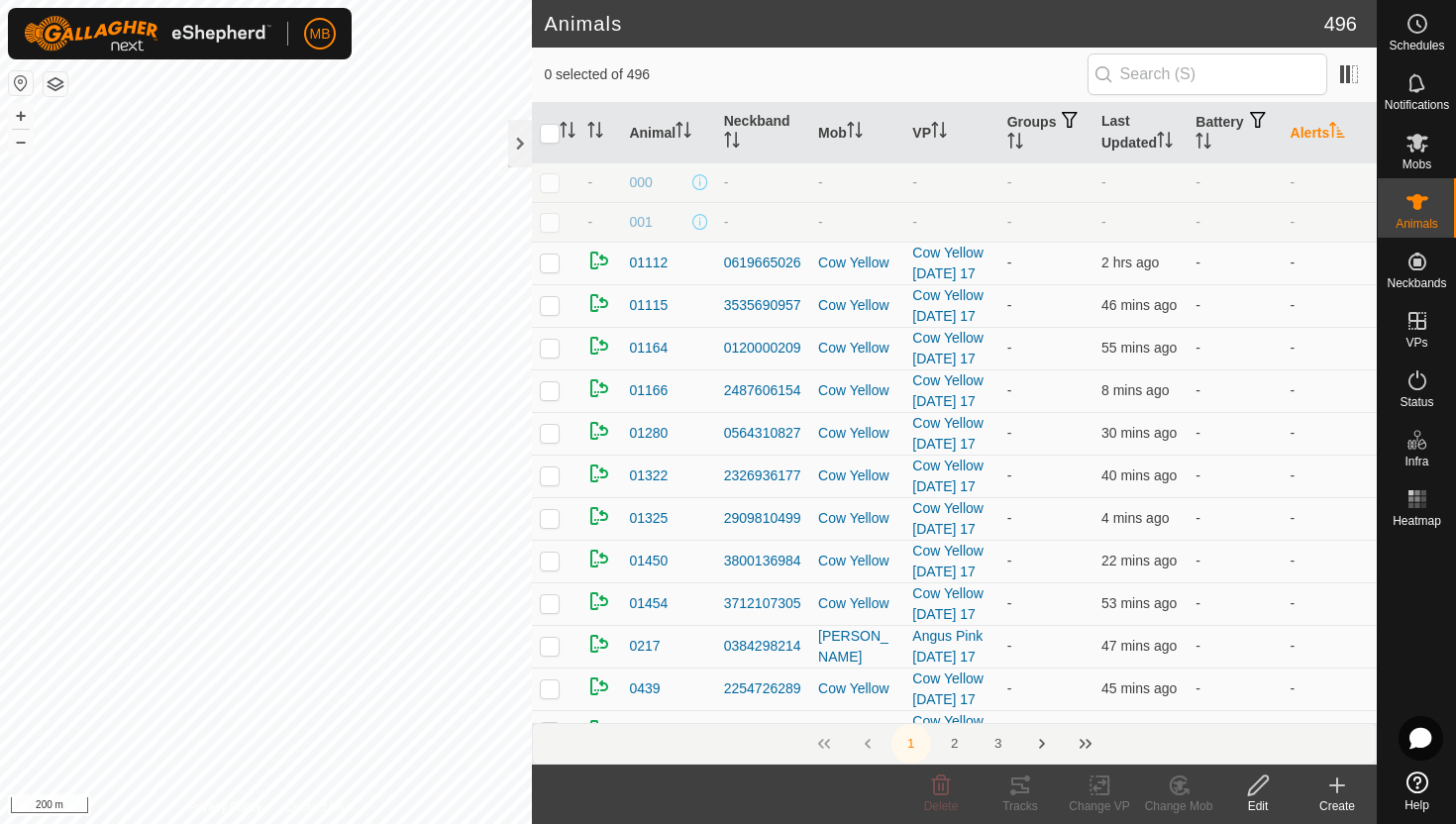 click 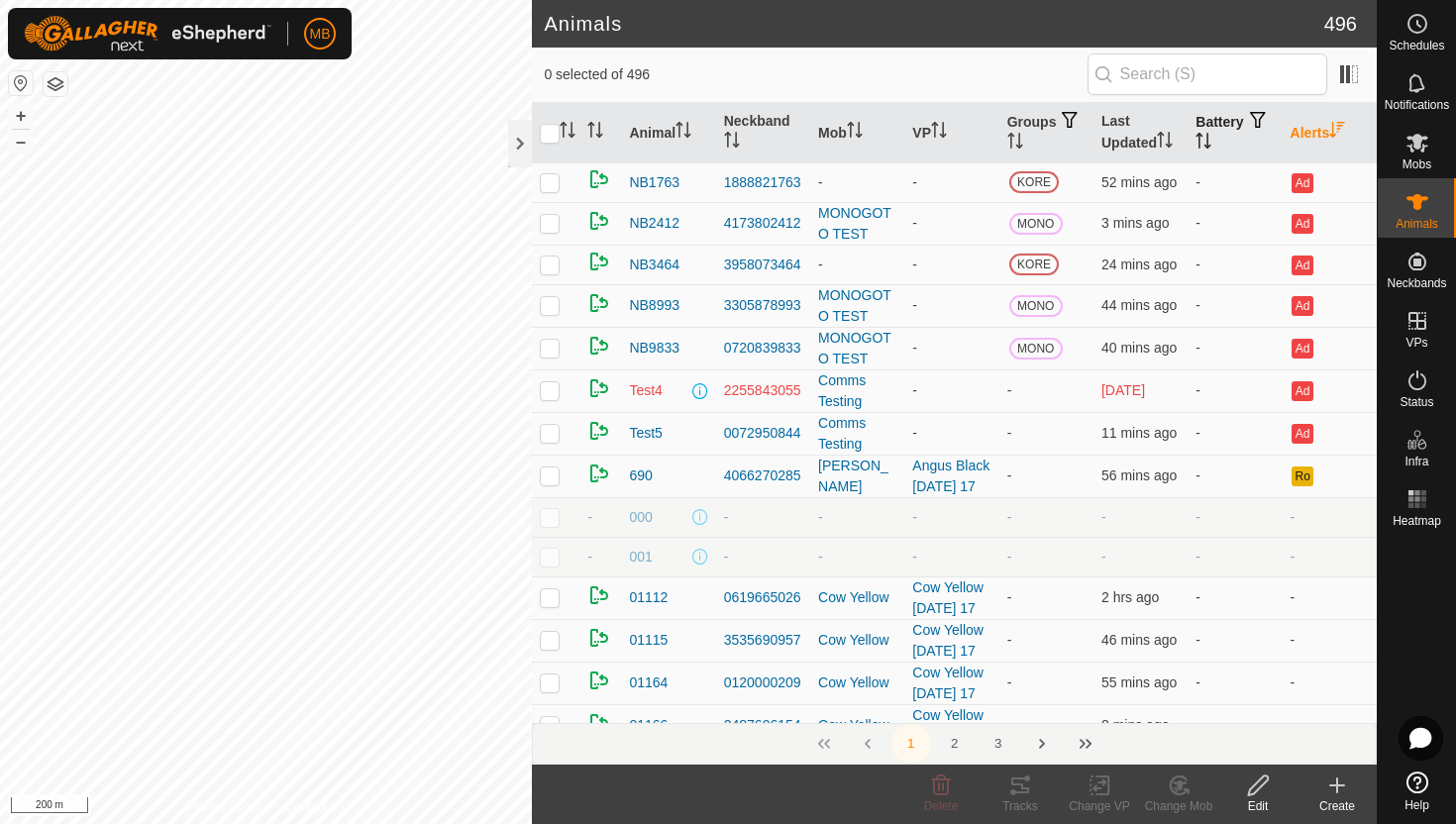 click 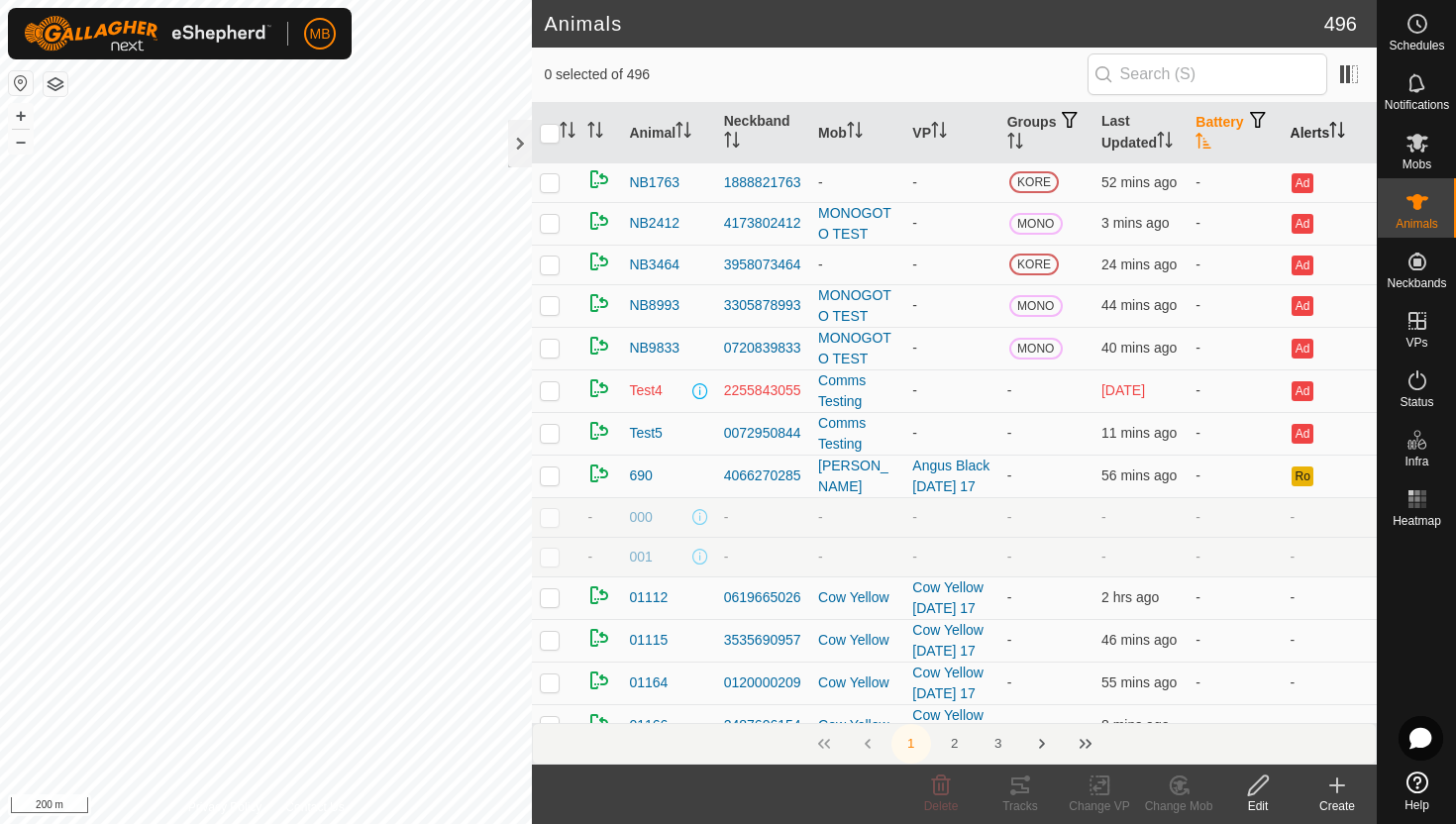 click 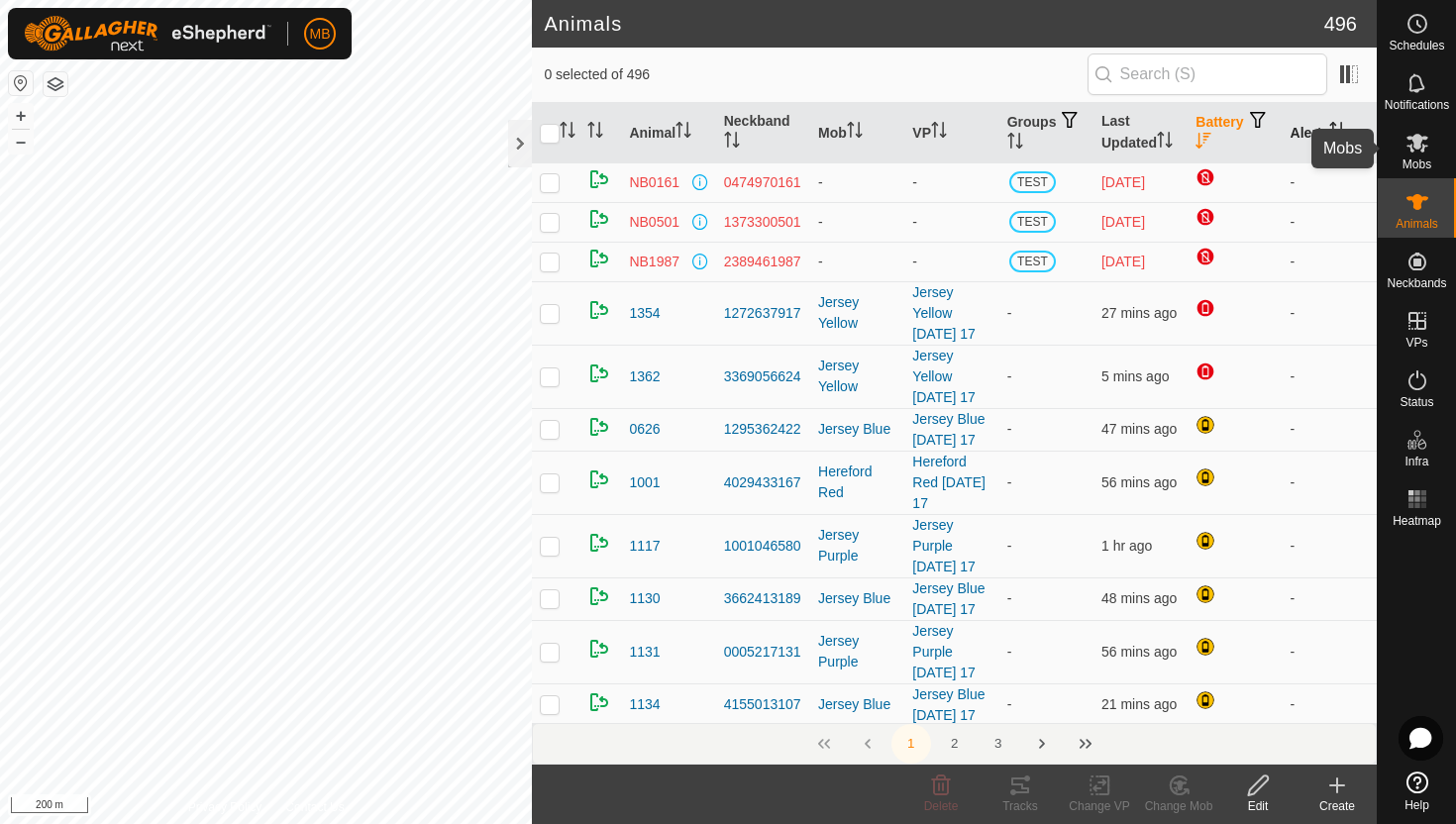 click 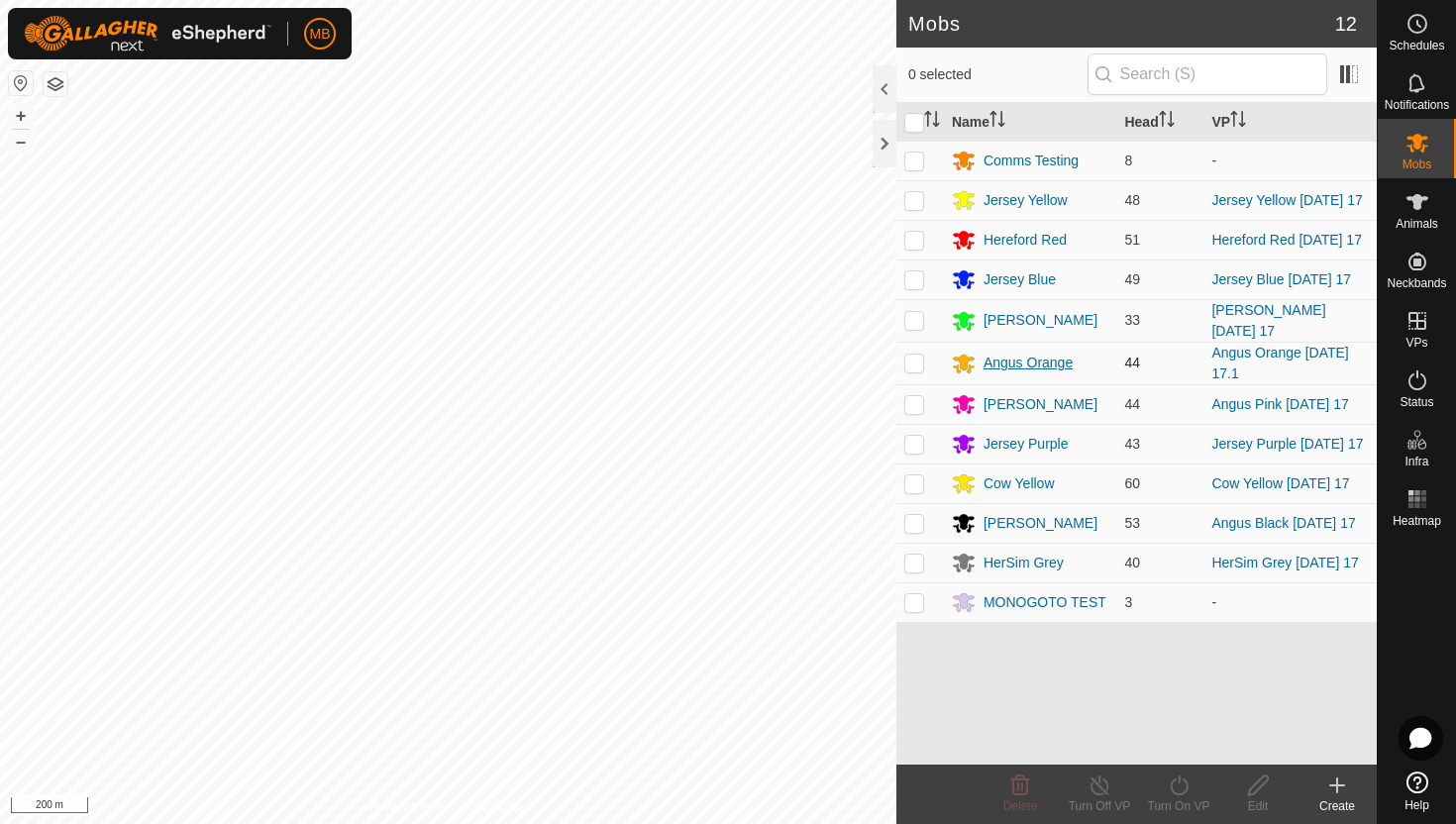 click on "Angus Orange" at bounding box center (1028, 362) 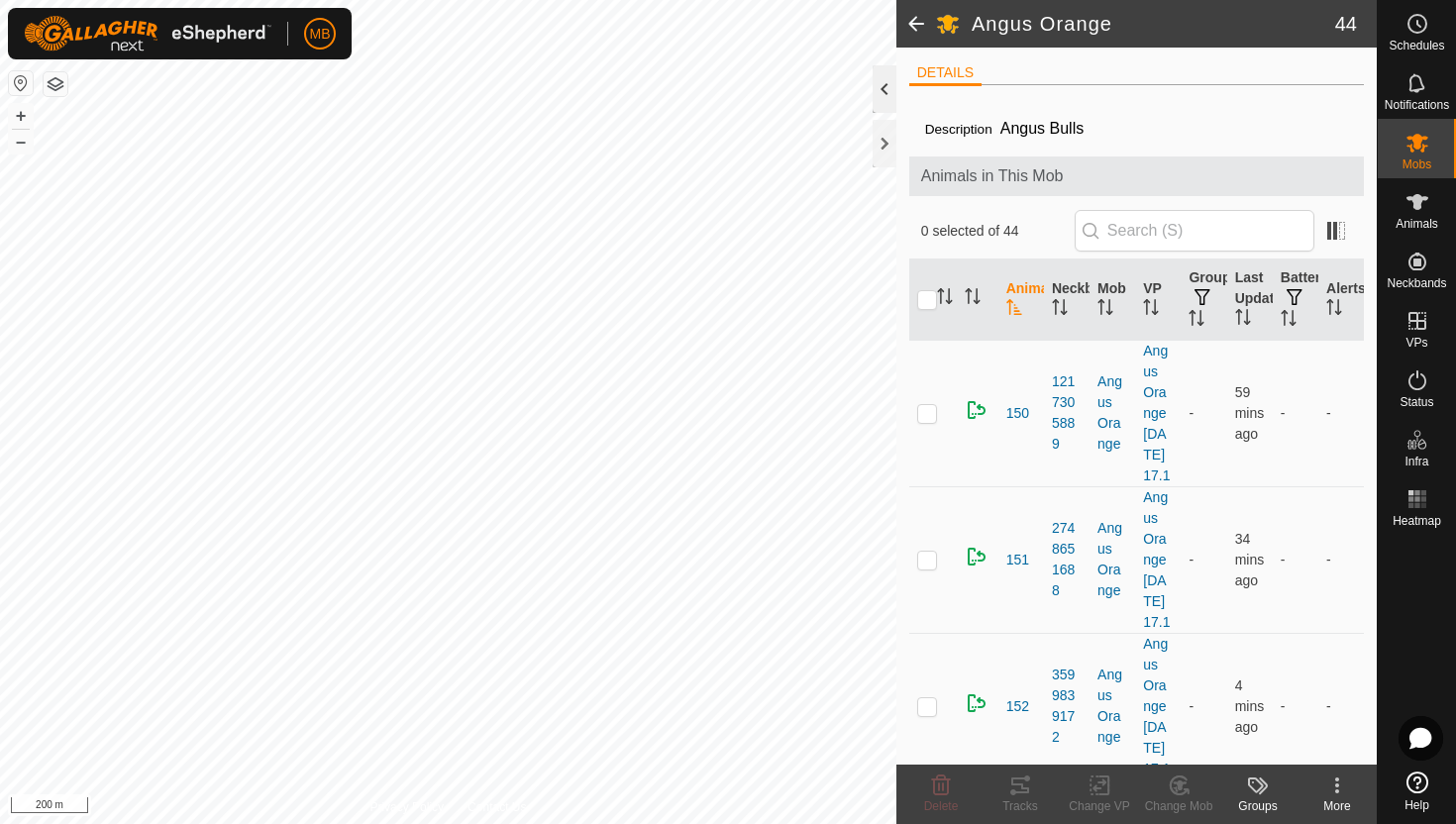 click 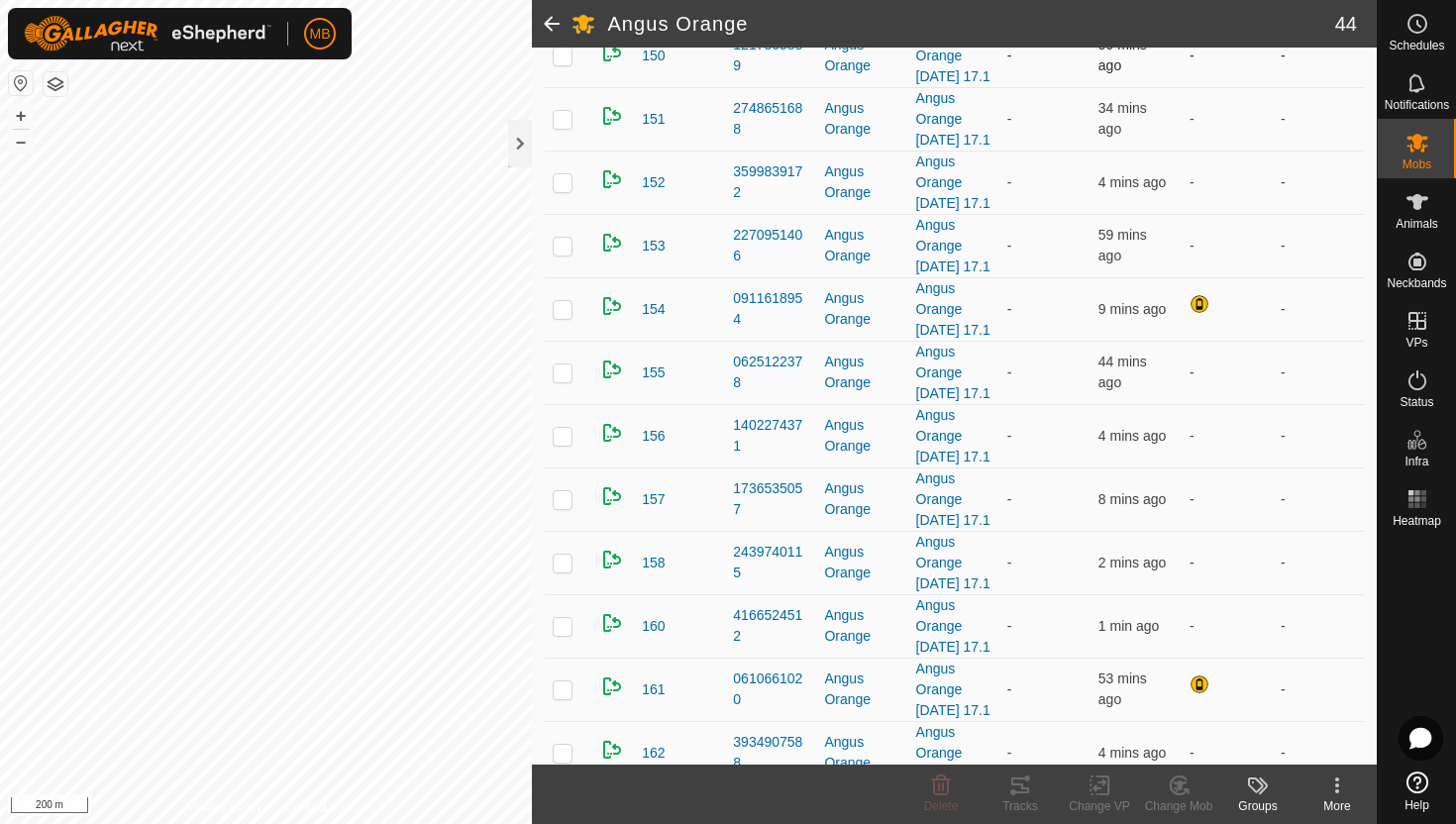 scroll, scrollTop: 0, scrollLeft: 0, axis: both 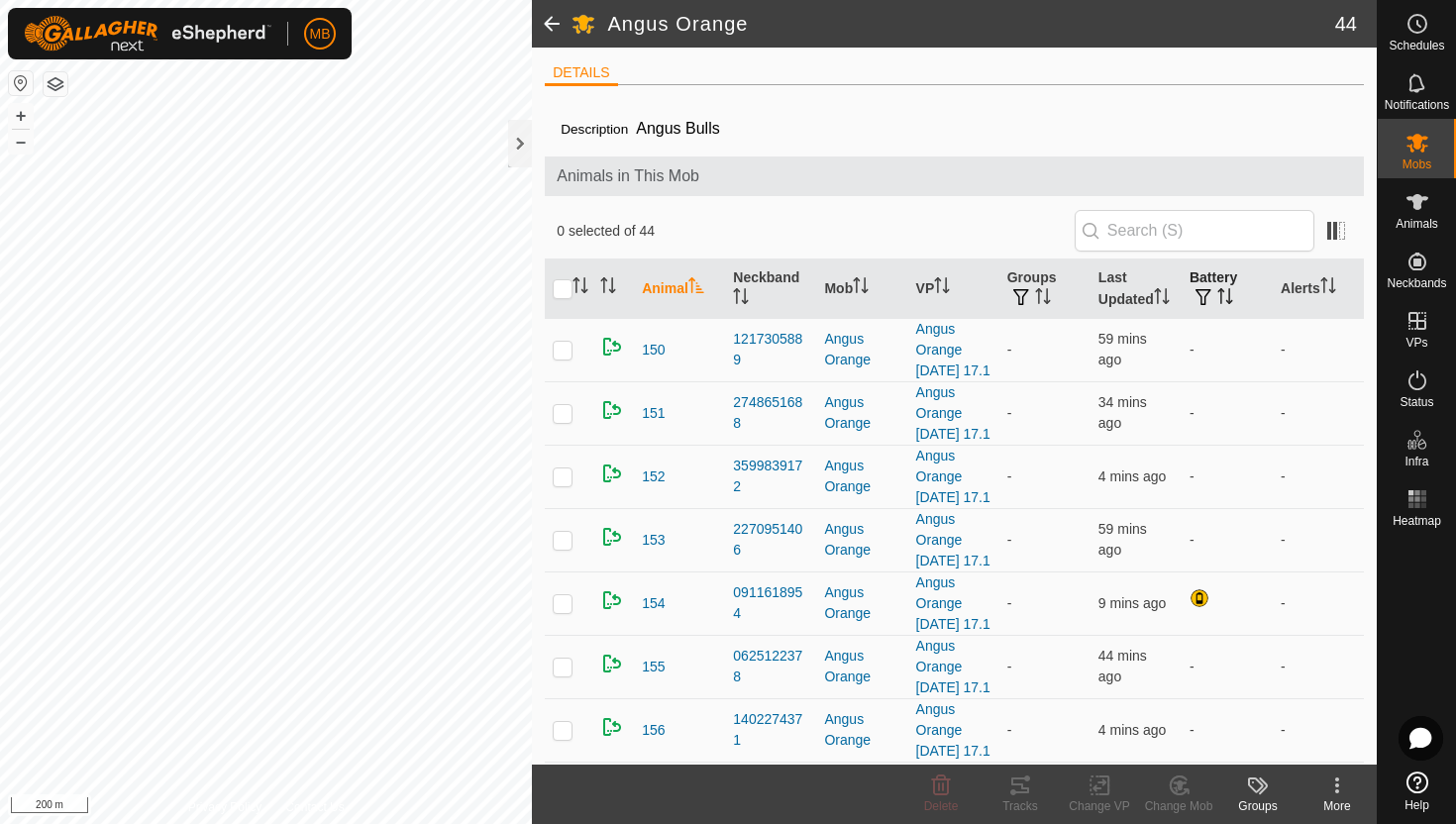 click 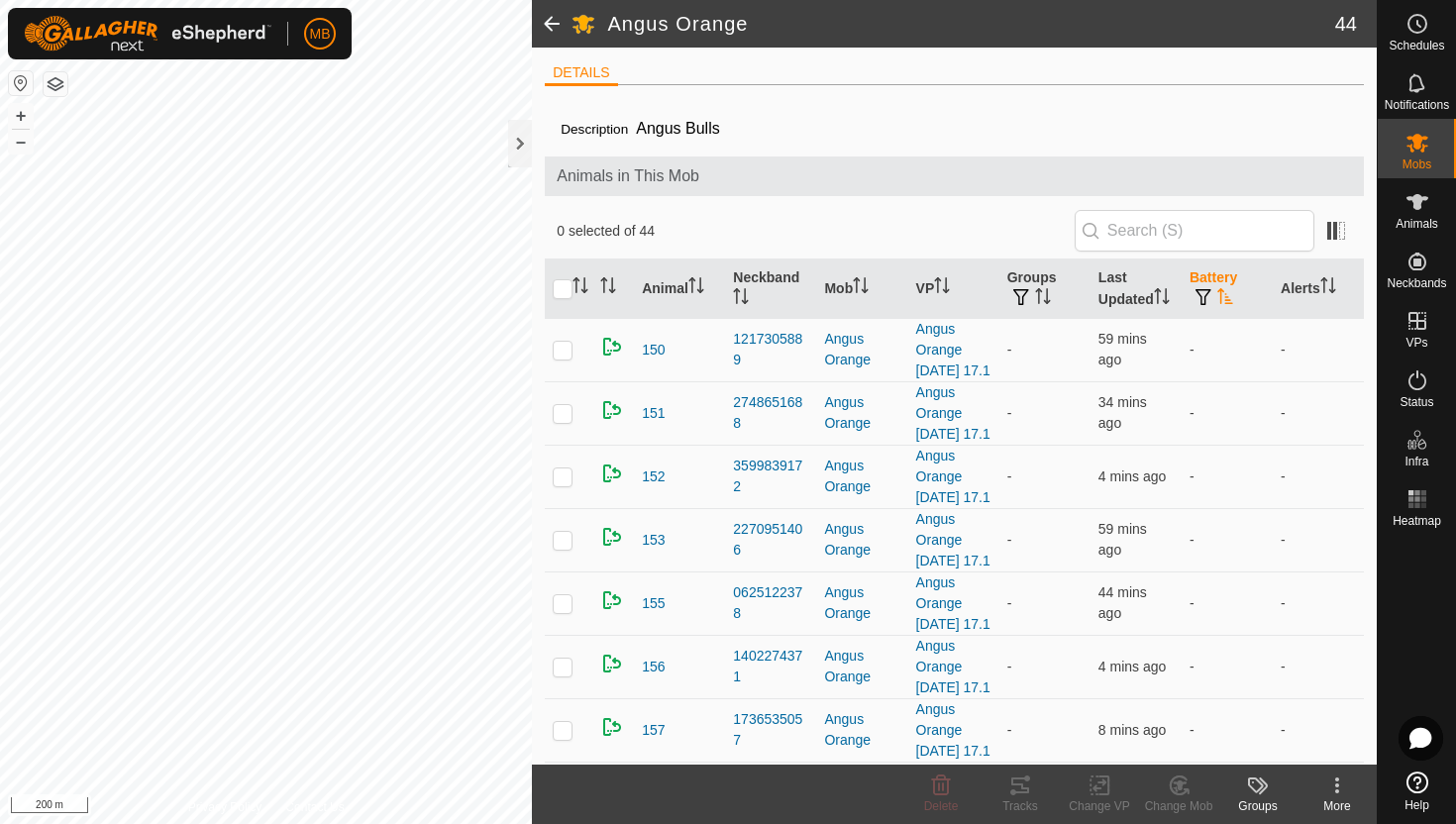 click 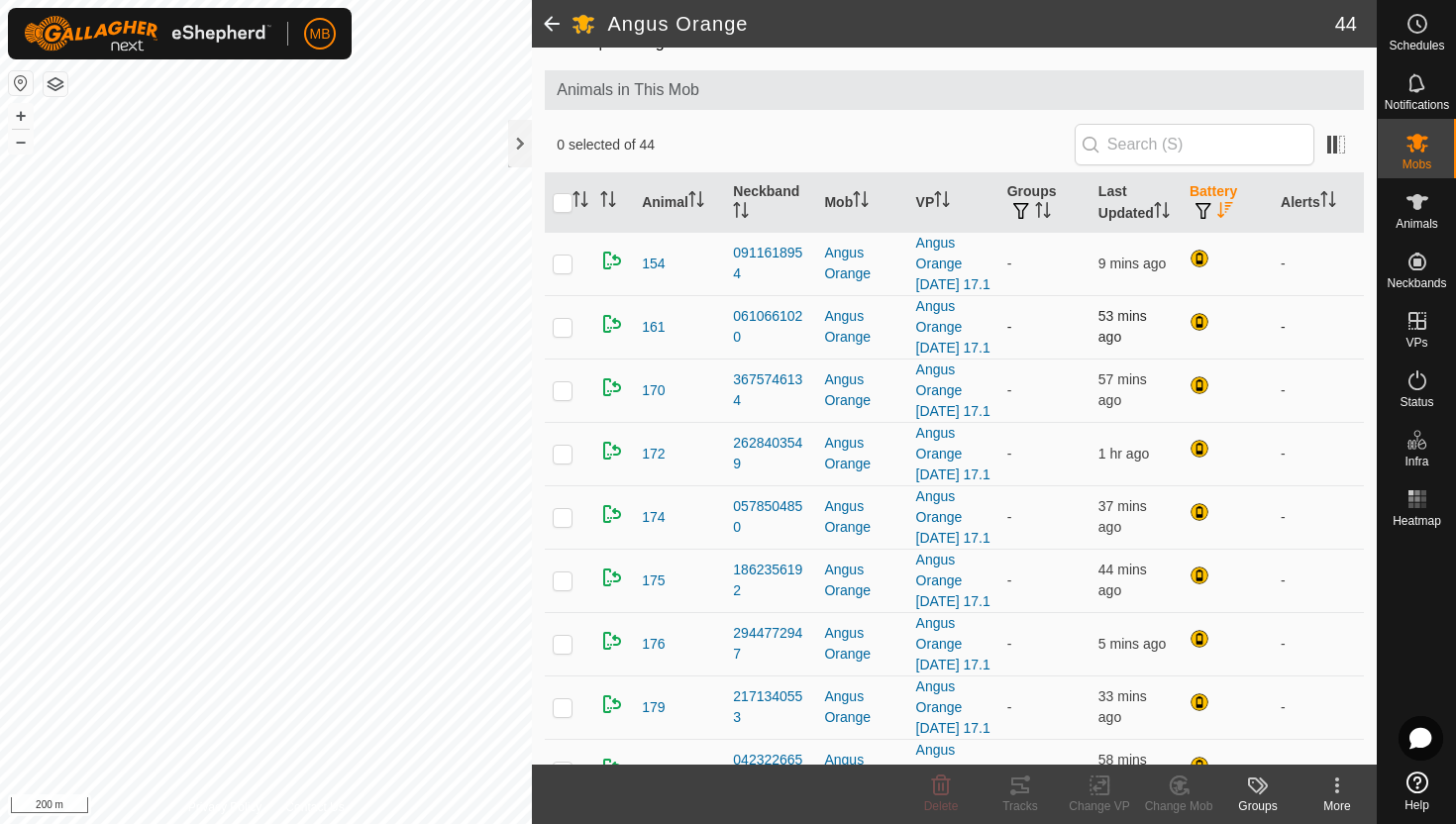 scroll, scrollTop: 0, scrollLeft: 0, axis: both 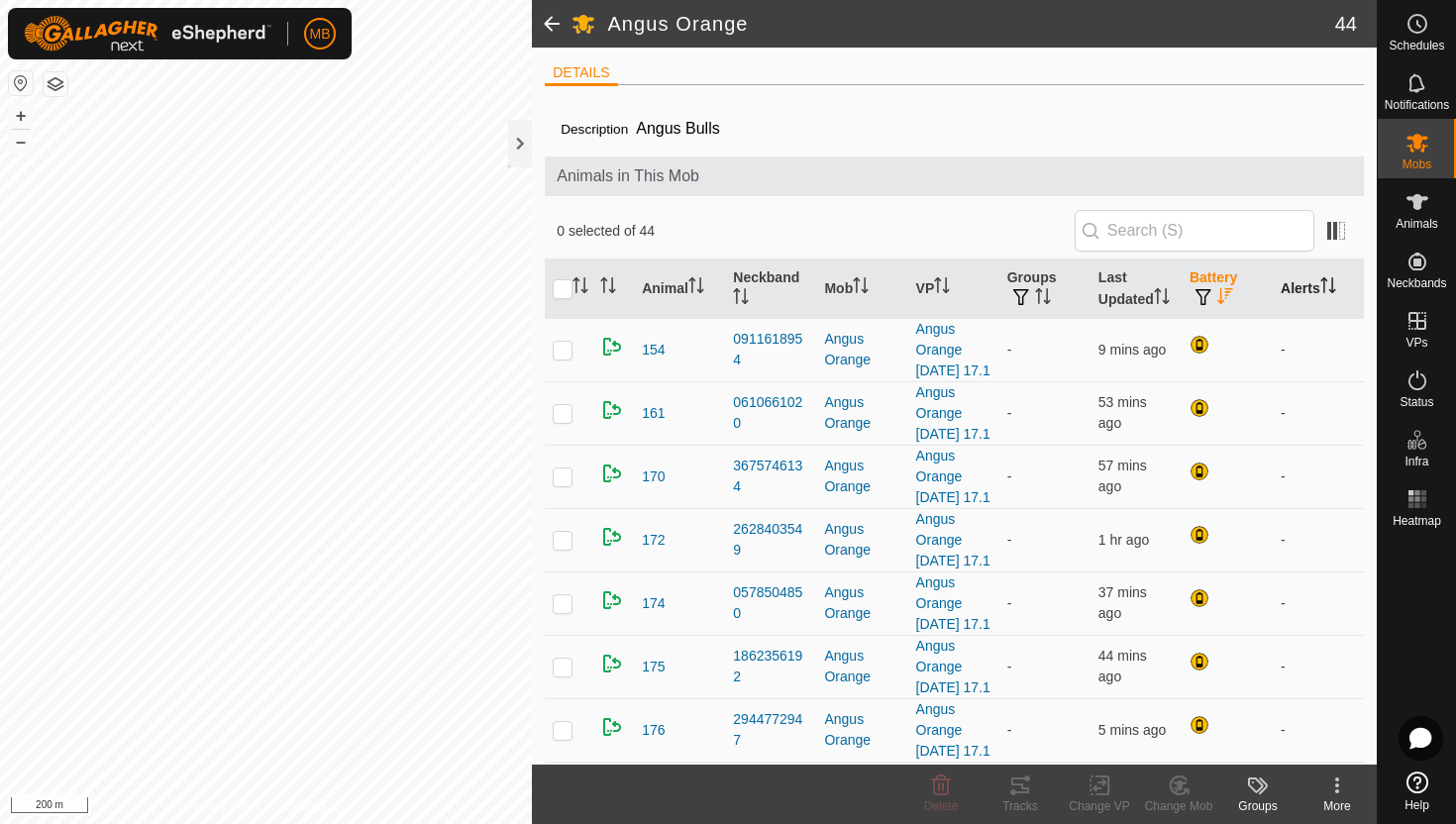 click 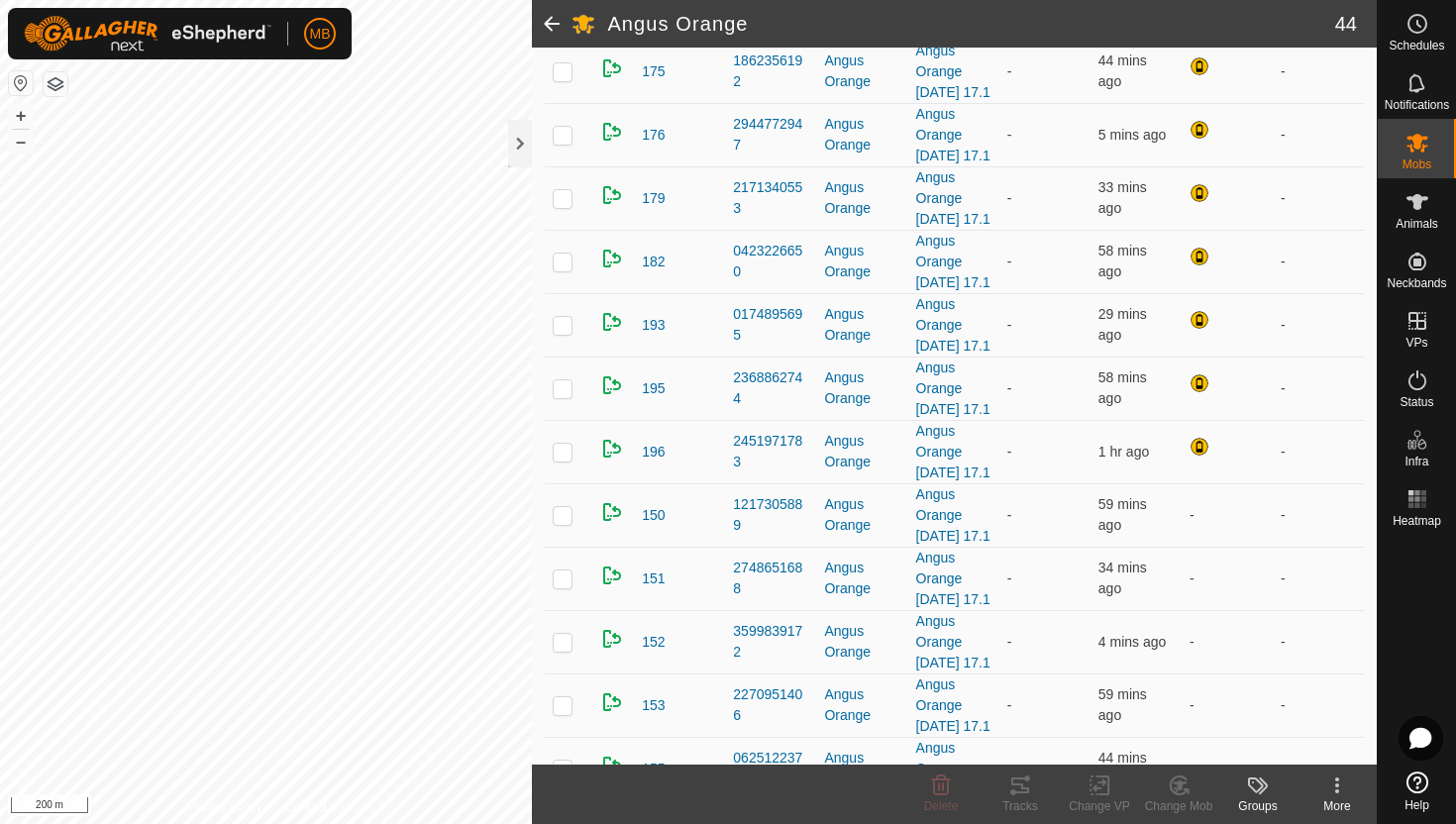 scroll, scrollTop: 0, scrollLeft: 0, axis: both 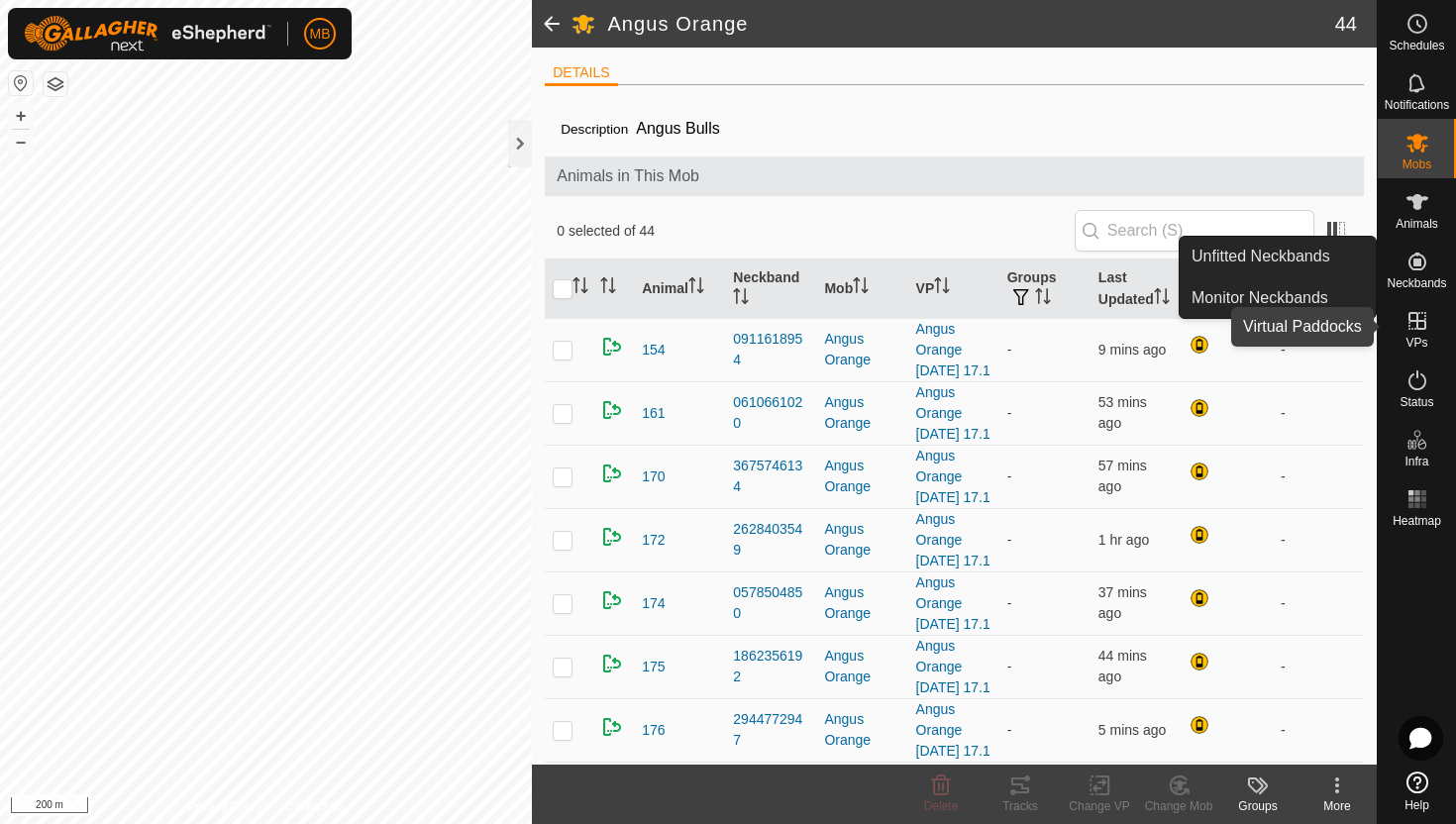 click 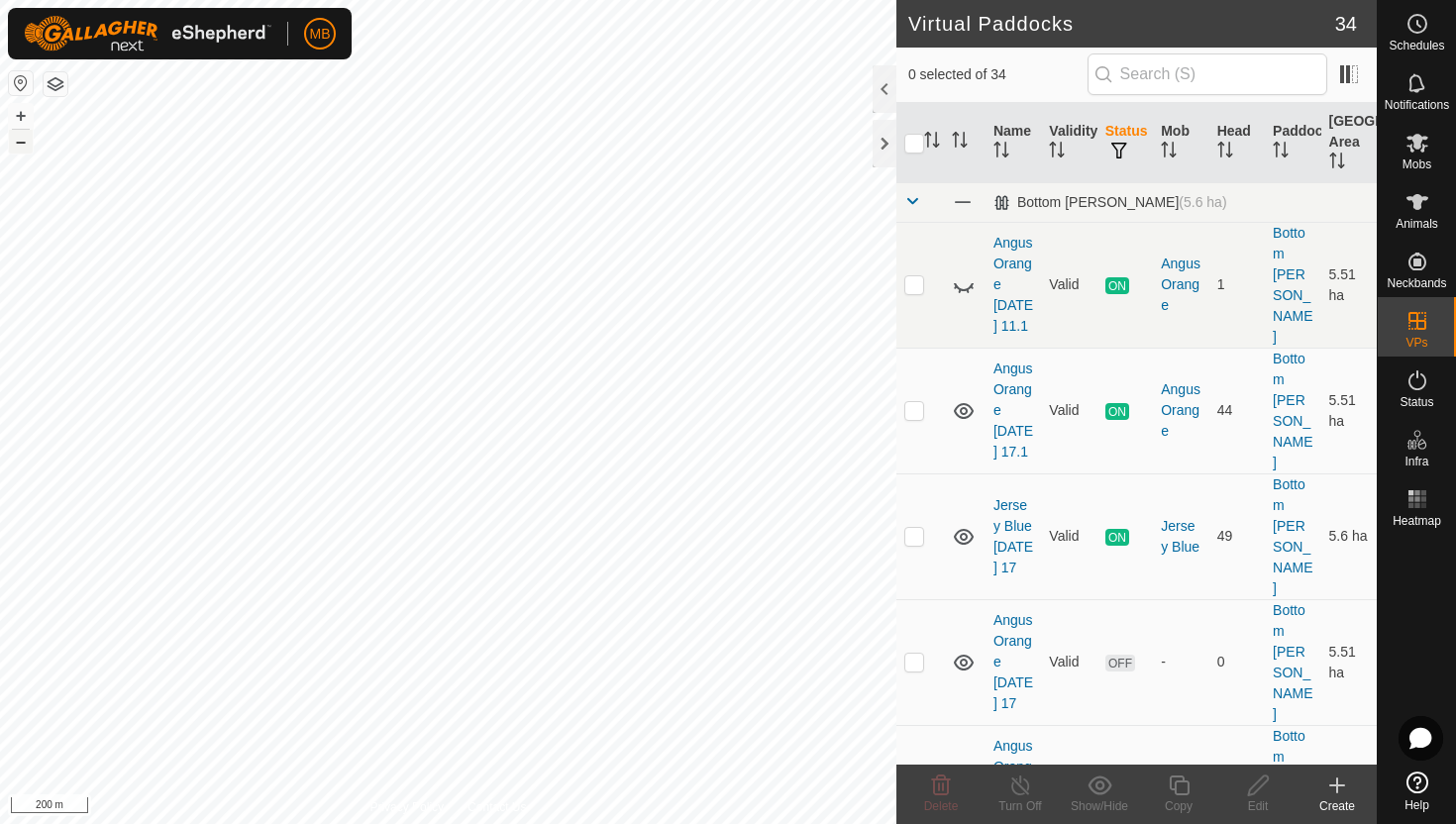 click on "–" at bounding box center [21, 142] 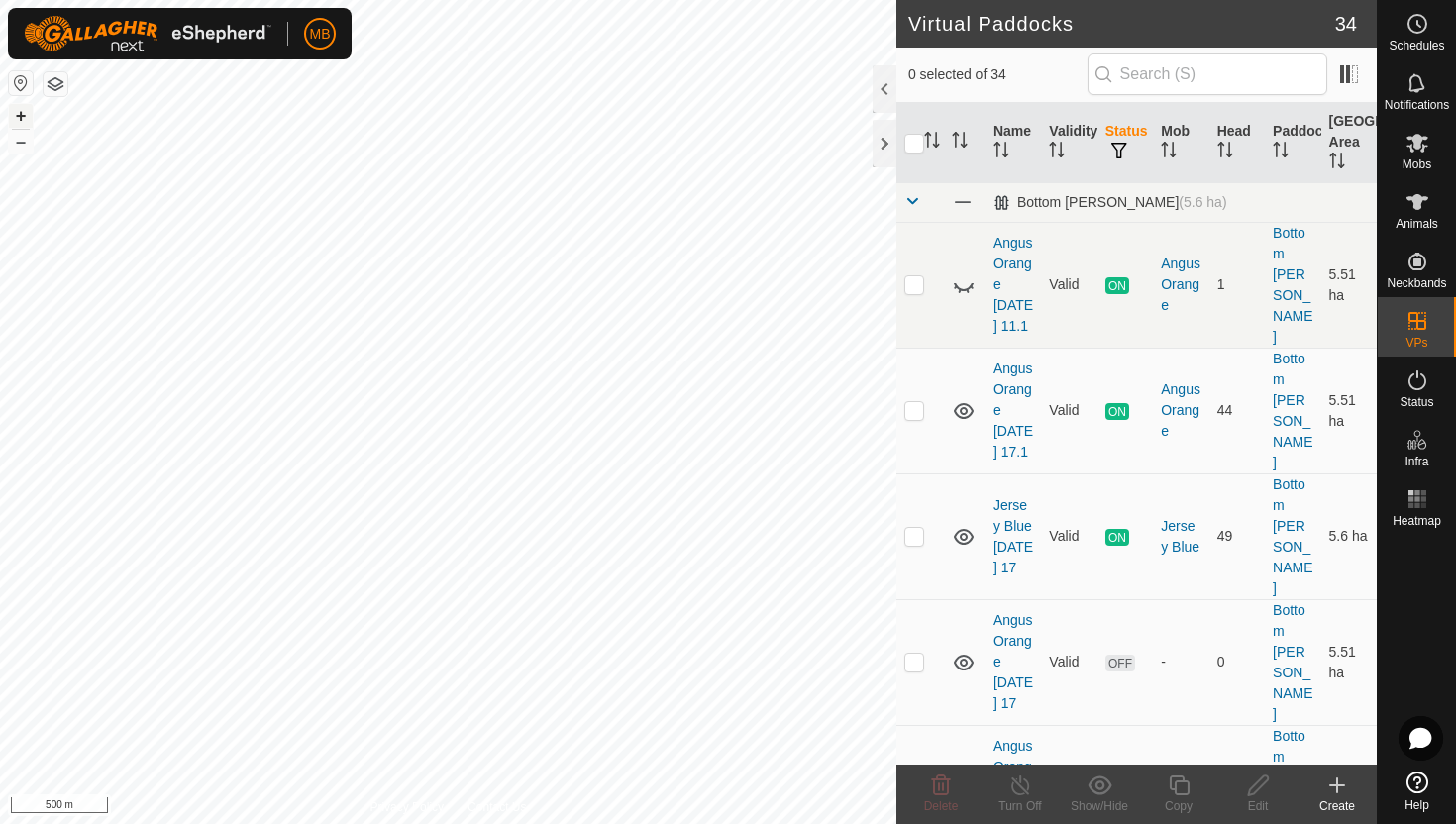 click on "+" at bounding box center (21, 116) 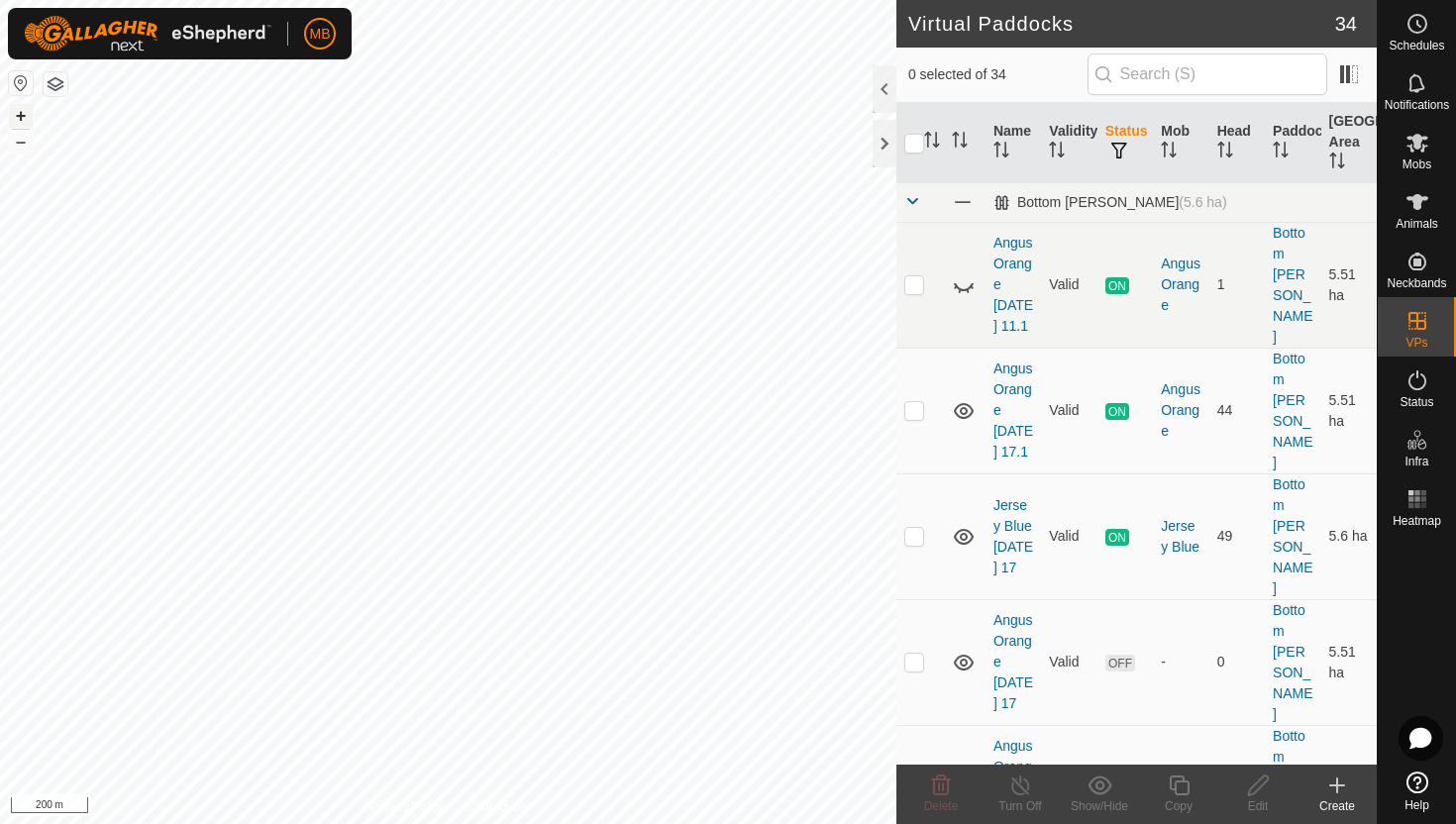 click on "+" at bounding box center [21, 116] 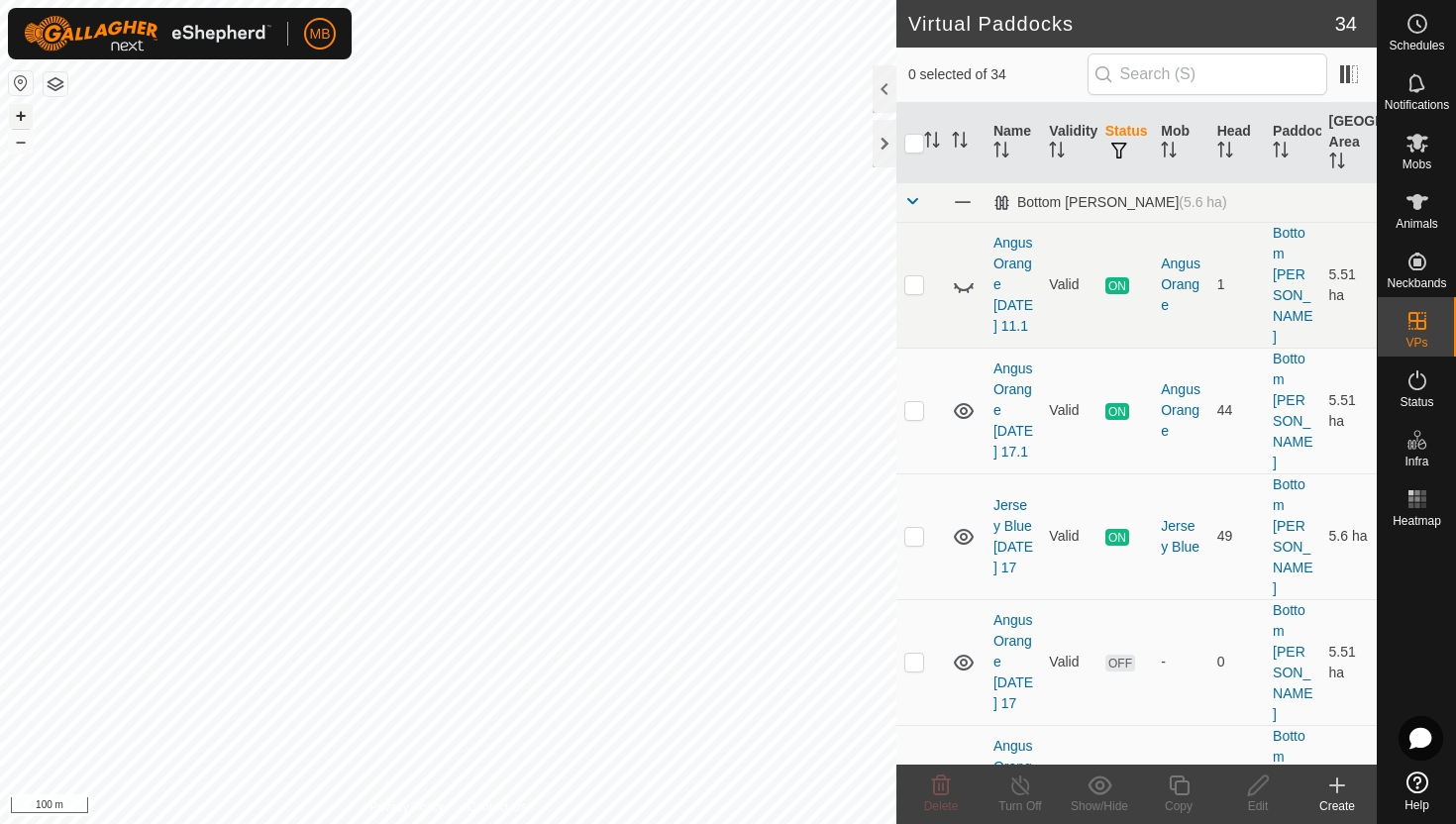 click on "+" at bounding box center [21, 116] 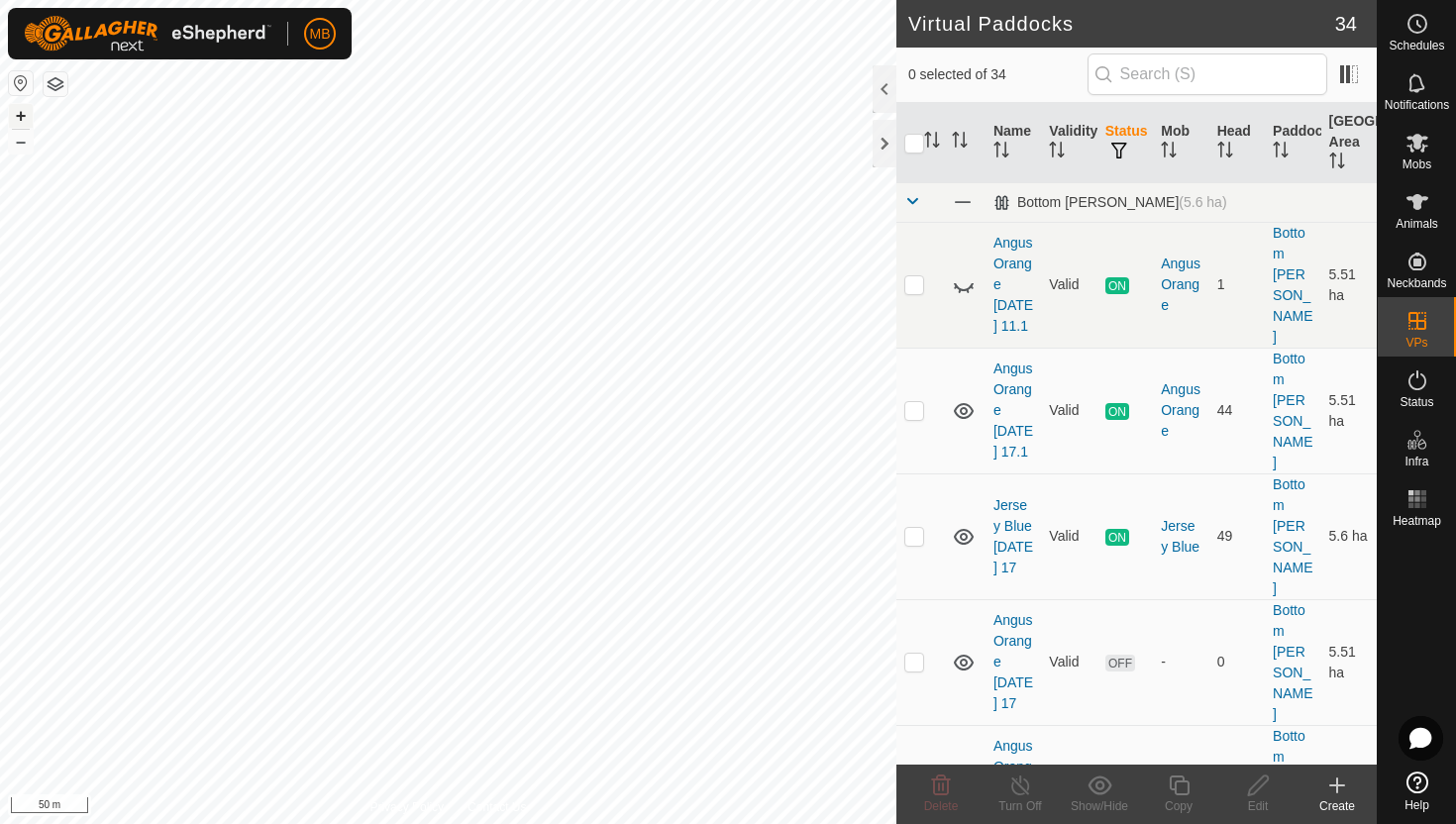 click on "+" at bounding box center (21, 116) 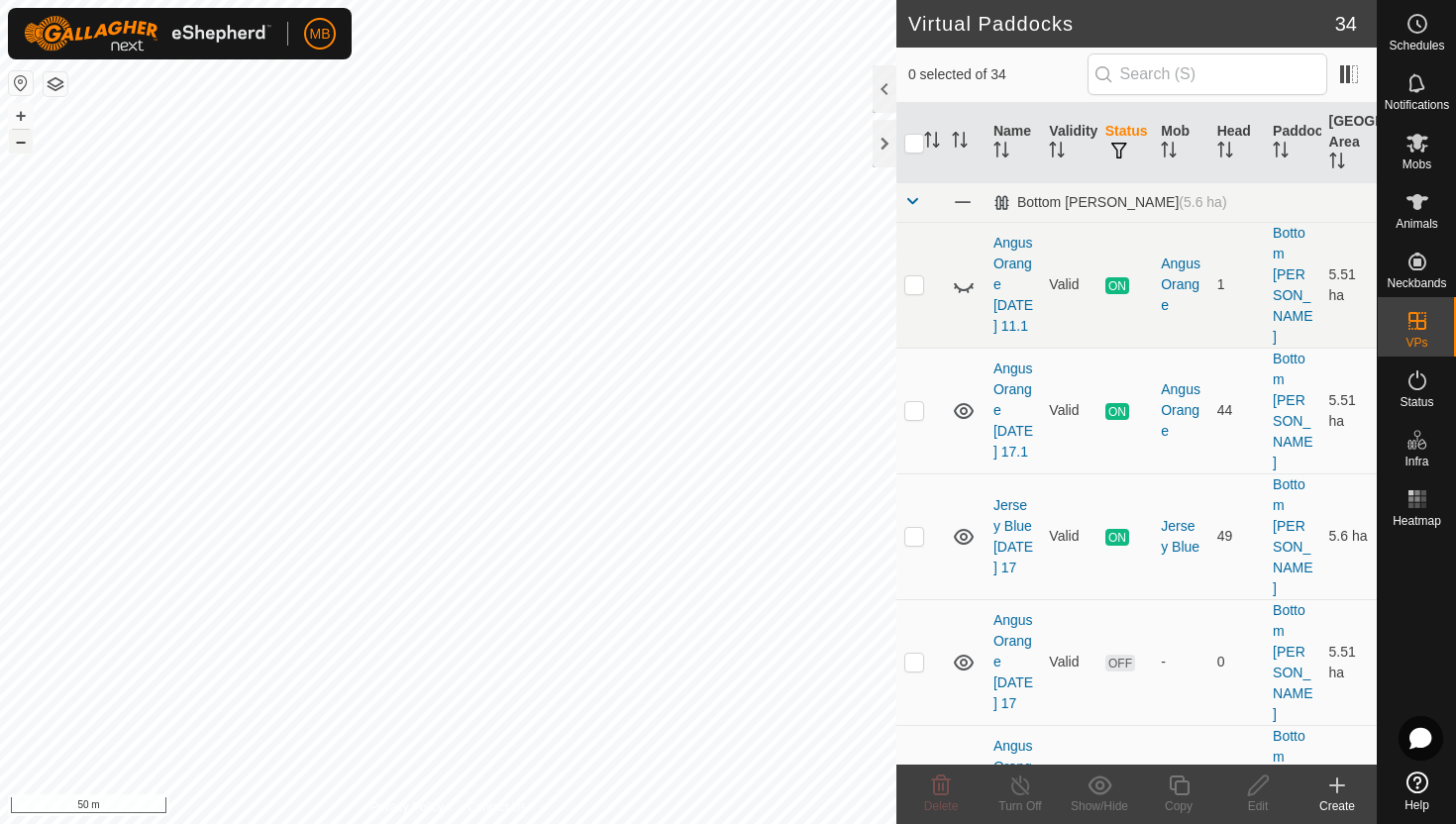 click on "–" at bounding box center (21, 142) 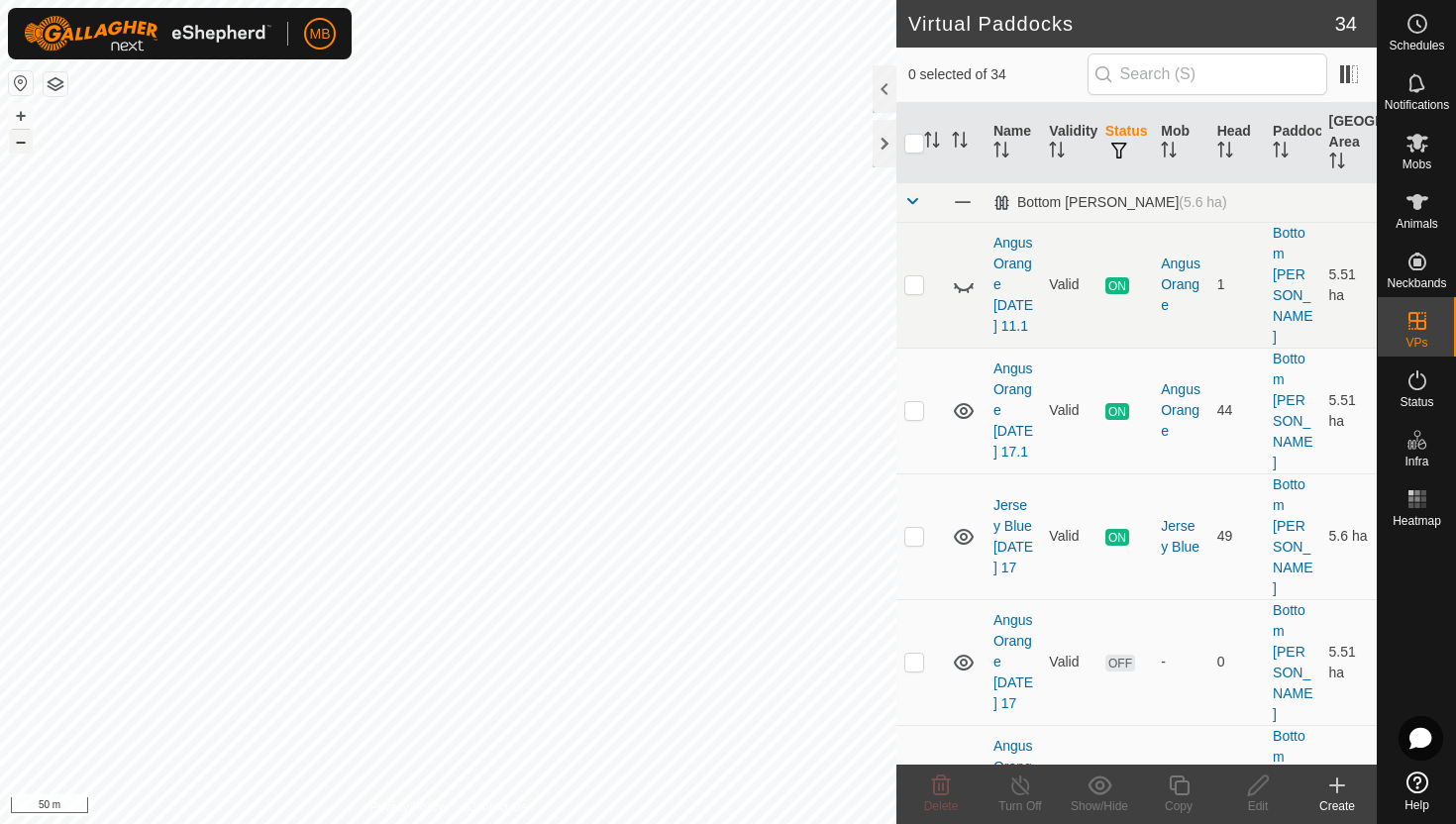 click on "–" at bounding box center (21, 142) 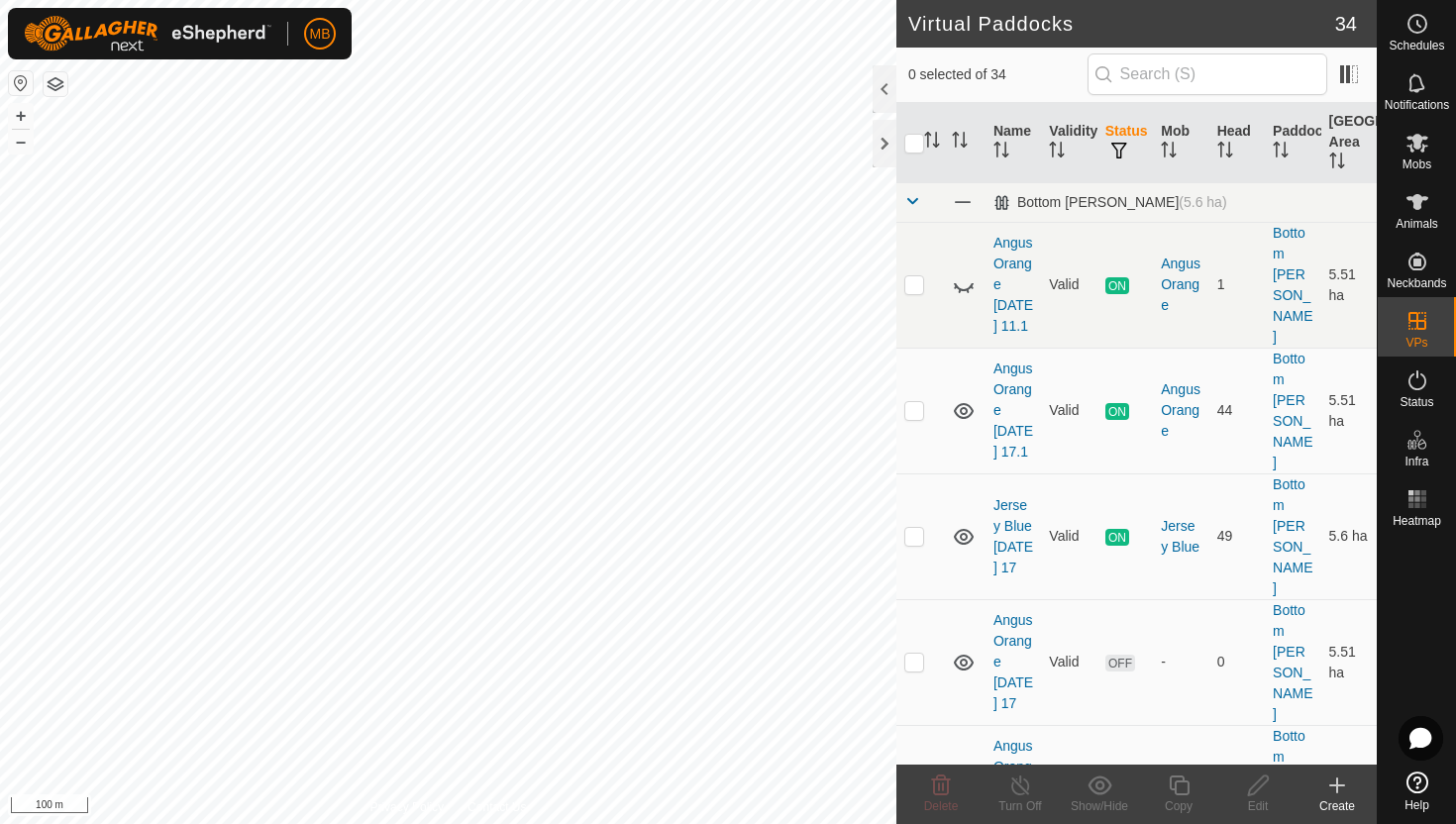 click on "MB Schedules Notifications Mobs Animals Neckbands VPs Status Infra Heatmap Help Virtual Paddocks 34 0 selected of 34     Name   Validity   Status   Mob   Head   Paddock   Grazing Area   Bottom Davey   (5.6 ha) Angus Orange Friday 11.1  Valid  ON  Angus Orange   1   Bottom Davey   5.51 ha  Angus Orange Thursday 17.1  Valid  ON  Angus Orange   44   Bottom Davey   5.51 ha  Jersey Blue Thursday 17  Valid  ON  Jersey Blue   49   Bottom Davey   5.6 ha  Angus Orange Thursday 17  Valid  OFF  -   0   Bottom Davey   5.51 ha  Angus Orange Wednesday 16  Valid  OFF  -   0   Bottom Davey   5.51 ha  Jersey Blue Wednesday 16  Valid  OFF  -   0   Bottom Davey   5.6 ha   Cattle Yard   (1.01 ha) Comms test Fence  Need watering point  OFF  -   0   Cattle Yard   0.02 ha   Hamishs   (10.86 ha) HerSim Grey Thursday 17  Valid  ON  HerSim Grey   40   Hamishs   7.57 ha  HerSim Grey Wednesday 16.2  Valid  OFF  -   0   Hamishs   7.35 ha  HerSim Grey Wednesday 16.3  Valid  OFF  -   0   Hamishs   7.57 ha   Normans   (8.99 ha)  Valid  ON" 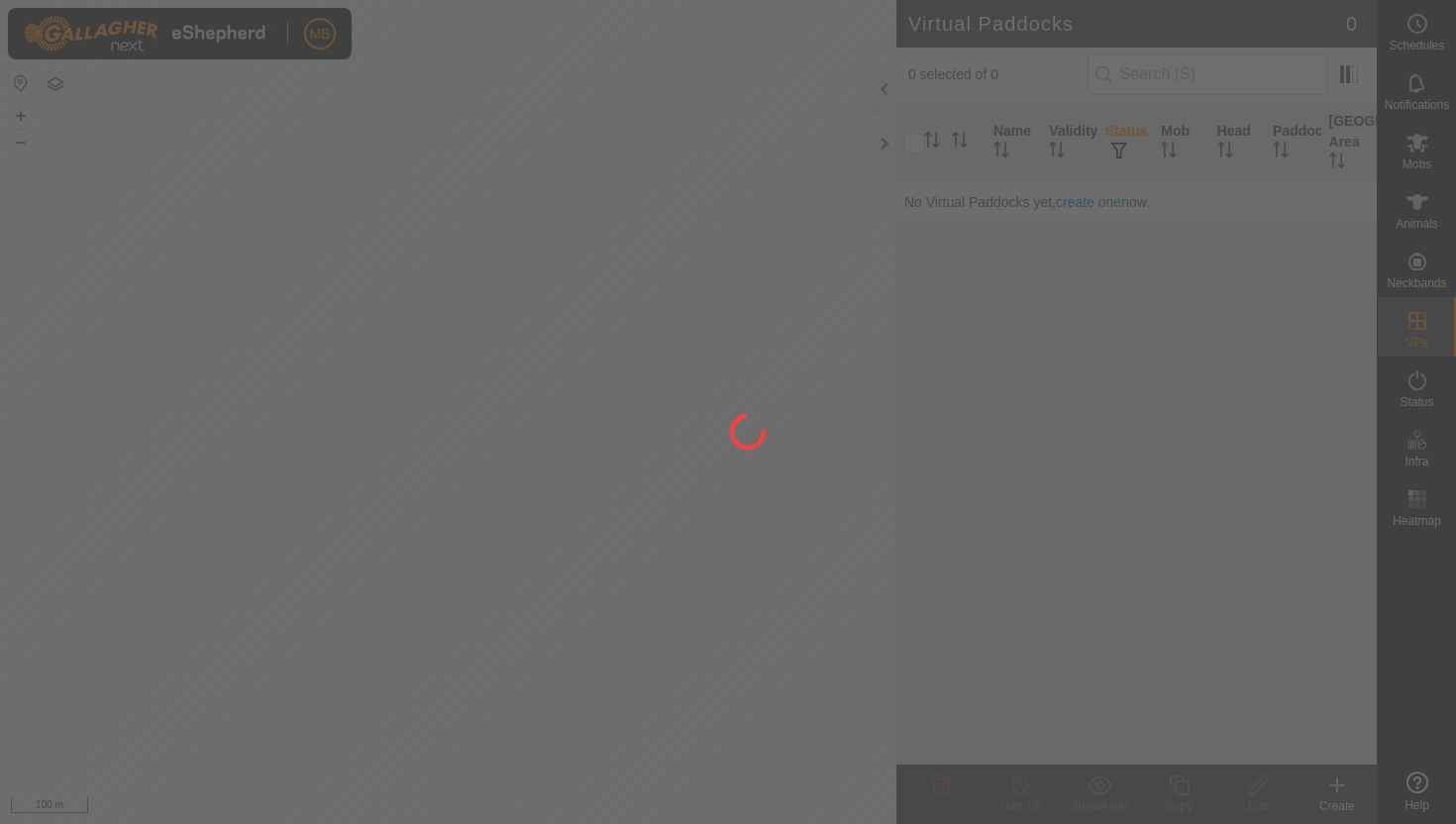 scroll, scrollTop: 0, scrollLeft: 0, axis: both 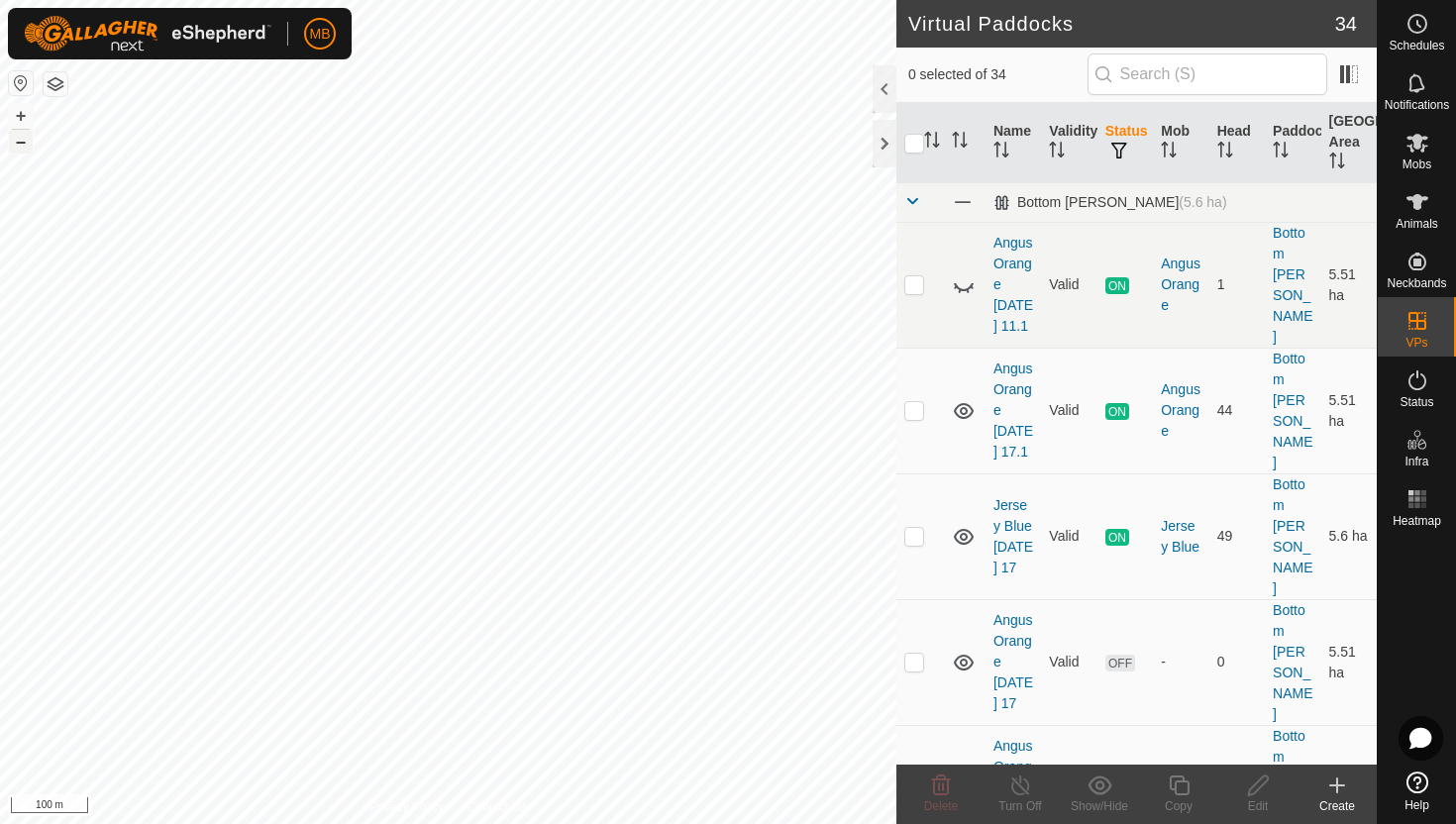 click on "–" at bounding box center (21, 142) 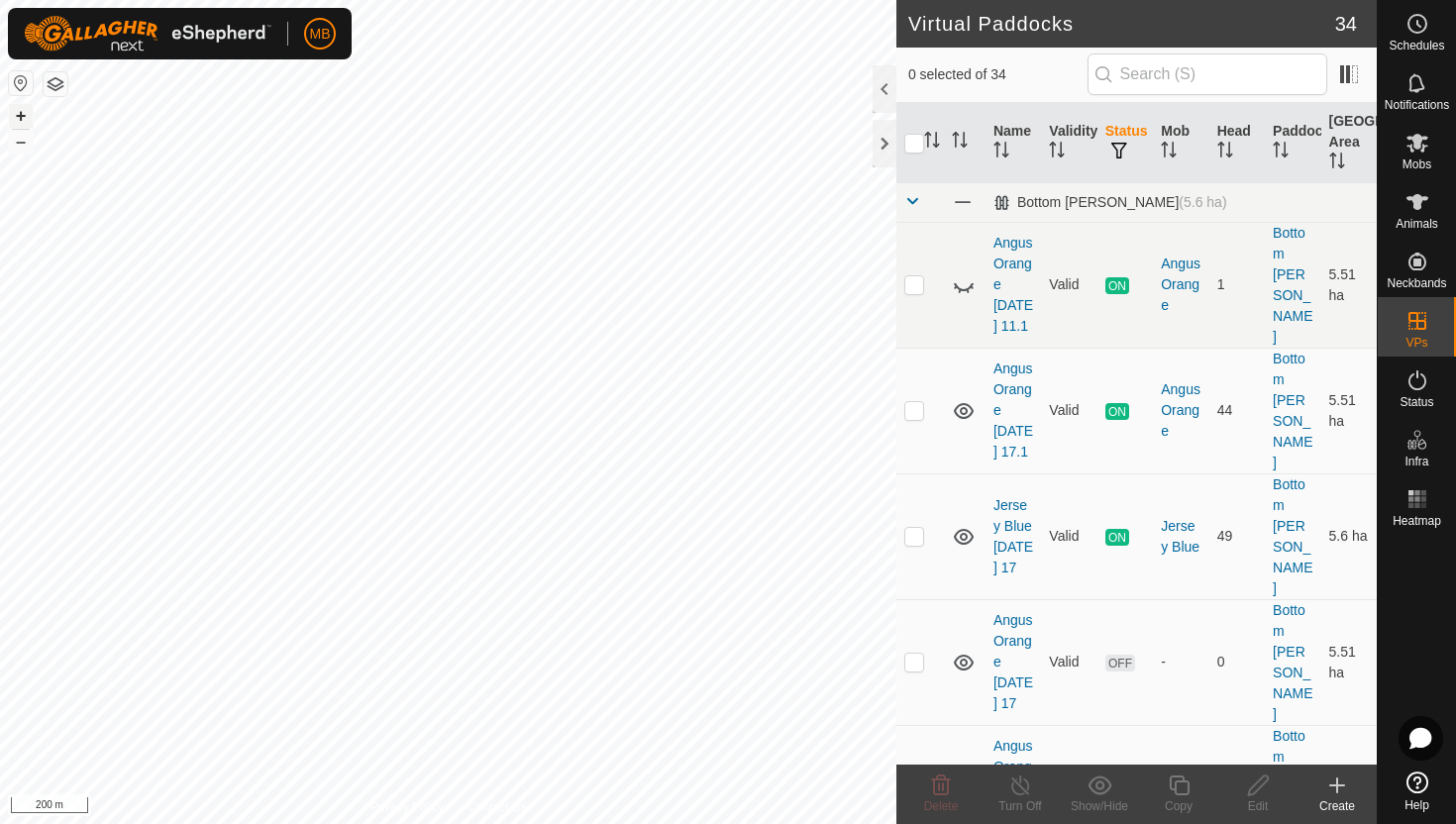 click on "+" at bounding box center [21, 116] 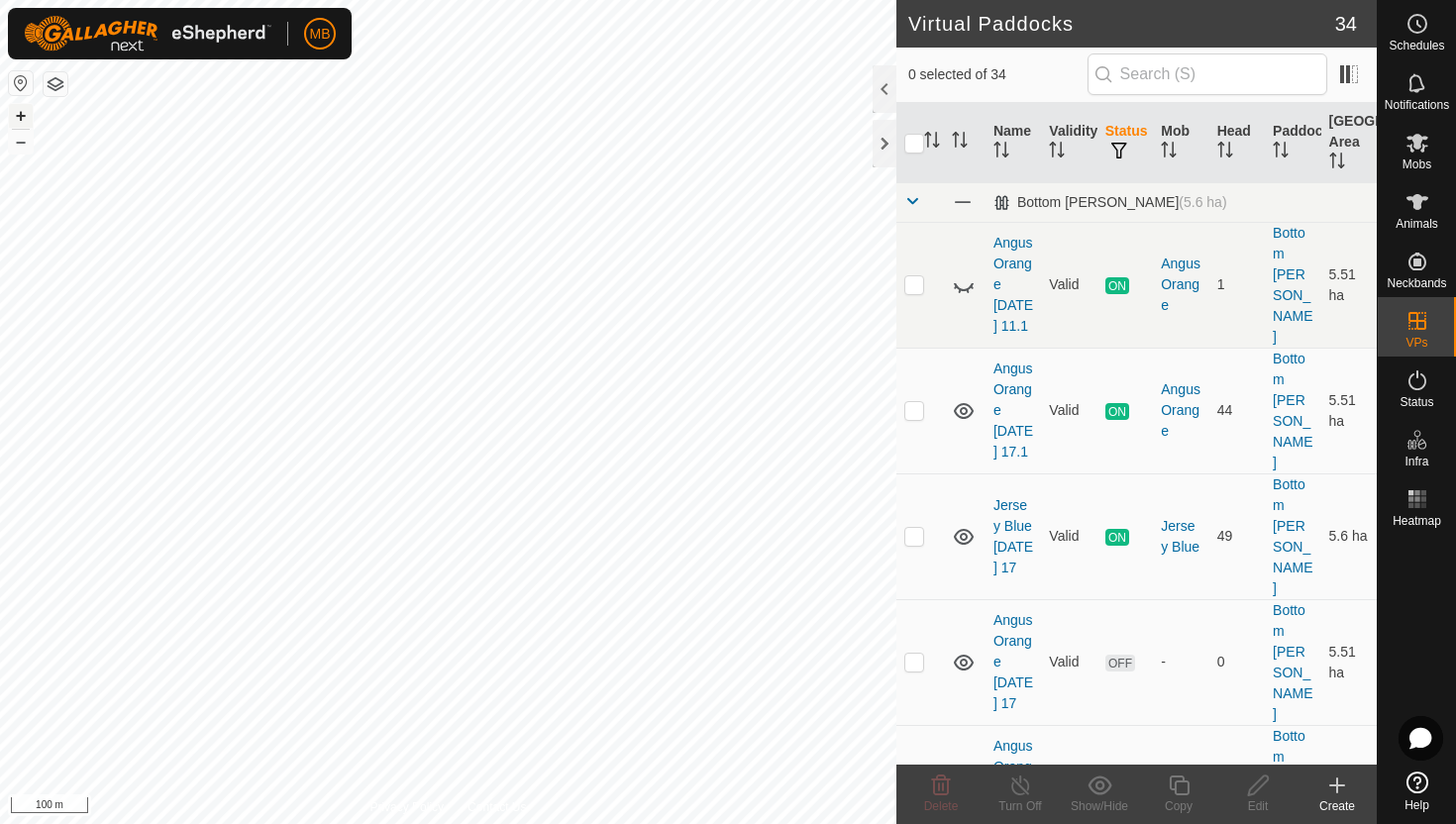 click on "+" at bounding box center (21, 116) 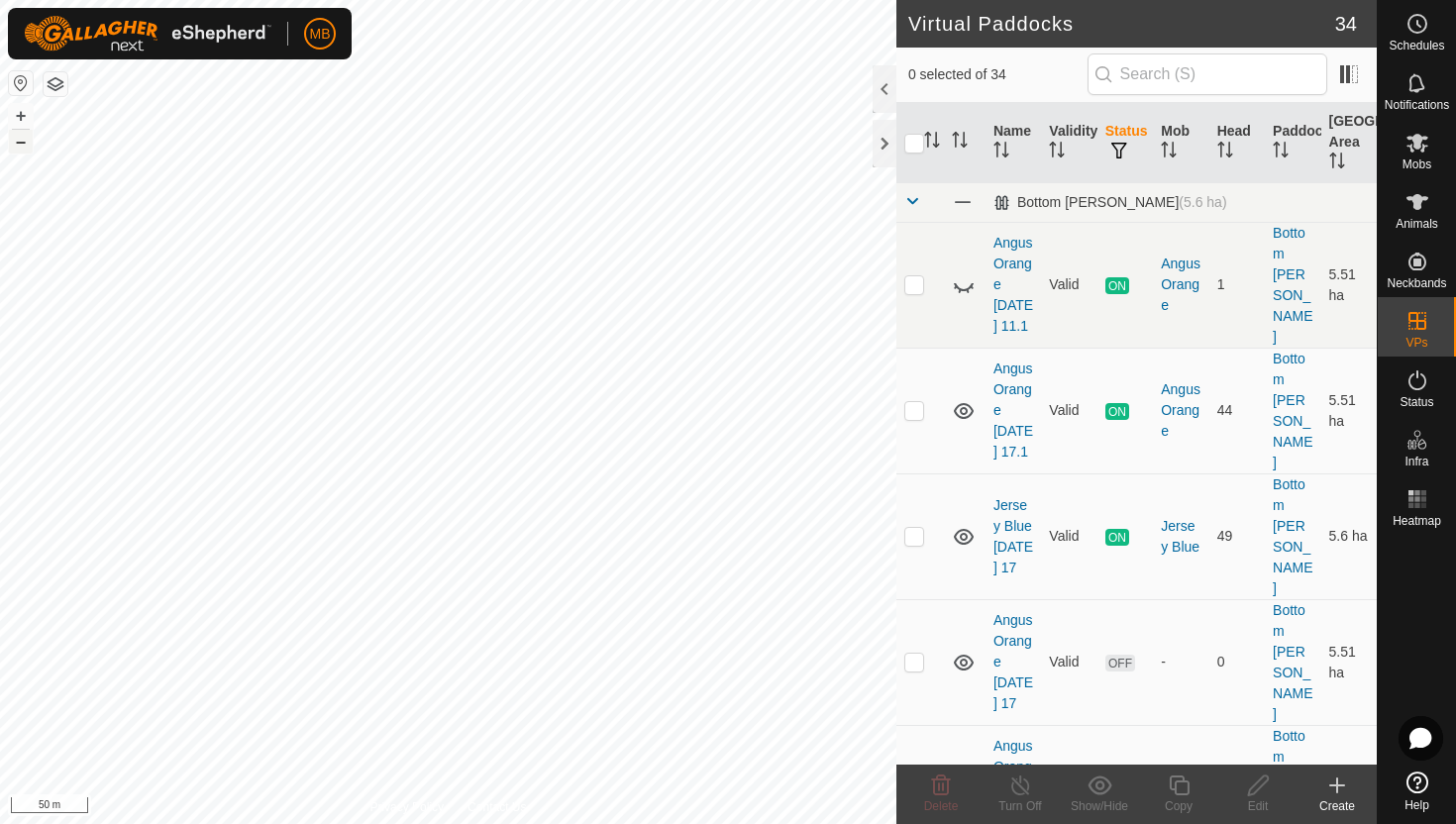 click on "–" at bounding box center (21, 142) 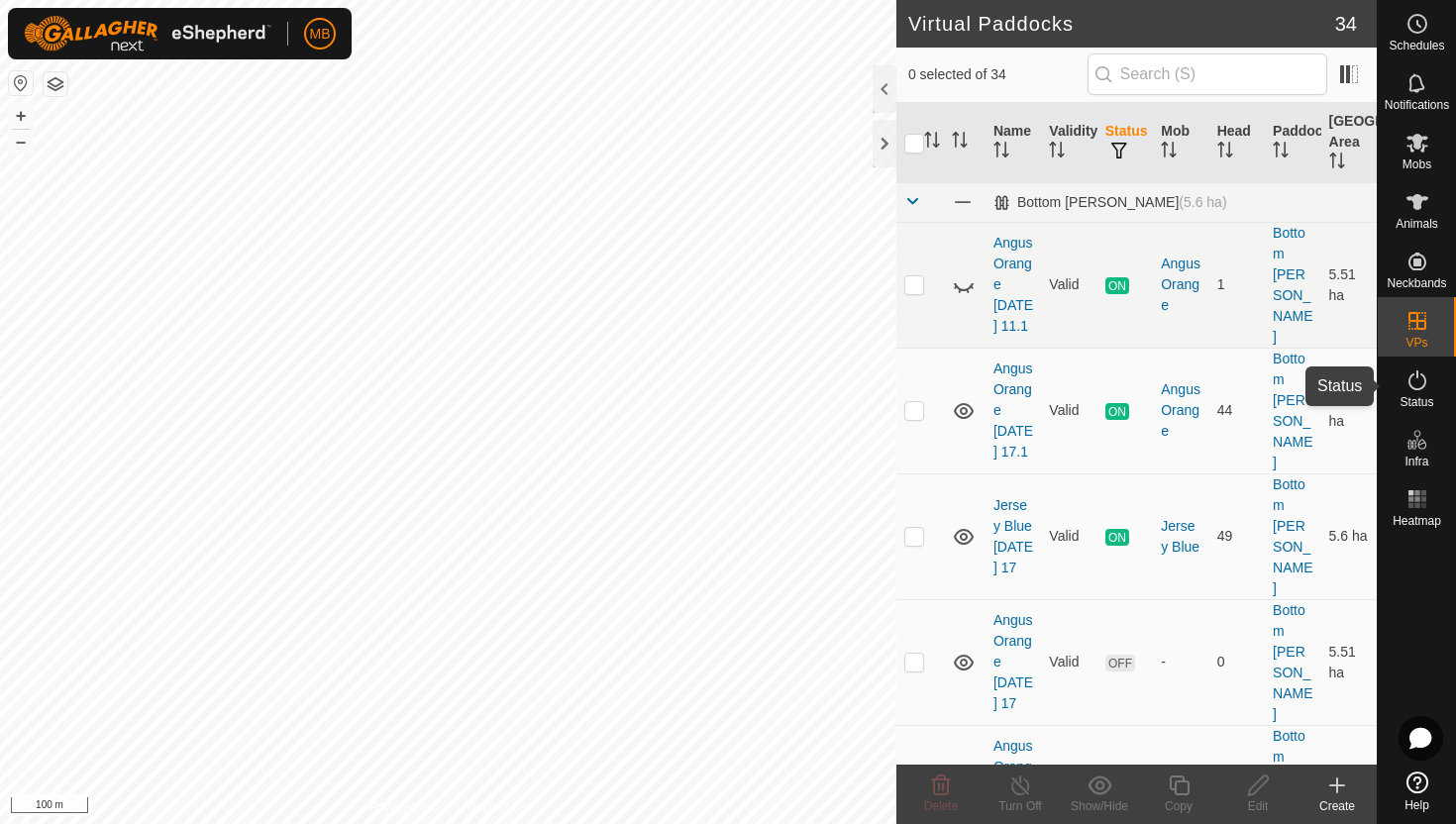 click 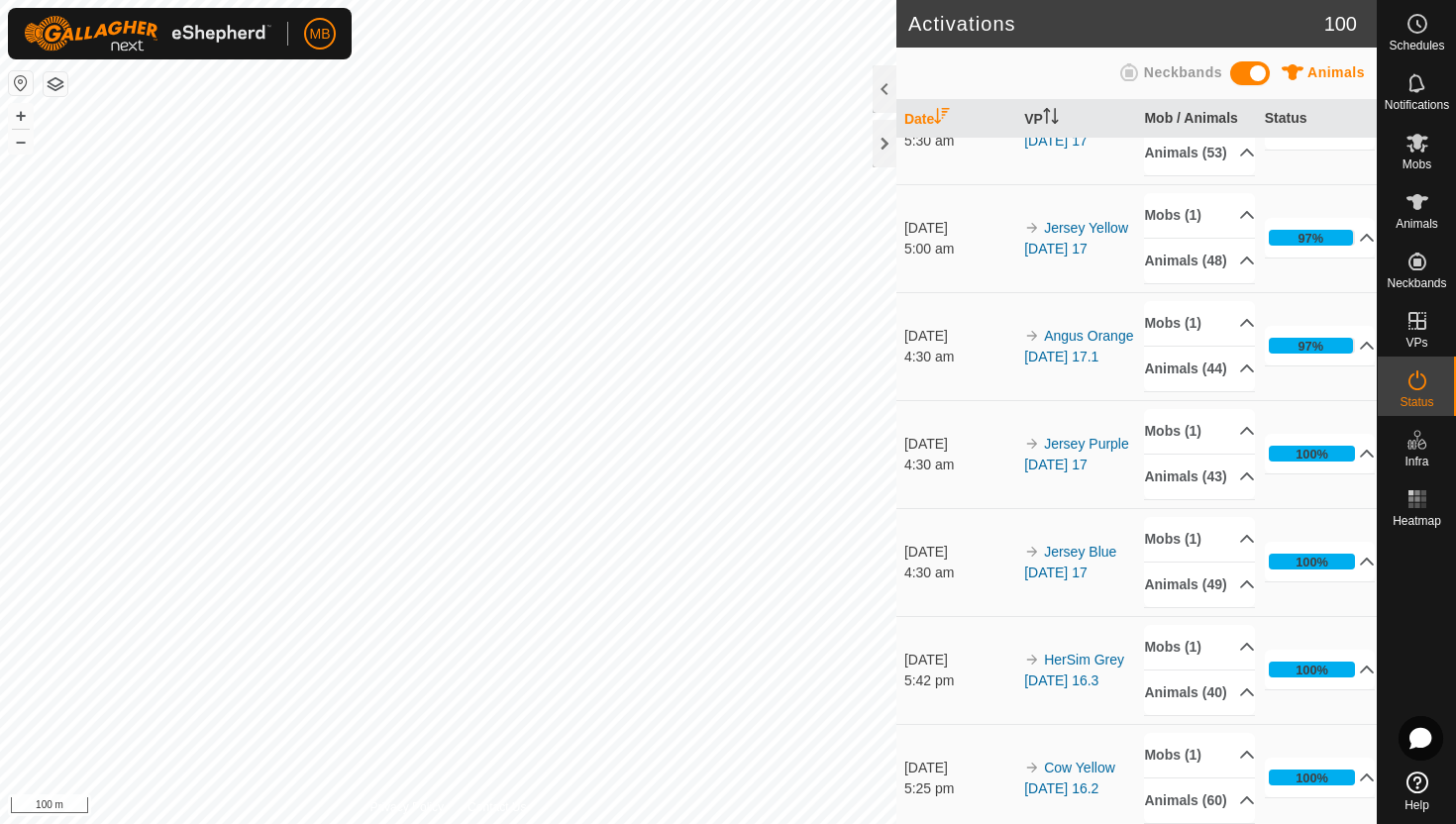 scroll, scrollTop: 0, scrollLeft: 0, axis: both 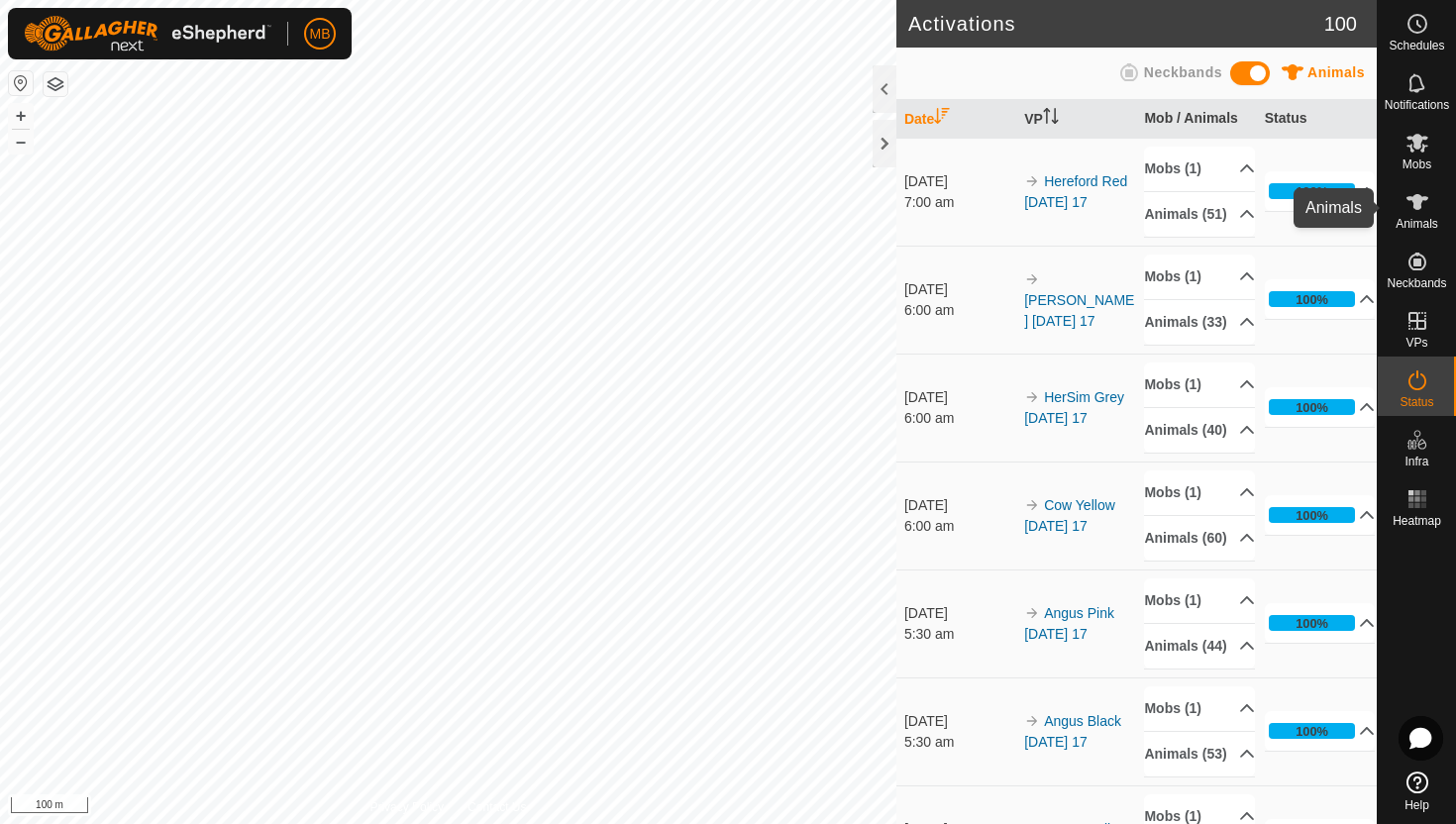 click at bounding box center [1417, 202] 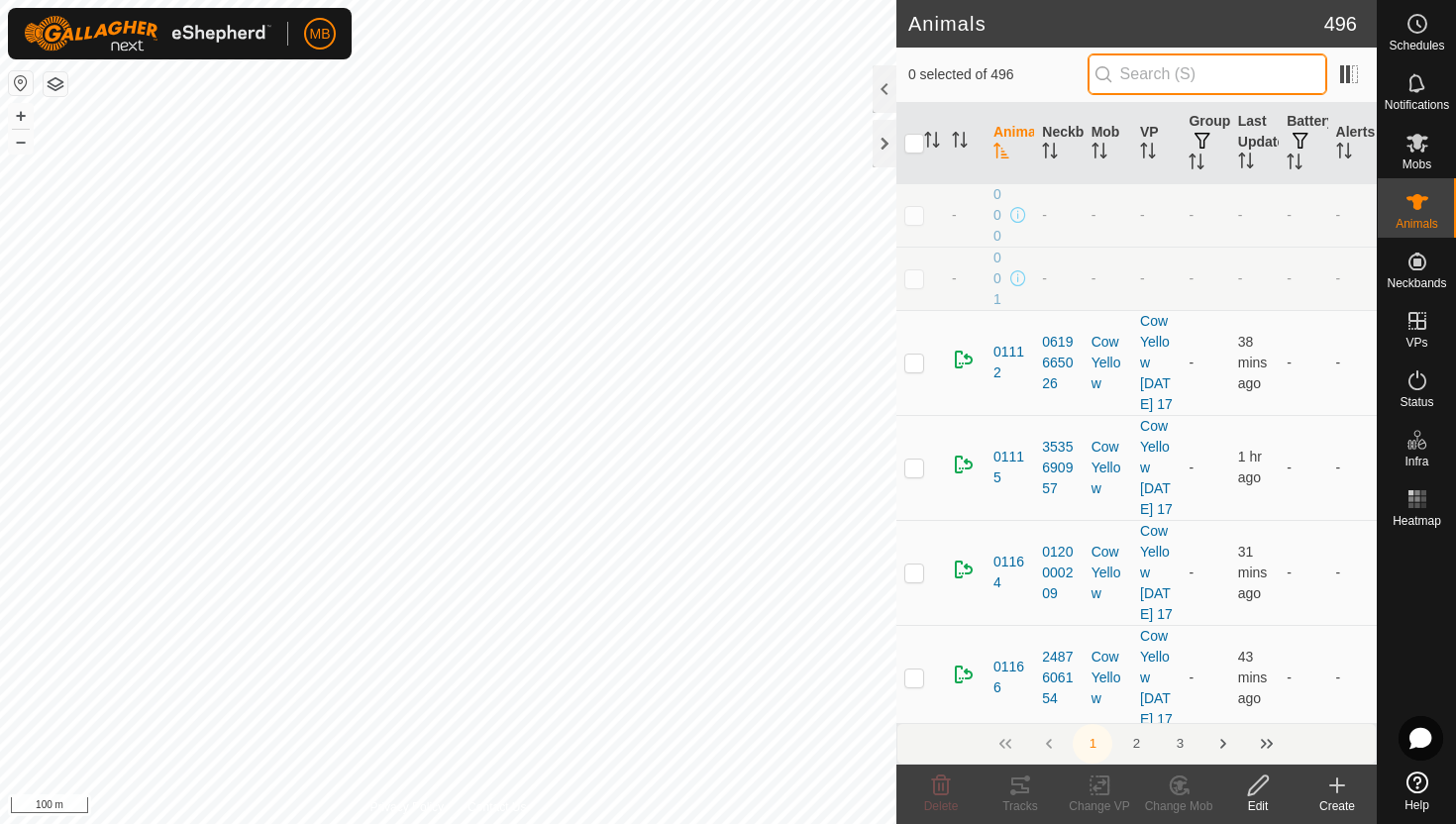 click at bounding box center (1207, 74) 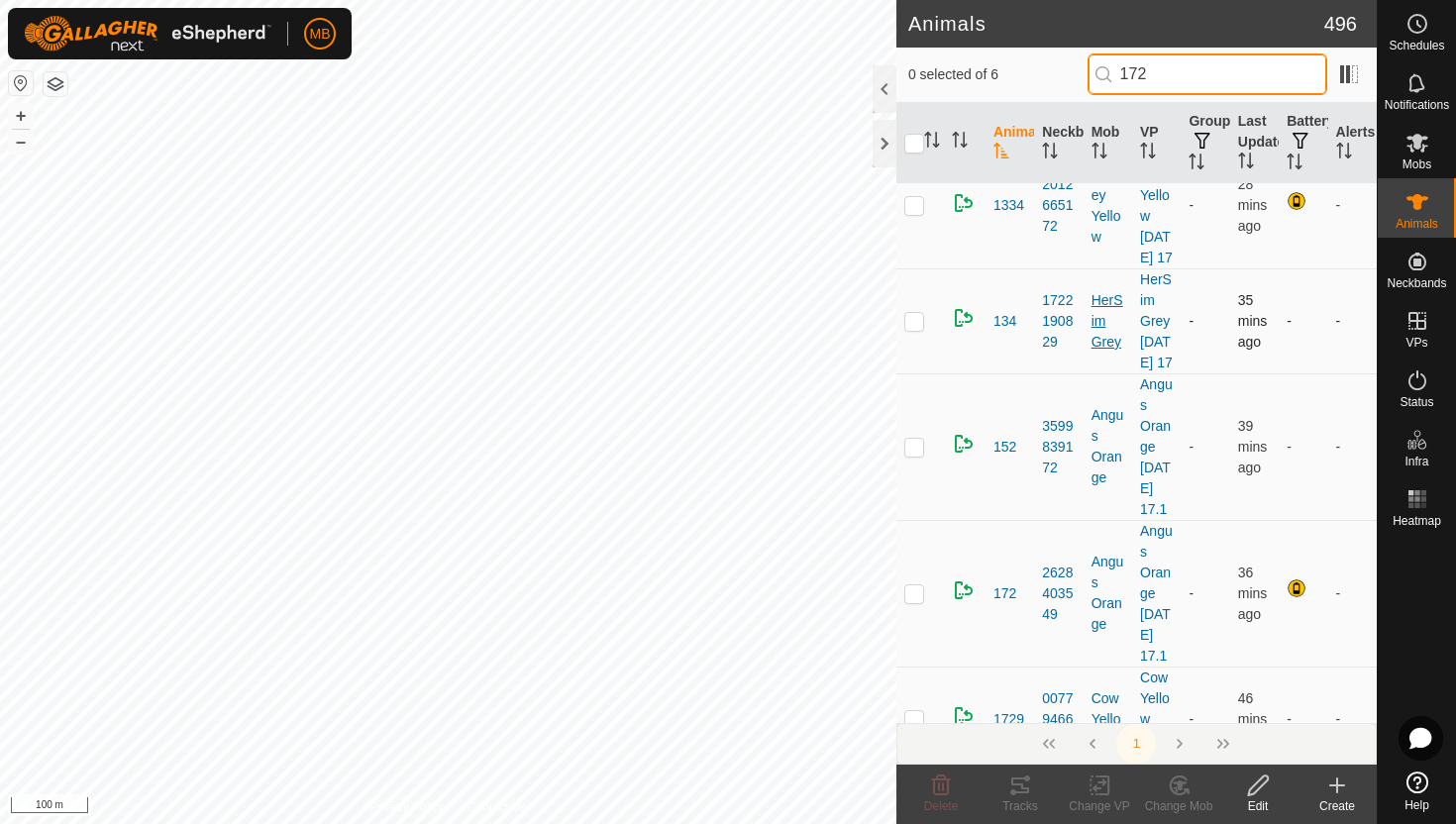 scroll, scrollTop: 242, scrollLeft: 0, axis: vertical 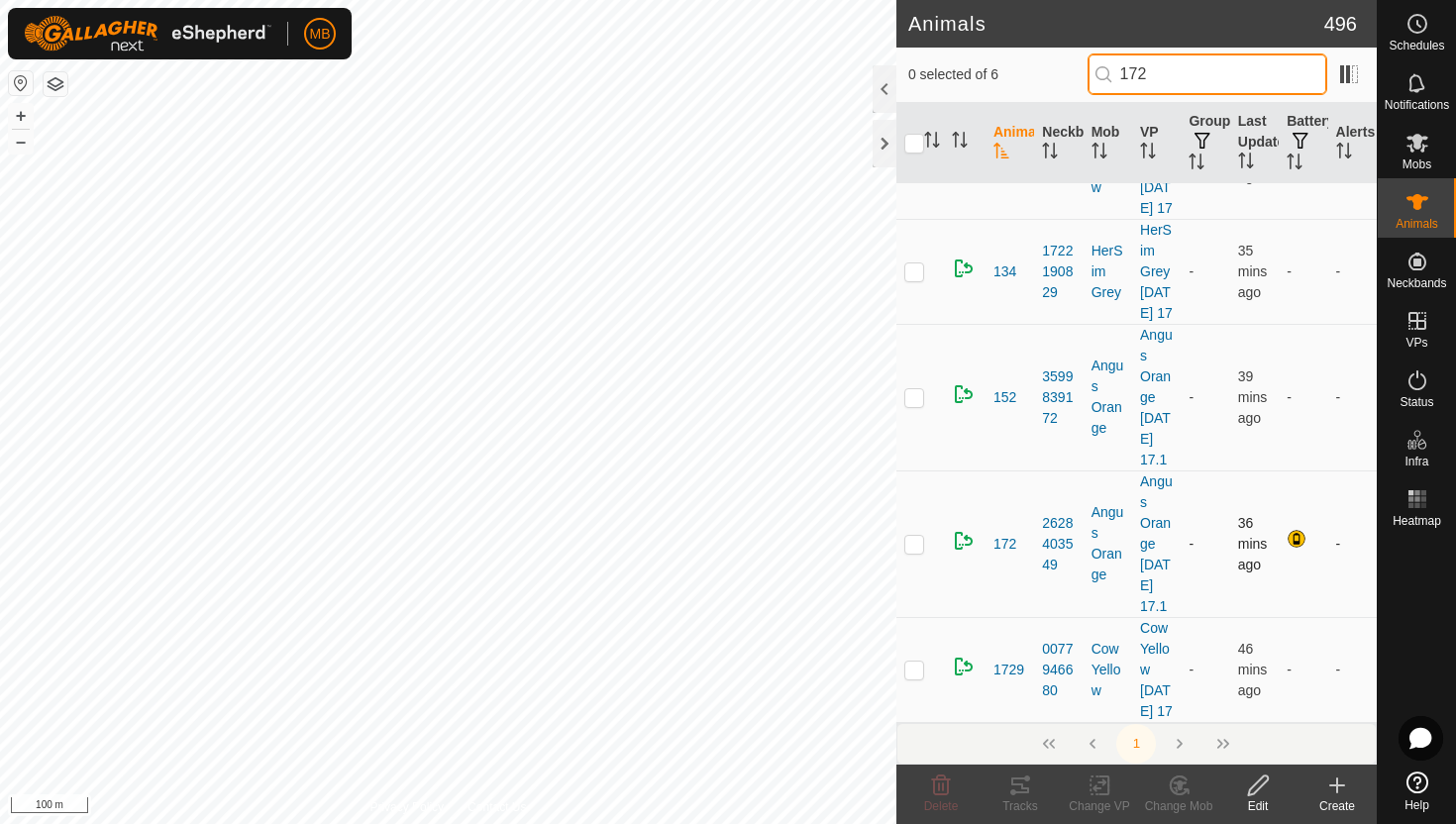 type on "172" 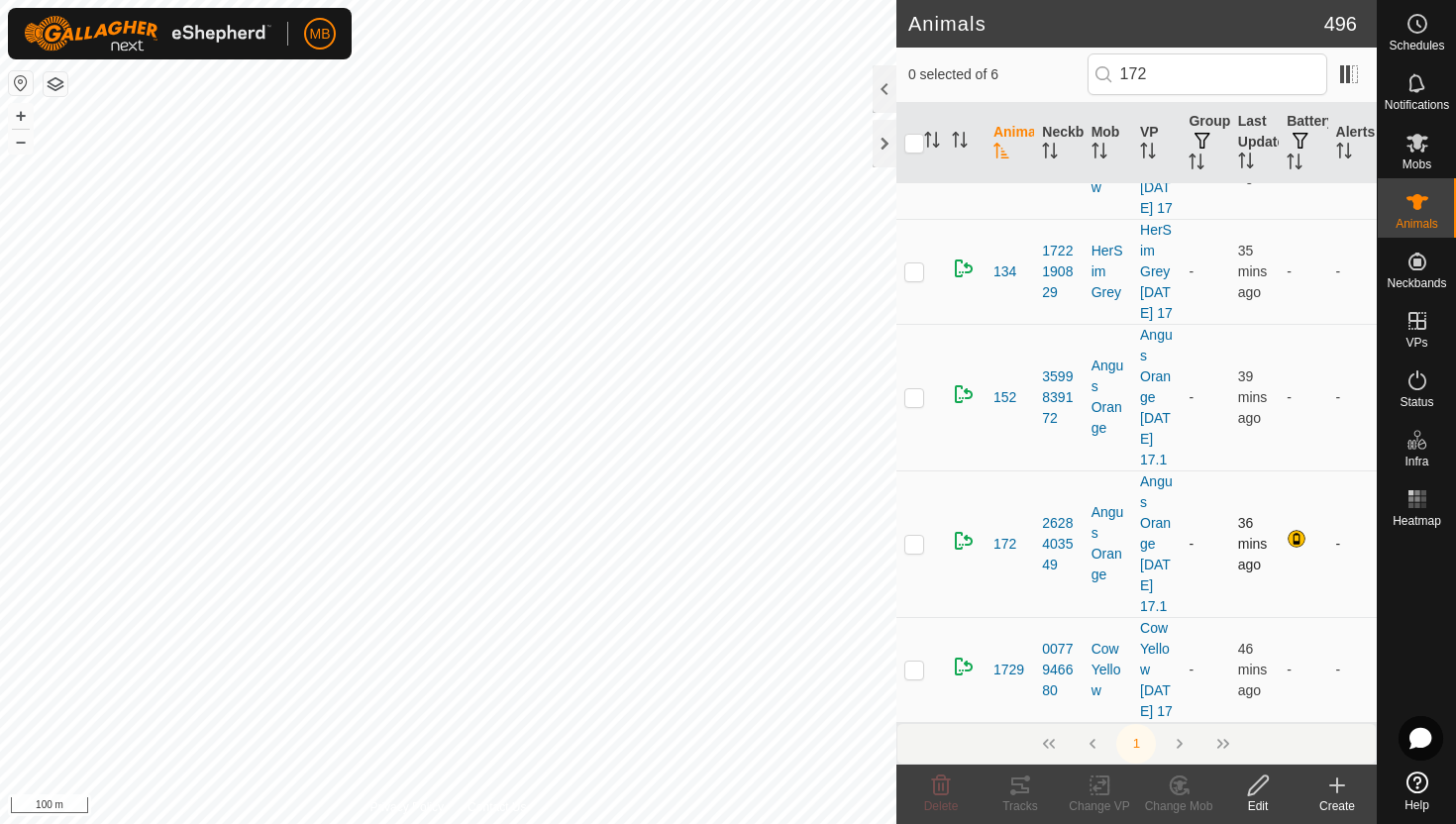 click at bounding box center (914, 544) 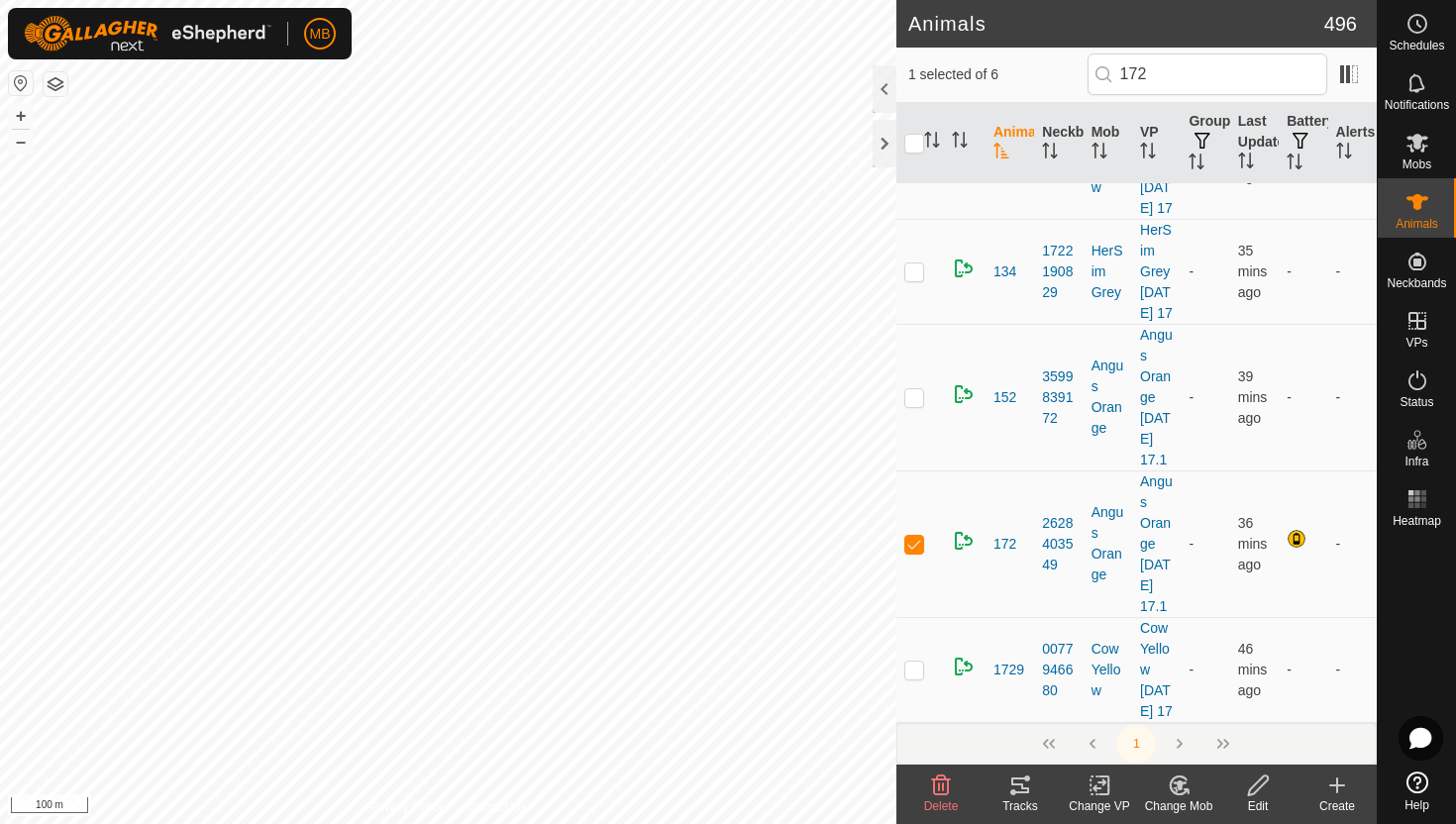 click on "Edit" 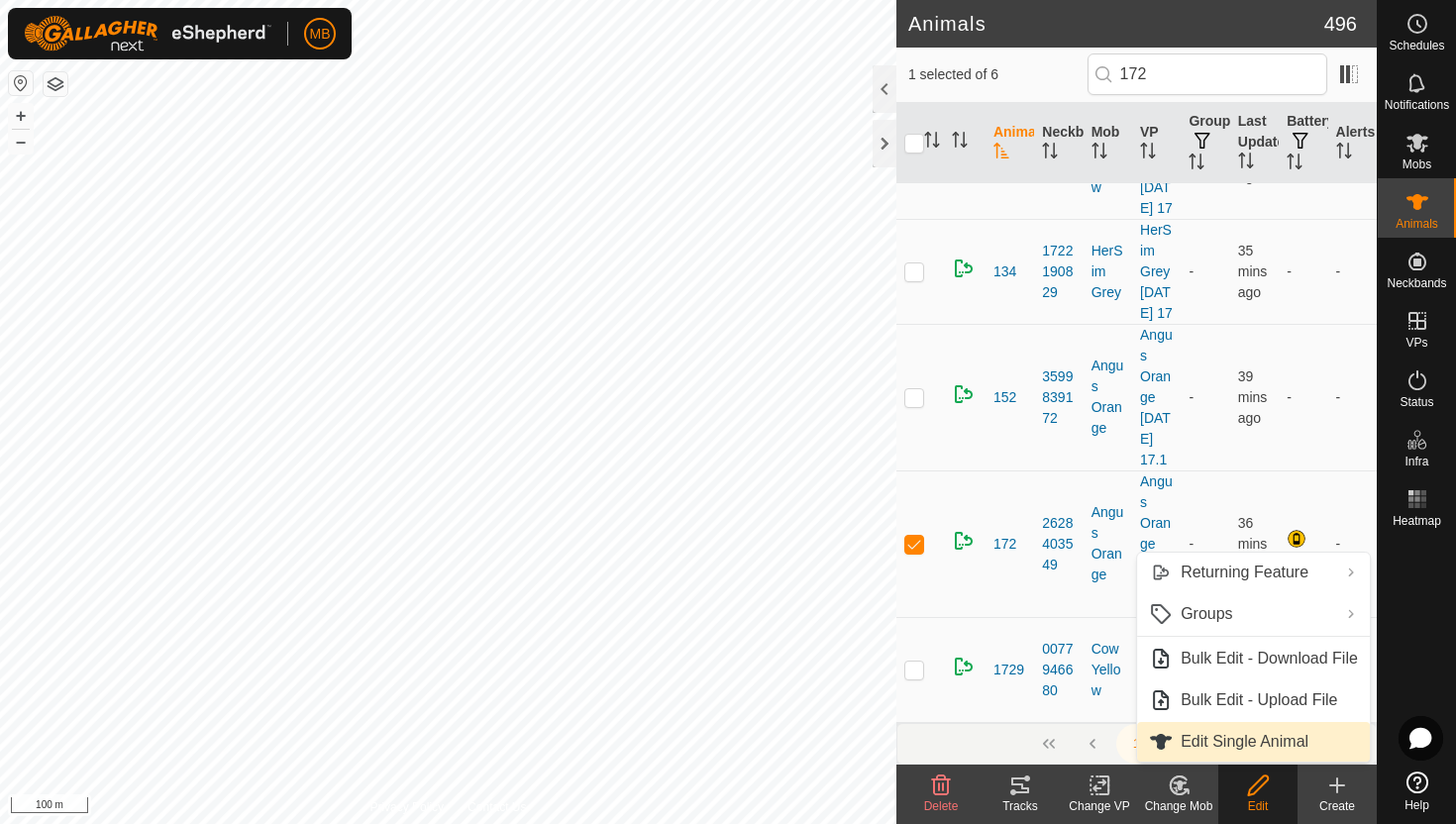 click on "Edit Single Animal" at bounding box center [1253, 742] 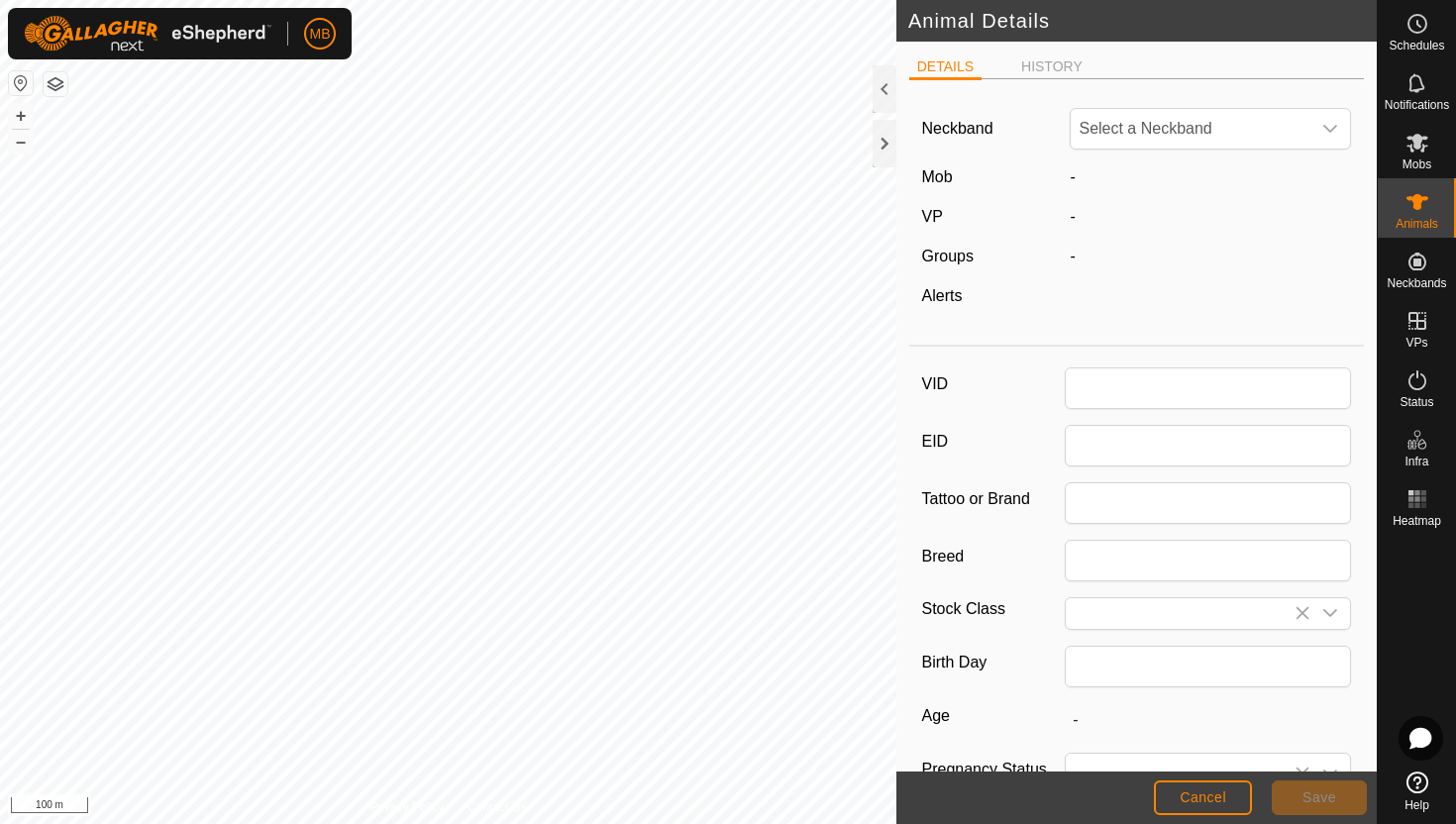 type on "172" 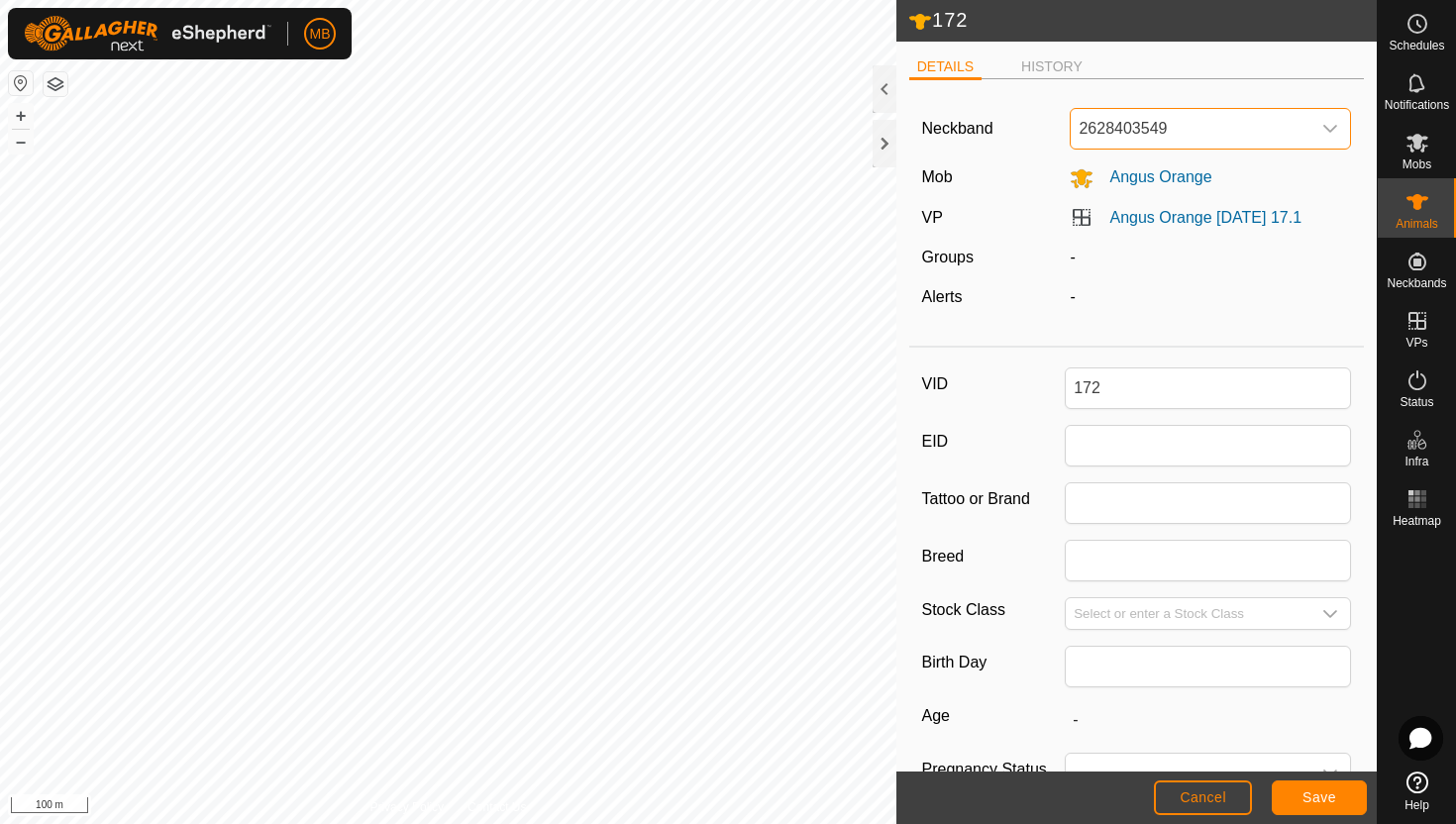 click on "2628403549" at bounding box center [1191, 129] 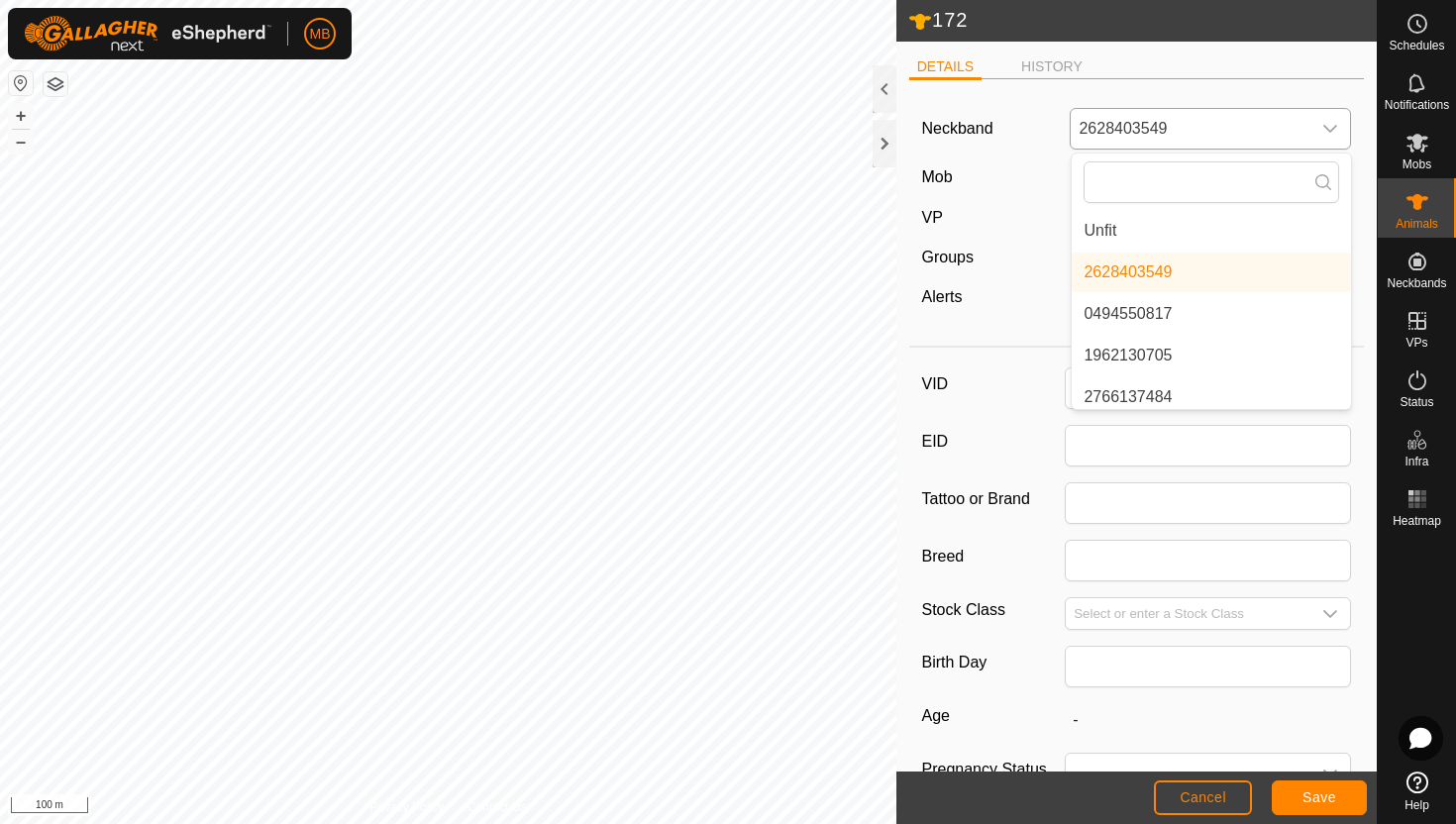 click on "Unfit" at bounding box center (1211, 231) 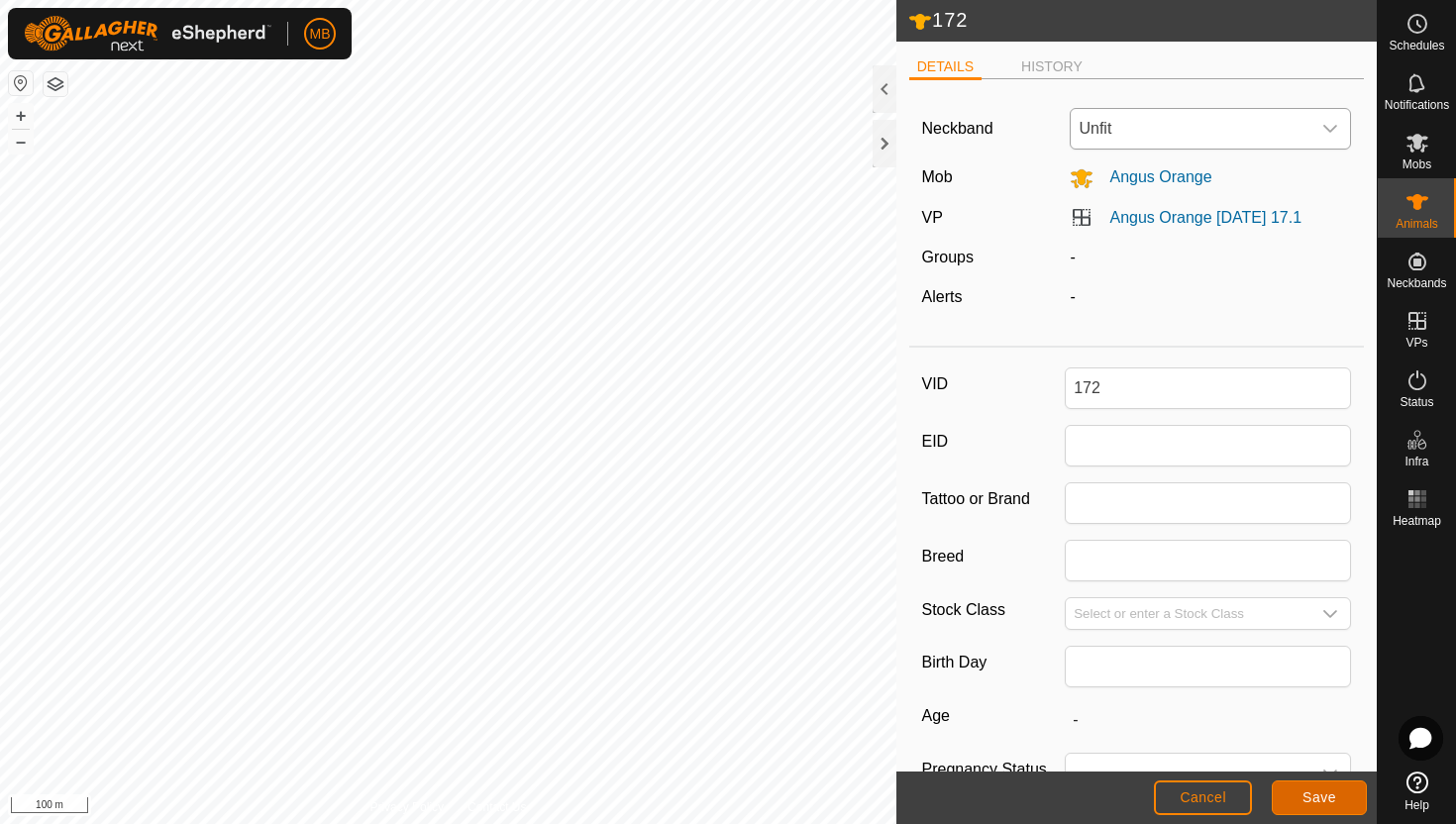 click on "Save" 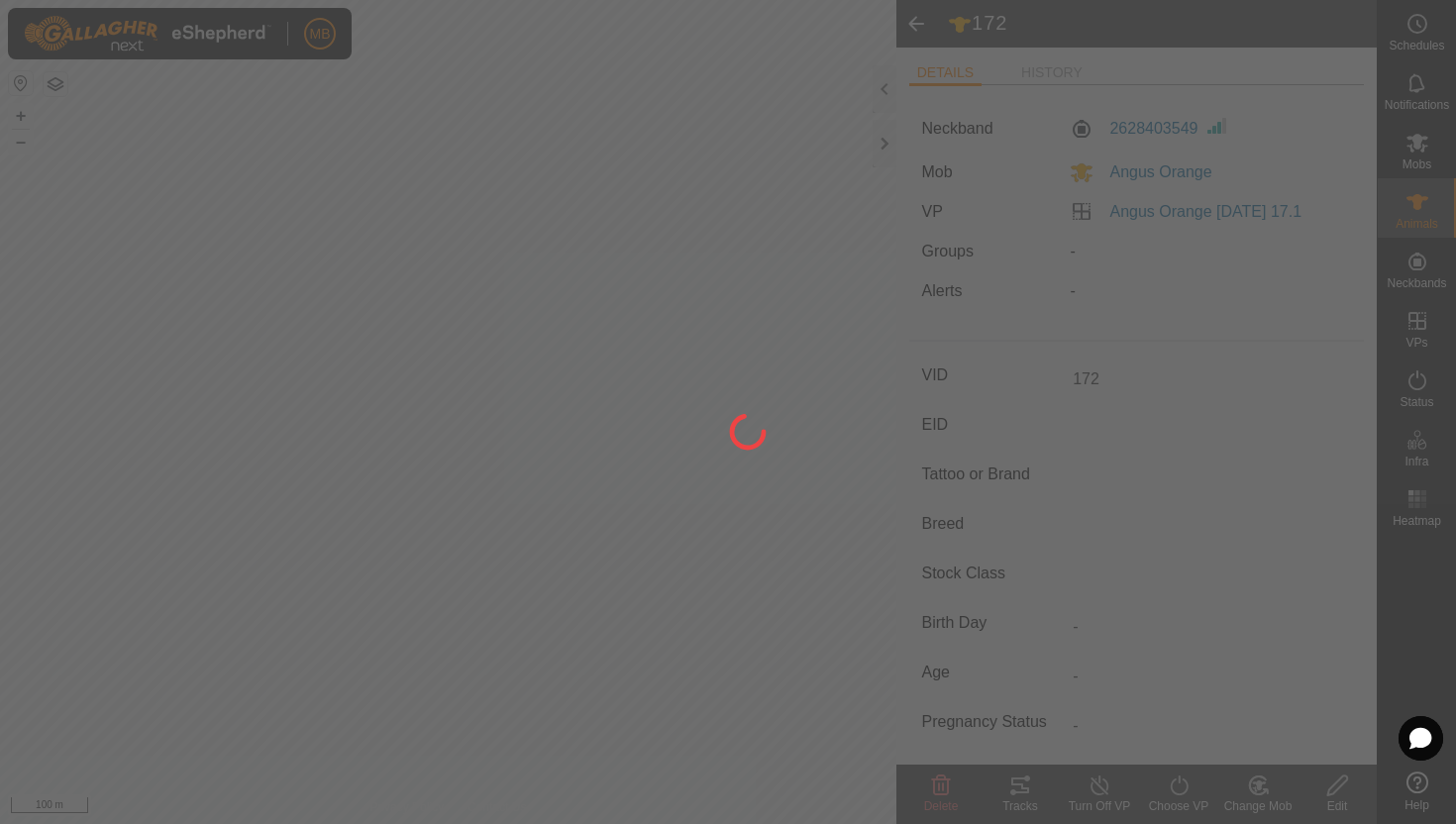 type on "-" 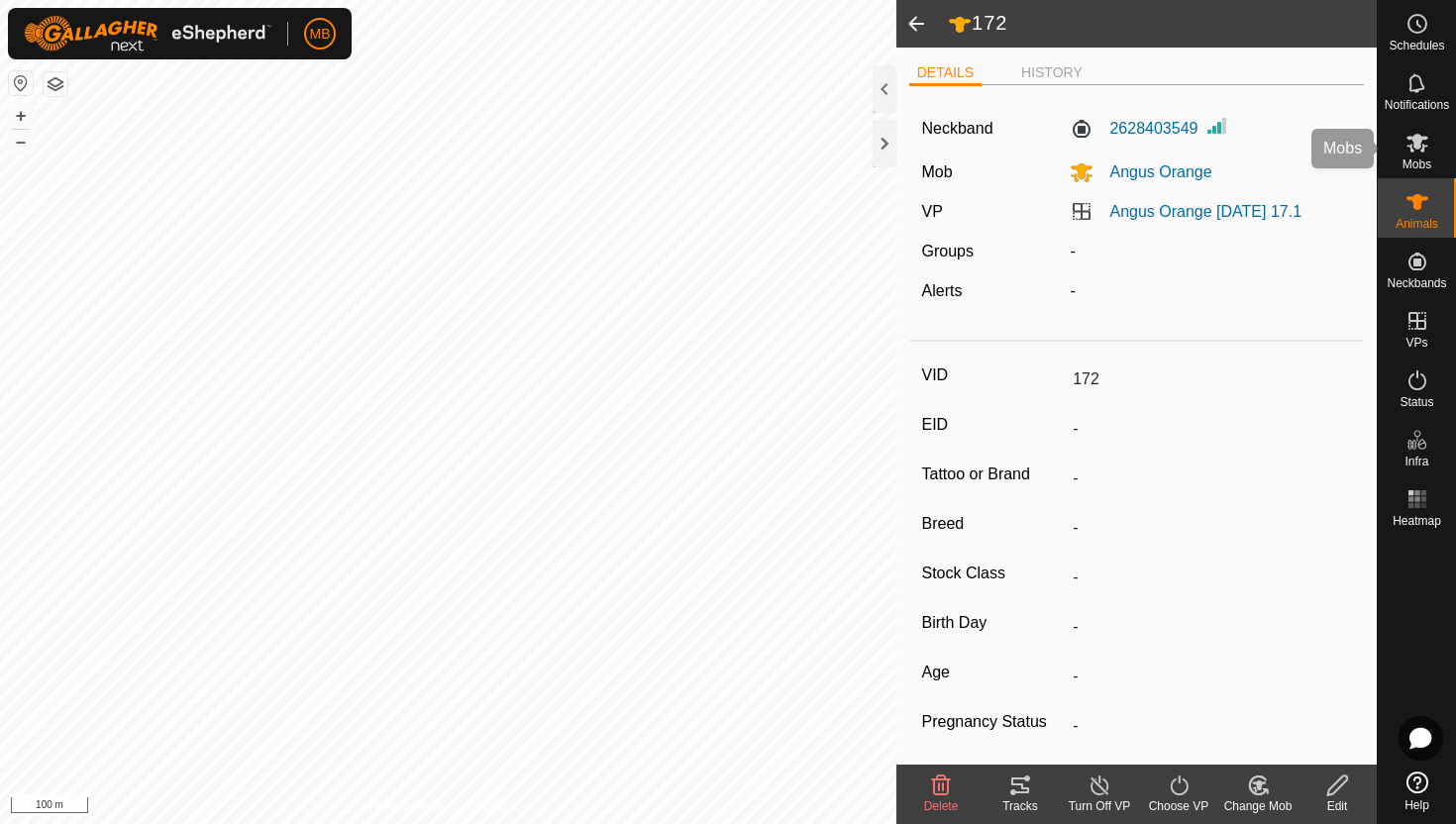 click 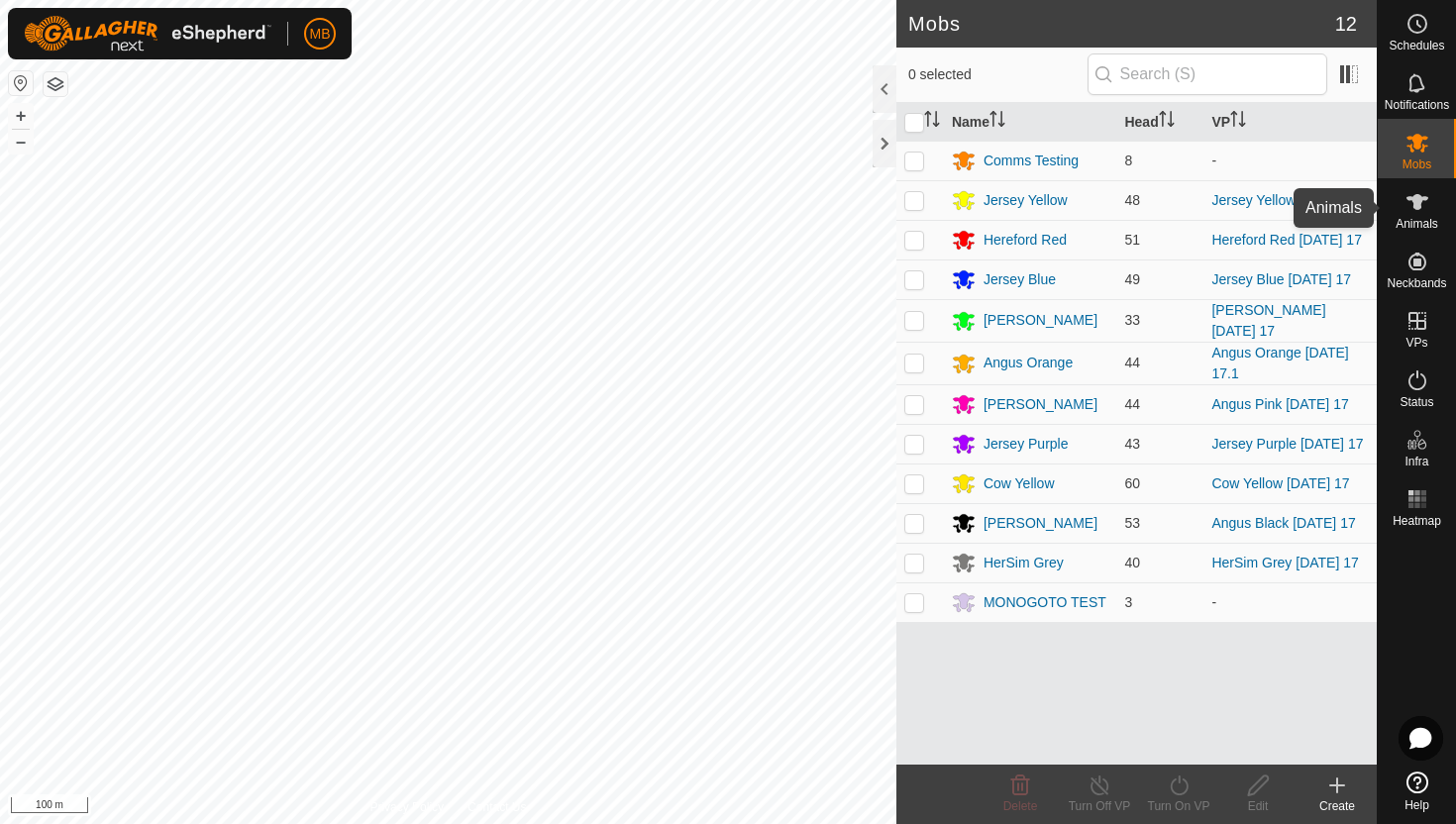 click at bounding box center [1417, 202] 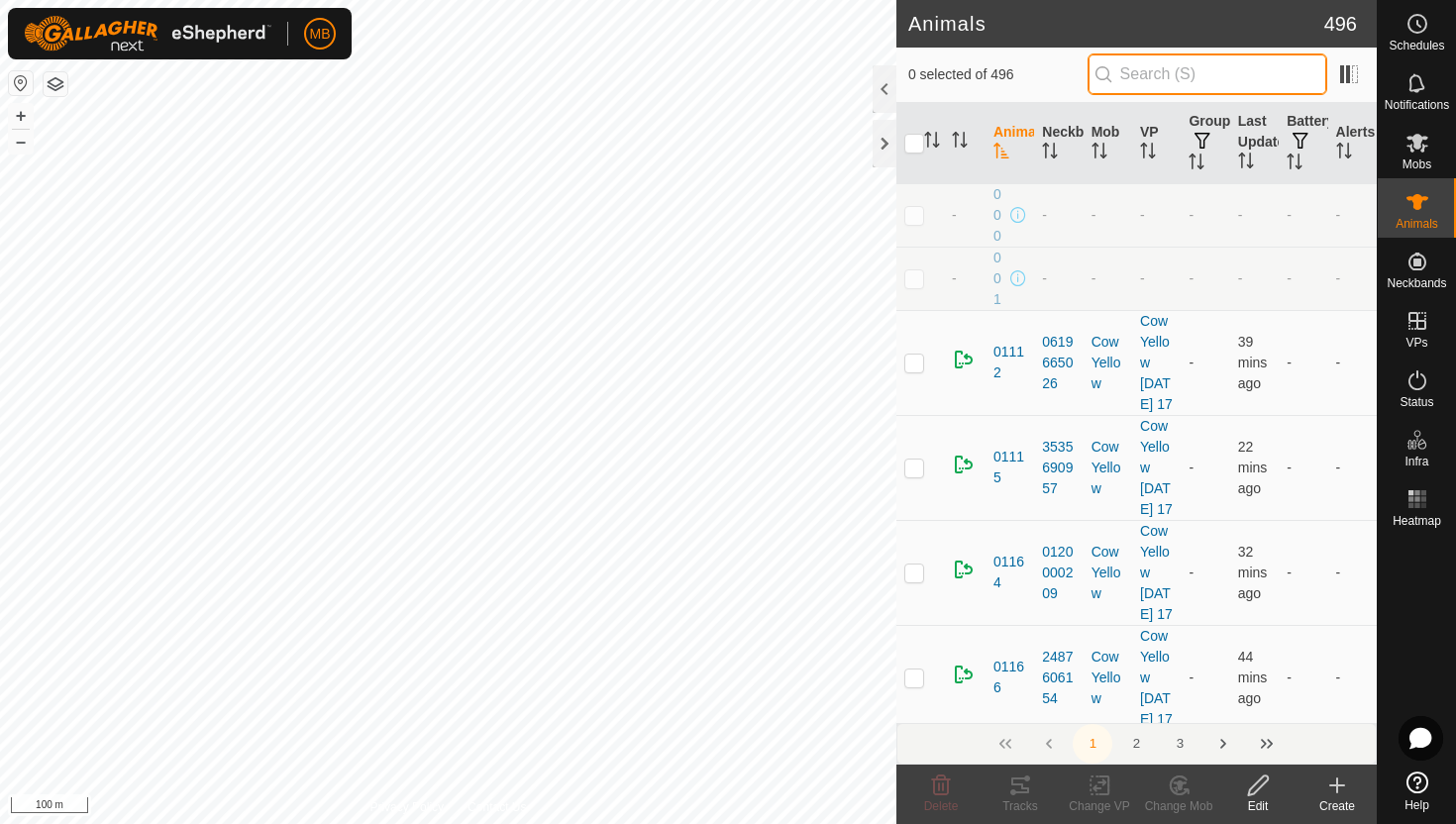 click at bounding box center (1207, 74) 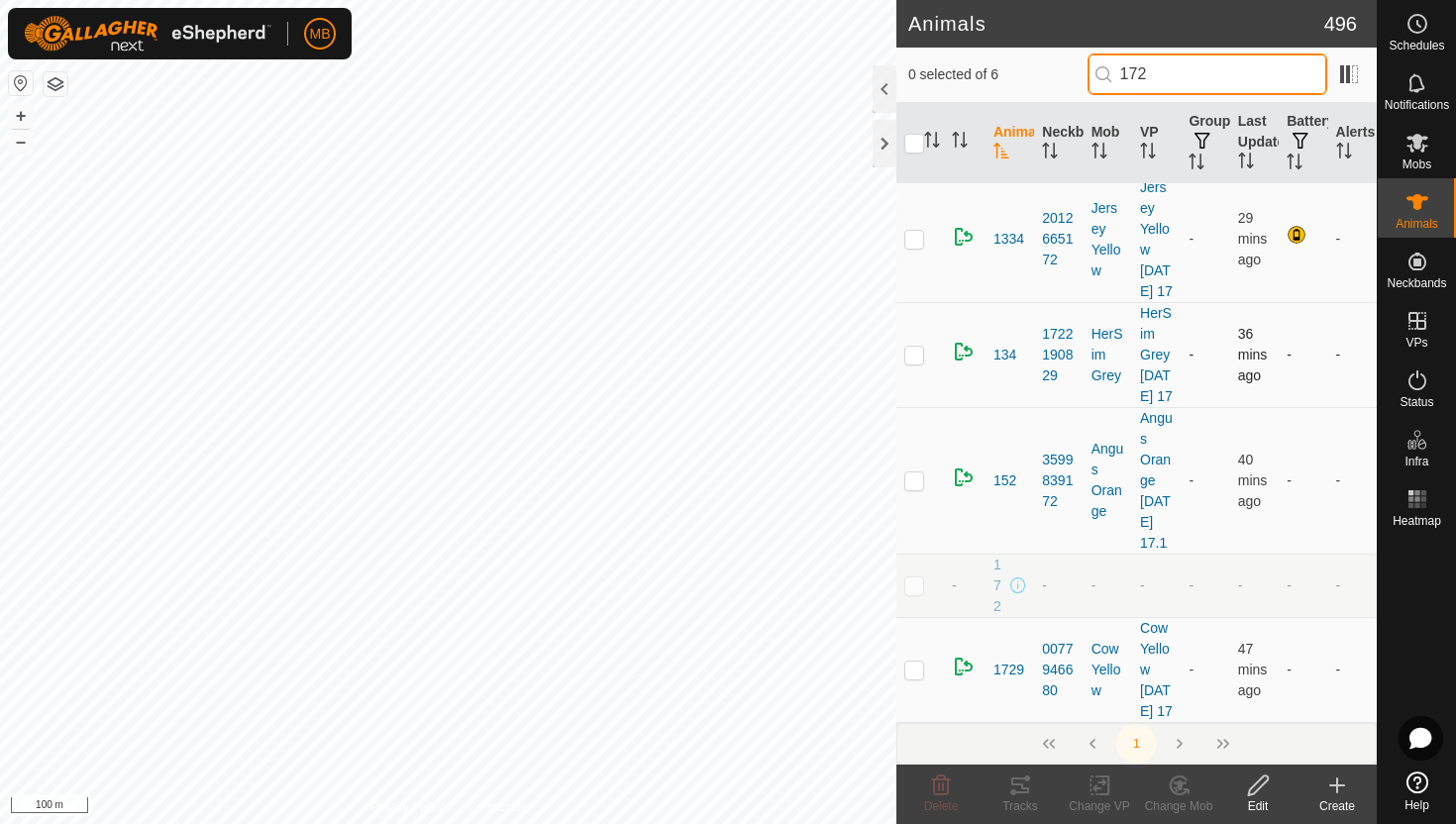 scroll, scrollTop: 215, scrollLeft: 0, axis: vertical 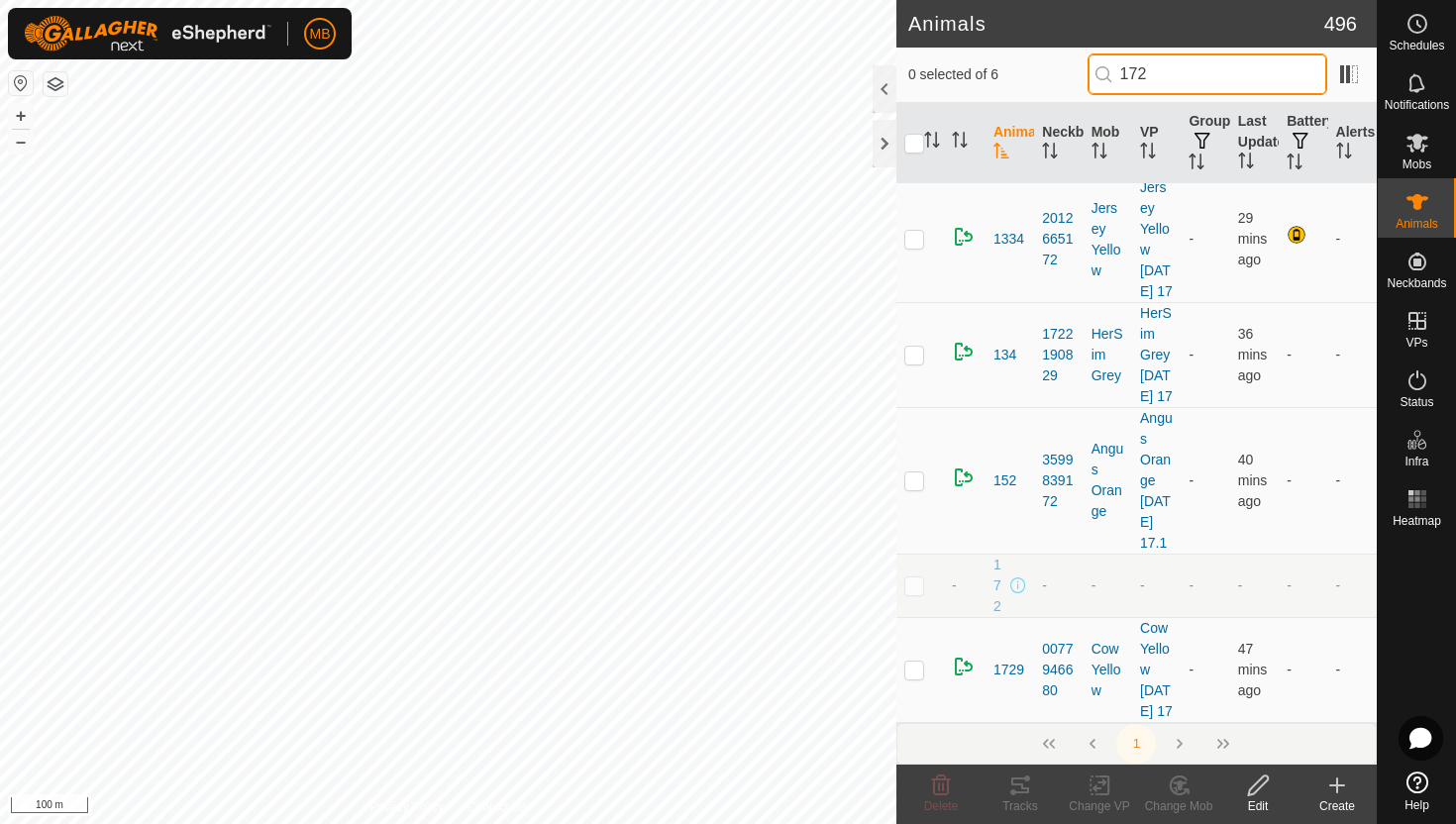 type on "172" 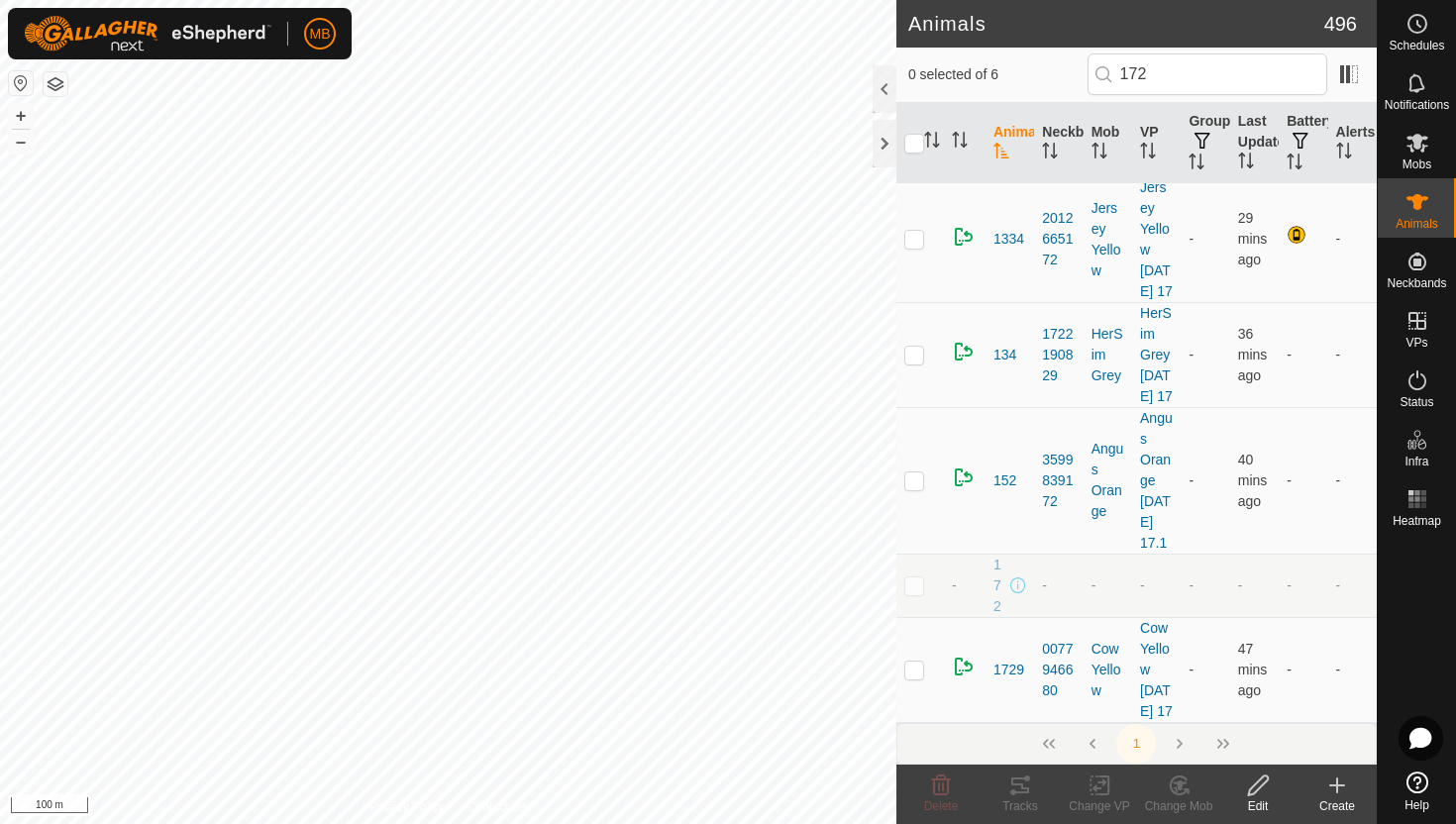 click at bounding box center (914, 585) 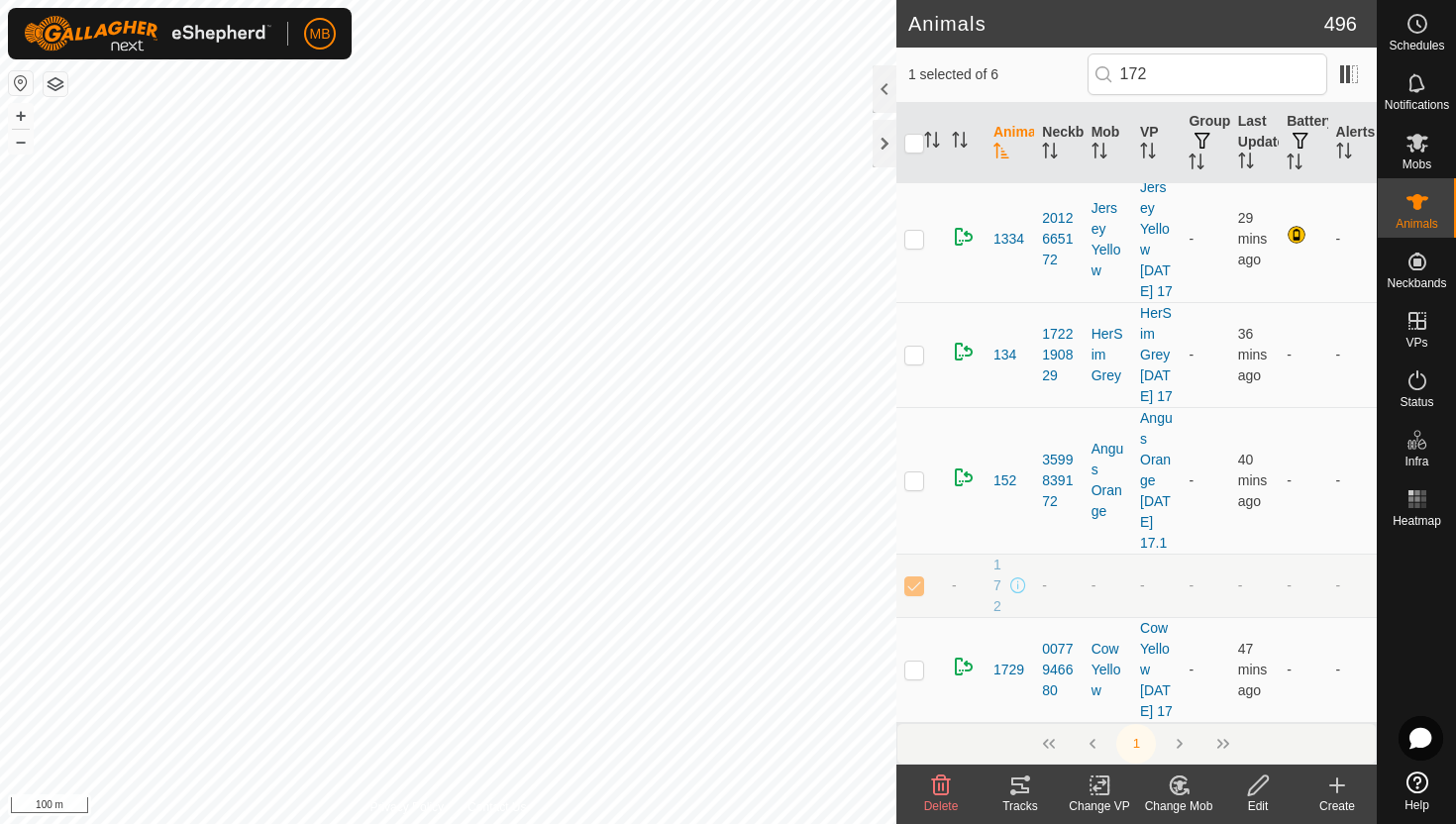 click 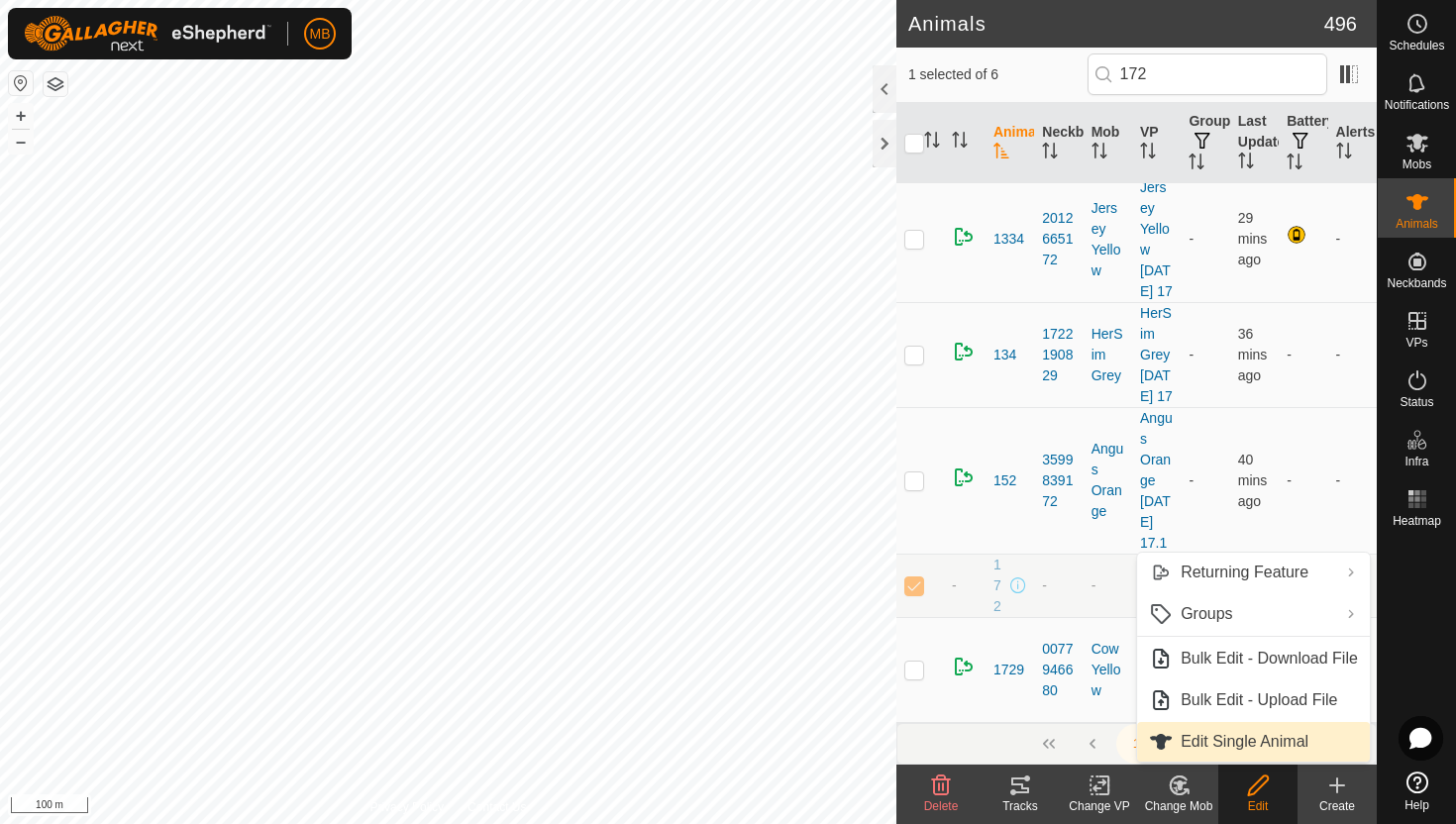 click on "Edit Single Animal" at bounding box center (1253, 742) 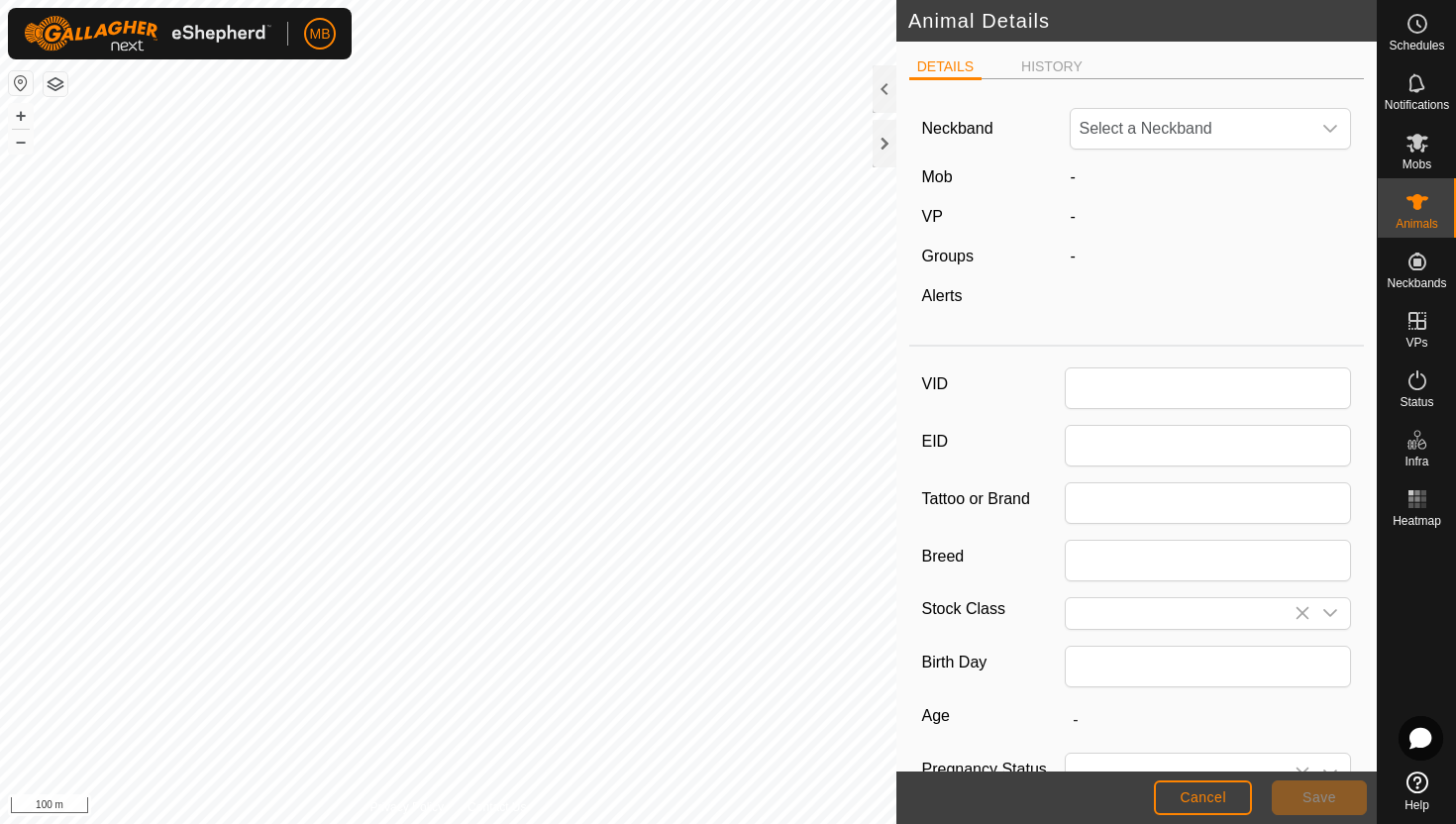 type on "172" 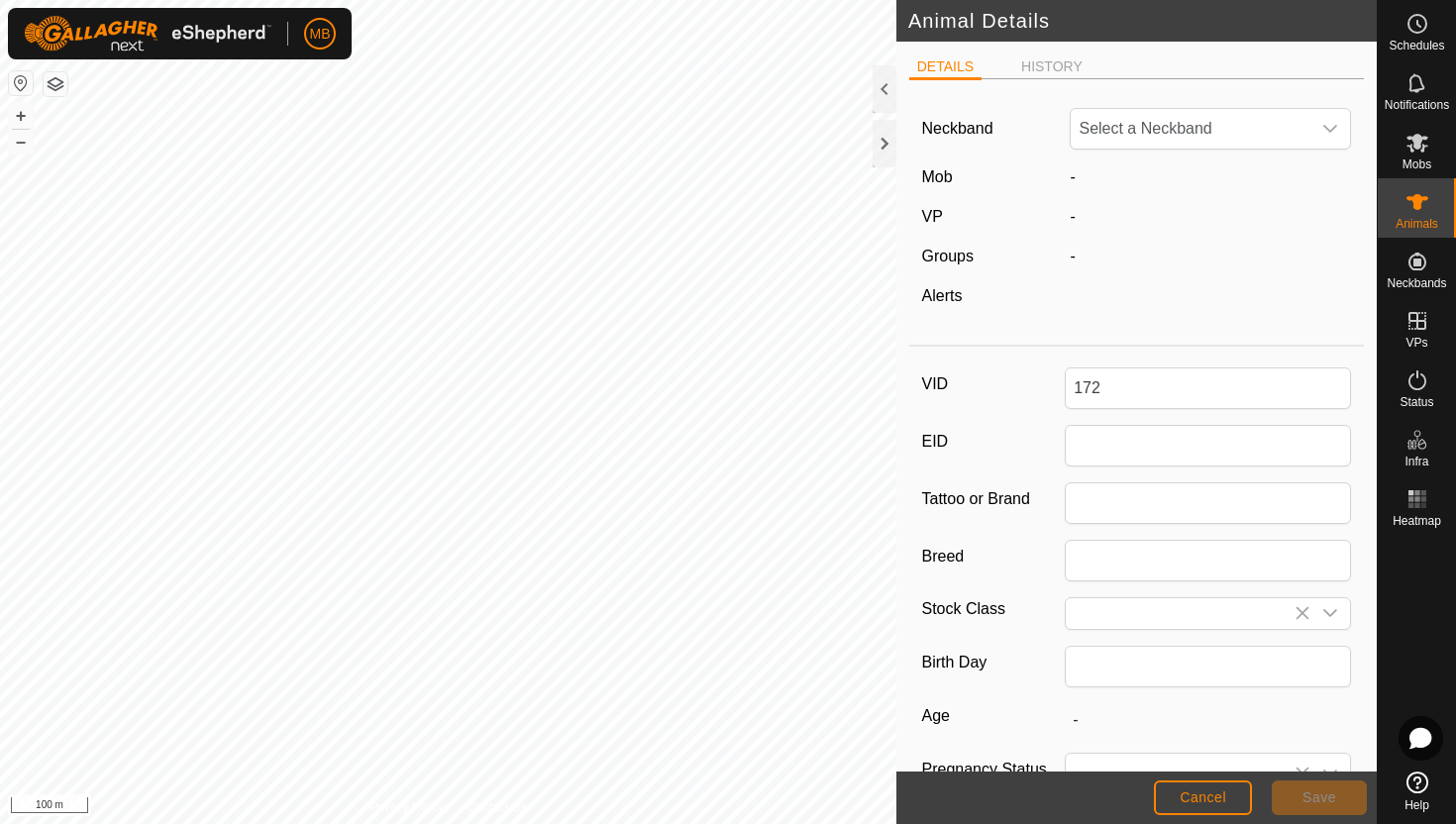 type 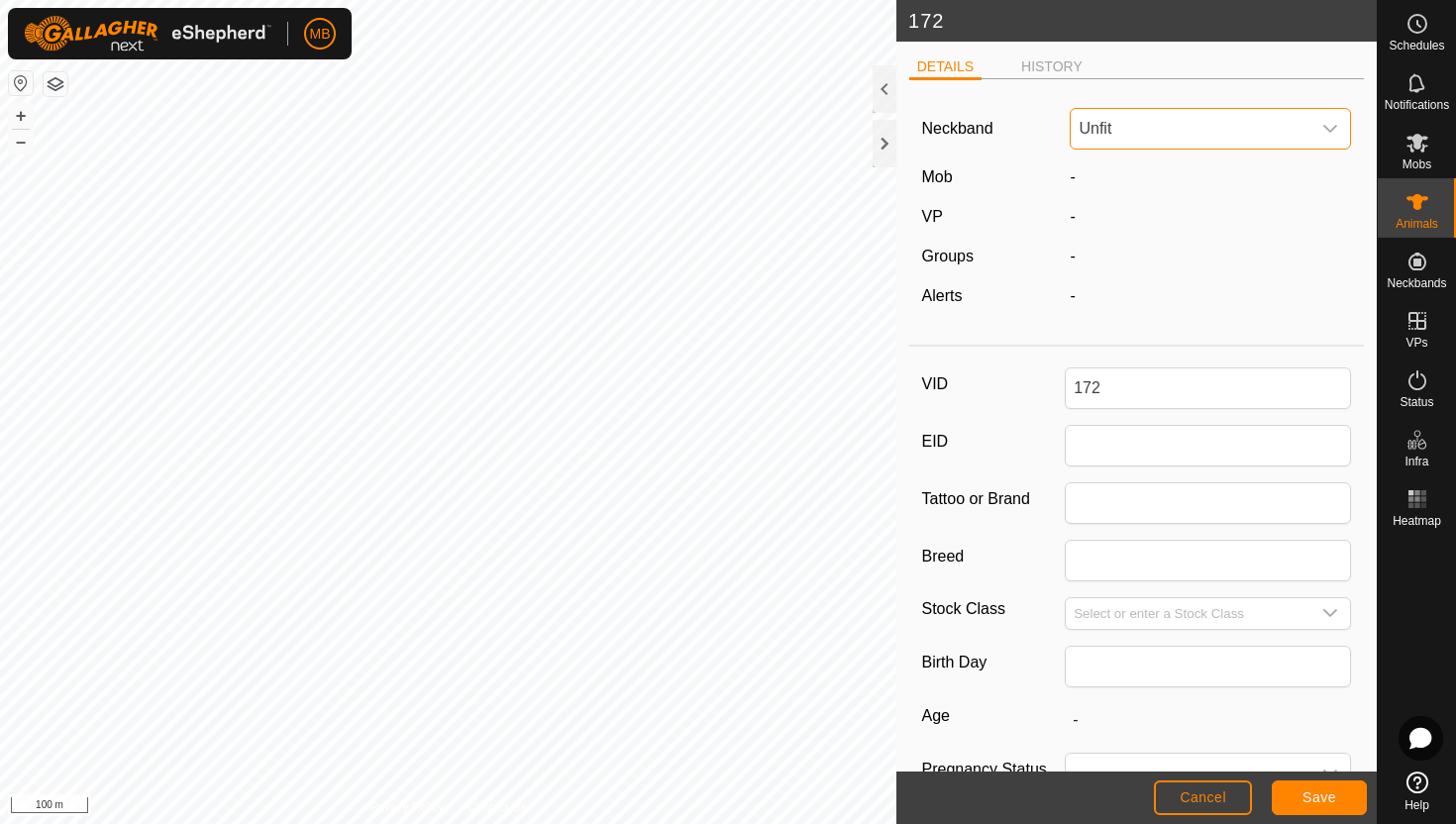 click on "Unfit" at bounding box center (1191, 129) 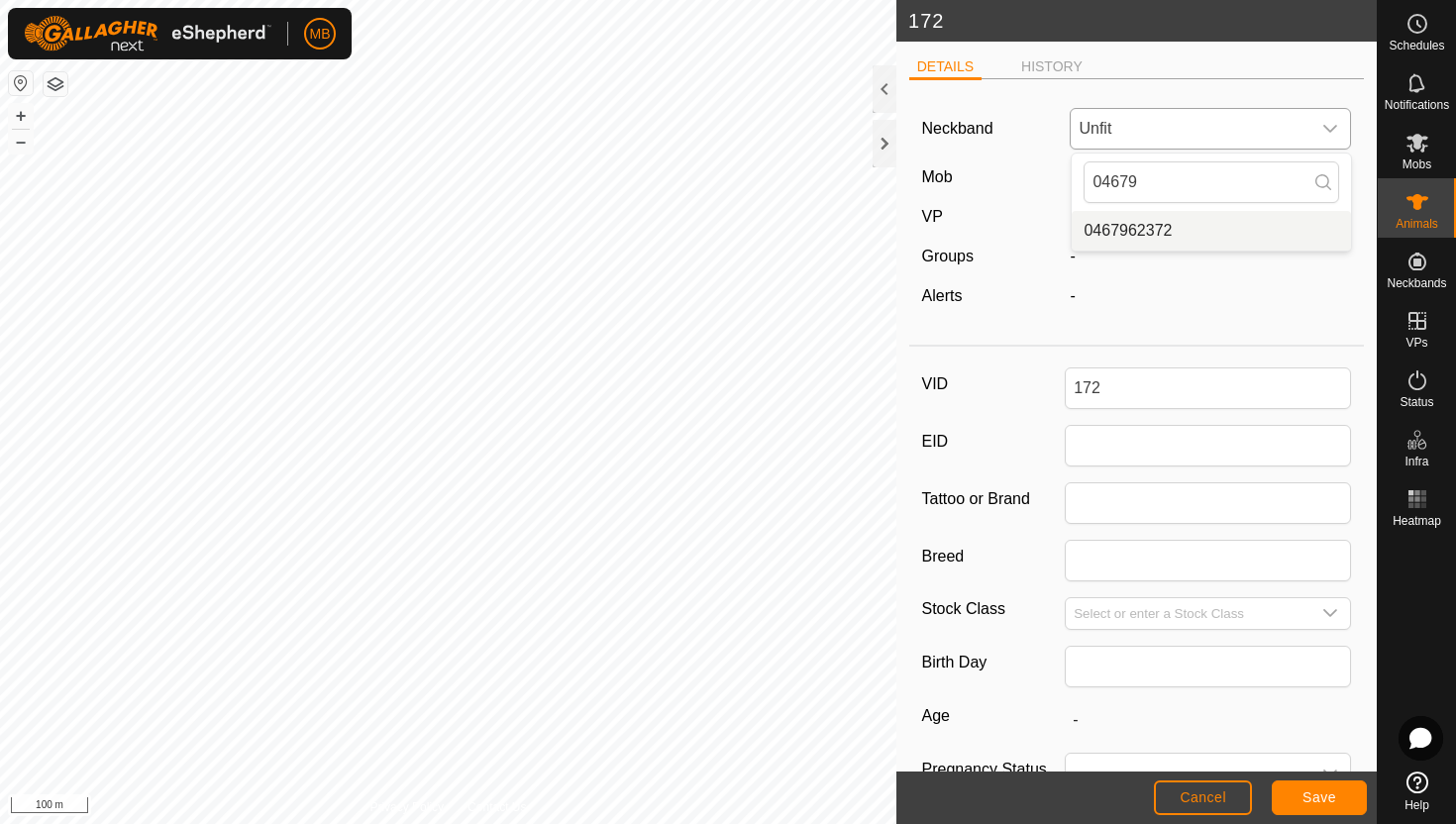 type on "04679" 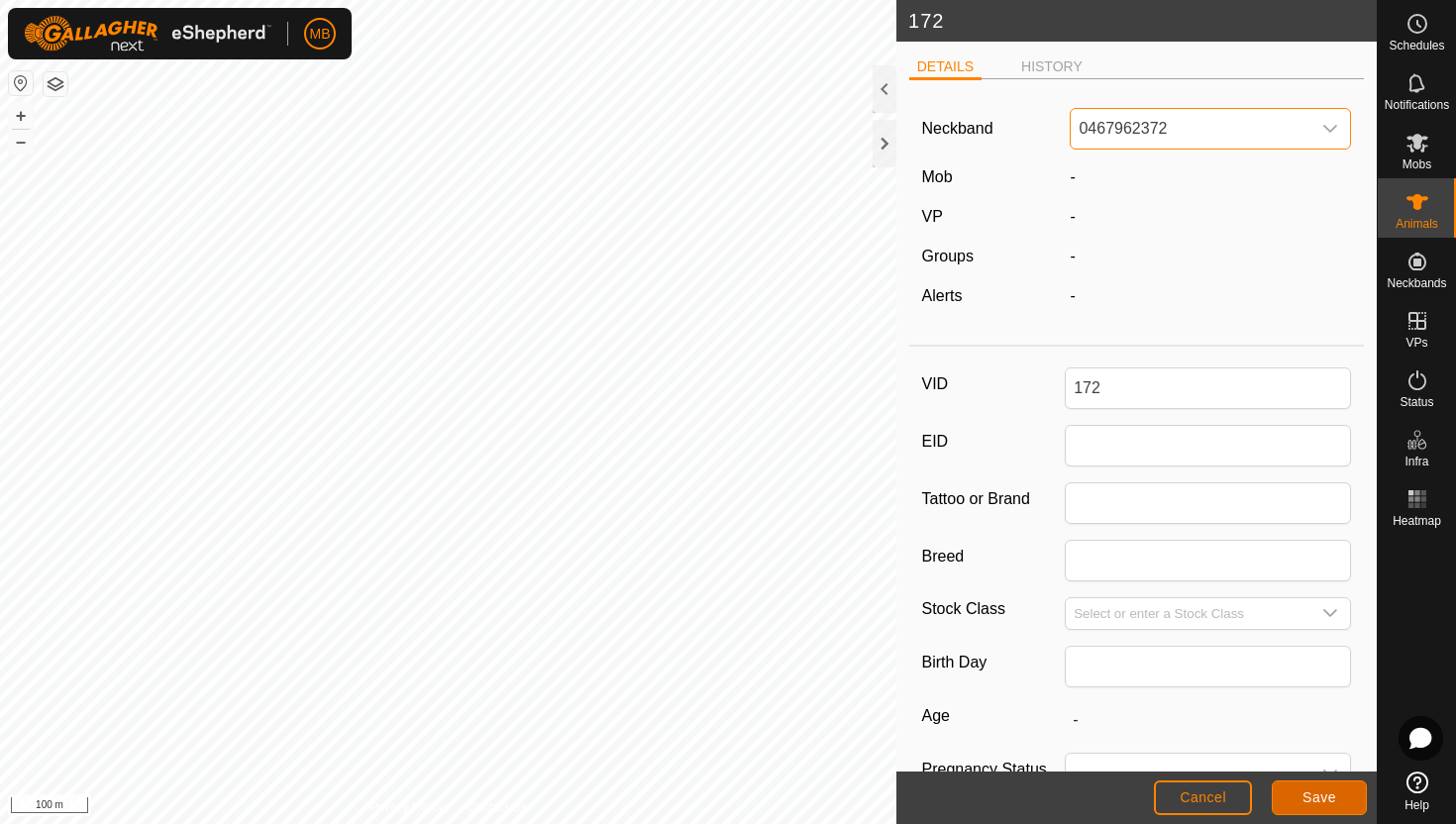 click on "Save" 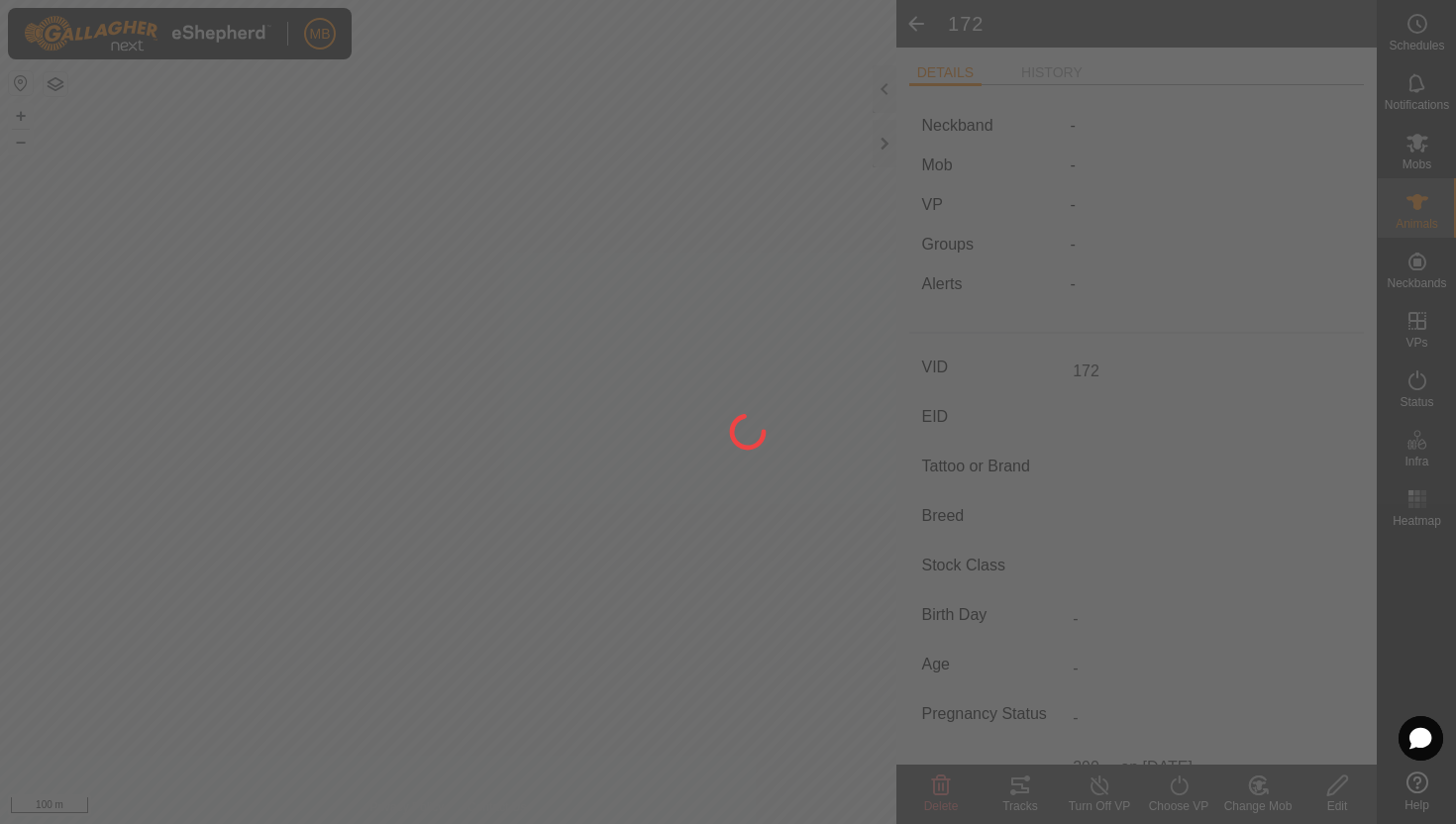 type on "-" 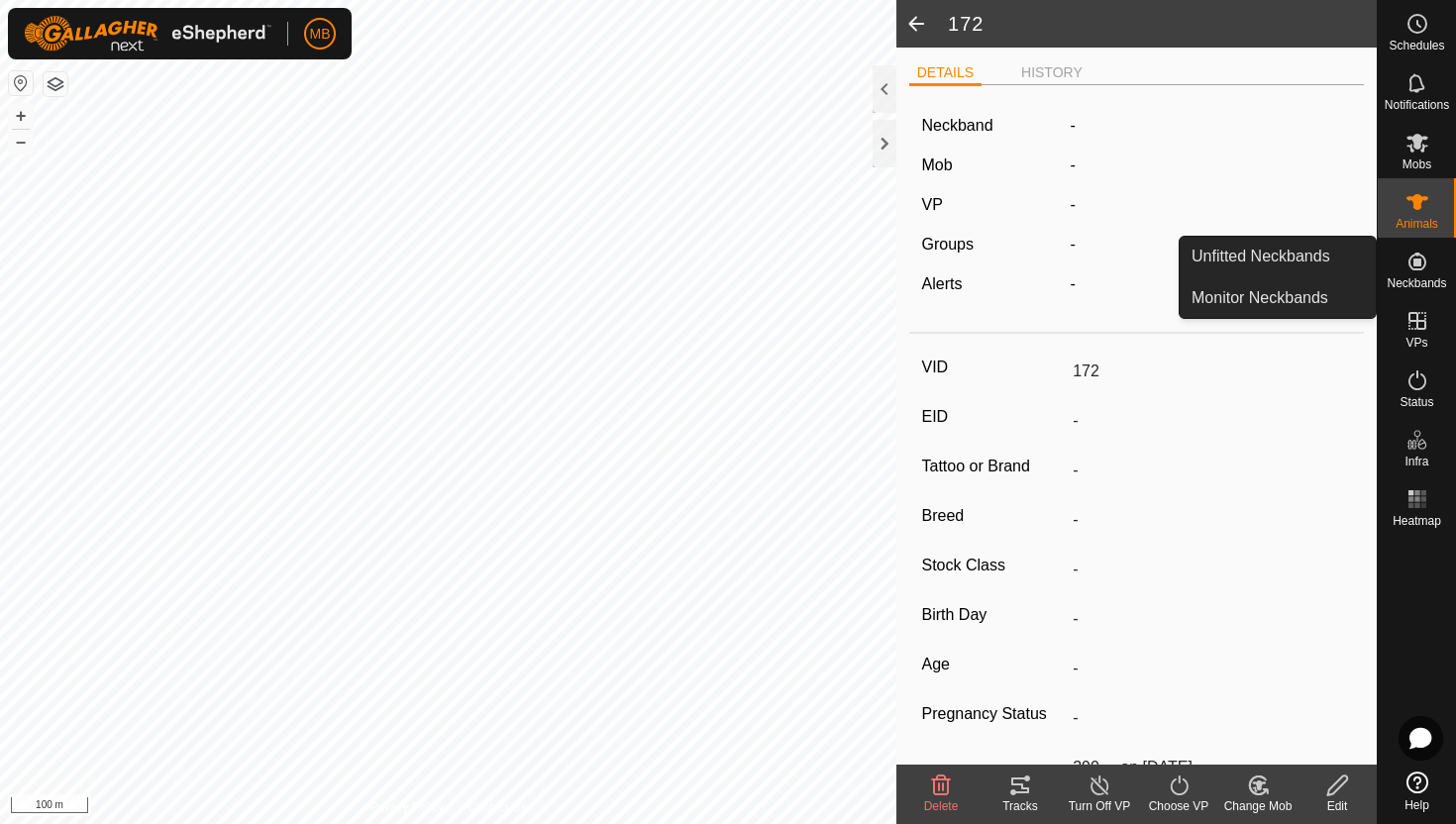 click 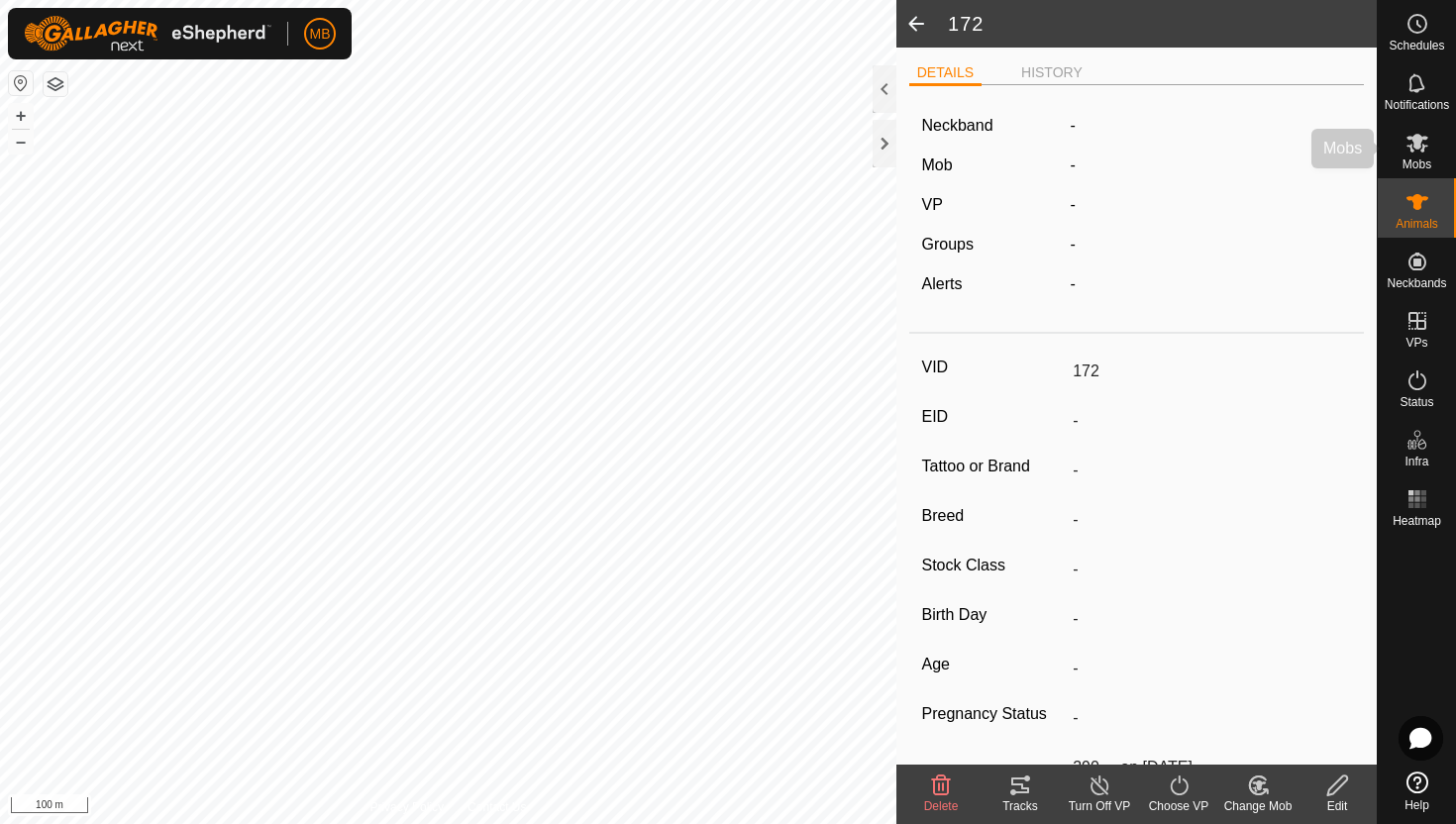 click 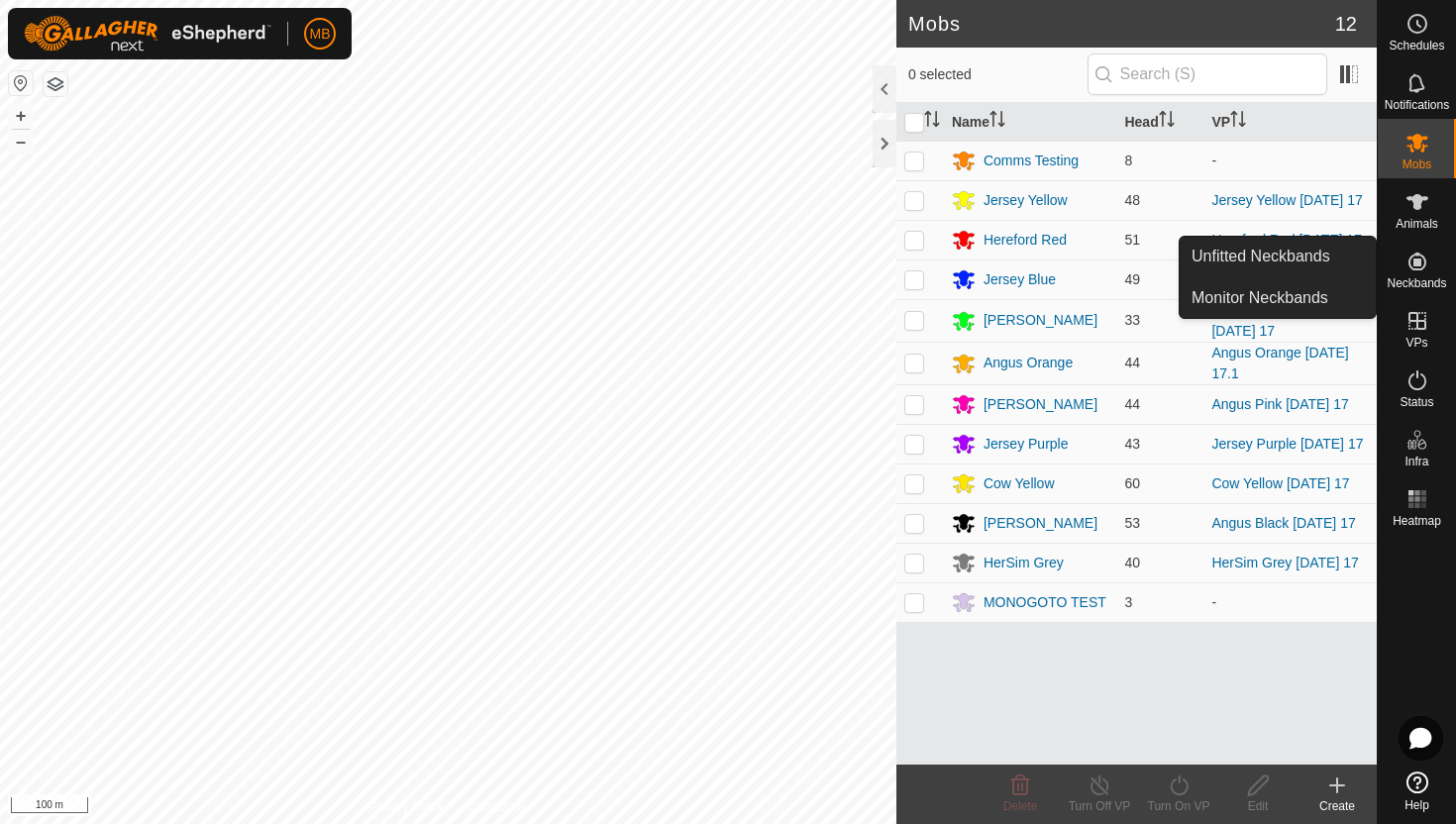 click at bounding box center [1417, 202] 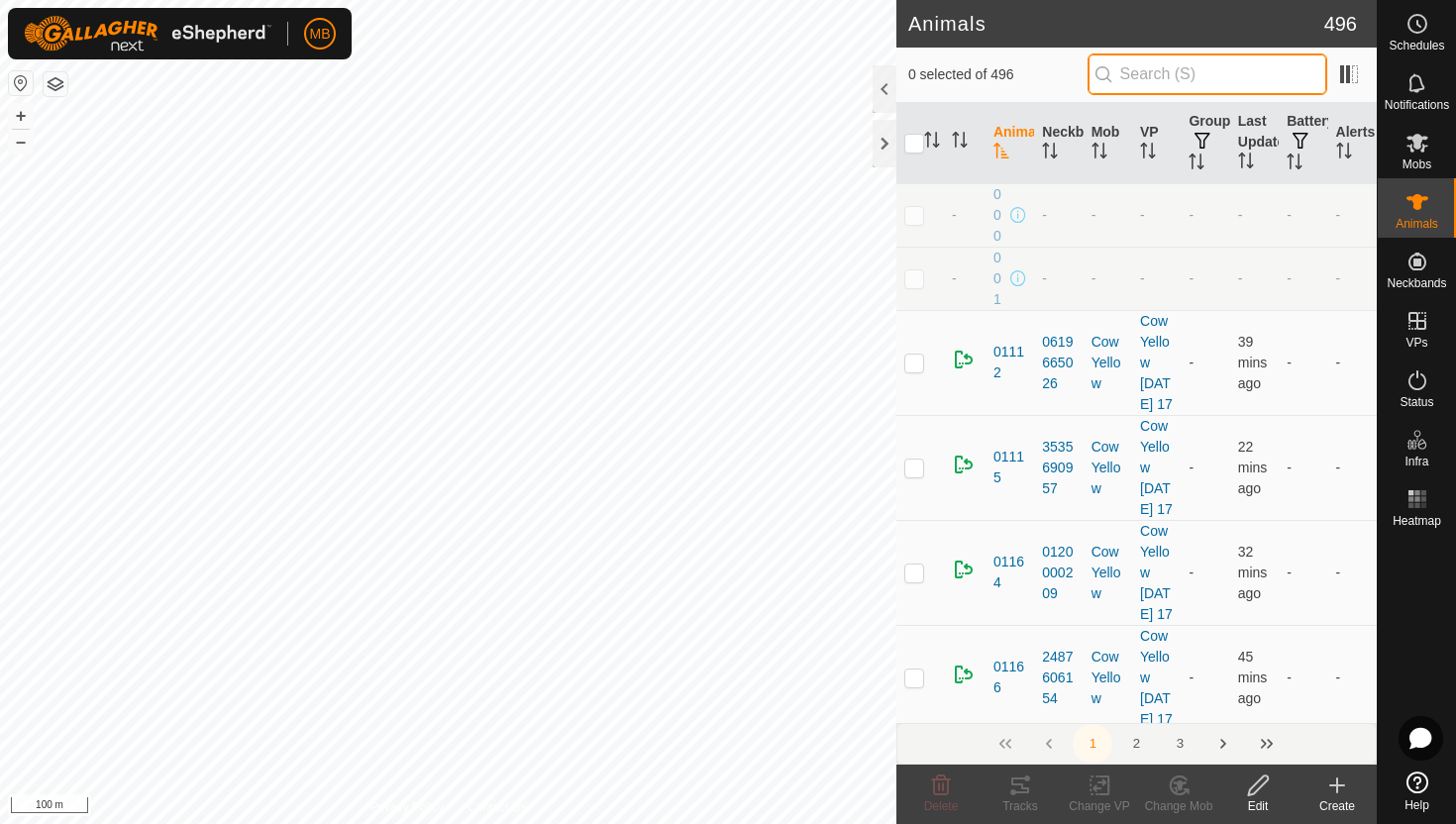 click at bounding box center [1207, 74] 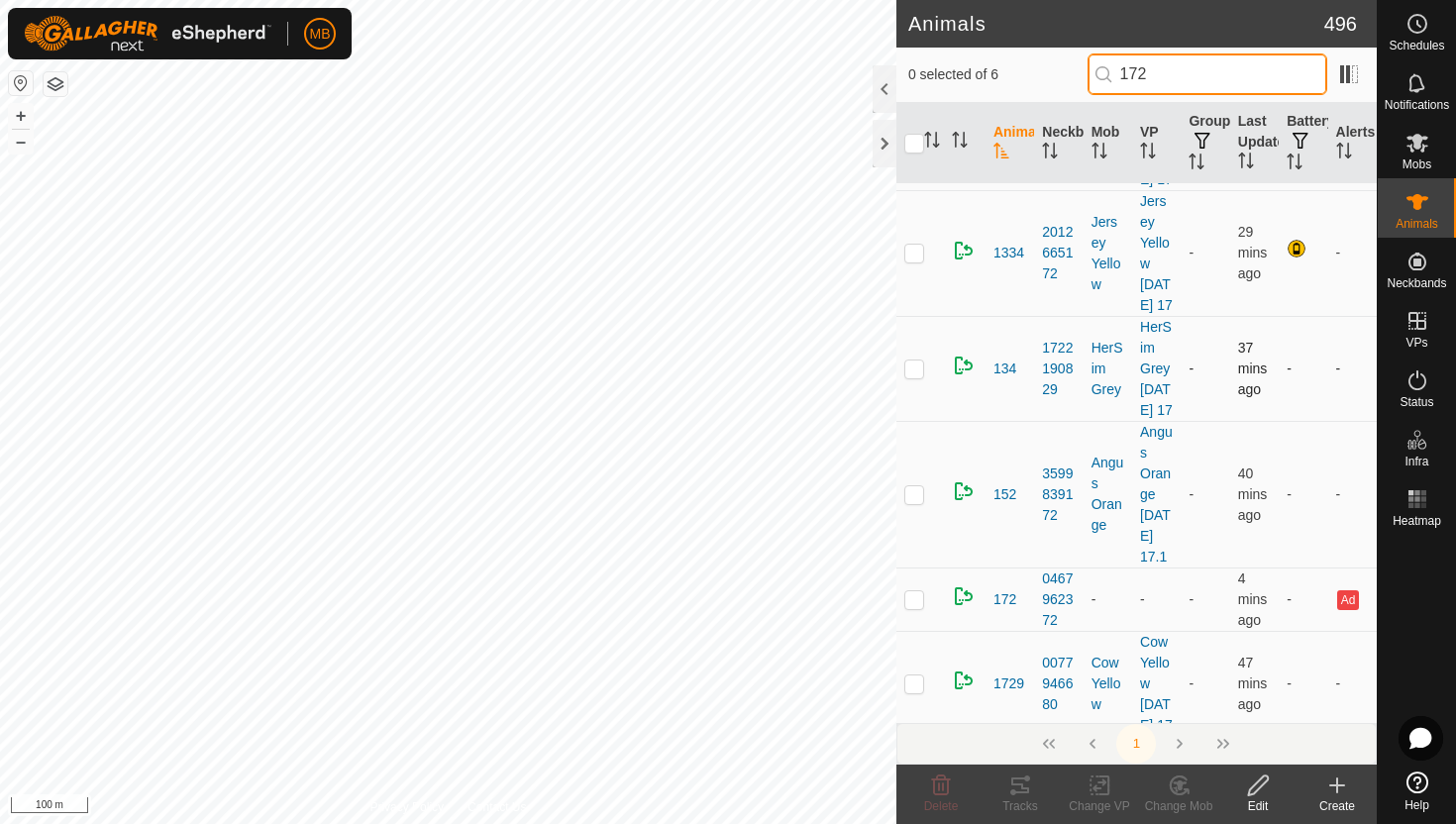 scroll, scrollTop: 215, scrollLeft: 0, axis: vertical 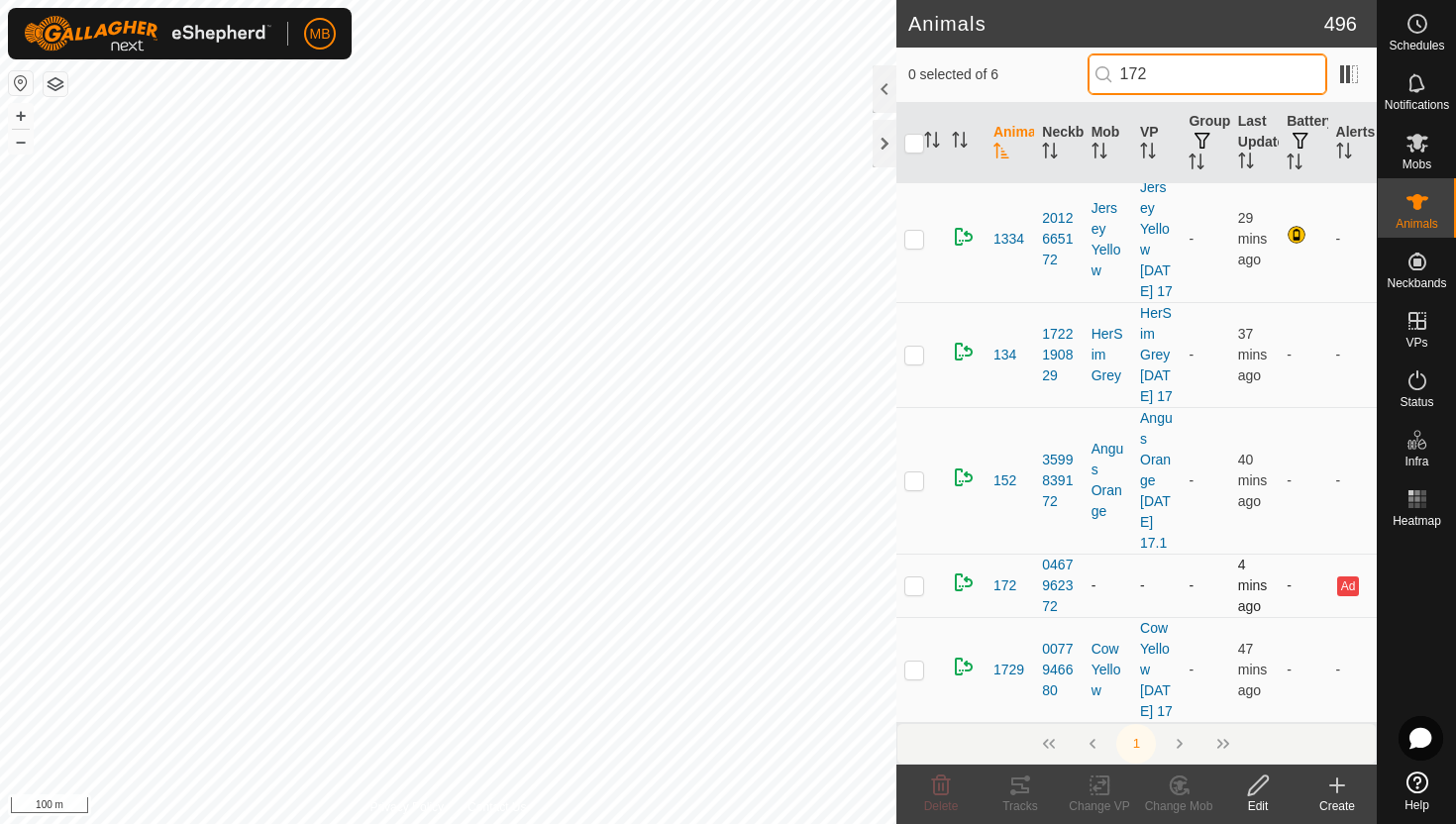 type on "172" 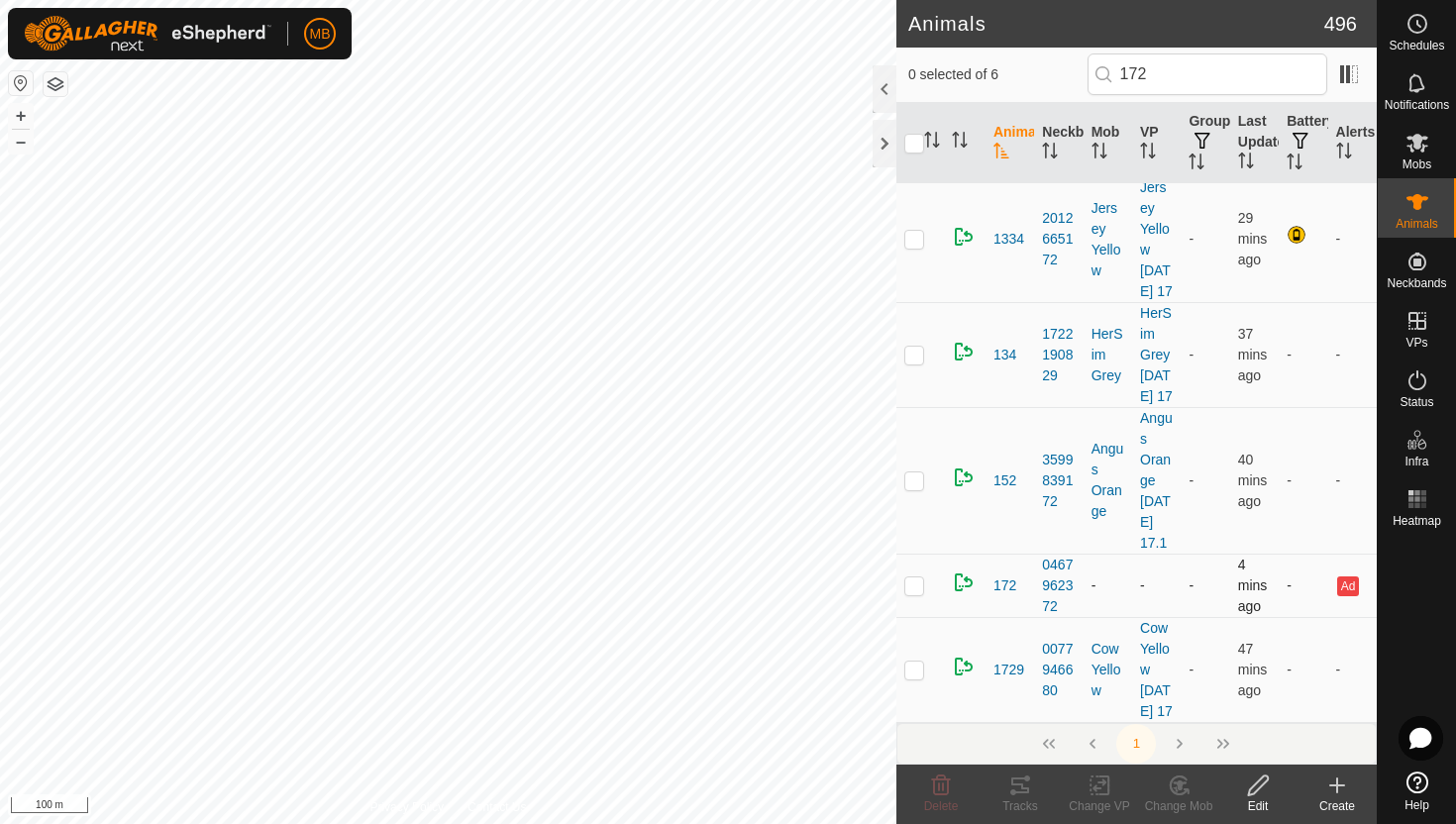 click at bounding box center [914, 585] 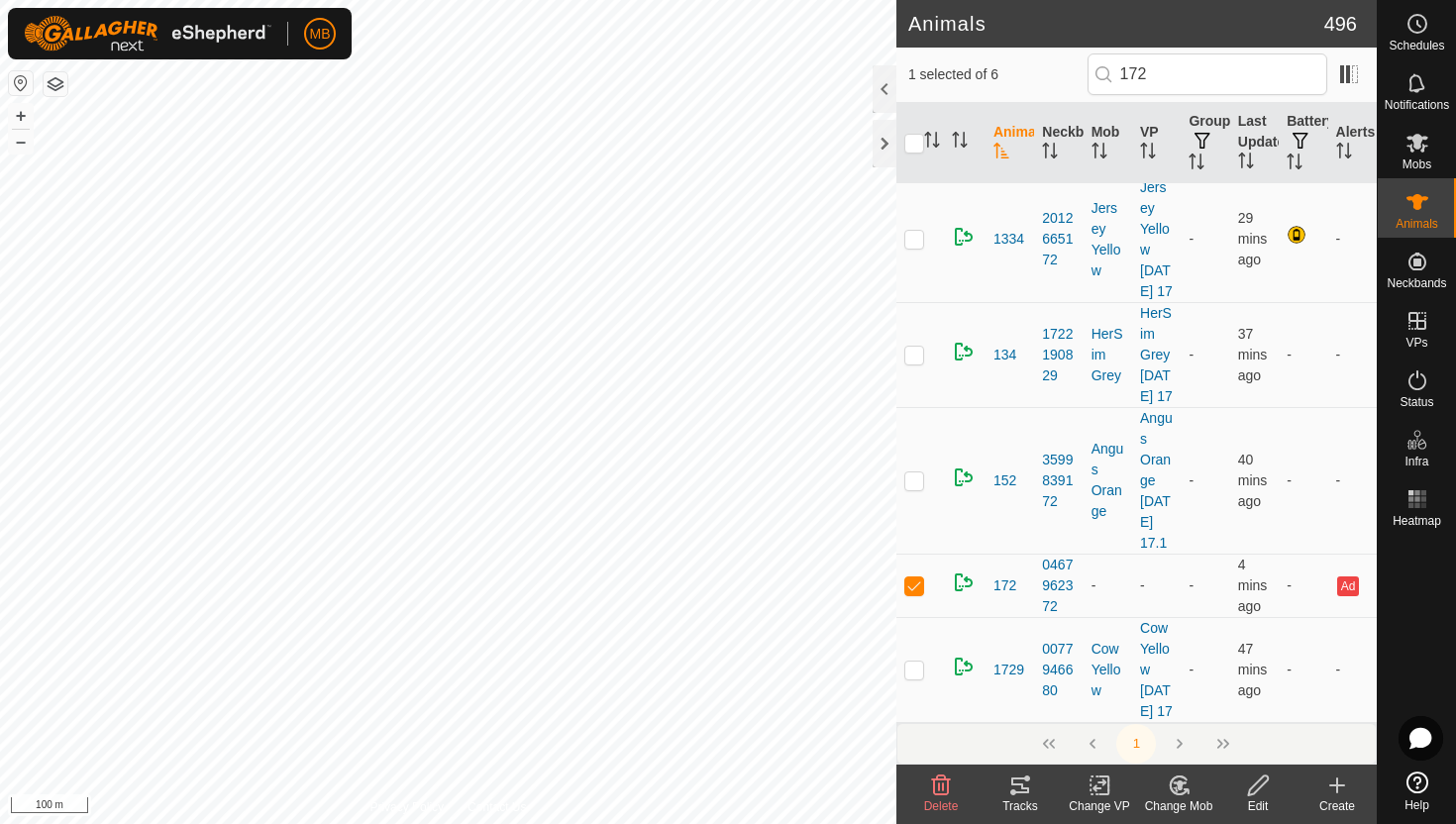 click 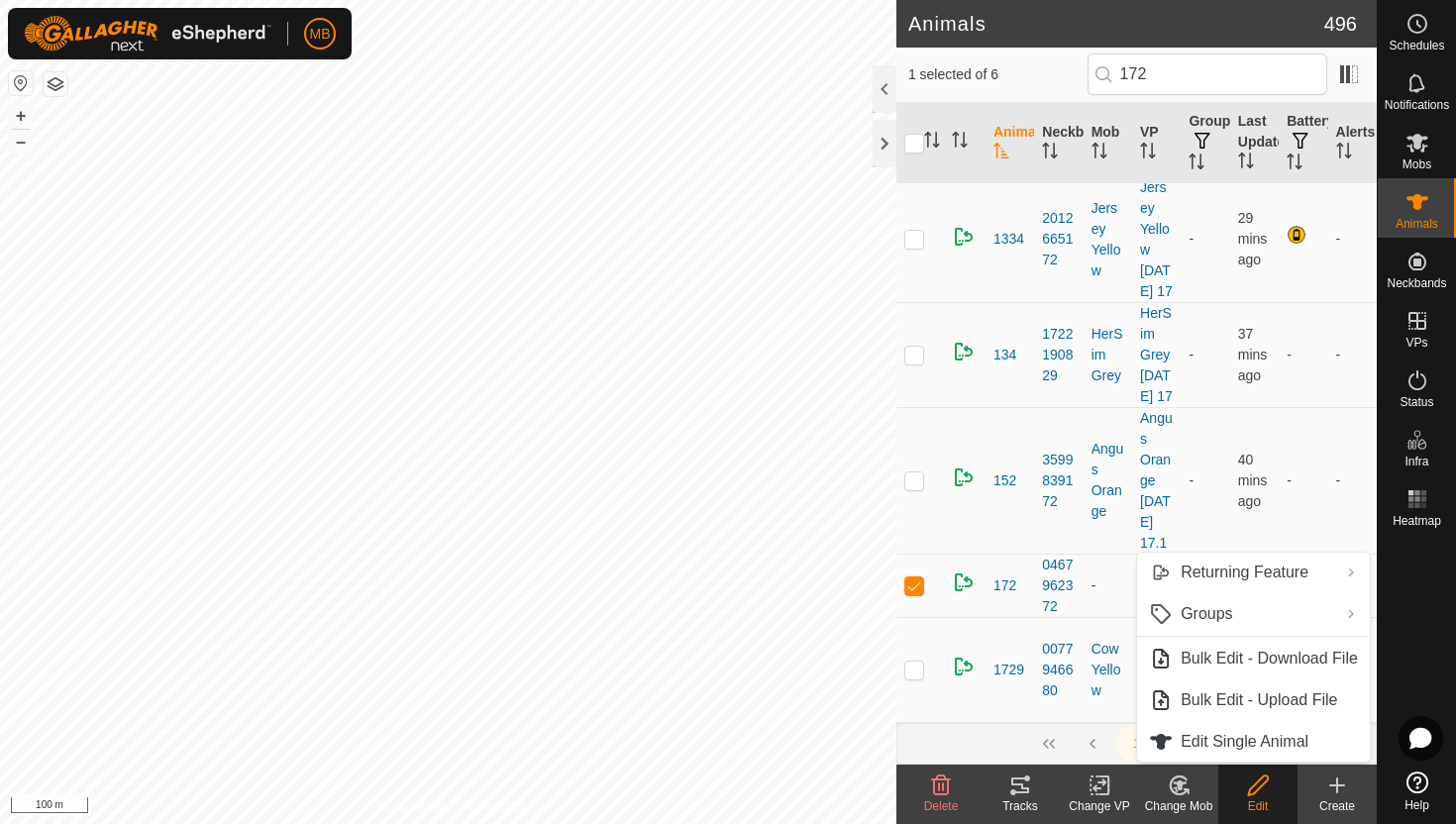 click on "Change Mob" 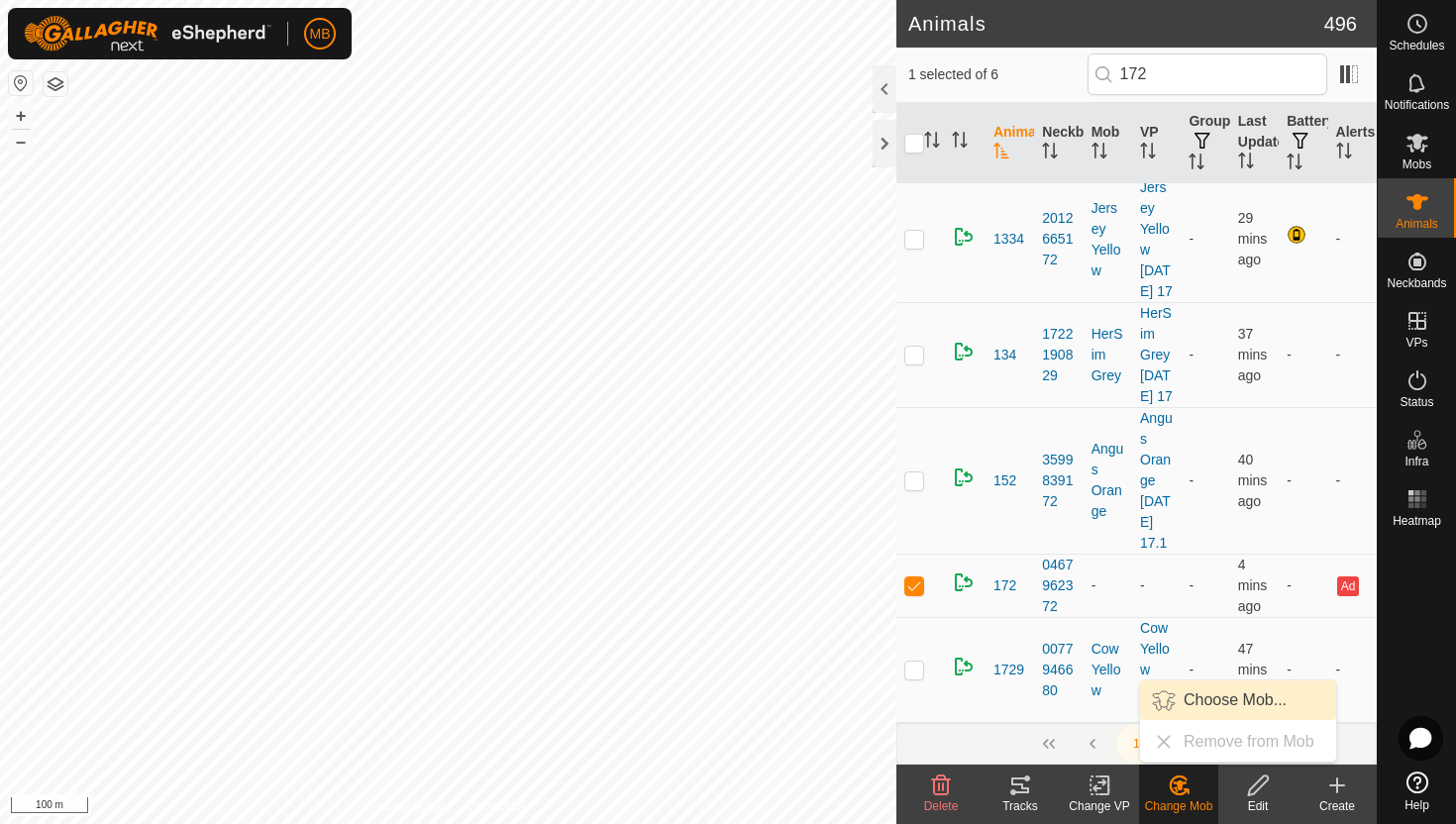 click on "Choose Mob..." at bounding box center [1238, 700] 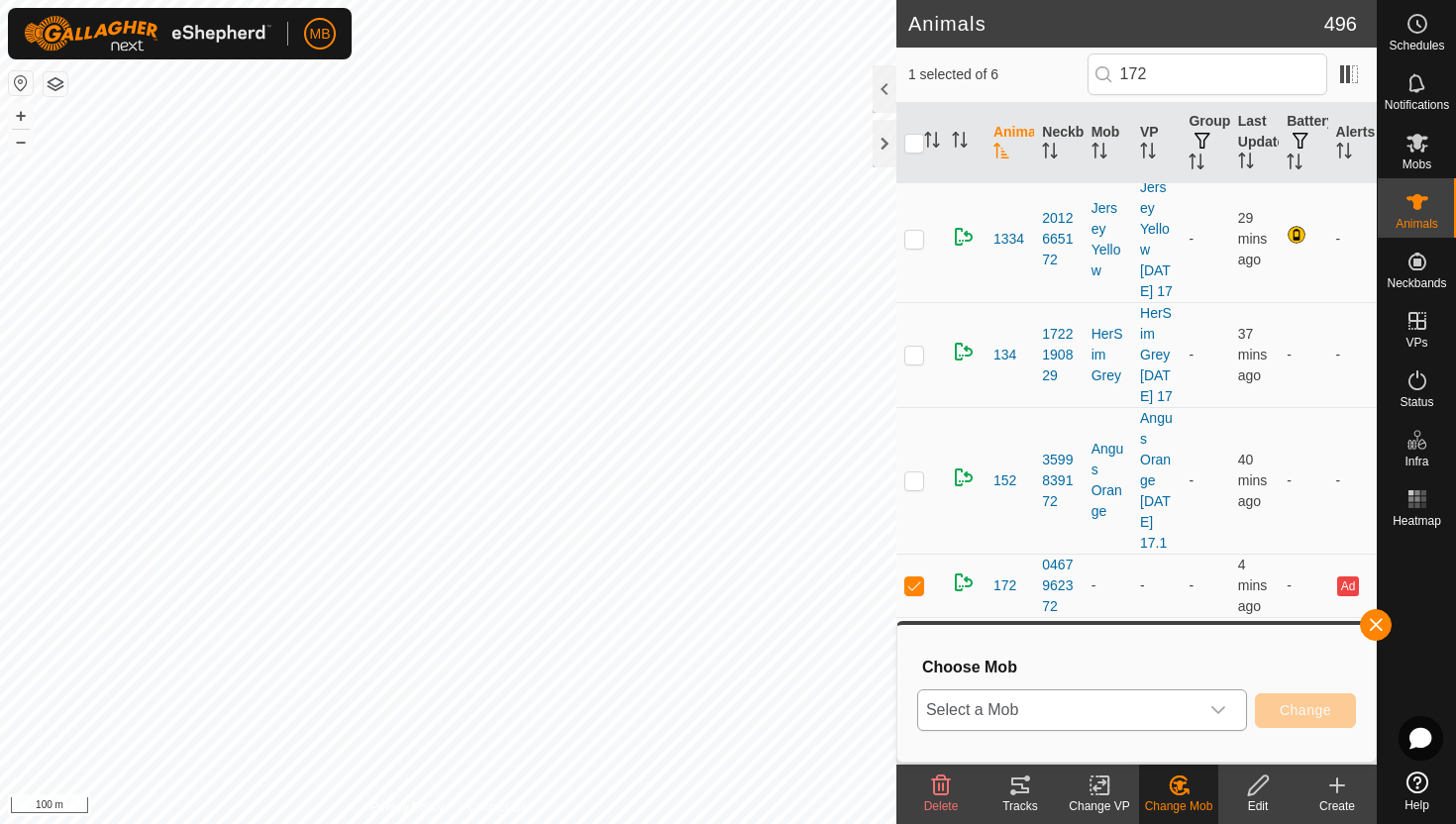 click on "Select a Mob" at bounding box center (1058, 710) 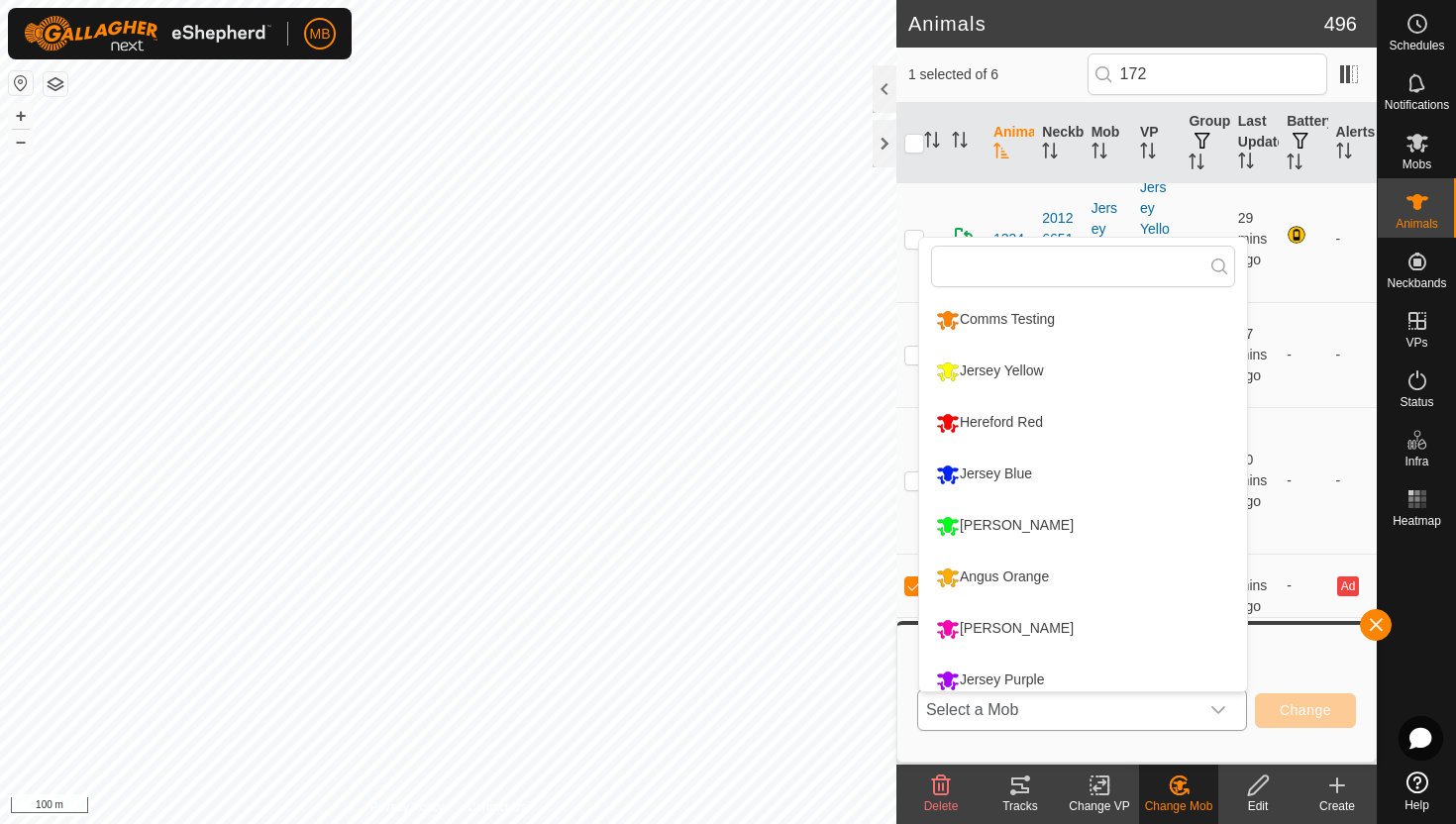 scroll, scrollTop: 14, scrollLeft: 0, axis: vertical 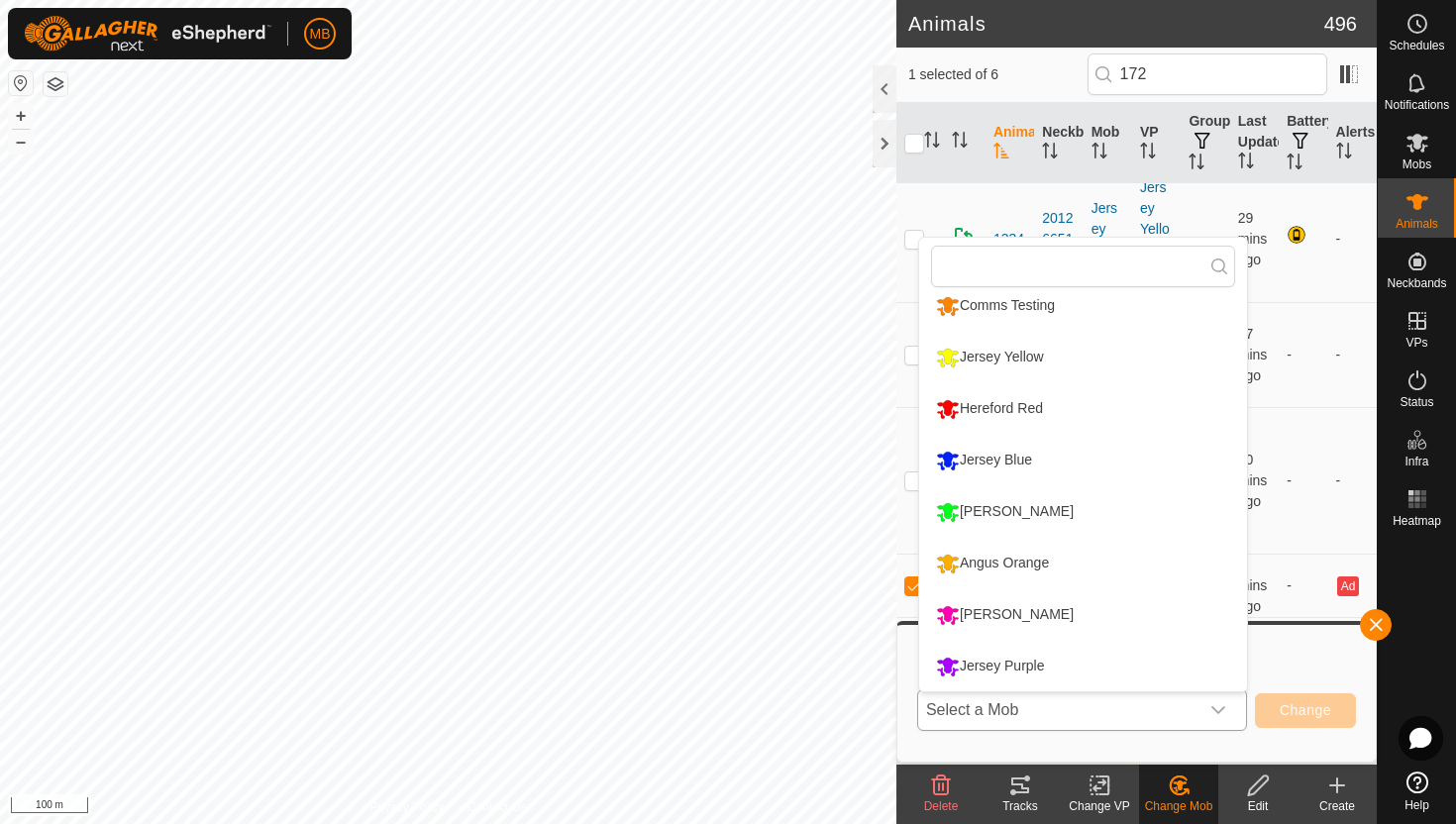 click on "Angus Orange" at bounding box center [1083, 564] 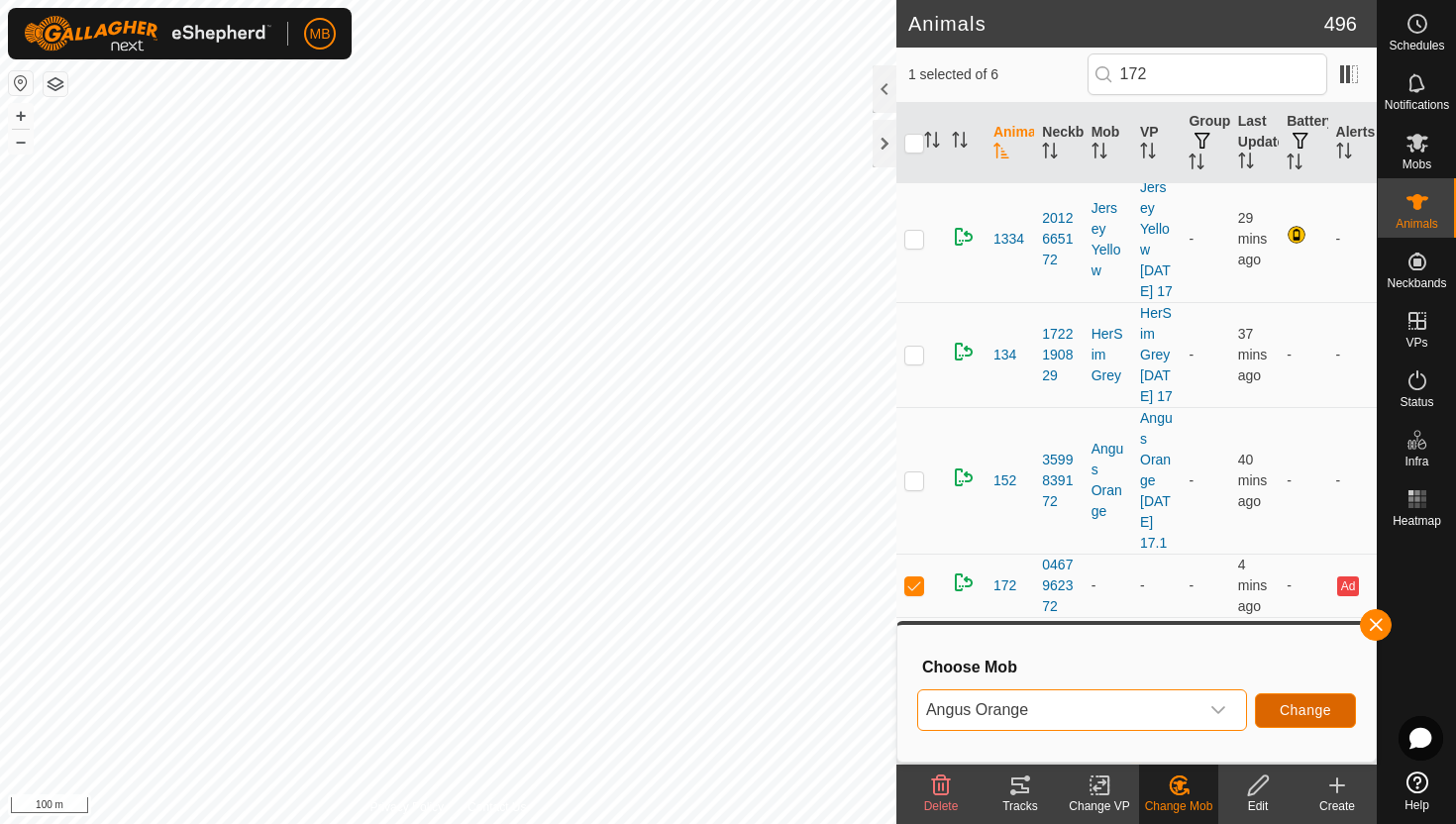 click on "Change" at bounding box center (1305, 710) 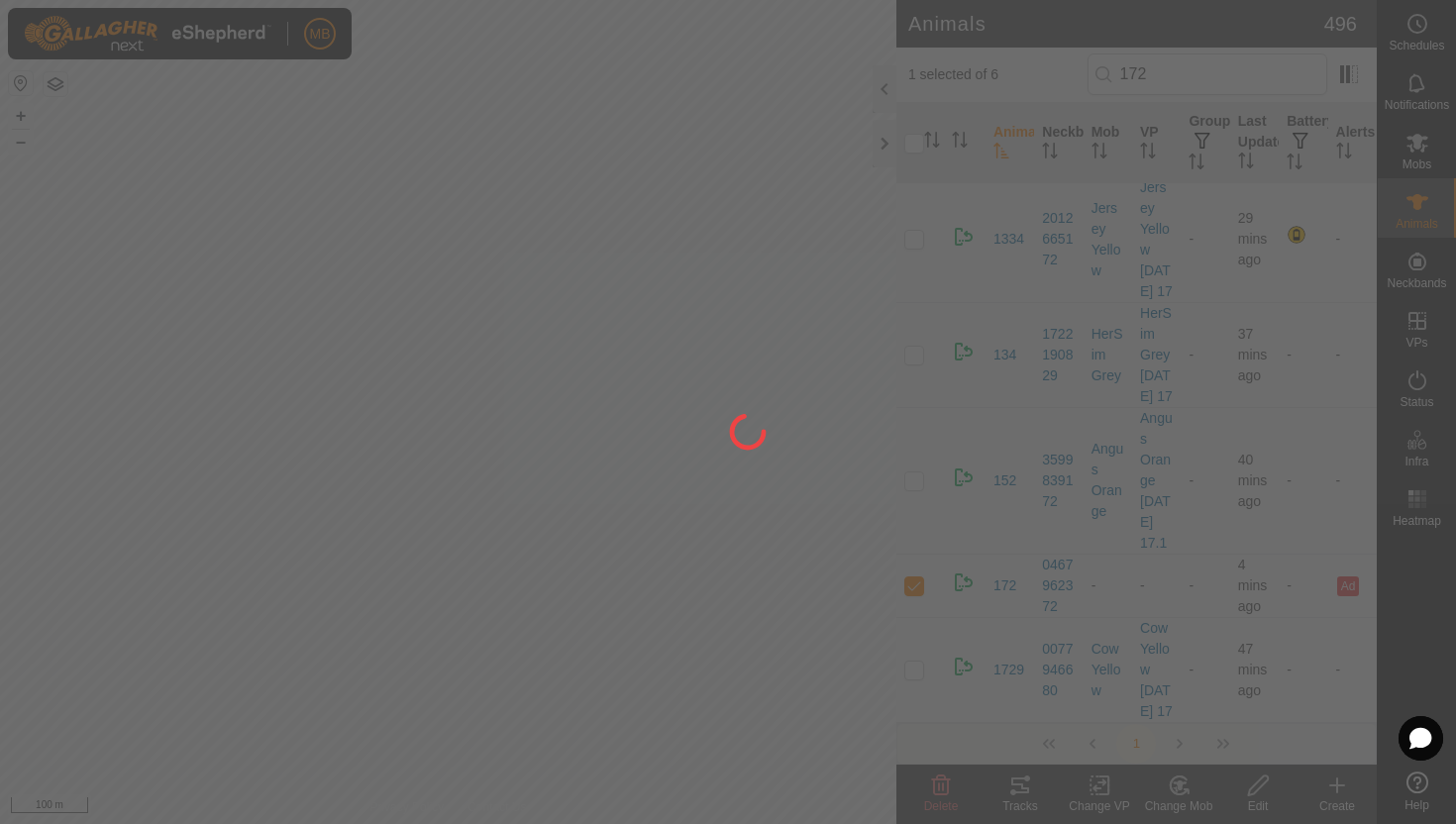 checkbox on "false" 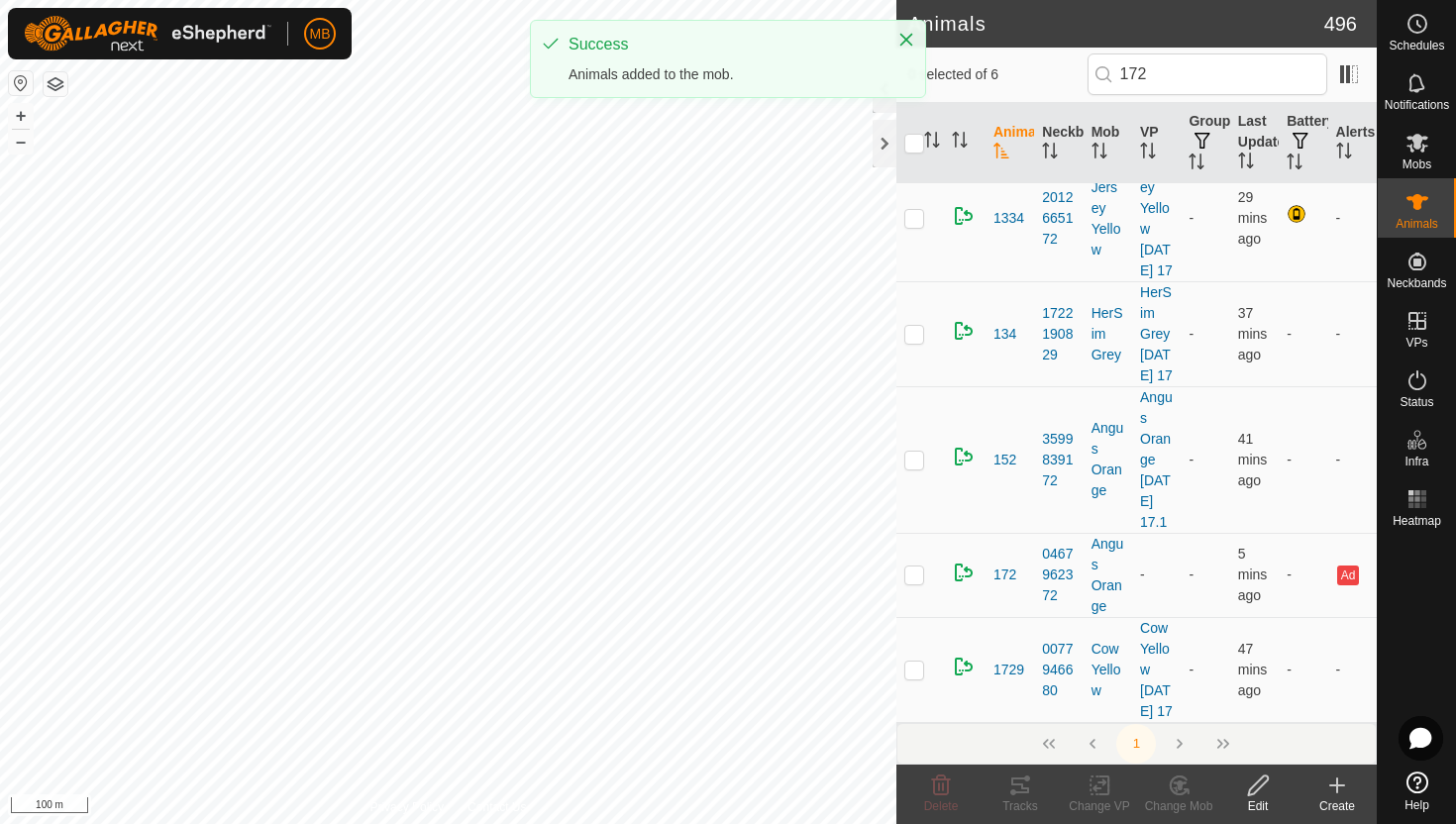 scroll, scrollTop: 0, scrollLeft: 0, axis: both 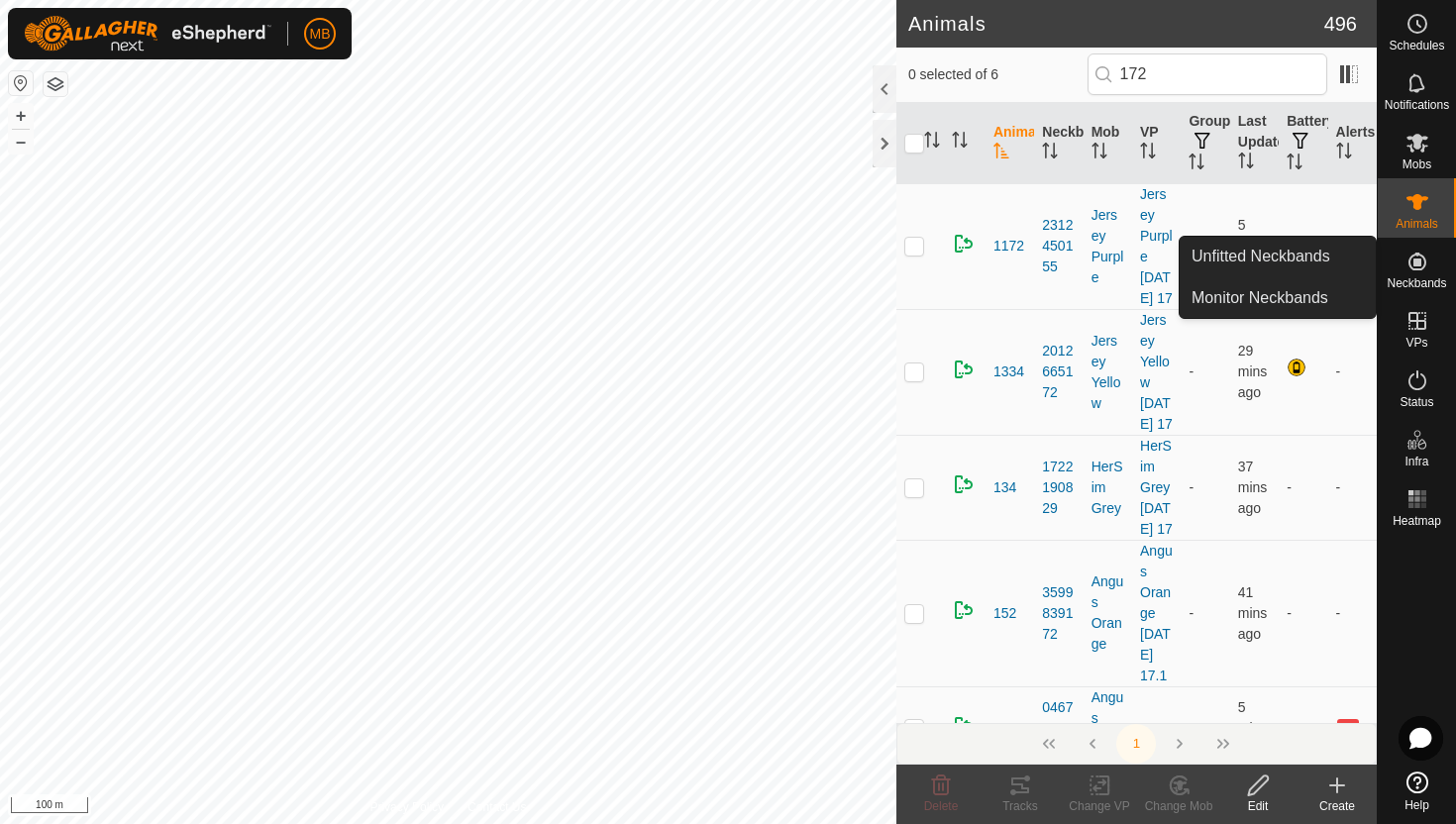 click on "Neckbands" at bounding box center [1416, 283] 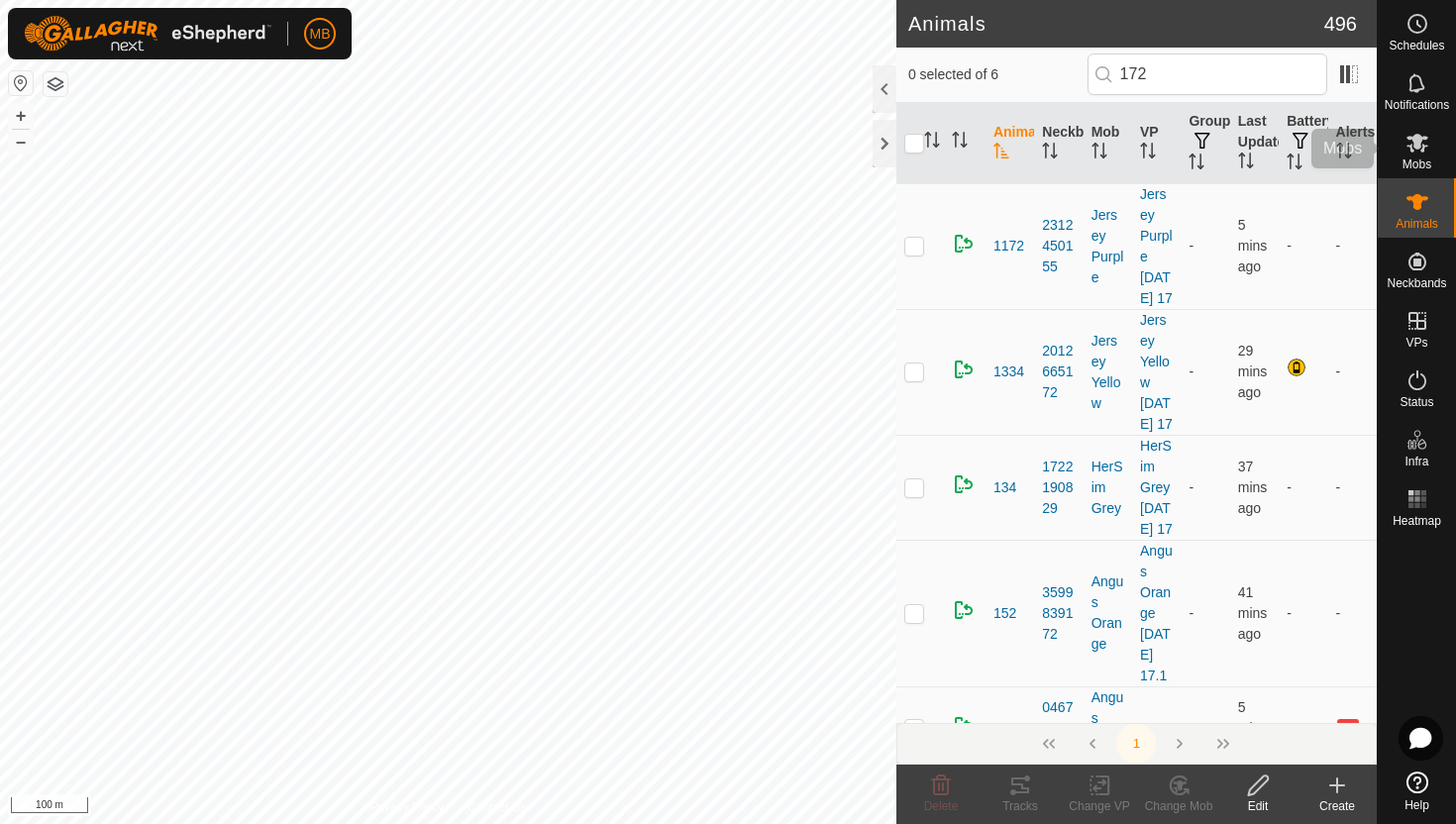 click 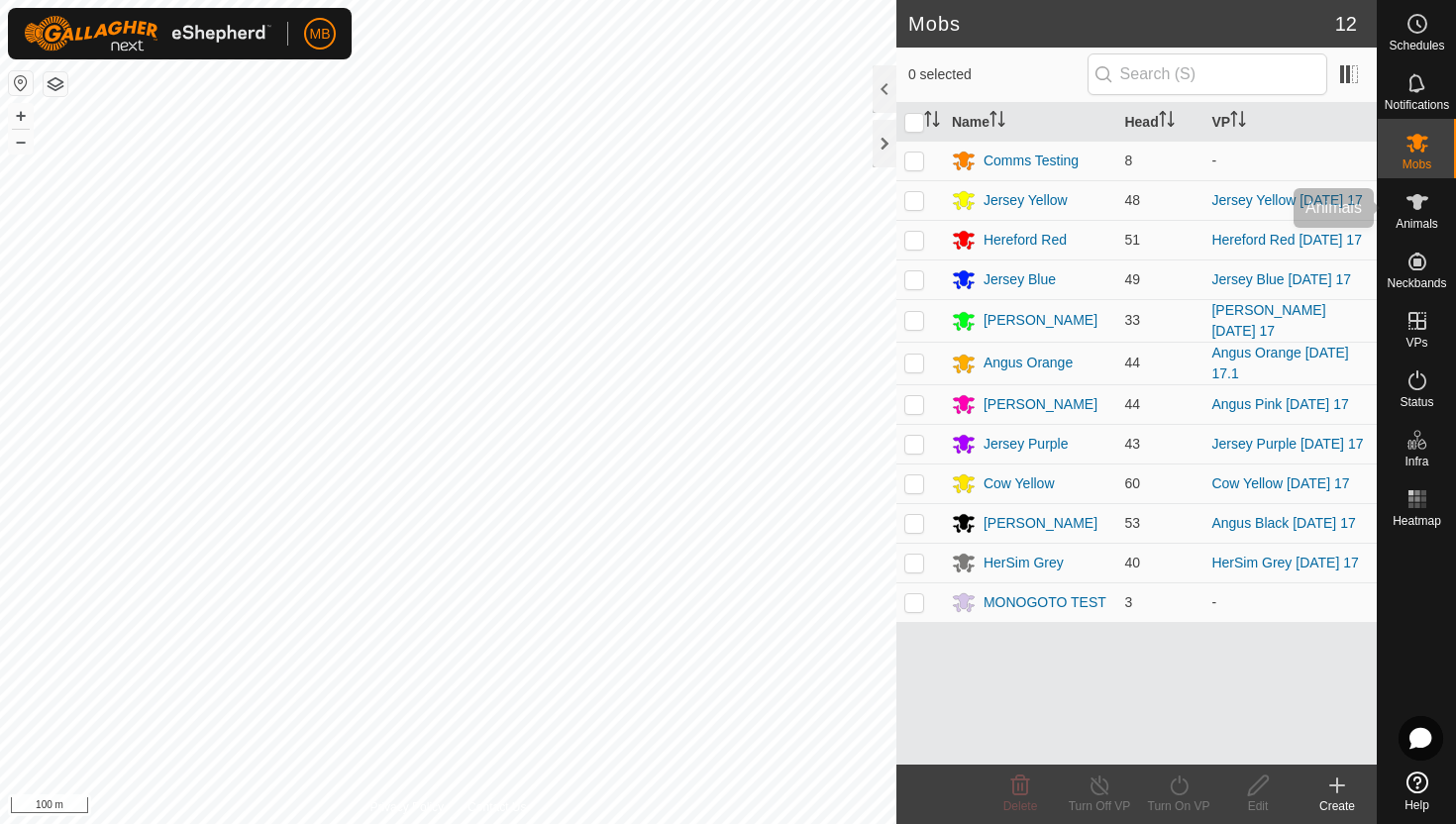 click 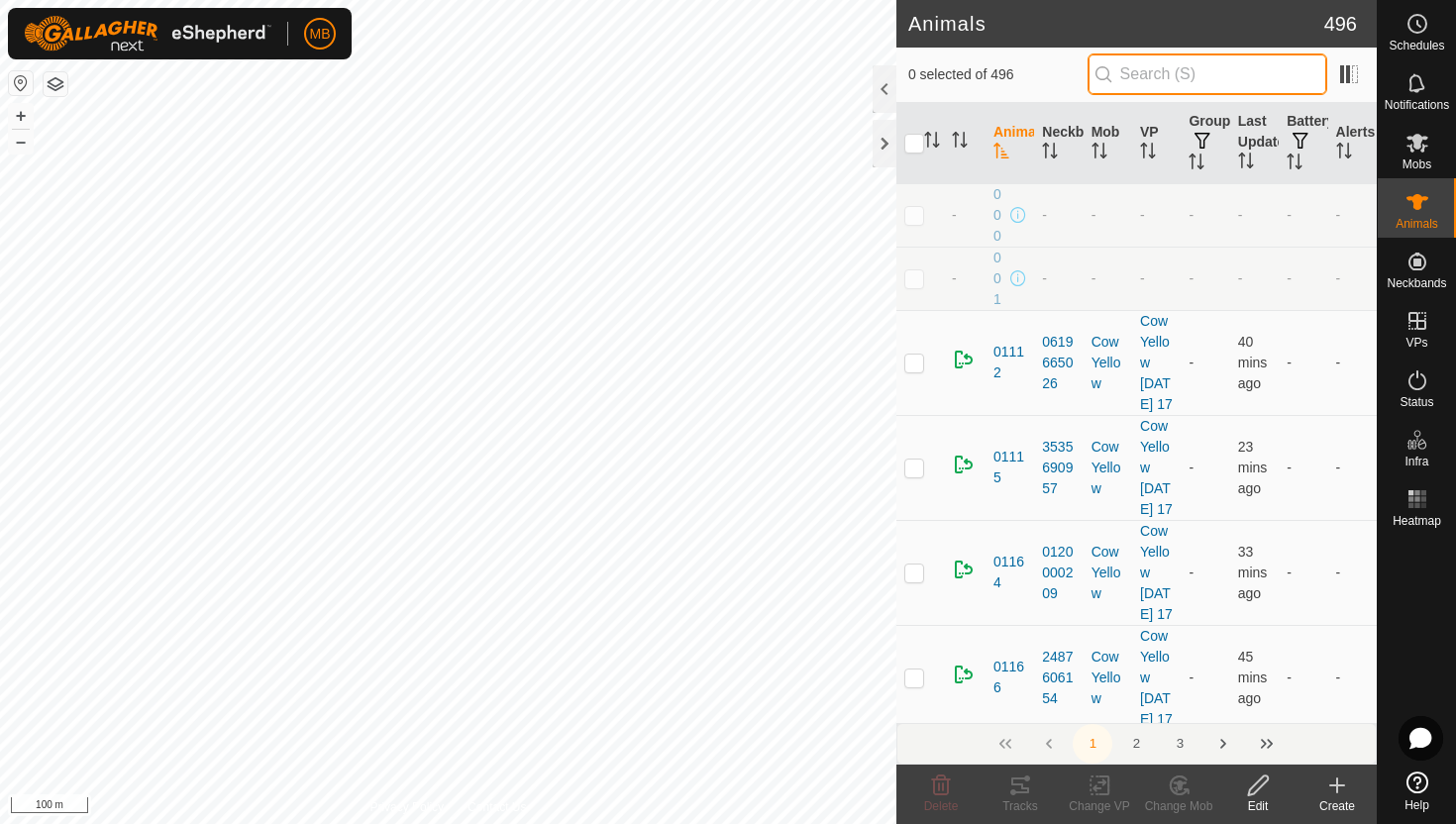 click at bounding box center (1207, 74) 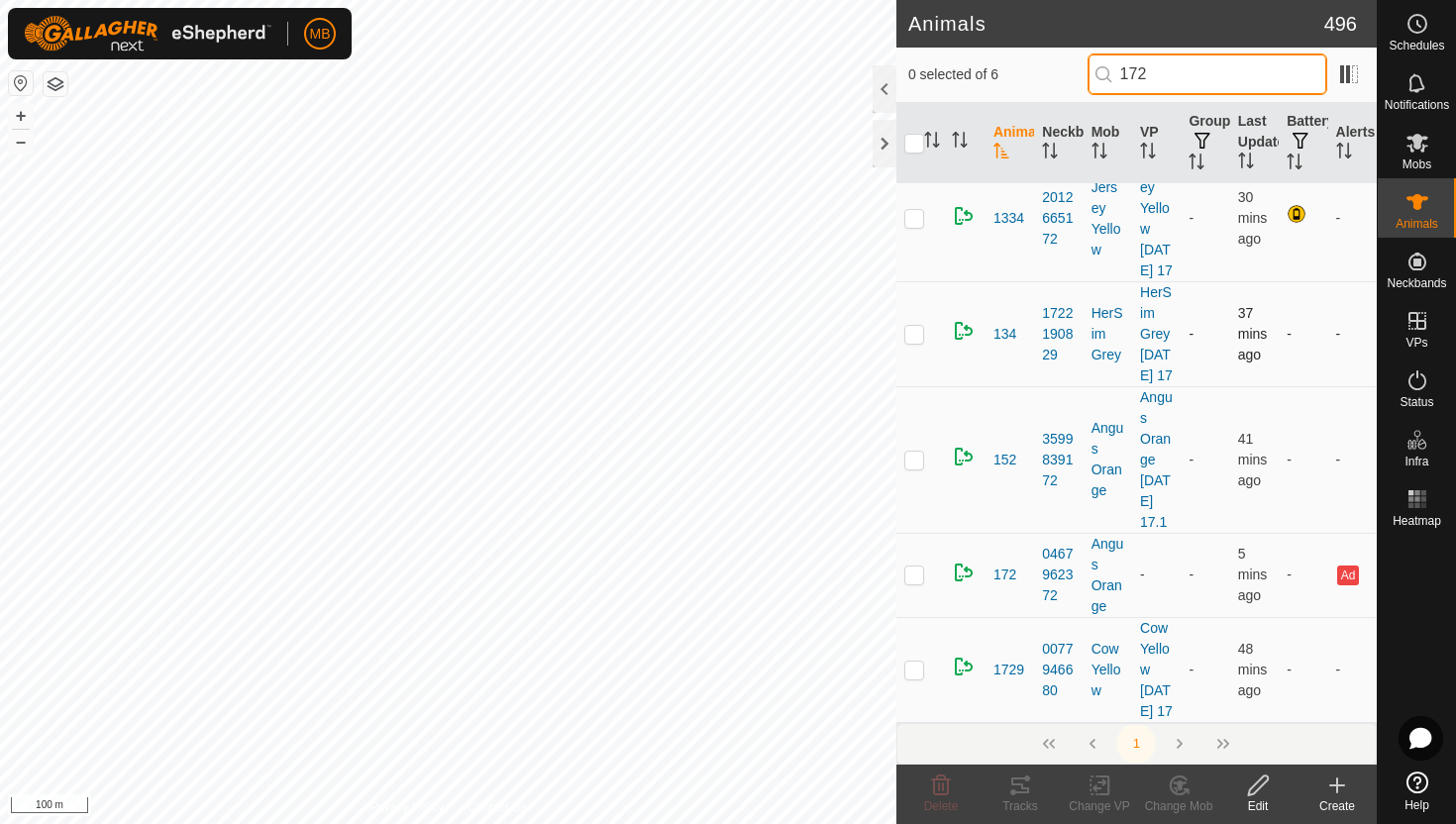 scroll, scrollTop: 236, scrollLeft: 0, axis: vertical 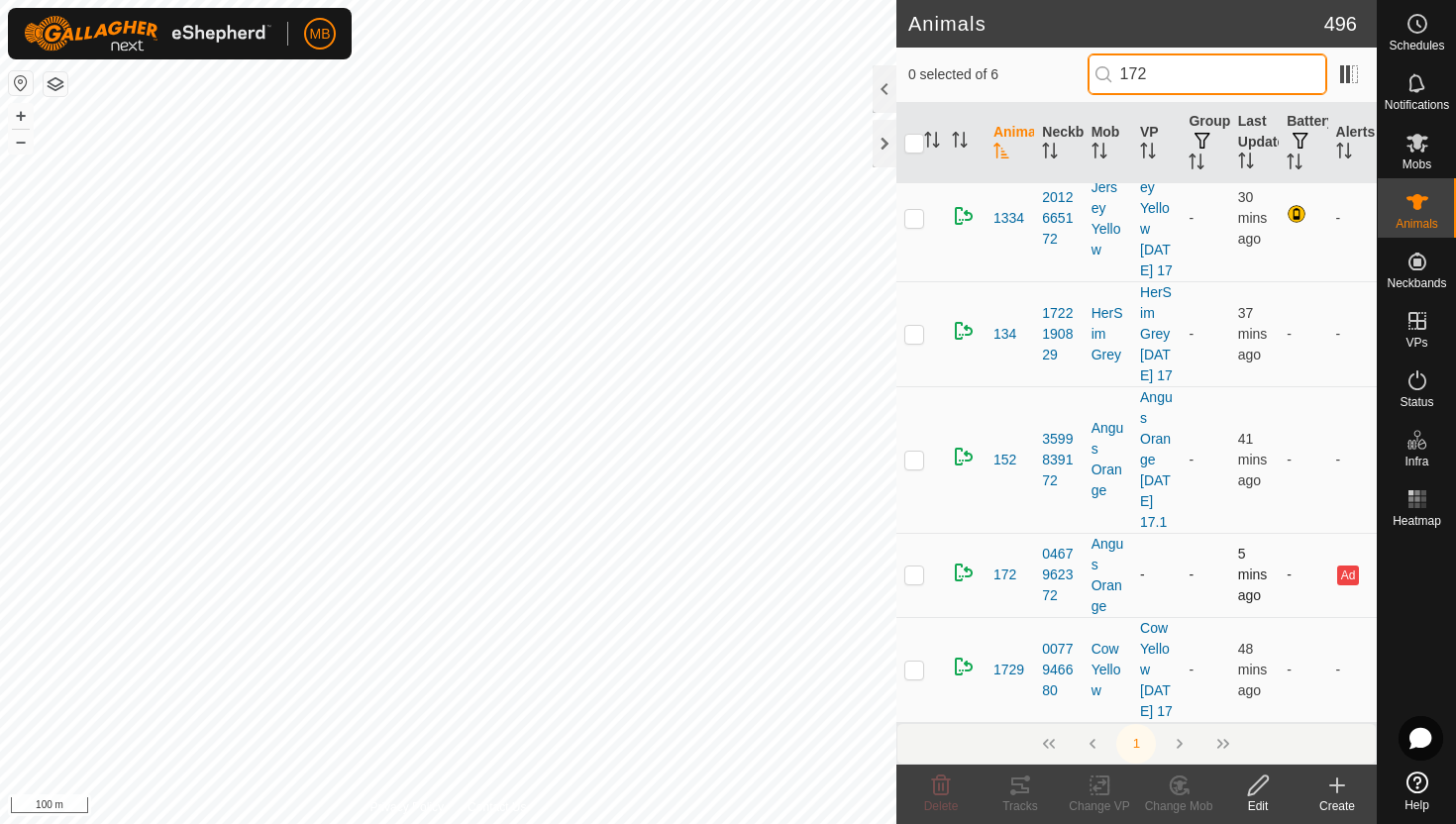 type on "172" 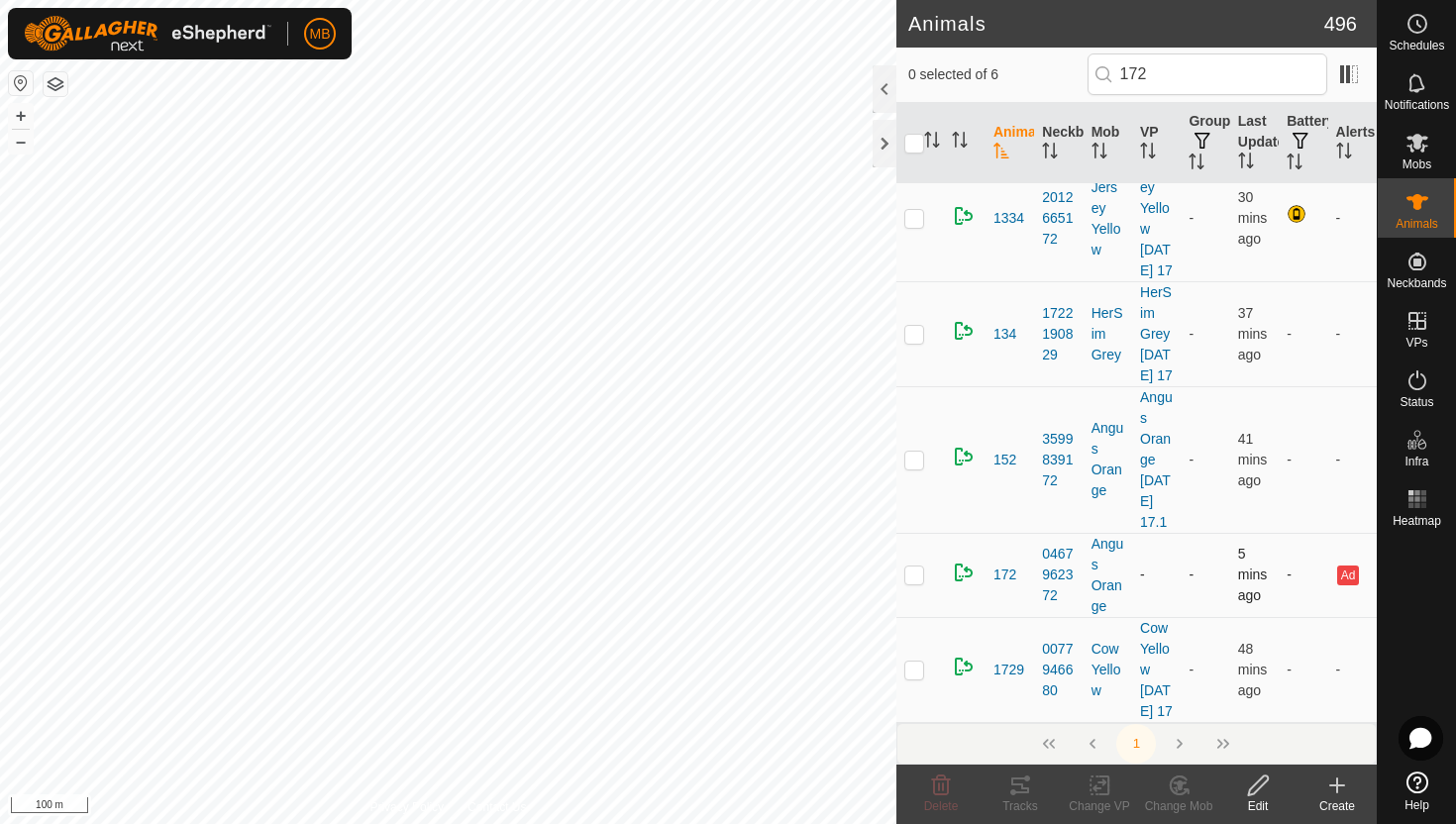 click at bounding box center (914, 574) 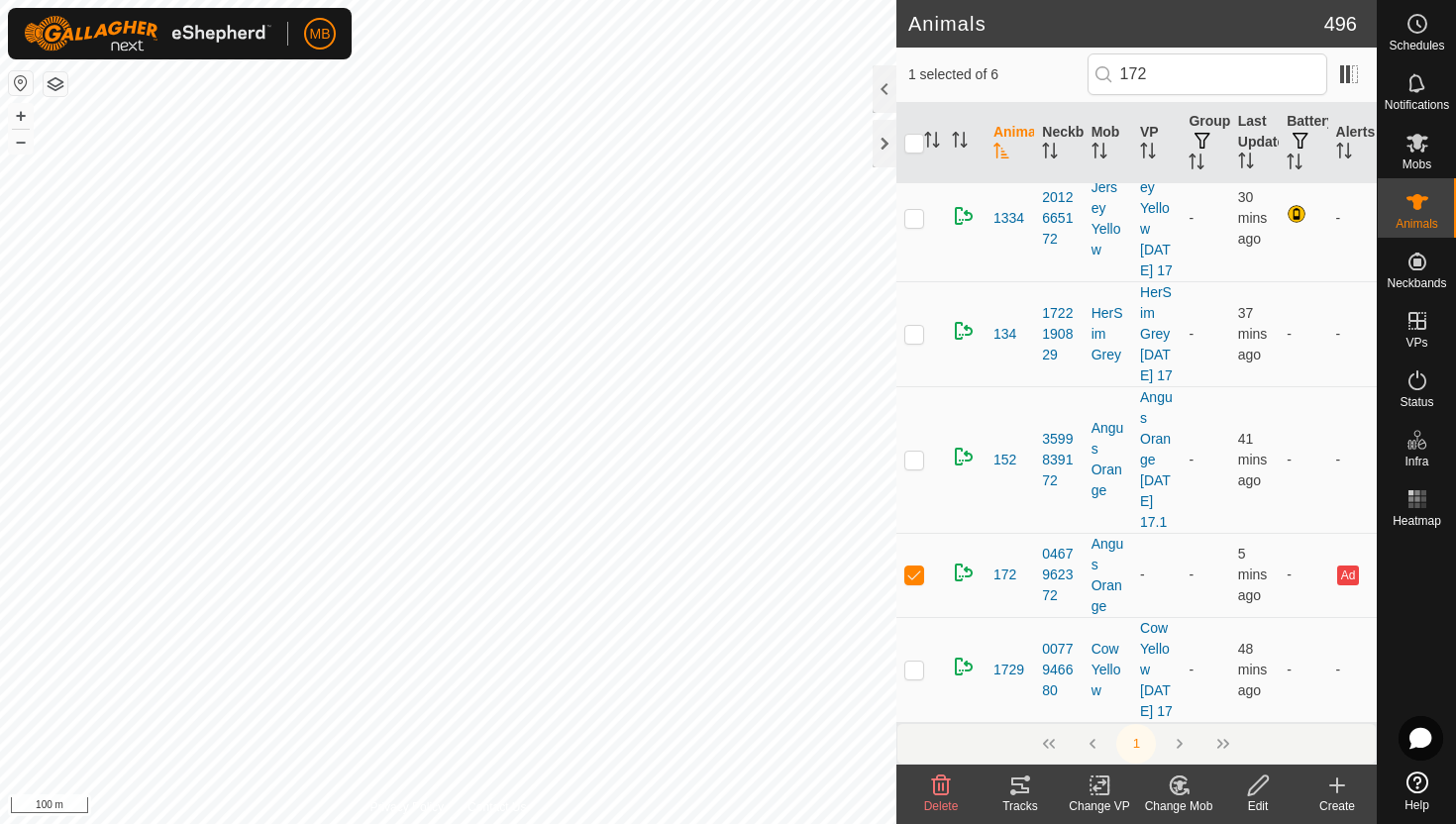 click 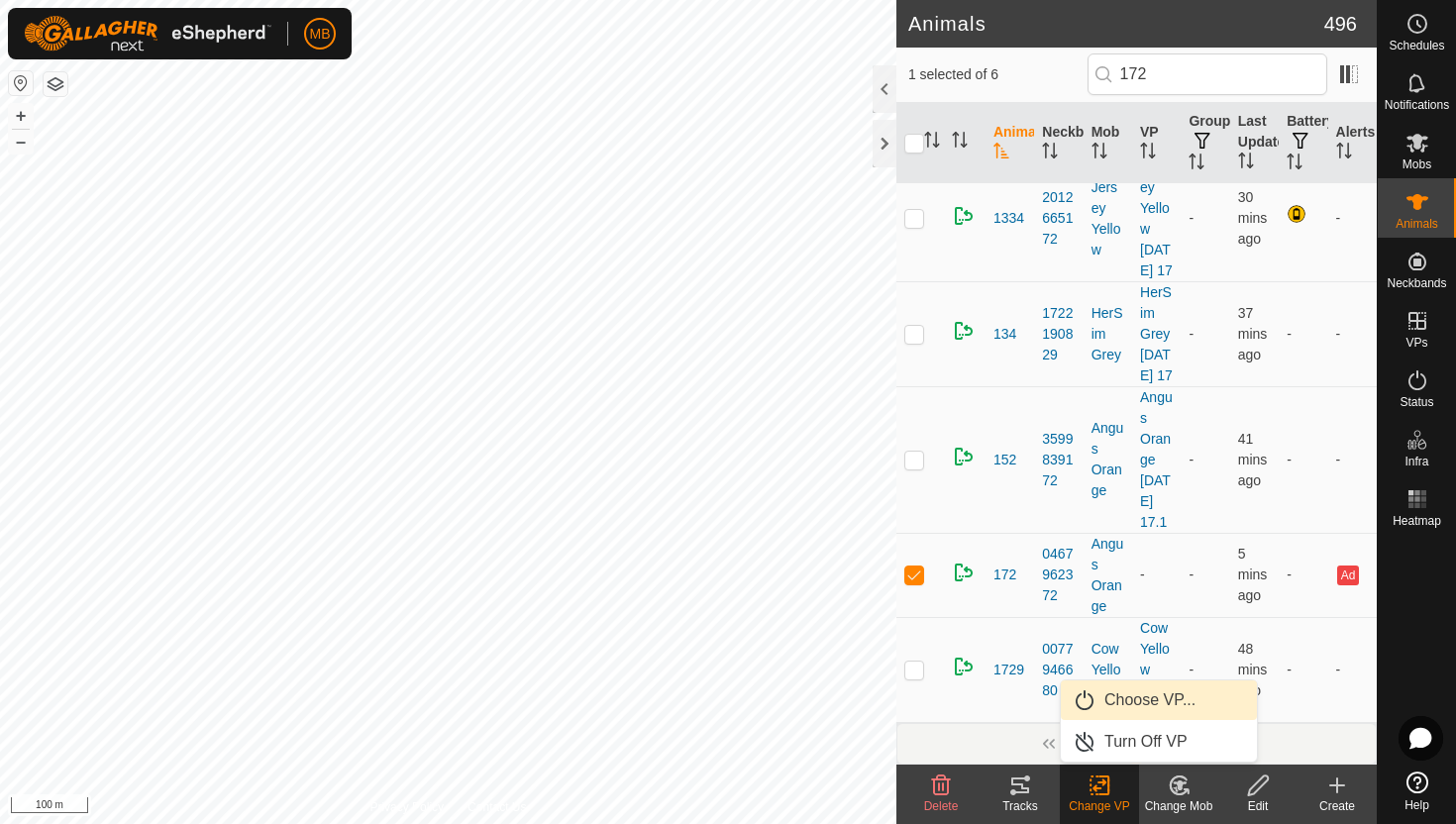 click on "Choose VP..." at bounding box center (1159, 700) 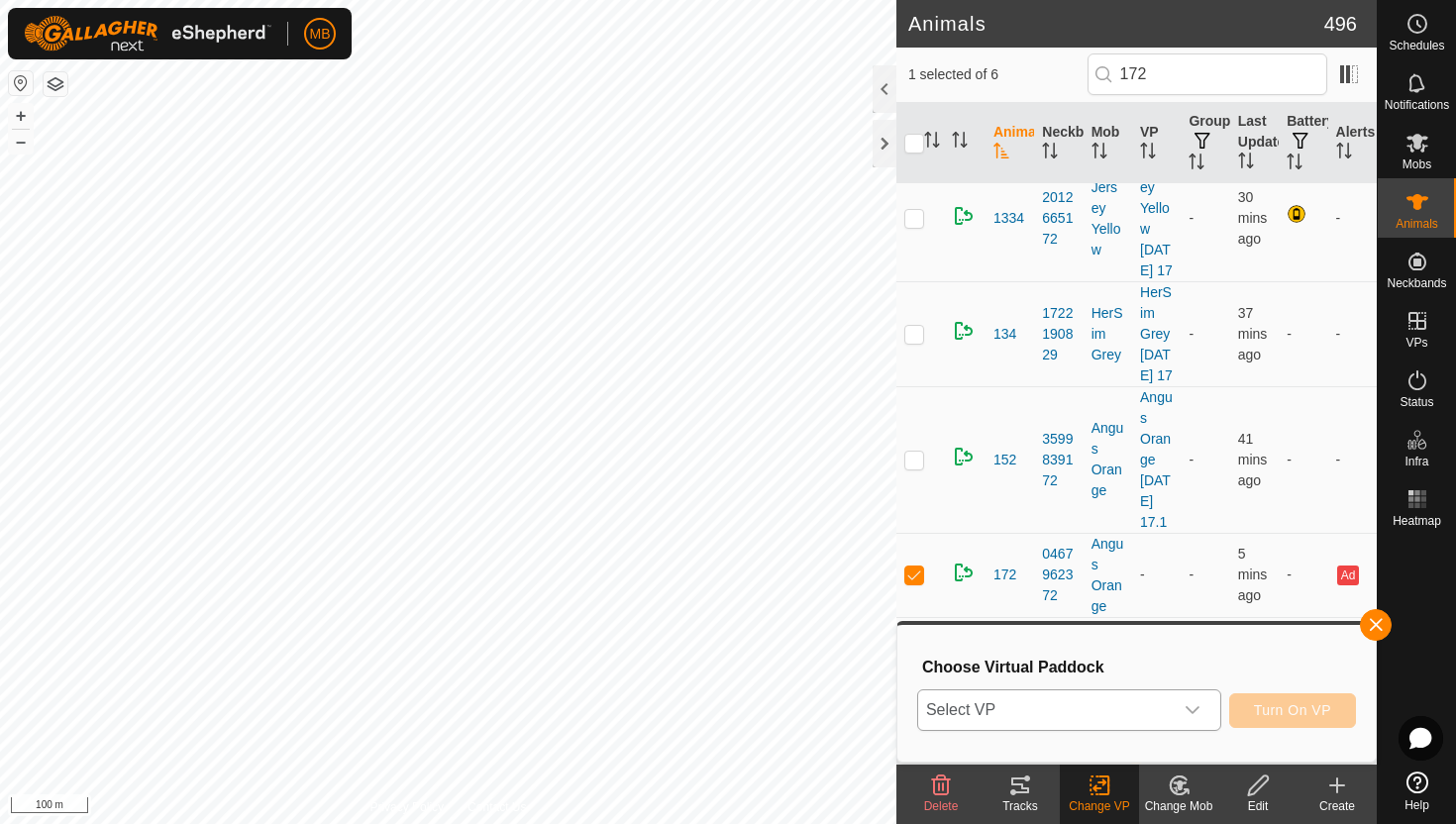 click on "Select VP" at bounding box center [1045, 710] 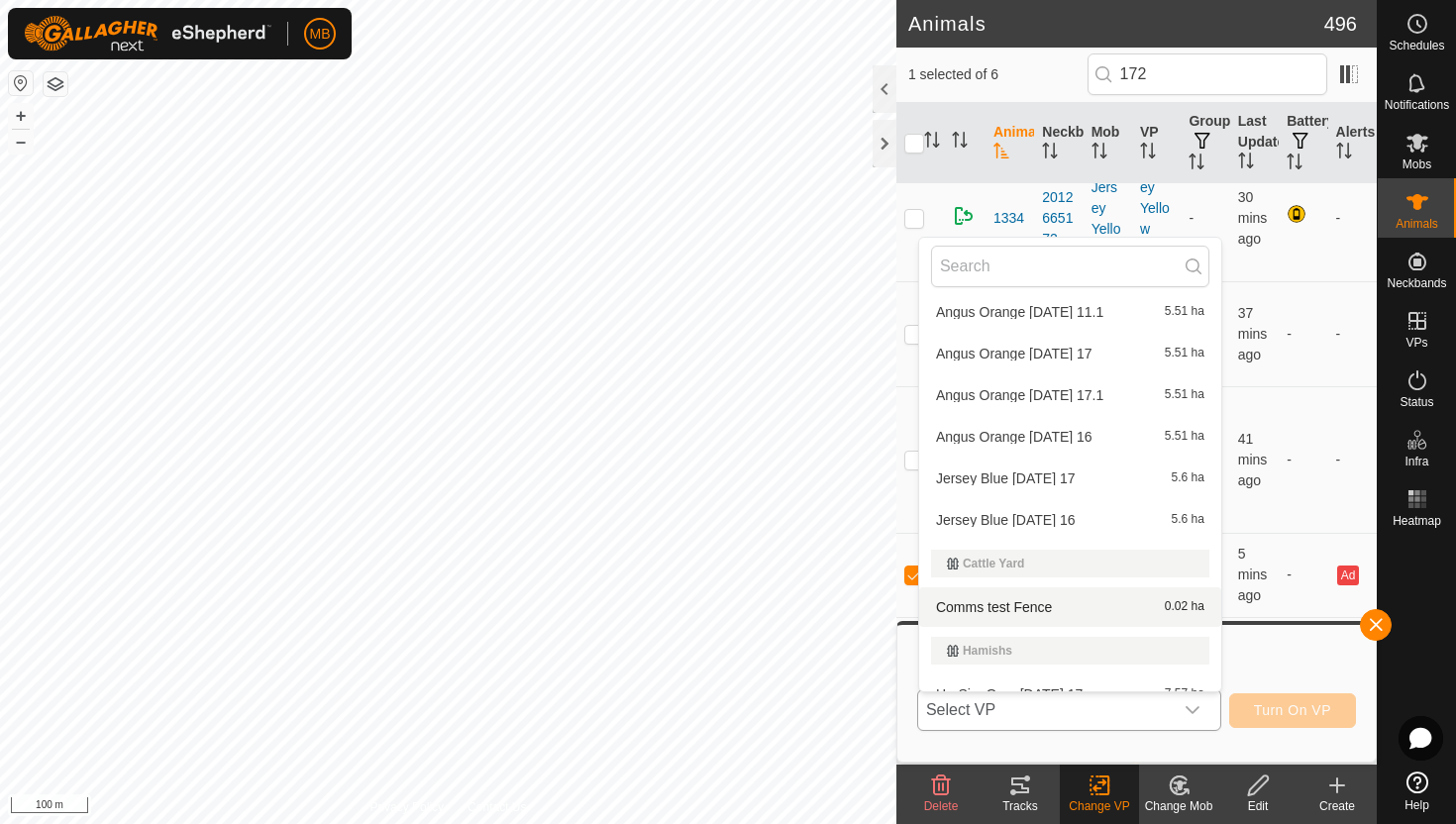 scroll, scrollTop: 0, scrollLeft: 0, axis: both 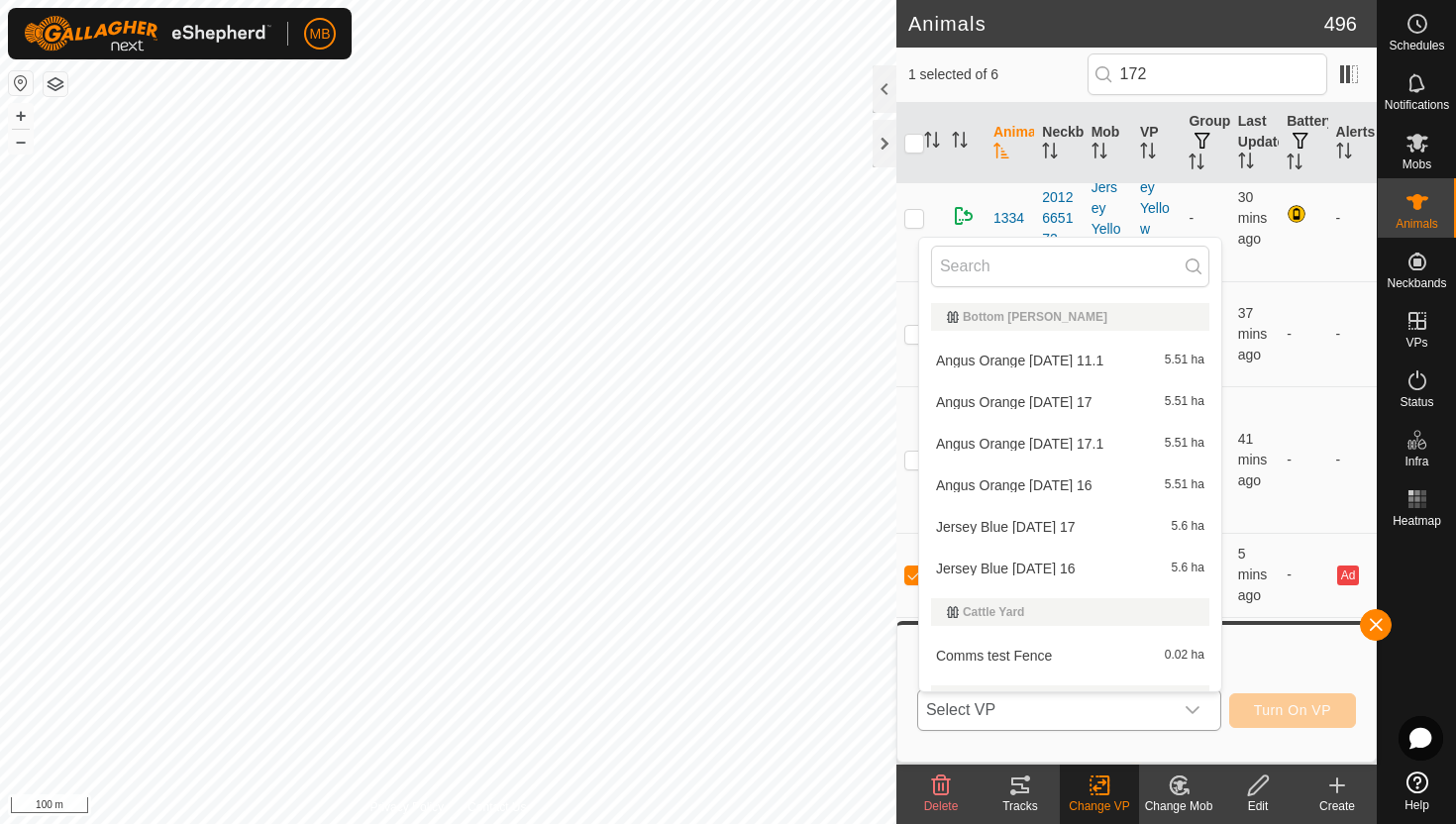click on "Angus Orange [DATE] 17.1  5.51 ha" at bounding box center (1070, 444) 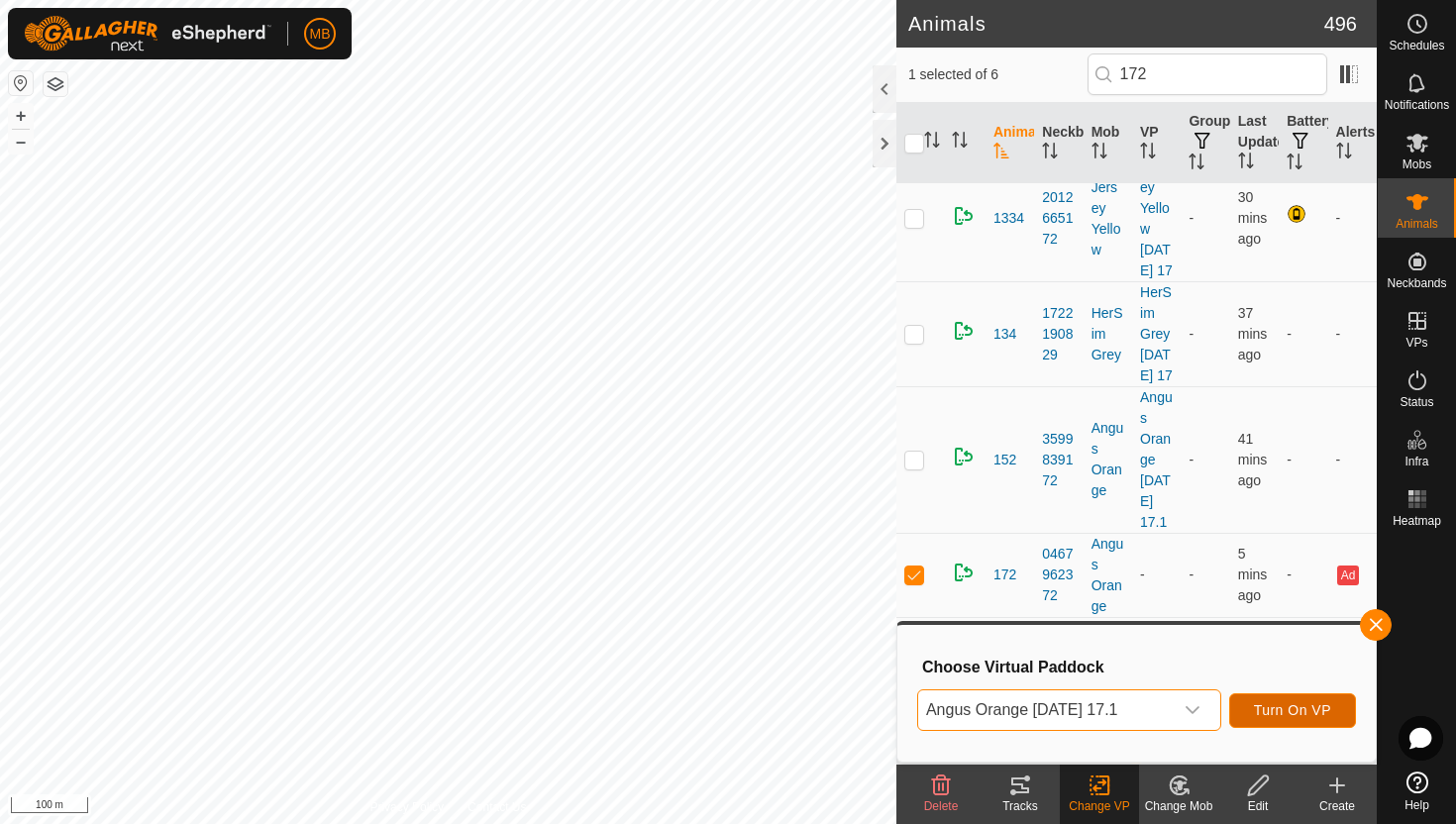 click on "Turn On VP" at bounding box center [1293, 710] 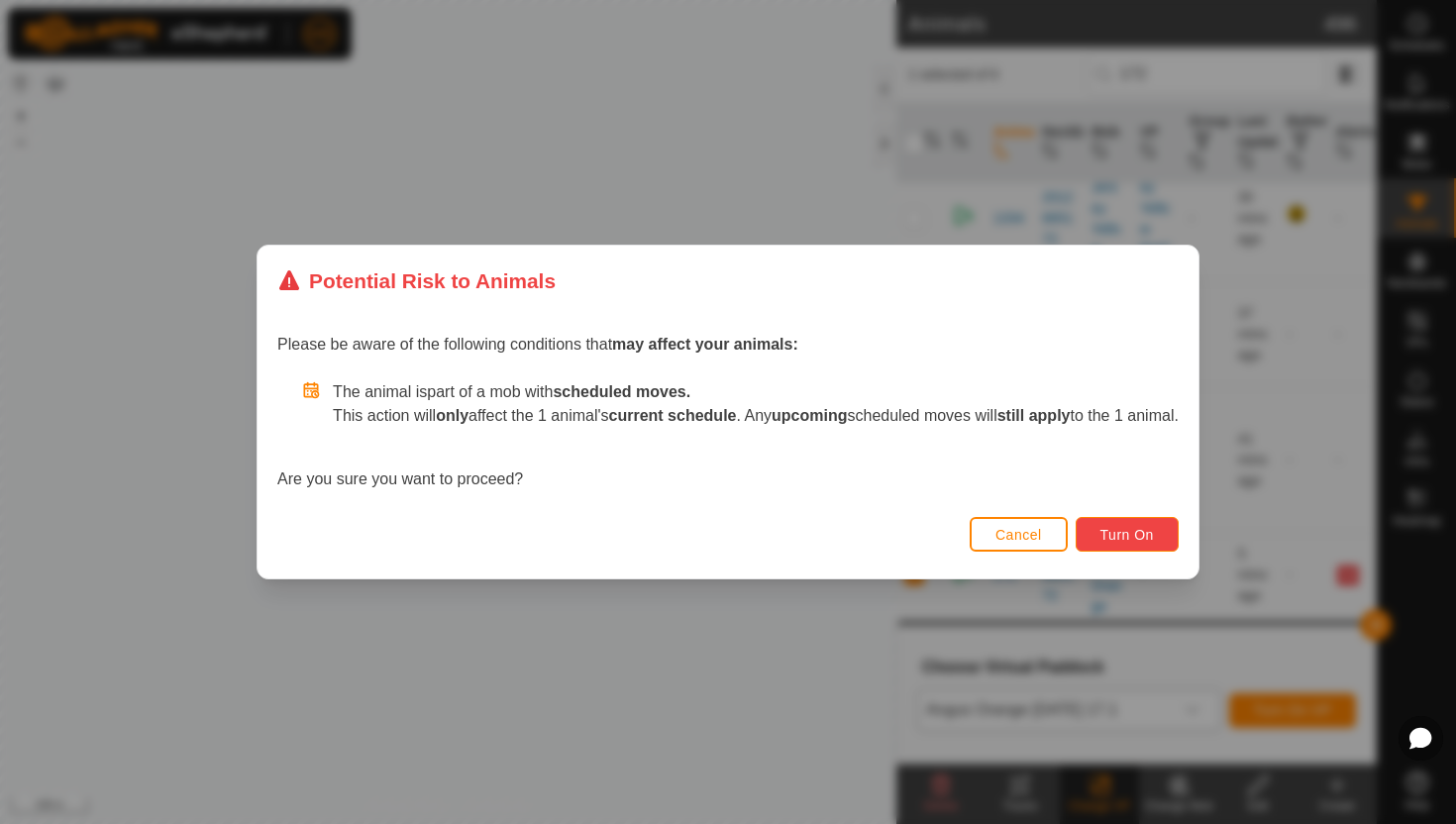 click on "Turn On" at bounding box center (1127, 535) 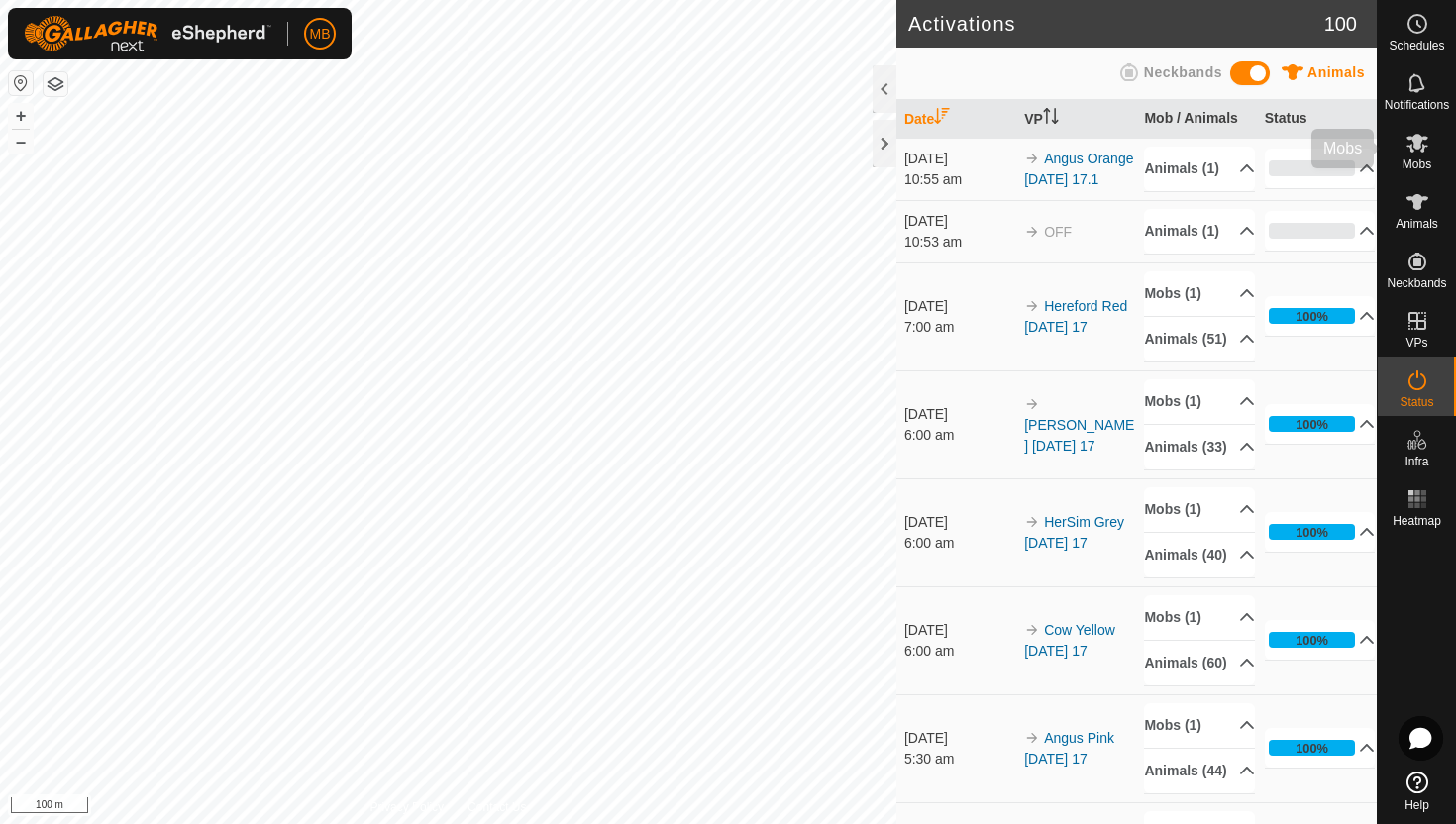 click on "Mobs" at bounding box center [1416, 164] 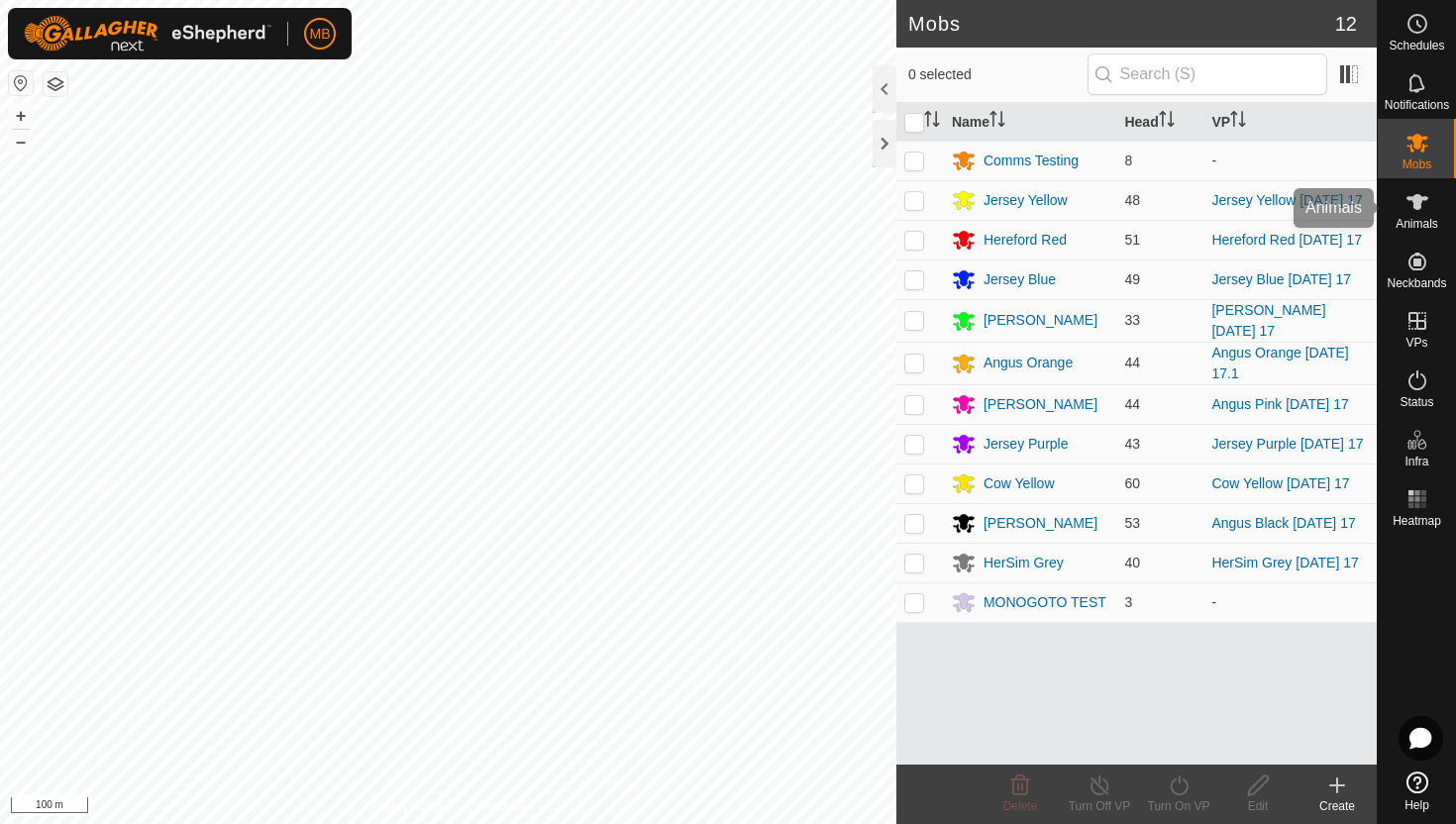 click on "Animals" at bounding box center [1416, 208] 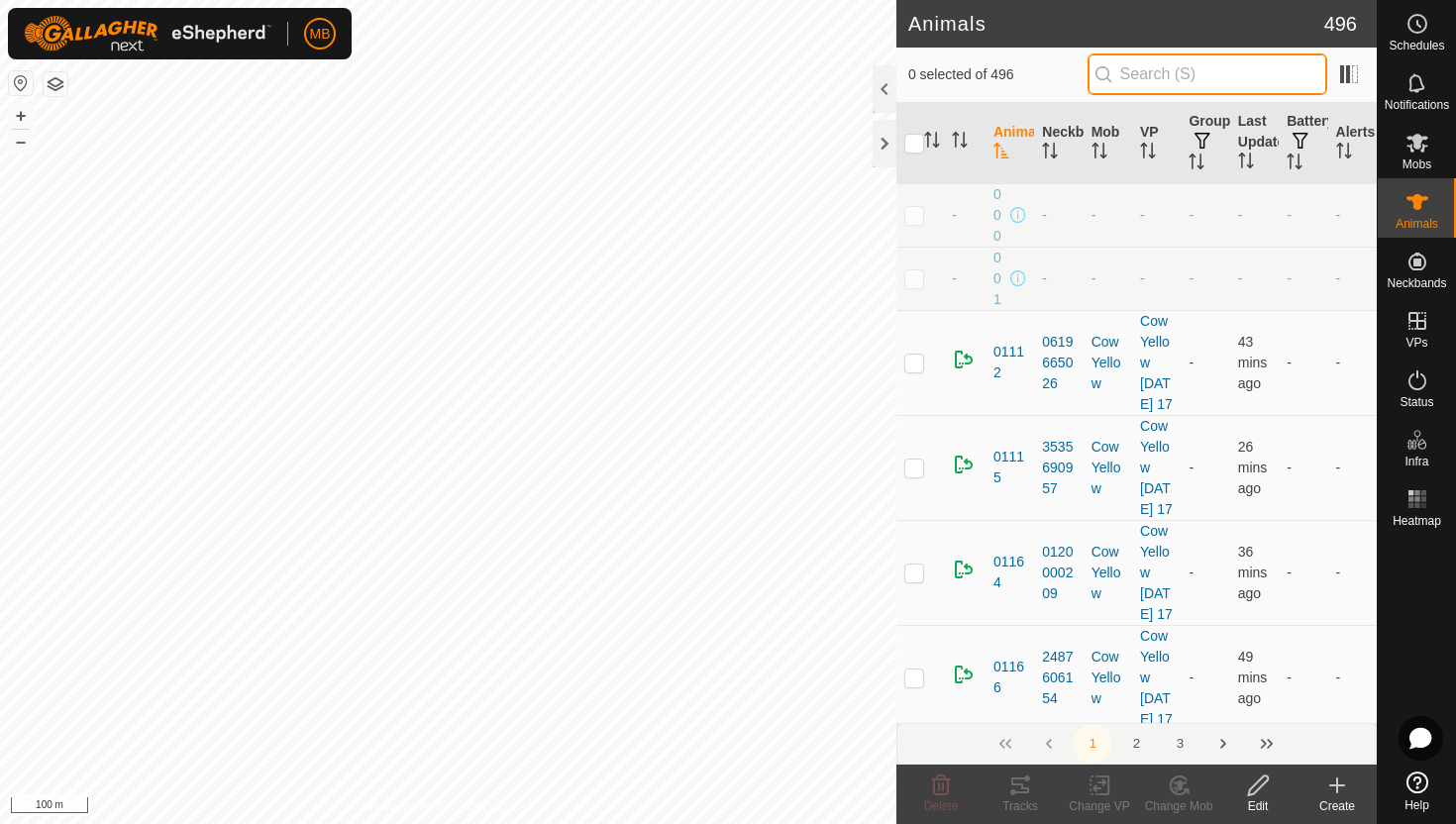 click at bounding box center [1207, 74] 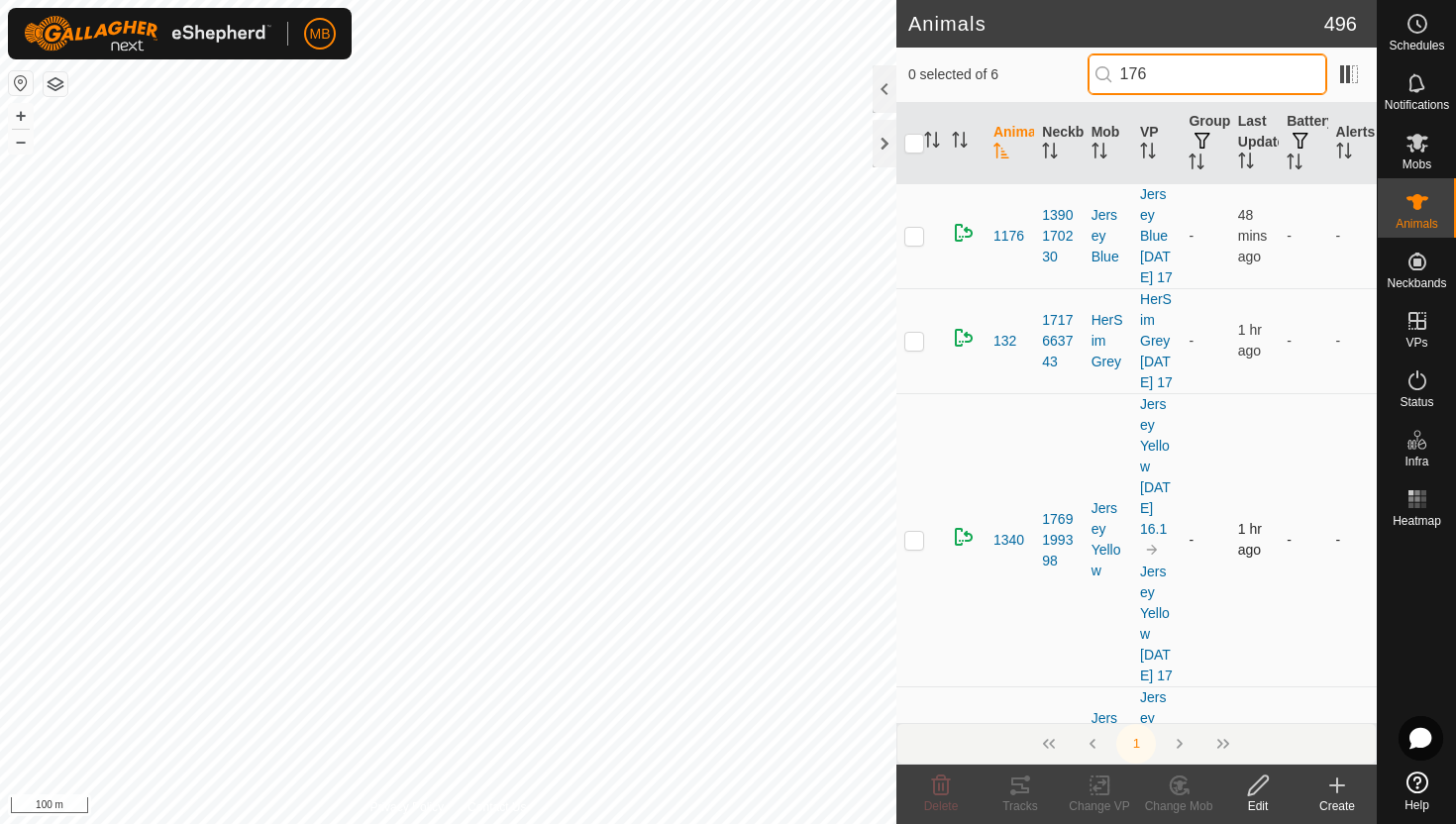 scroll, scrollTop: 402, scrollLeft: 0, axis: vertical 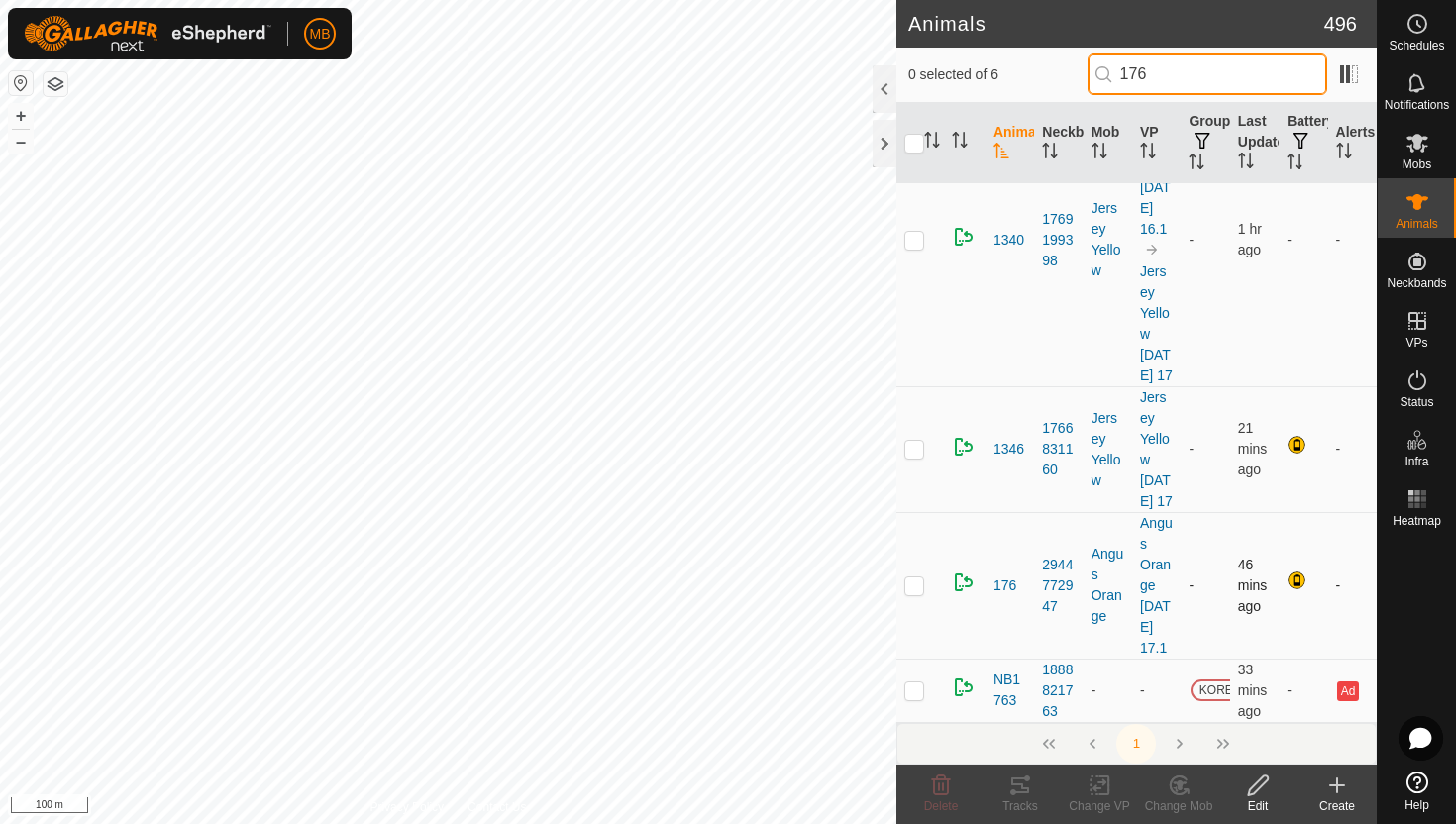 type on "176" 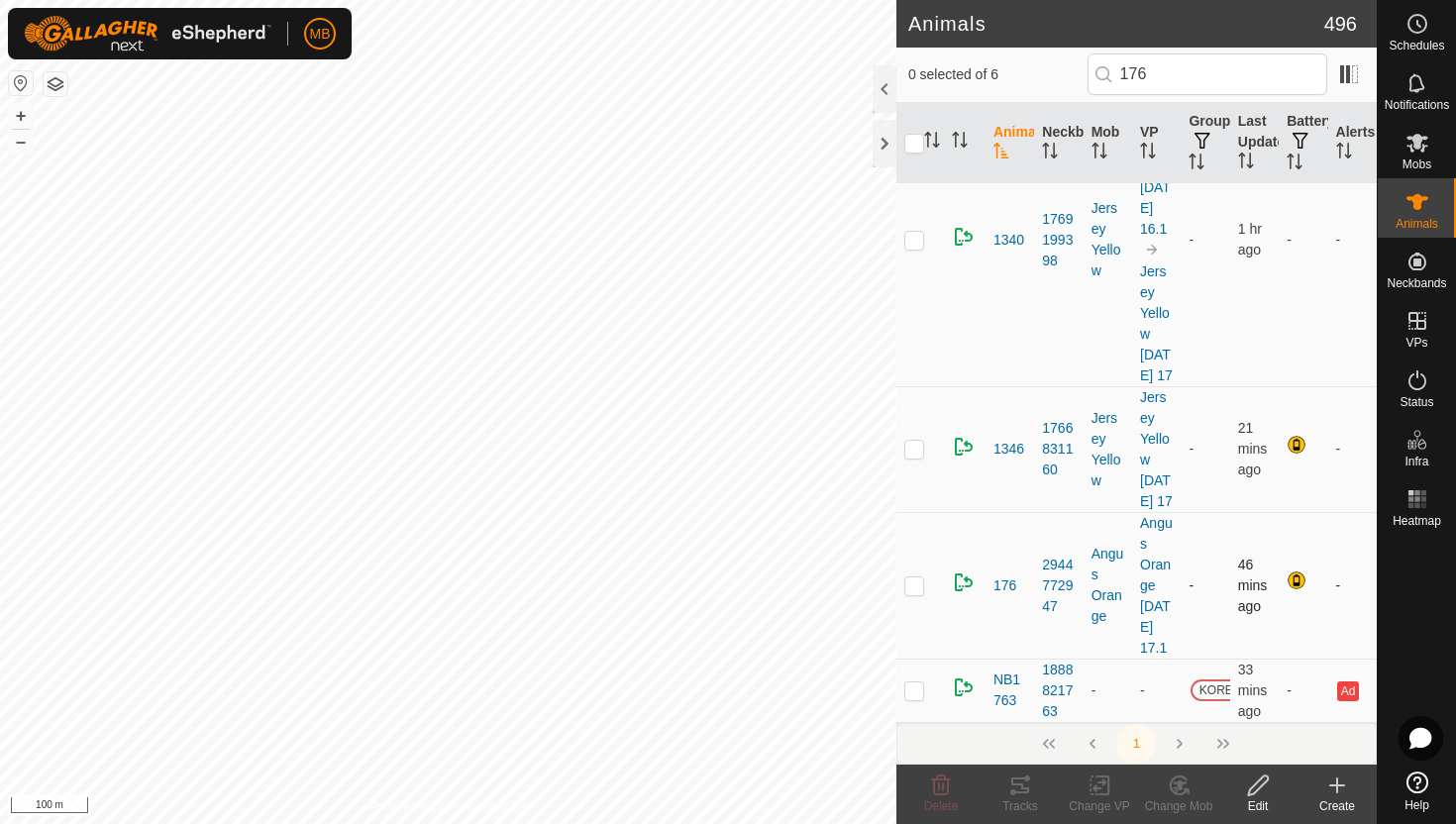 click at bounding box center [914, 585] 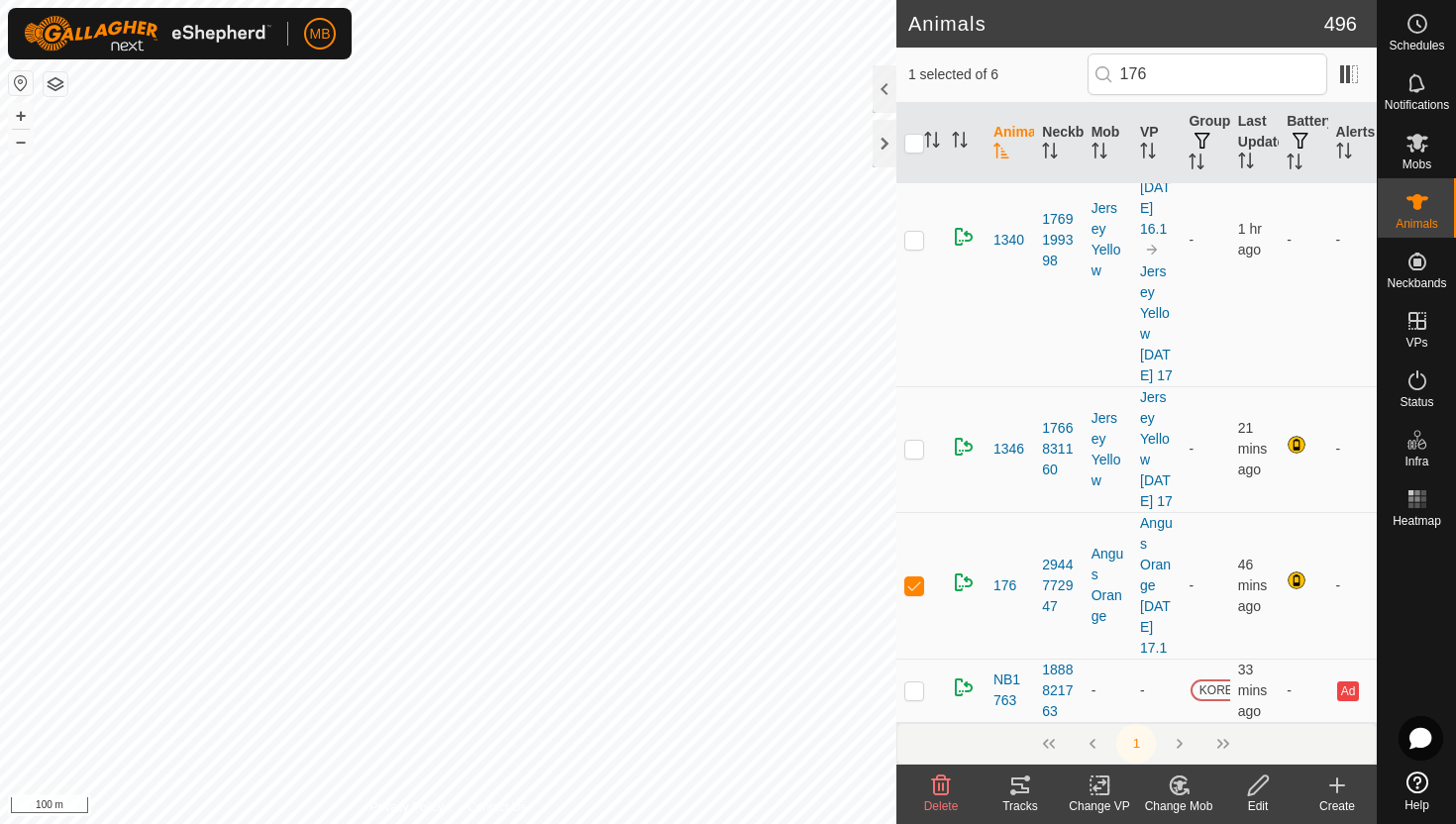 click on "Edit" 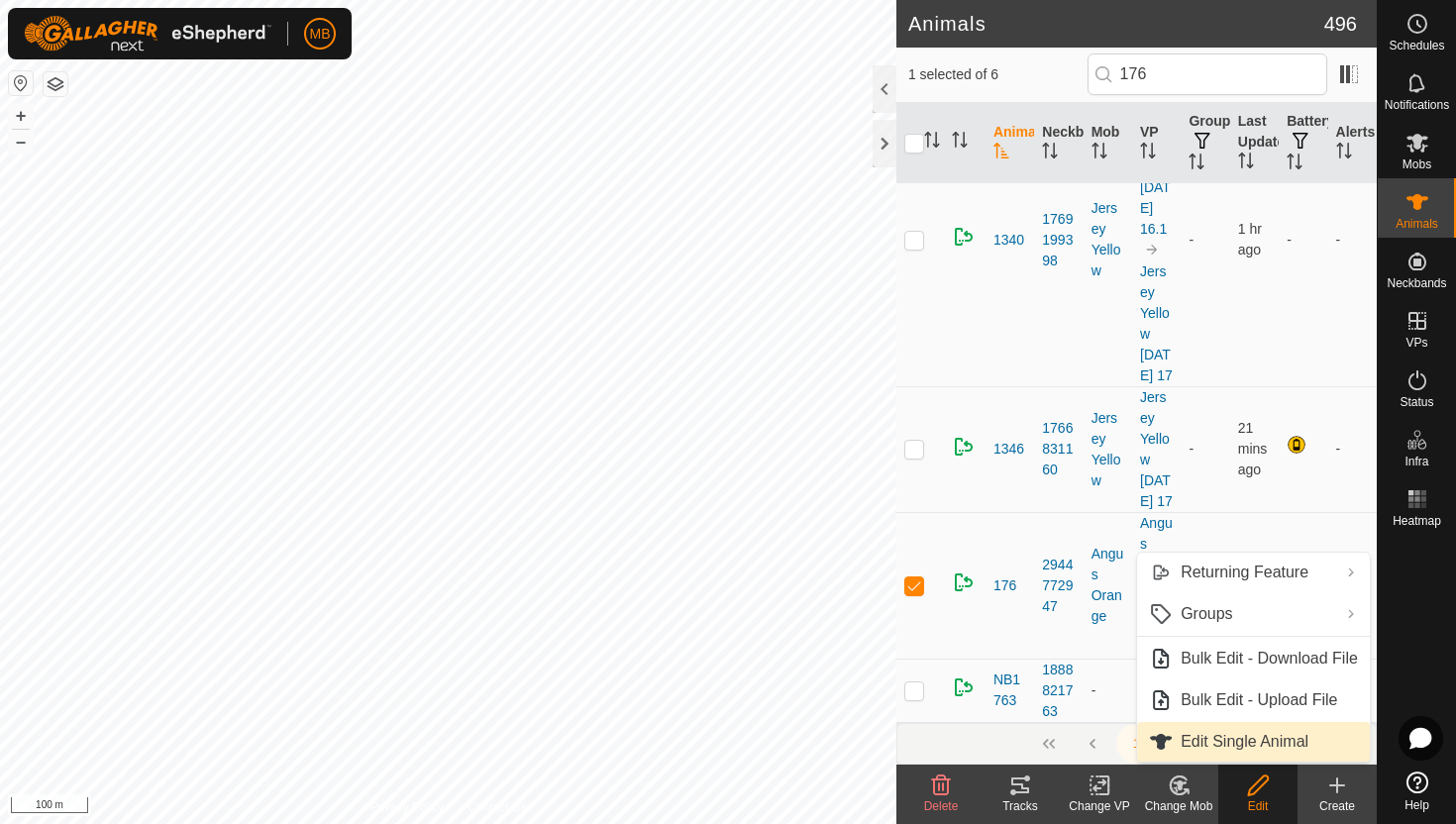 click on "Edit Single Animal" at bounding box center [1253, 742] 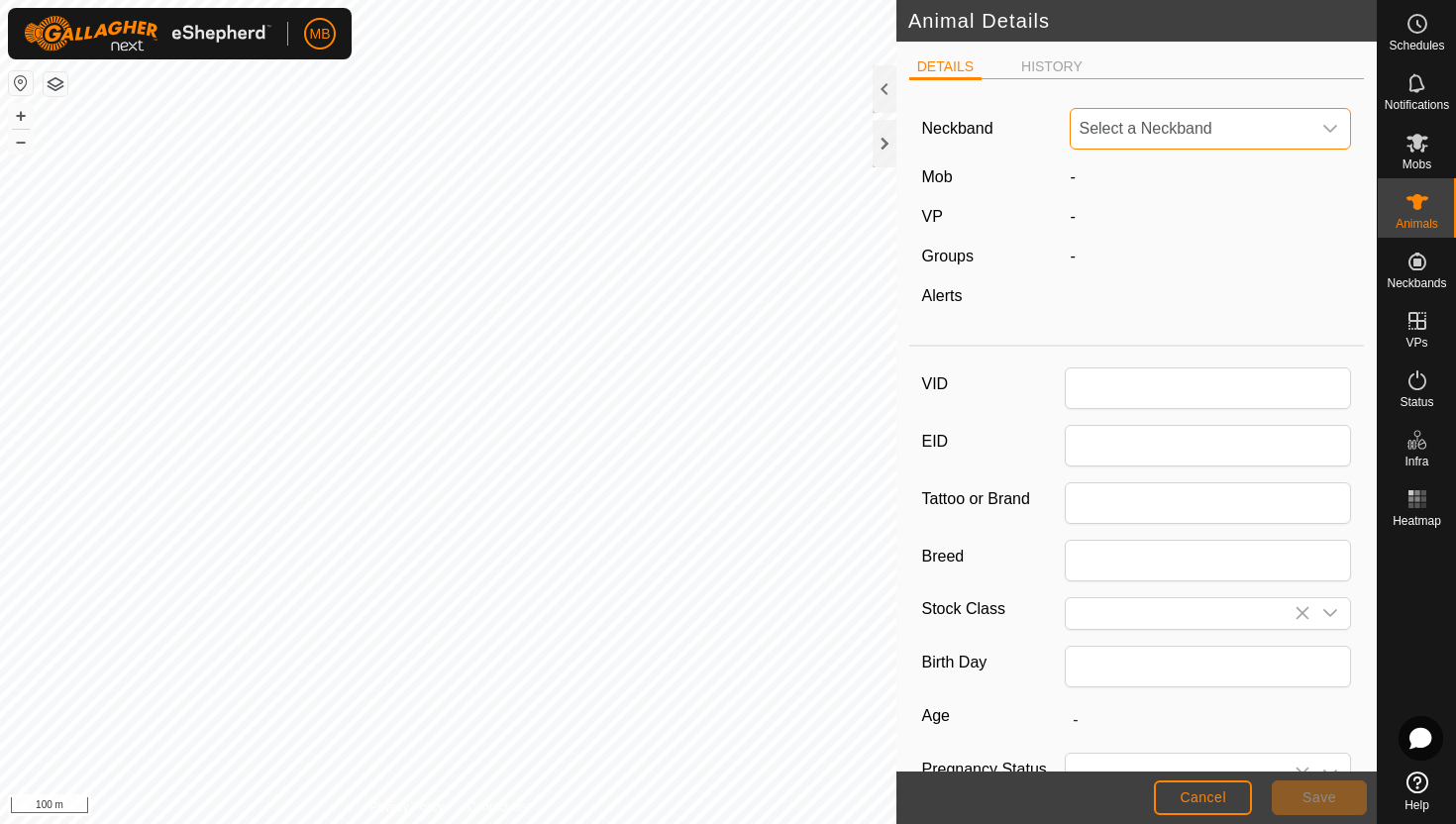 click on "Select a Neckband" at bounding box center [1191, 129] 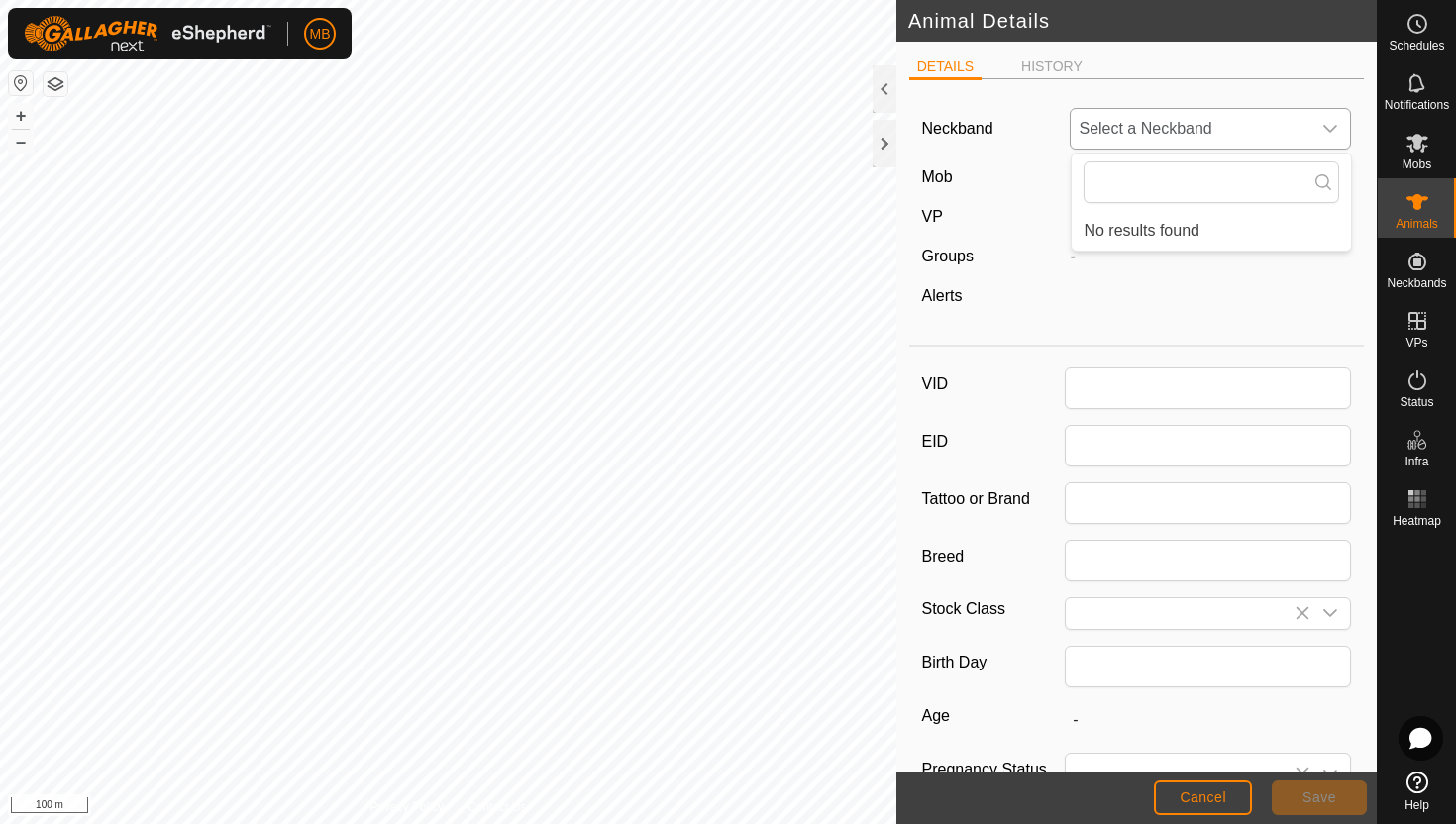 type on "176" 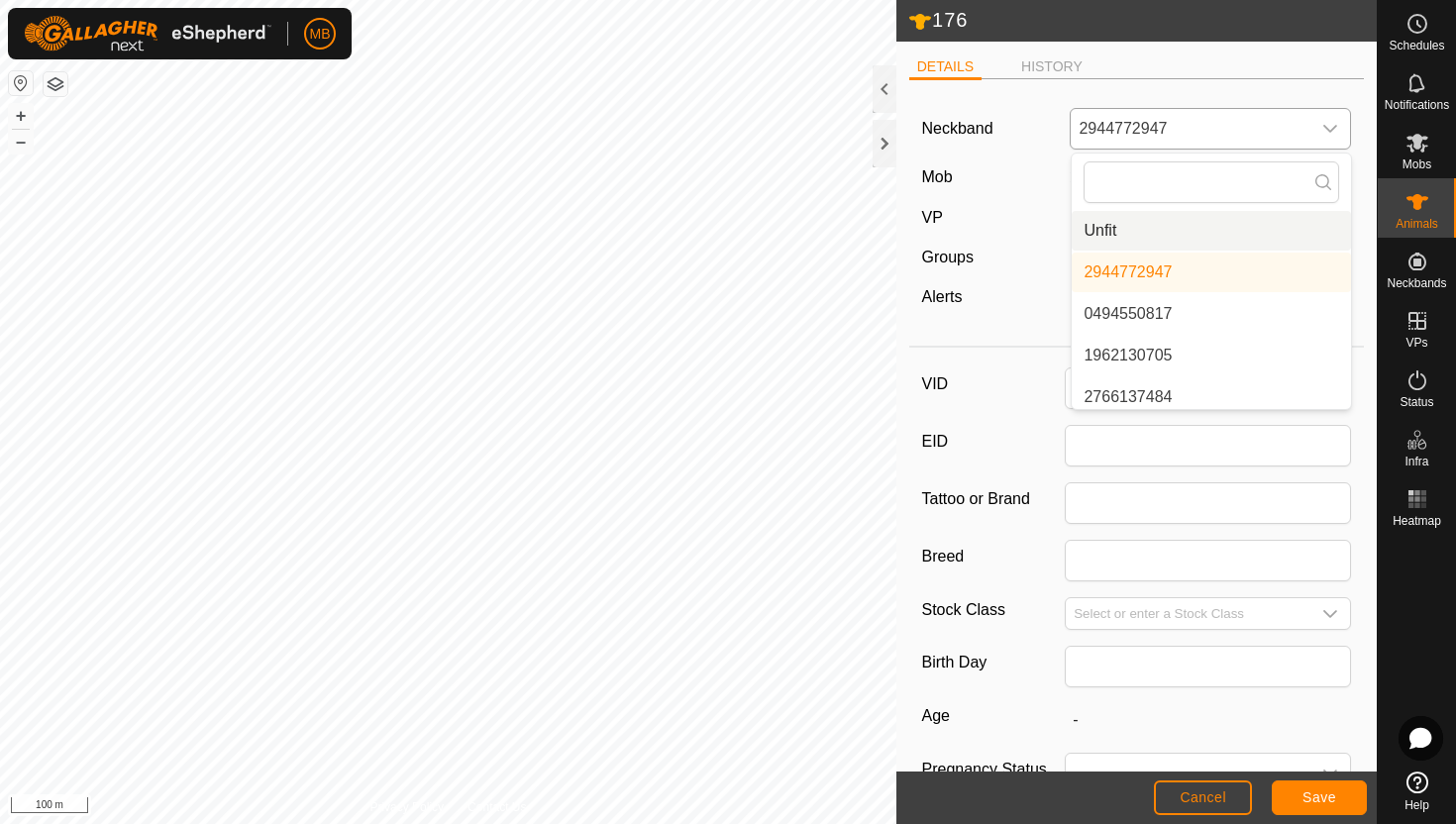 click on "Unfit" at bounding box center [1211, 231] 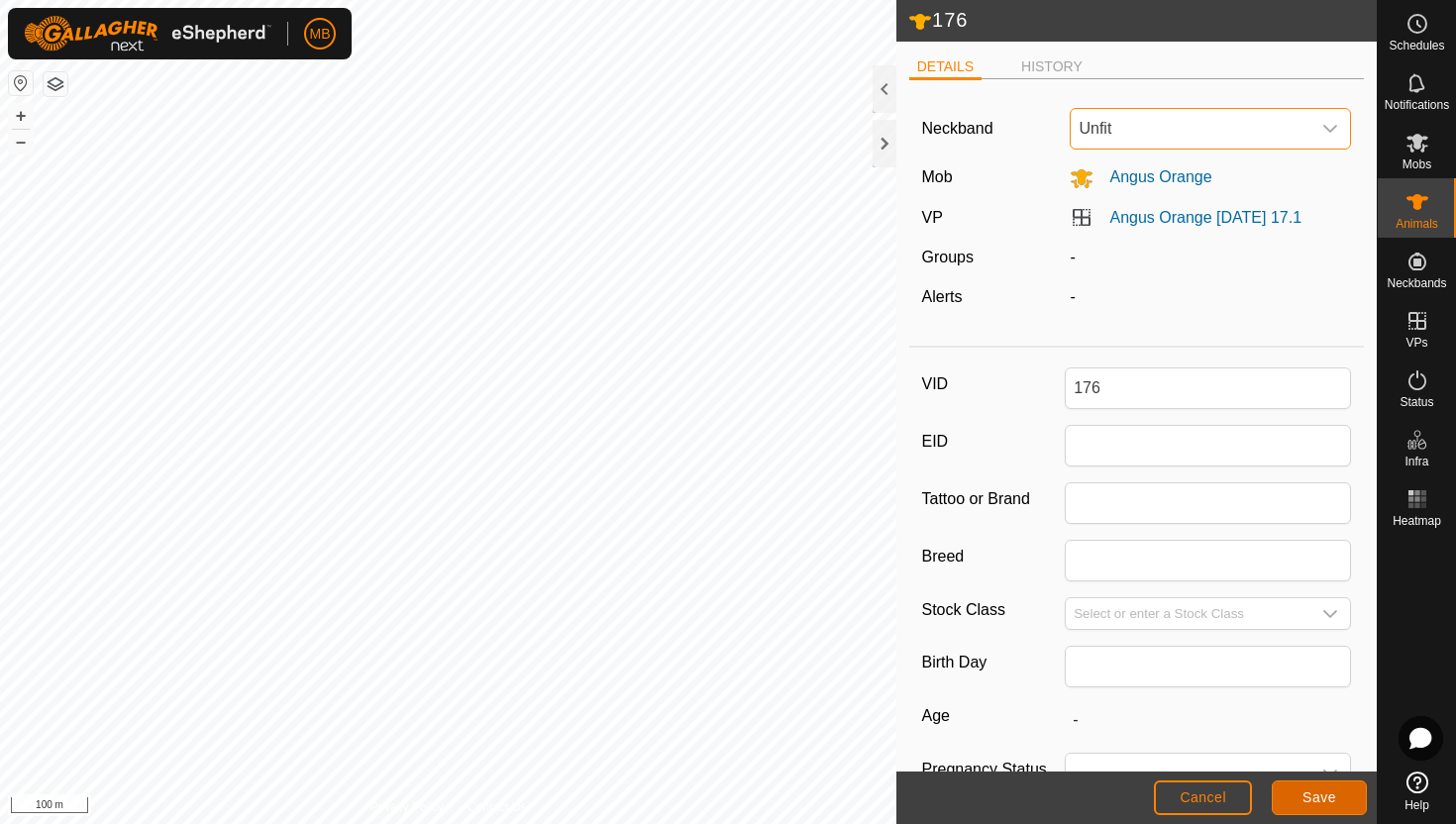 click on "Save" 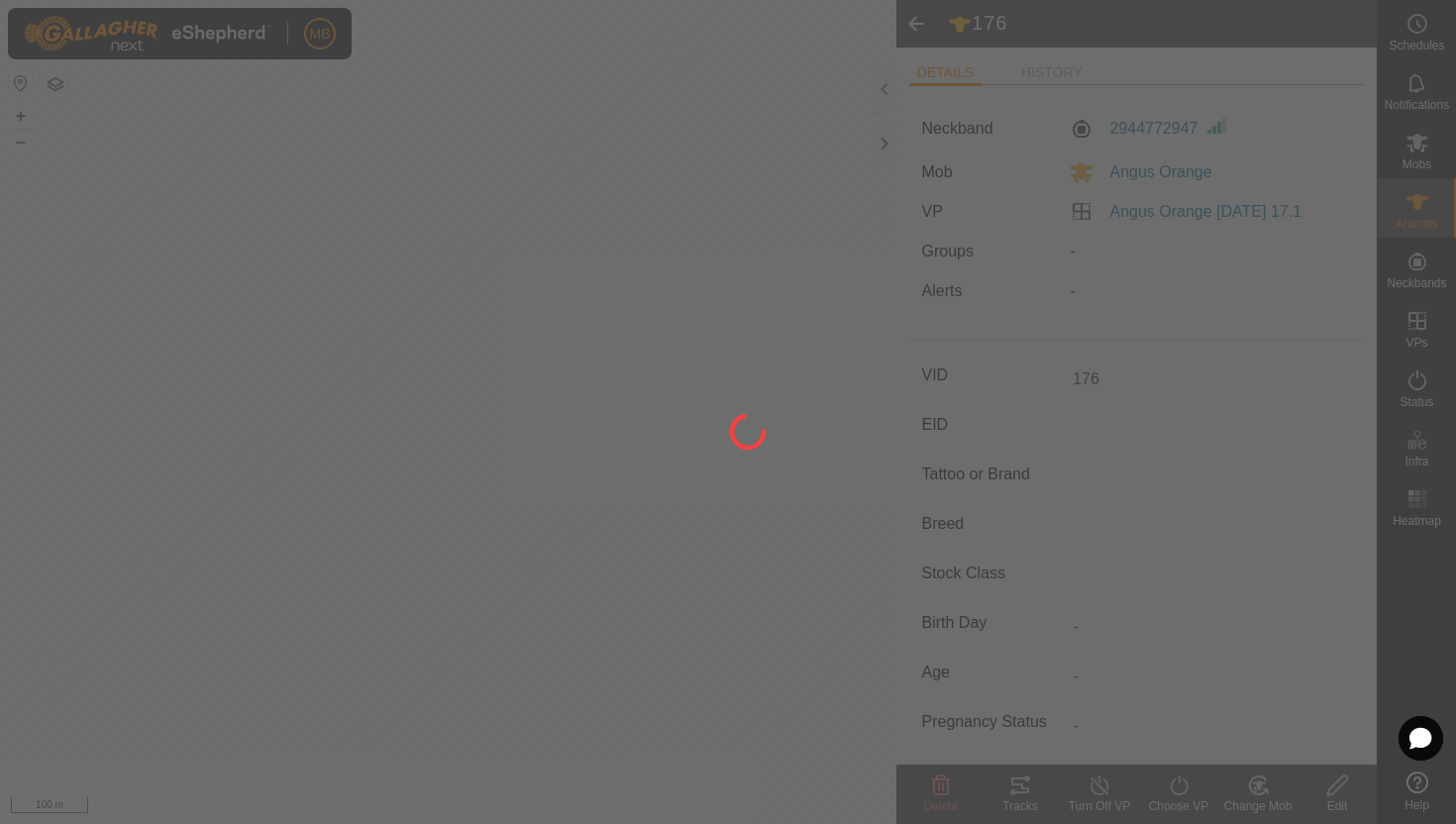 type on "-" 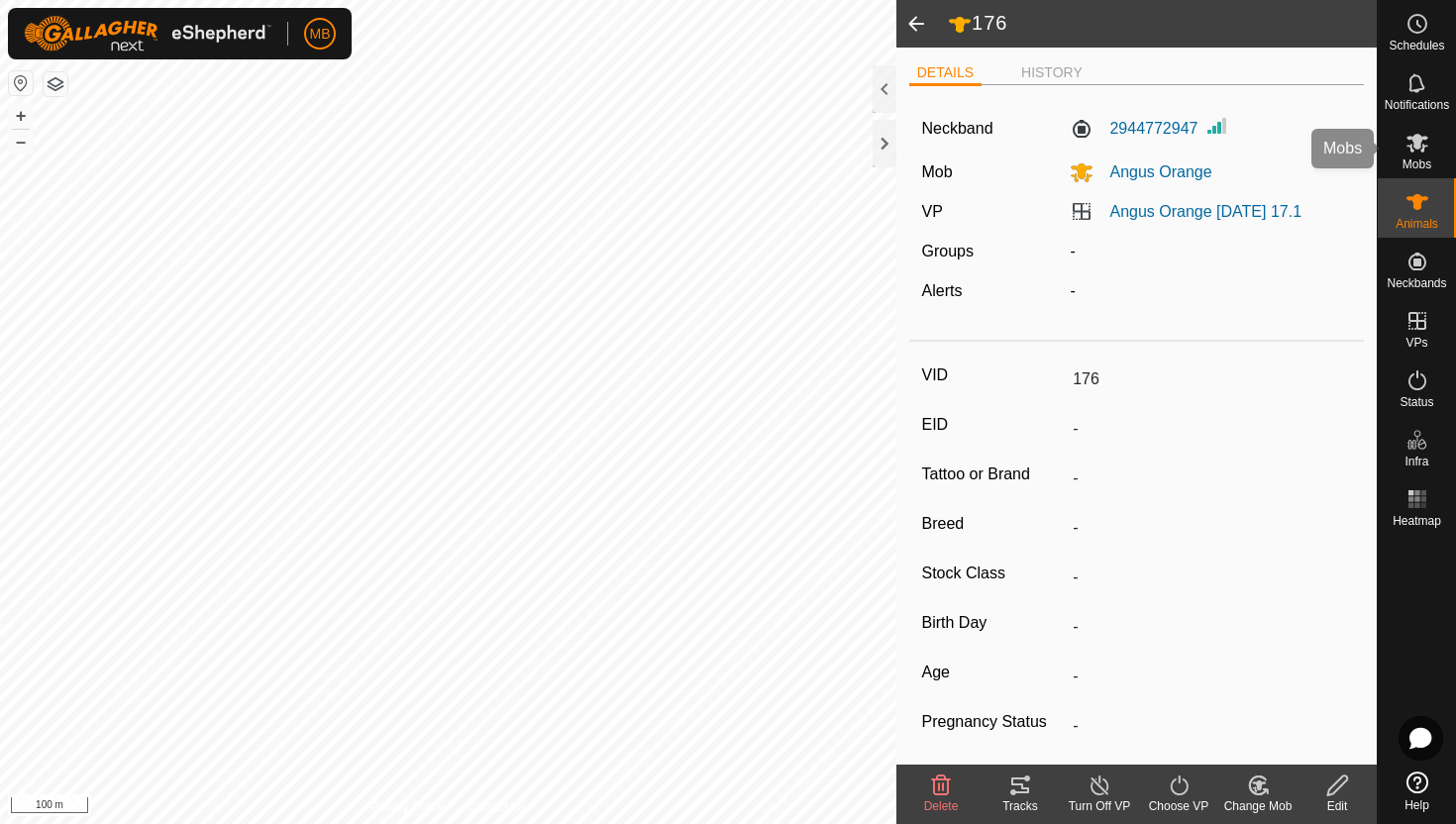 click on "Mobs" at bounding box center (1416, 164) 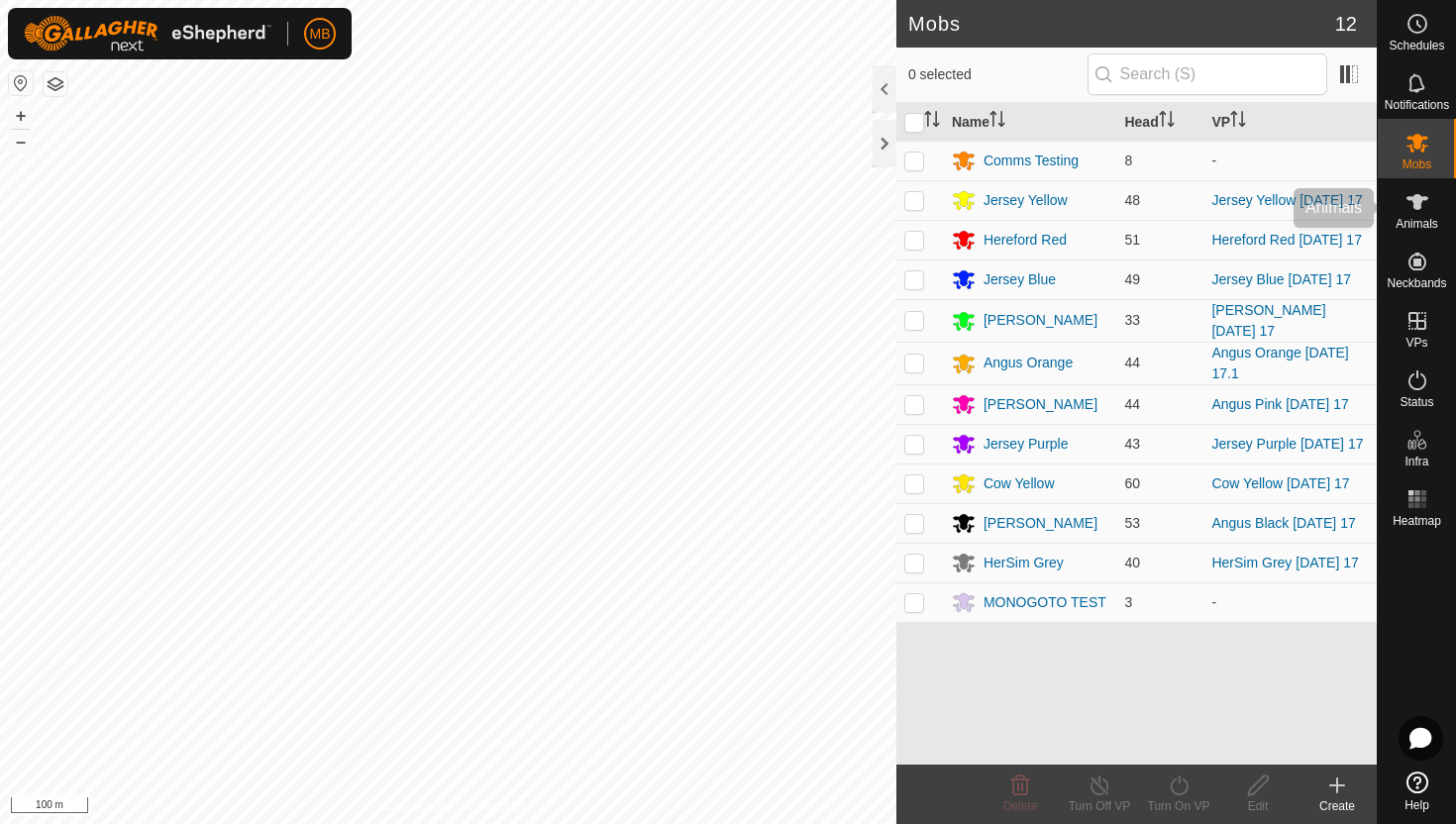 click at bounding box center [1417, 202] 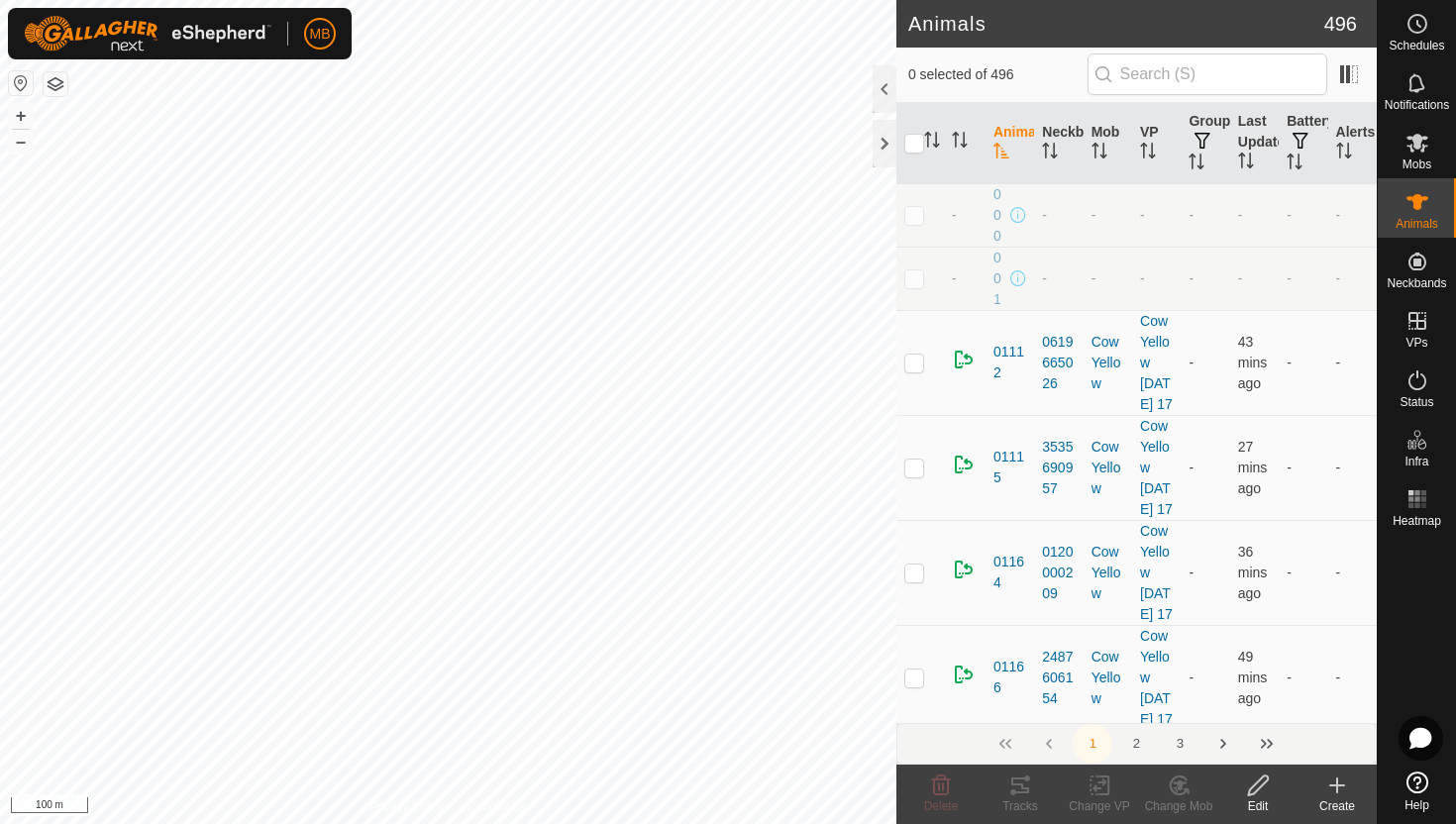 click at bounding box center [1103, 74] 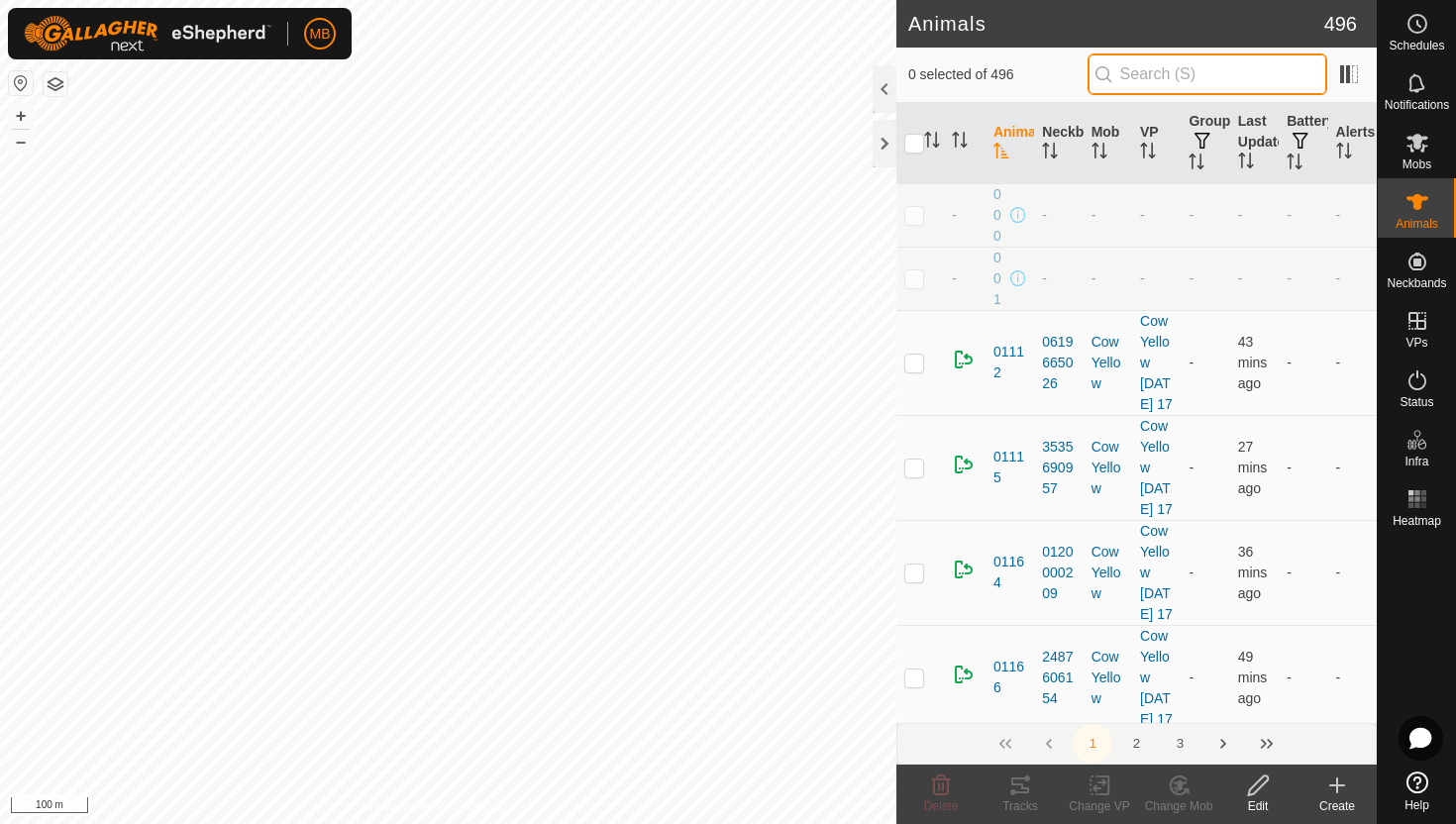 click at bounding box center [1207, 74] 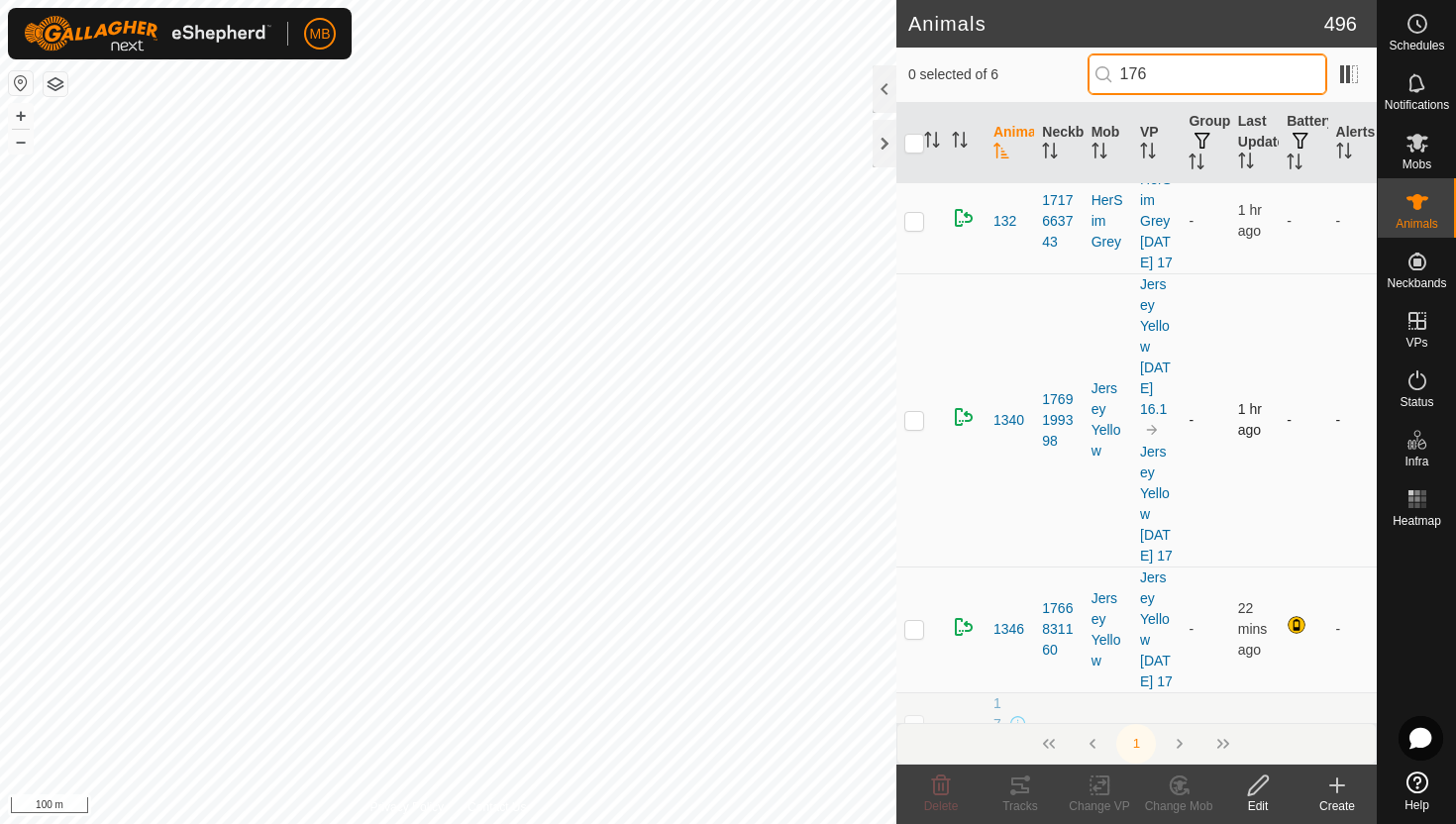 scroll, scrollTop: 319, scrollLeft: 0, axis: vertical 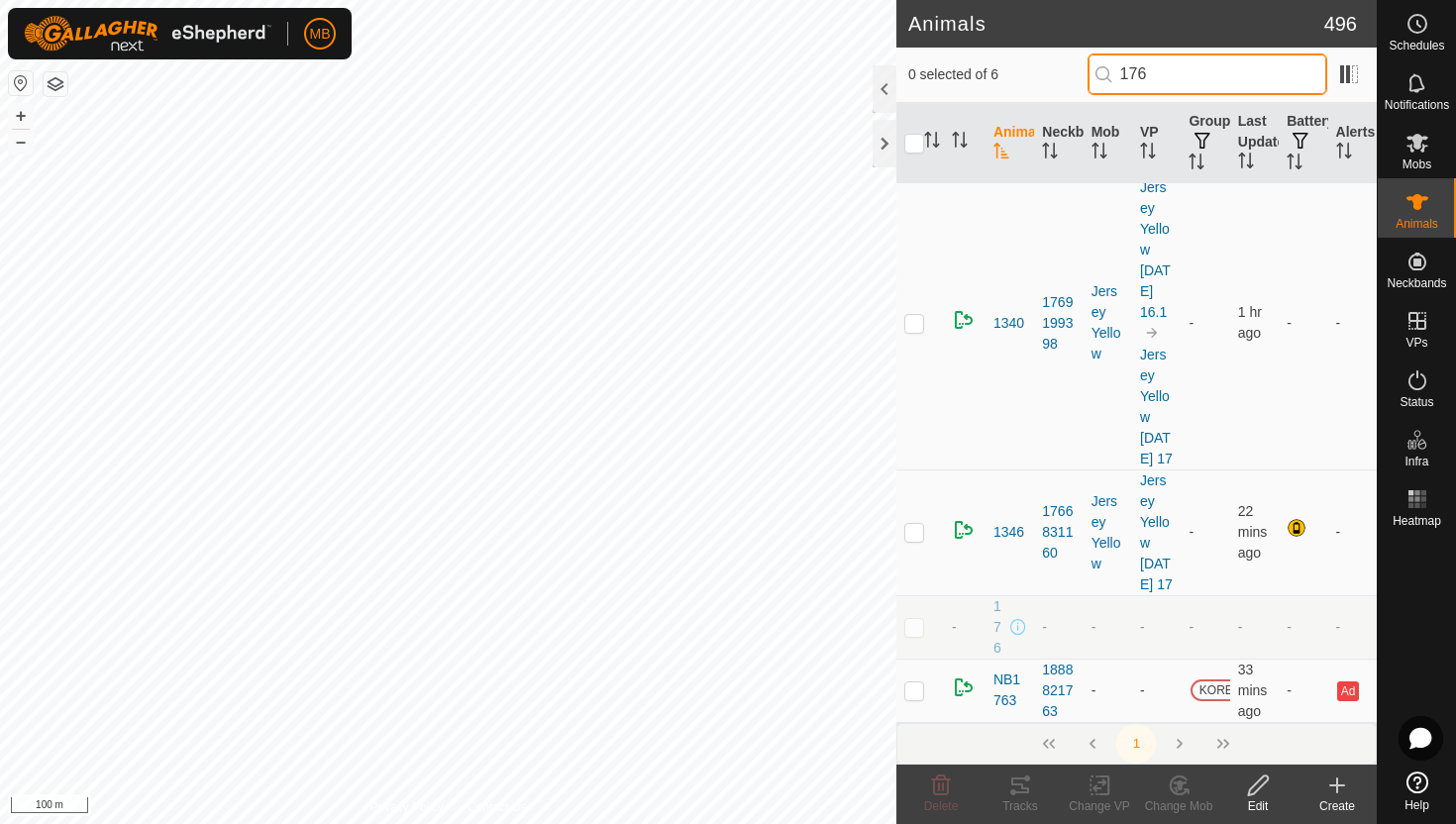 type on "176" 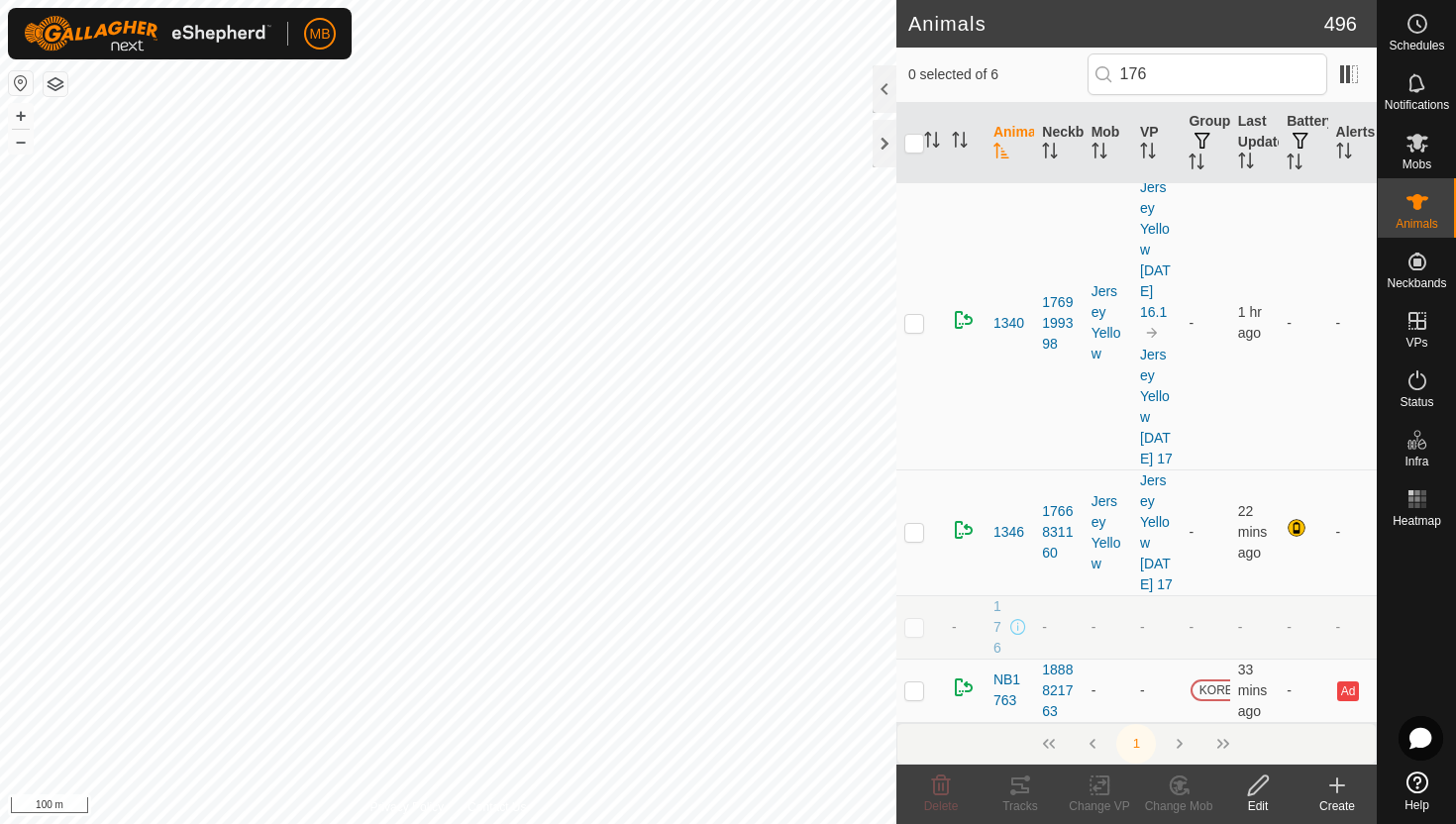 click at bounding box center [914, 627] 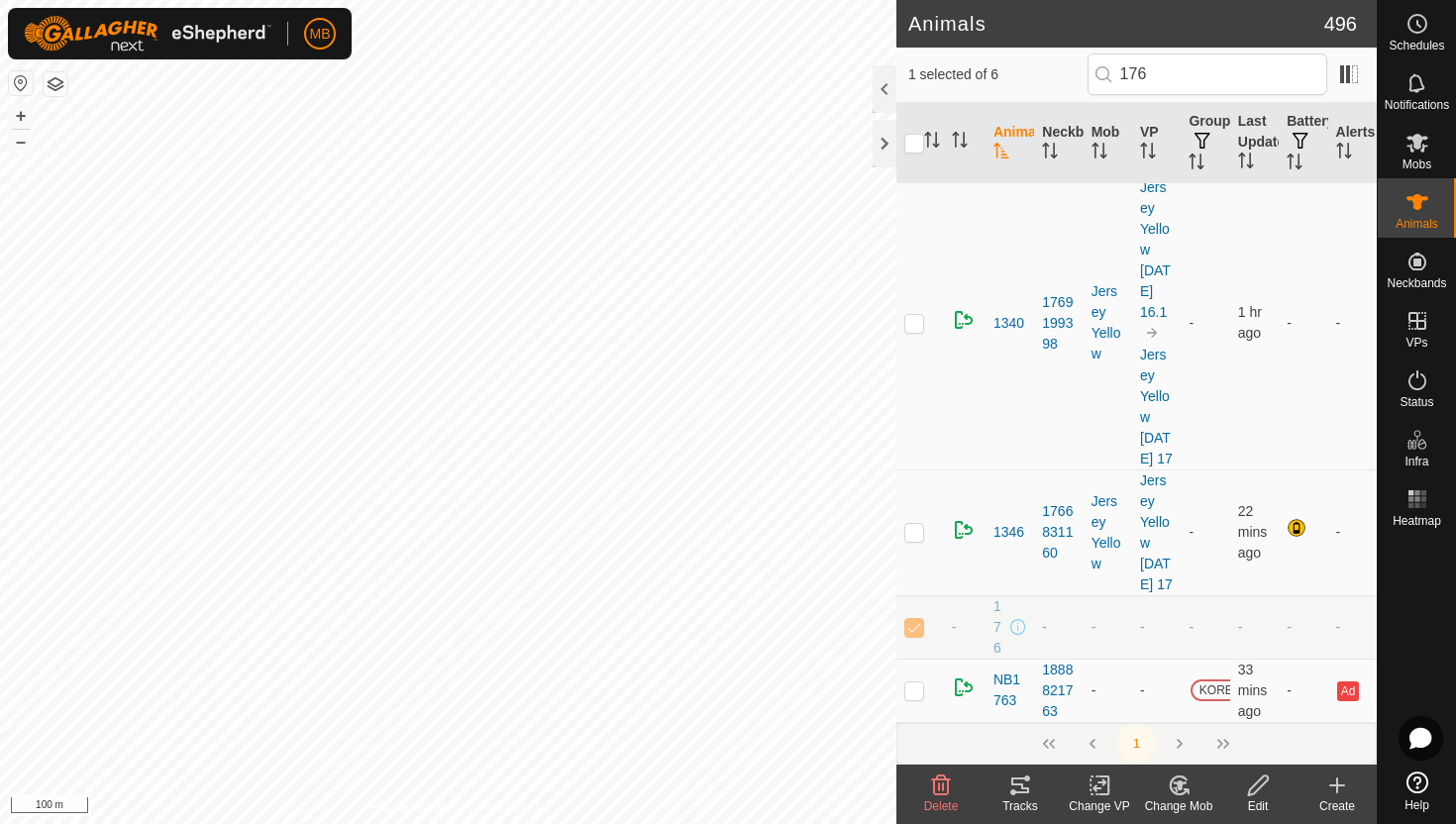 click 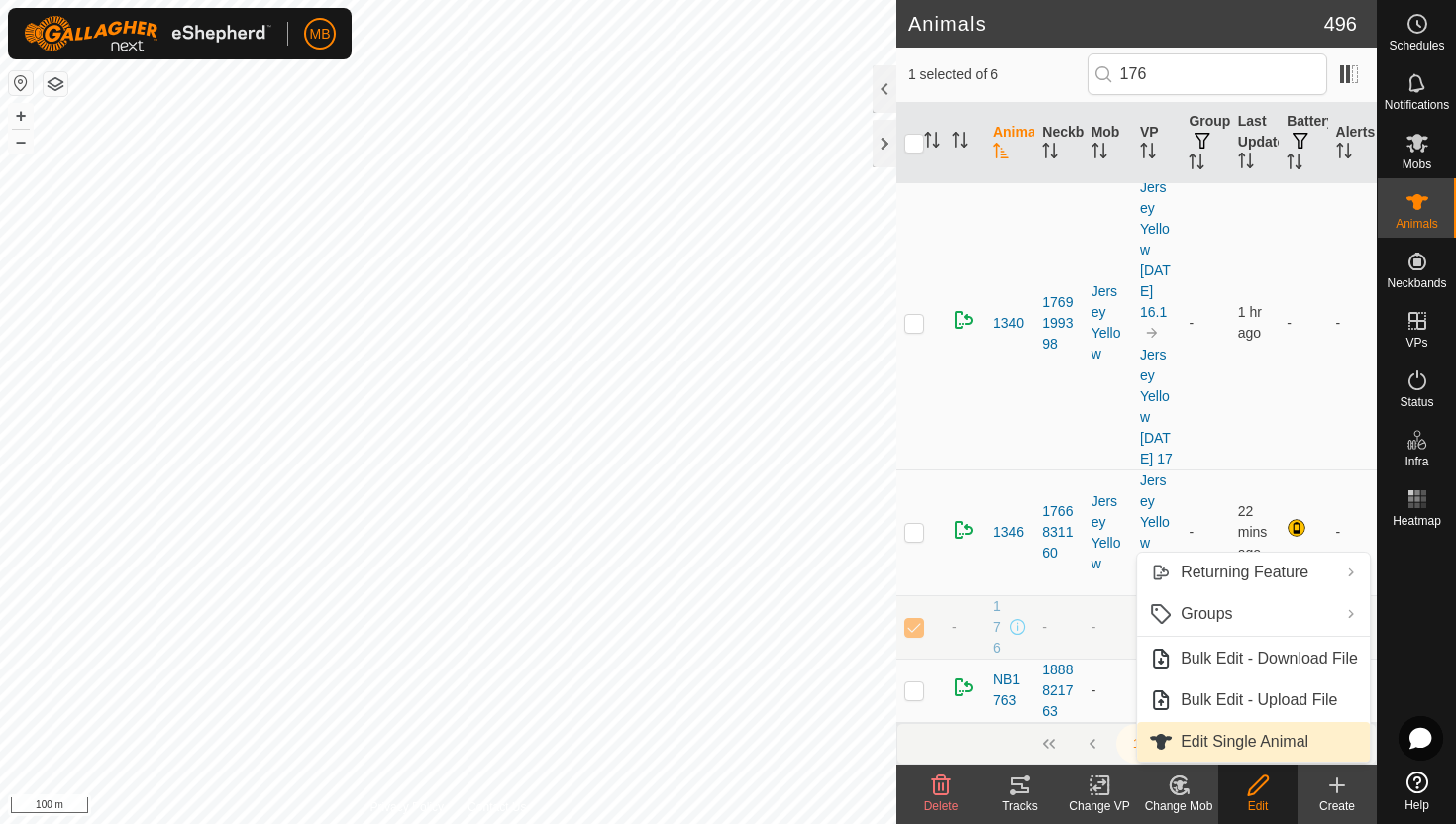 click on "Edit Single Animal" at bounding box center (1253, 742) 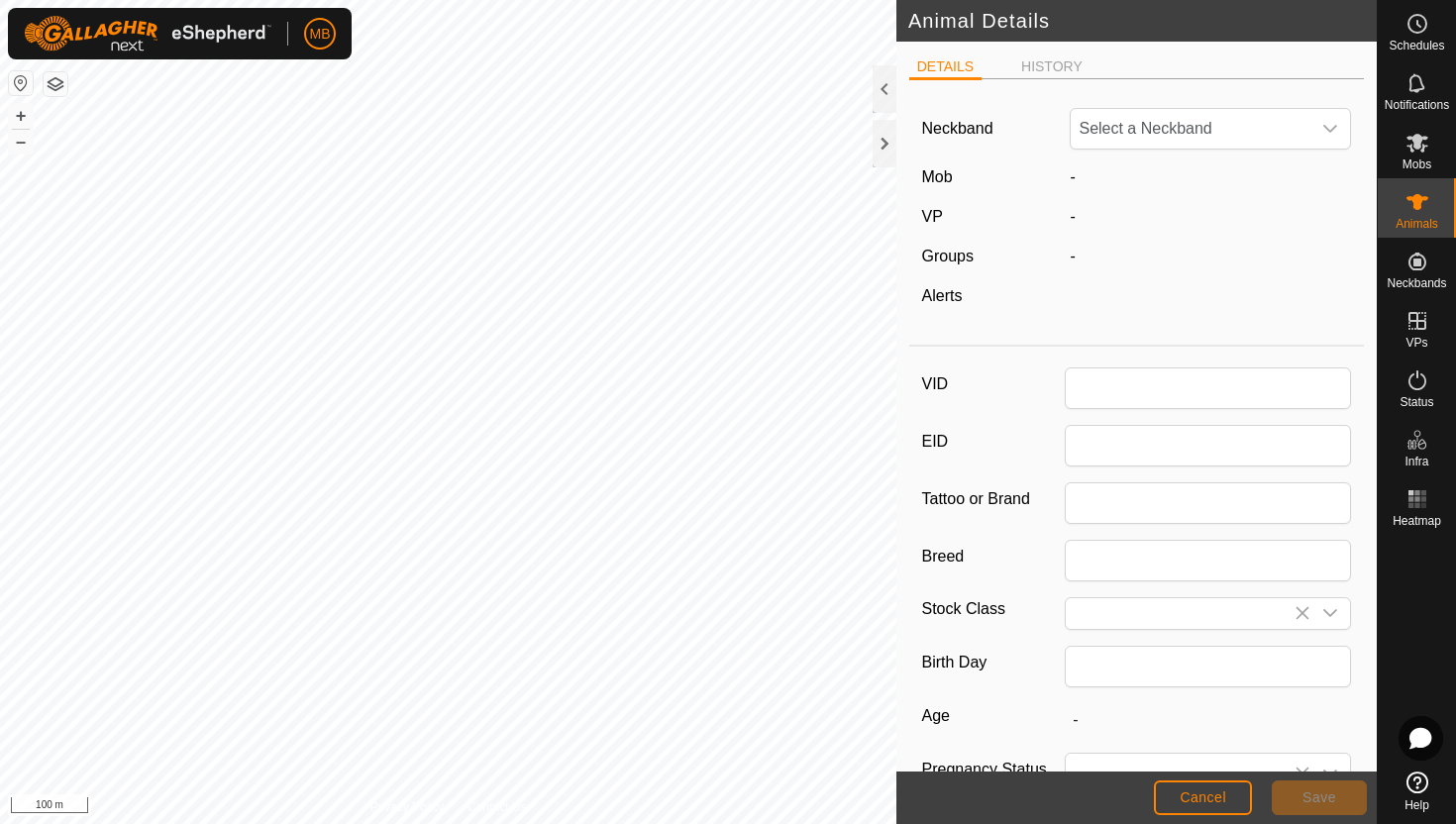 type on "176" 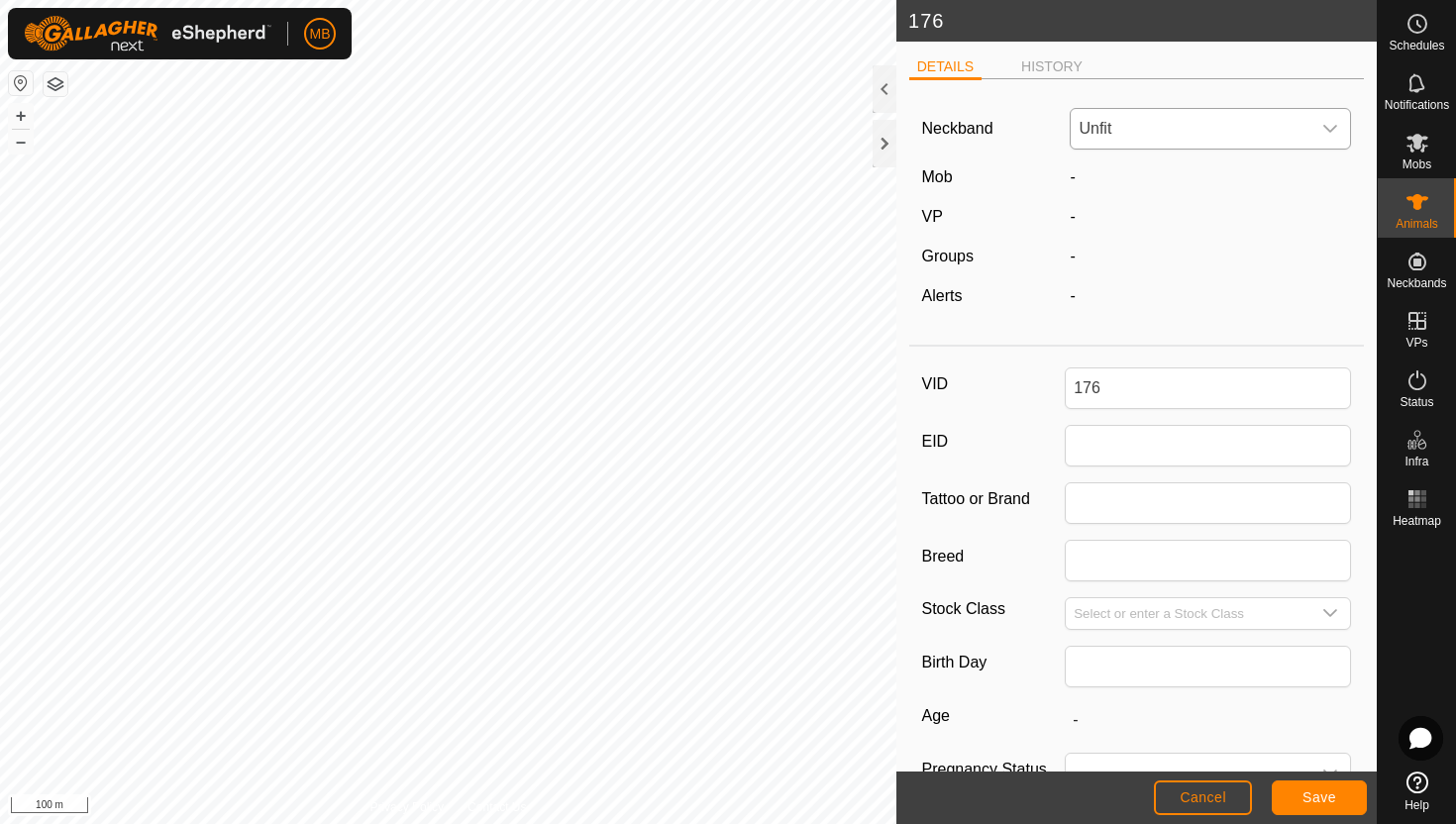 click on "Unfit" at bounding box center [1191, 129] 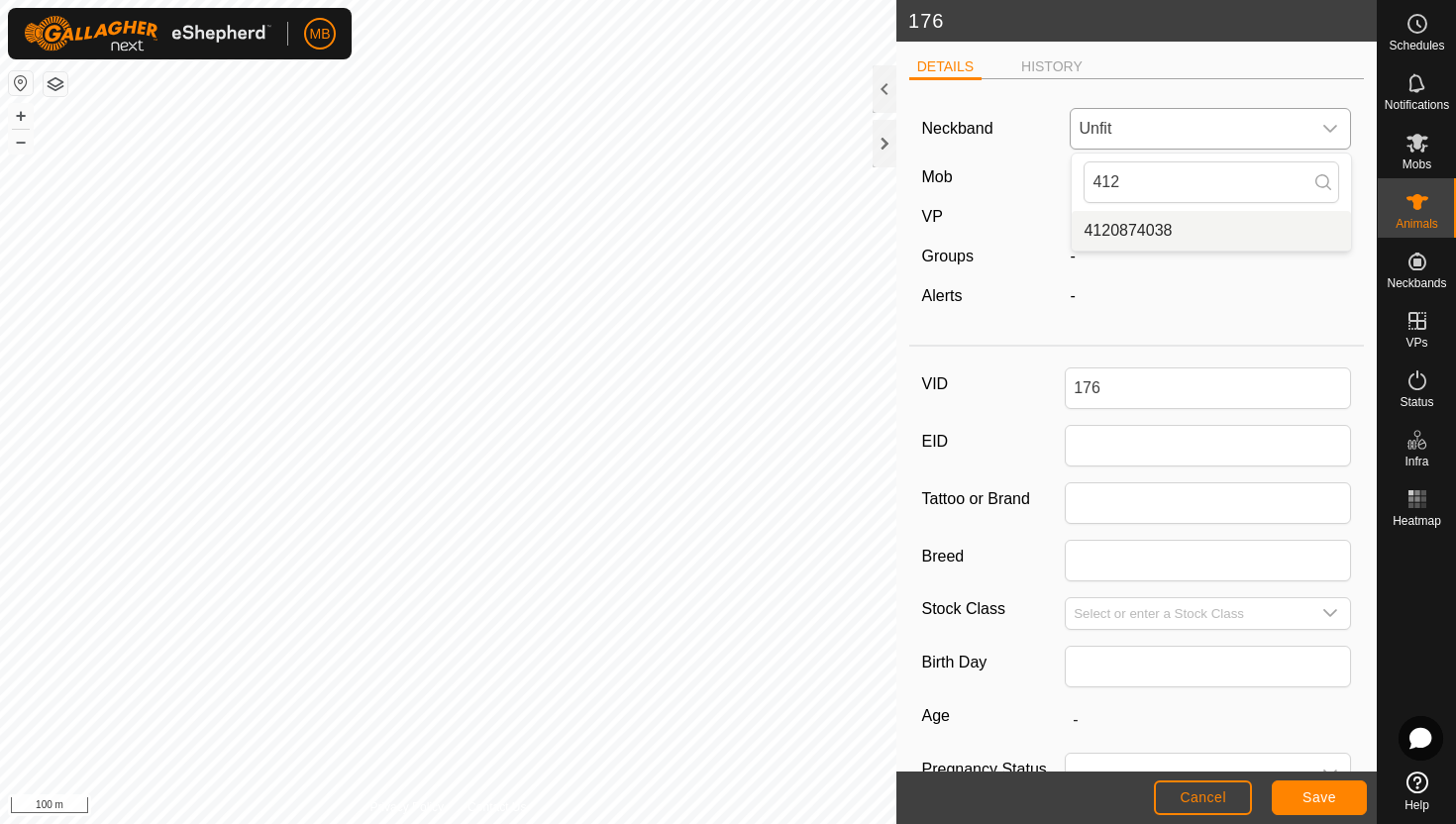 type on "412" 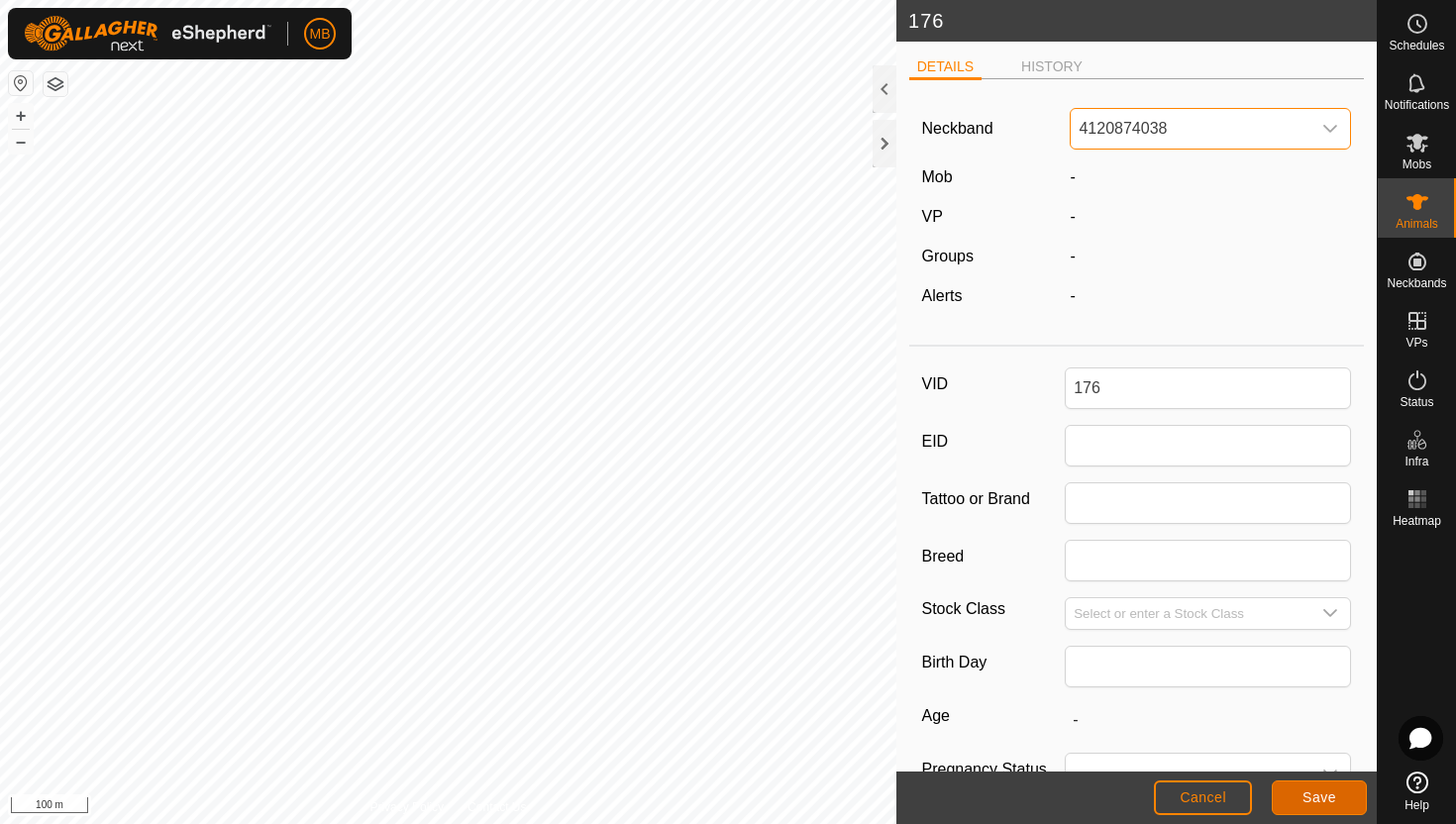 click on "Save" 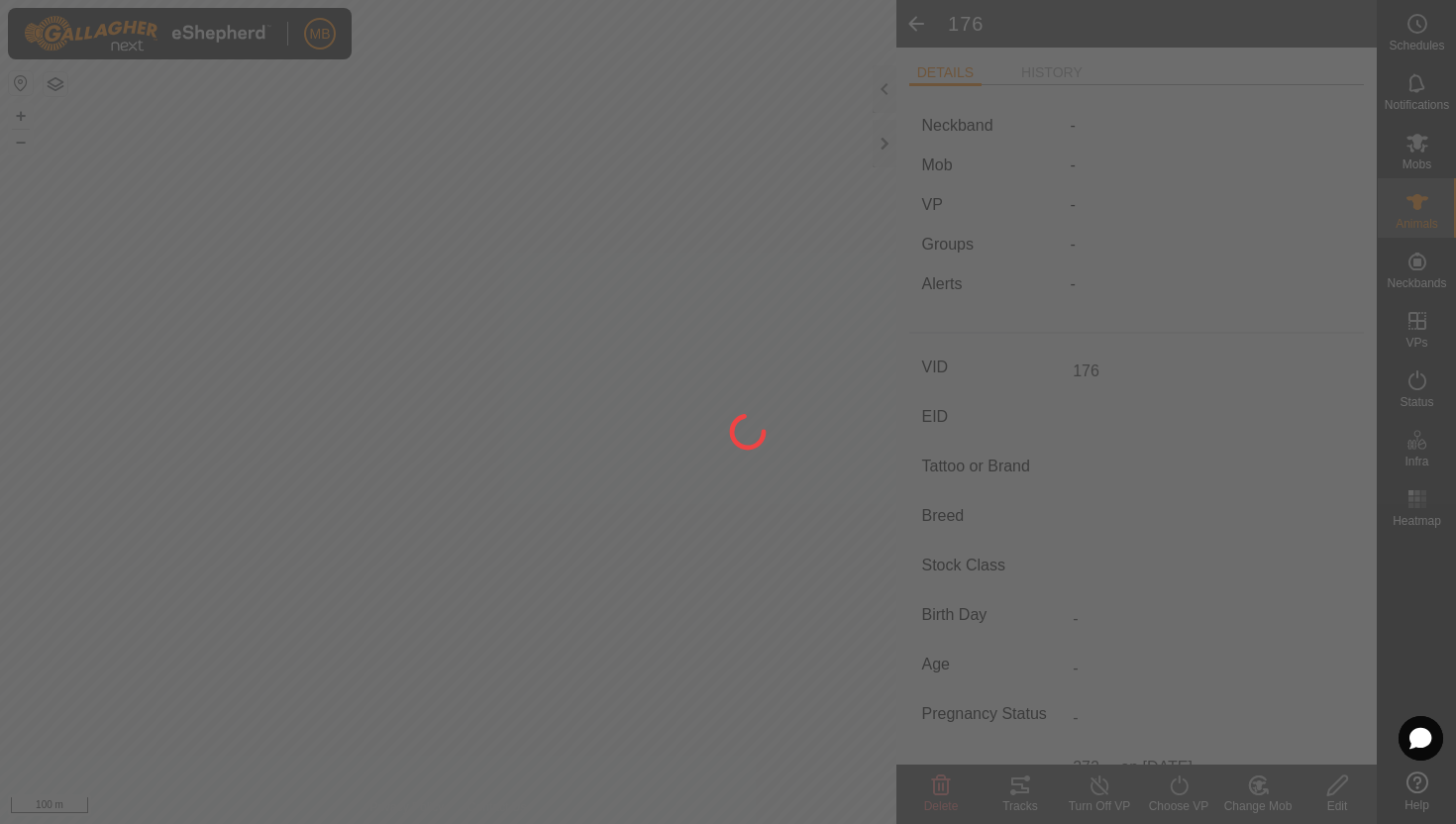 type on "-" 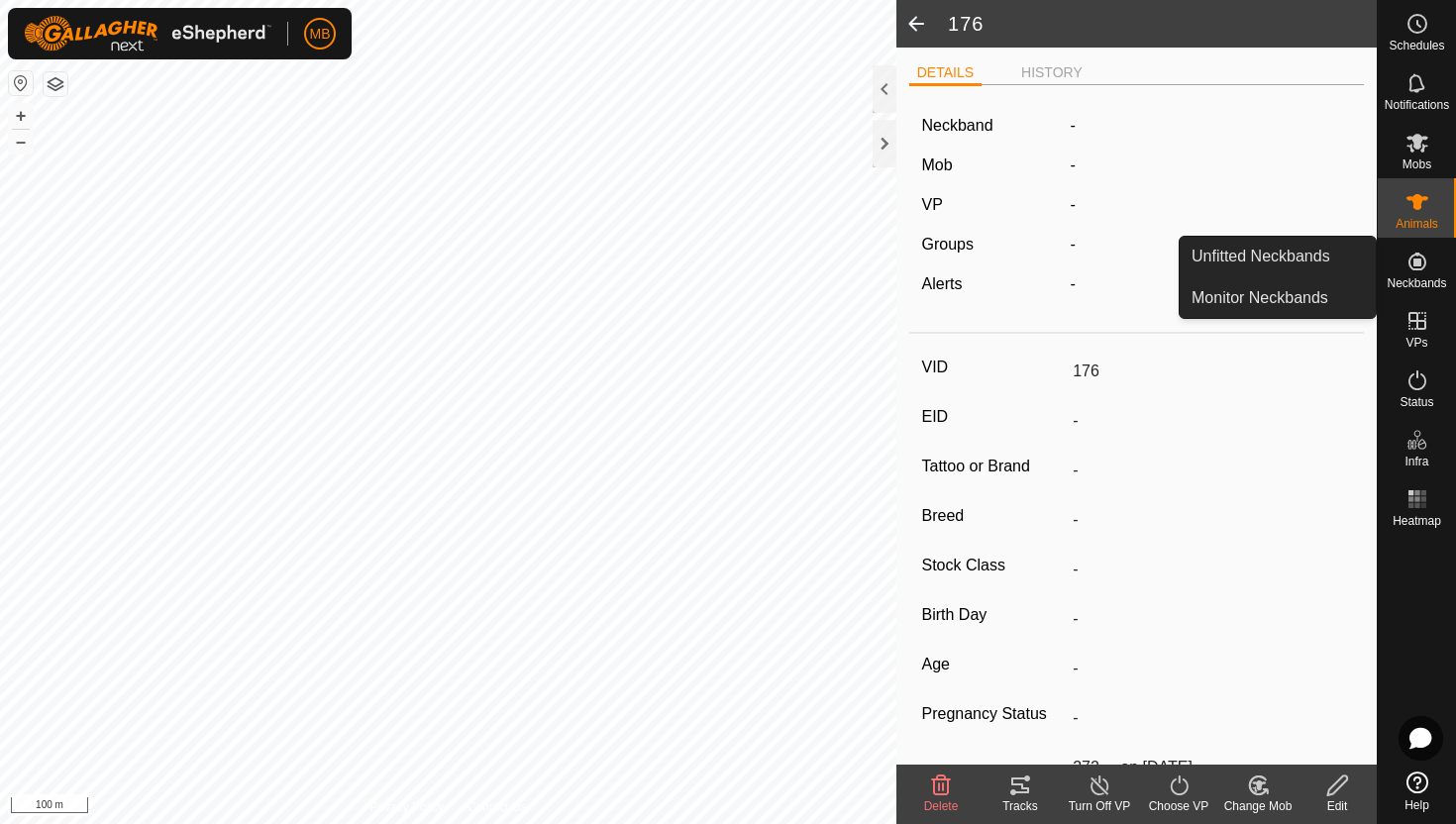 click on "Neckbands" at bounding box center (1416, 283) 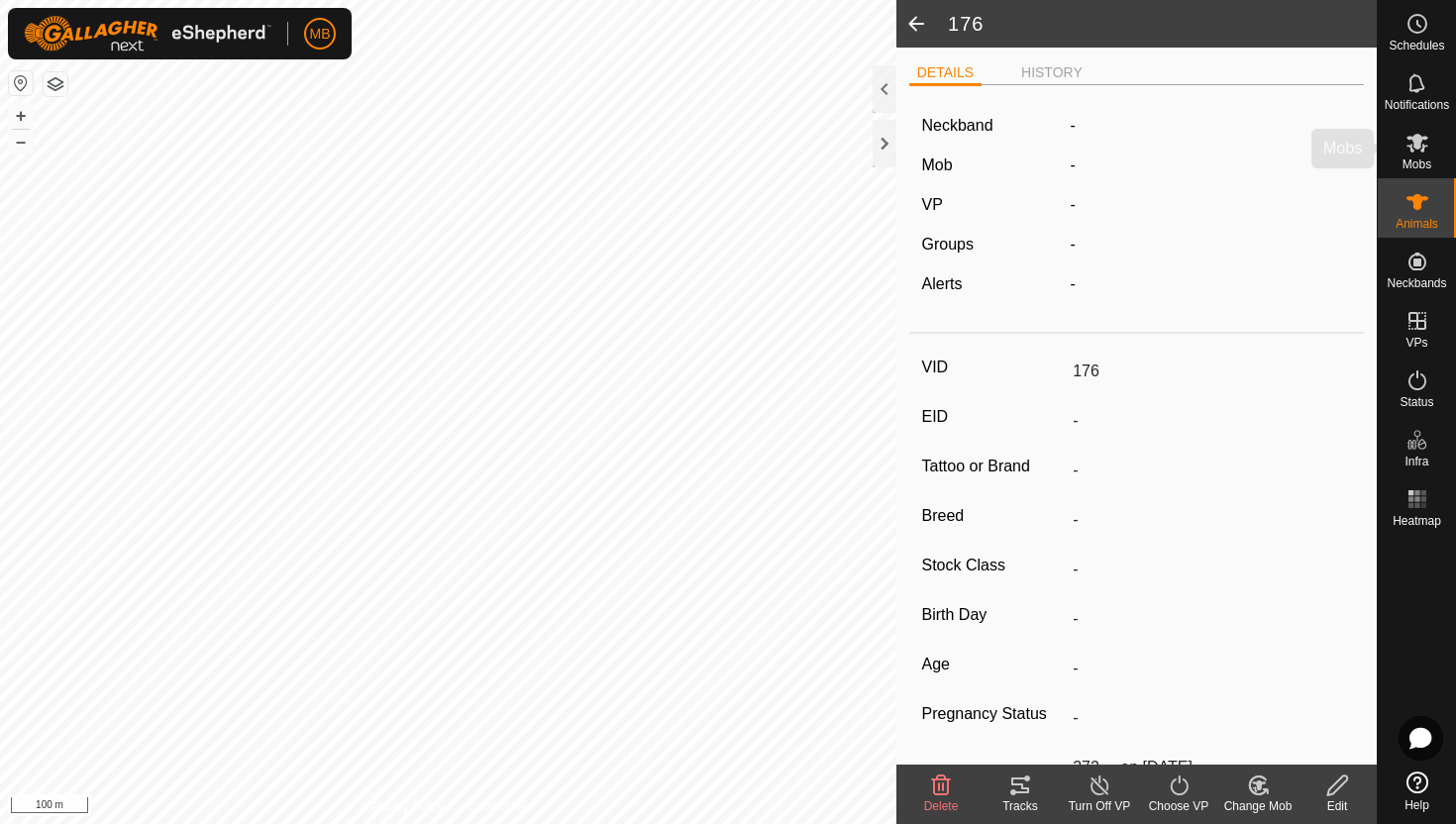 click on "Mobs" at bounding box center [1416, 164] 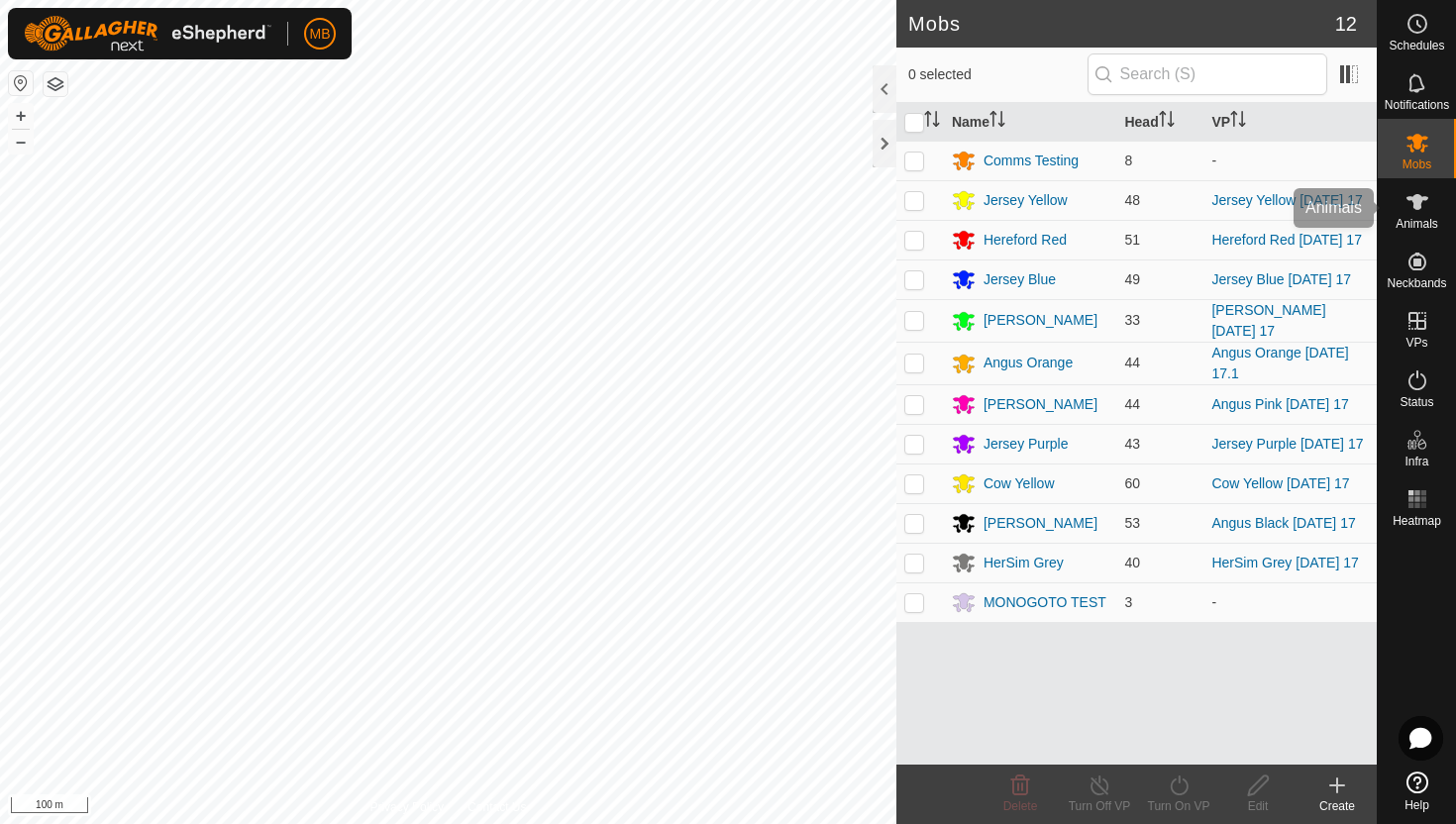 click on "Animals" at bounding box center (1416, 224) 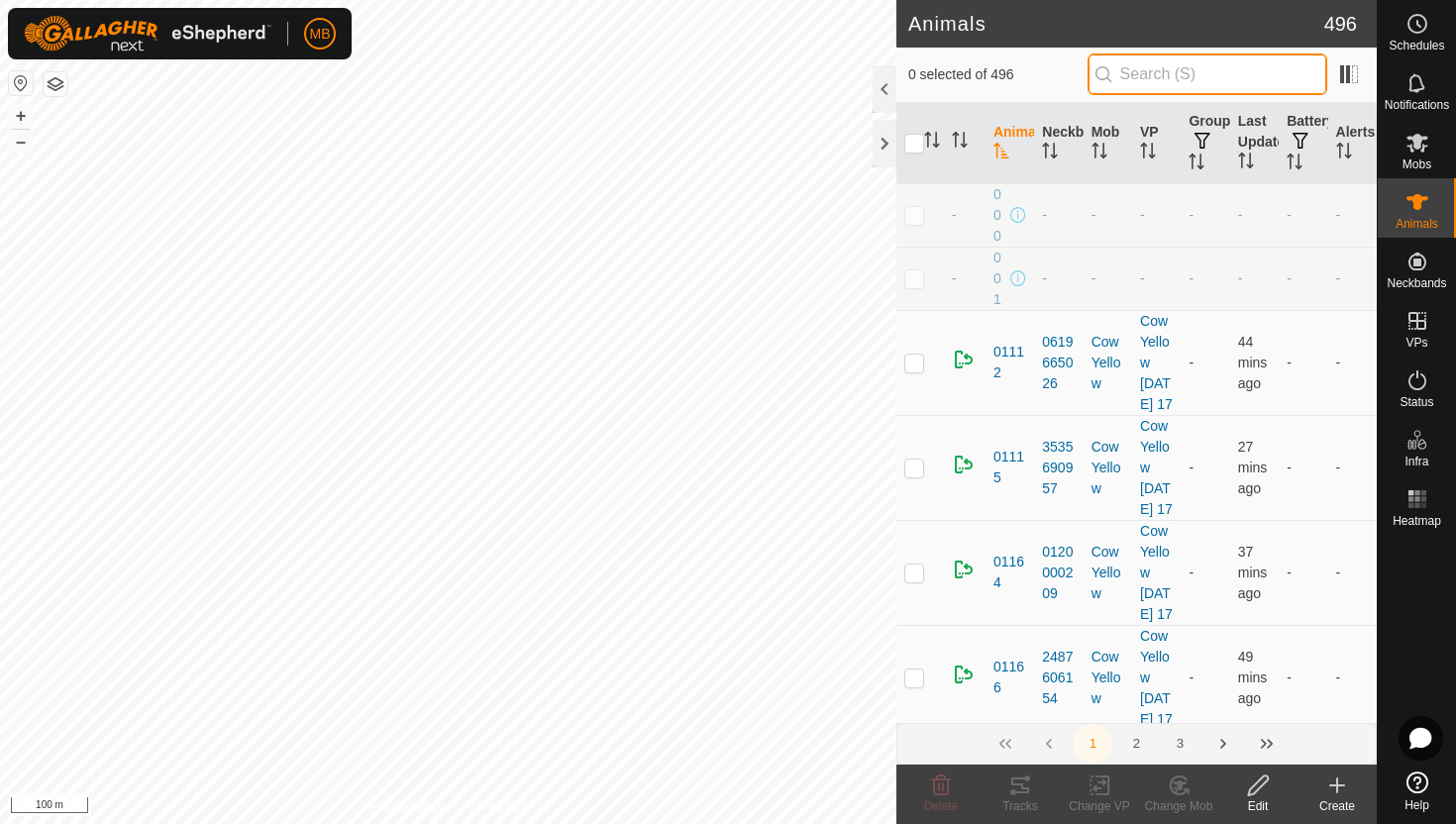 click at bounding box center (1207, 74) 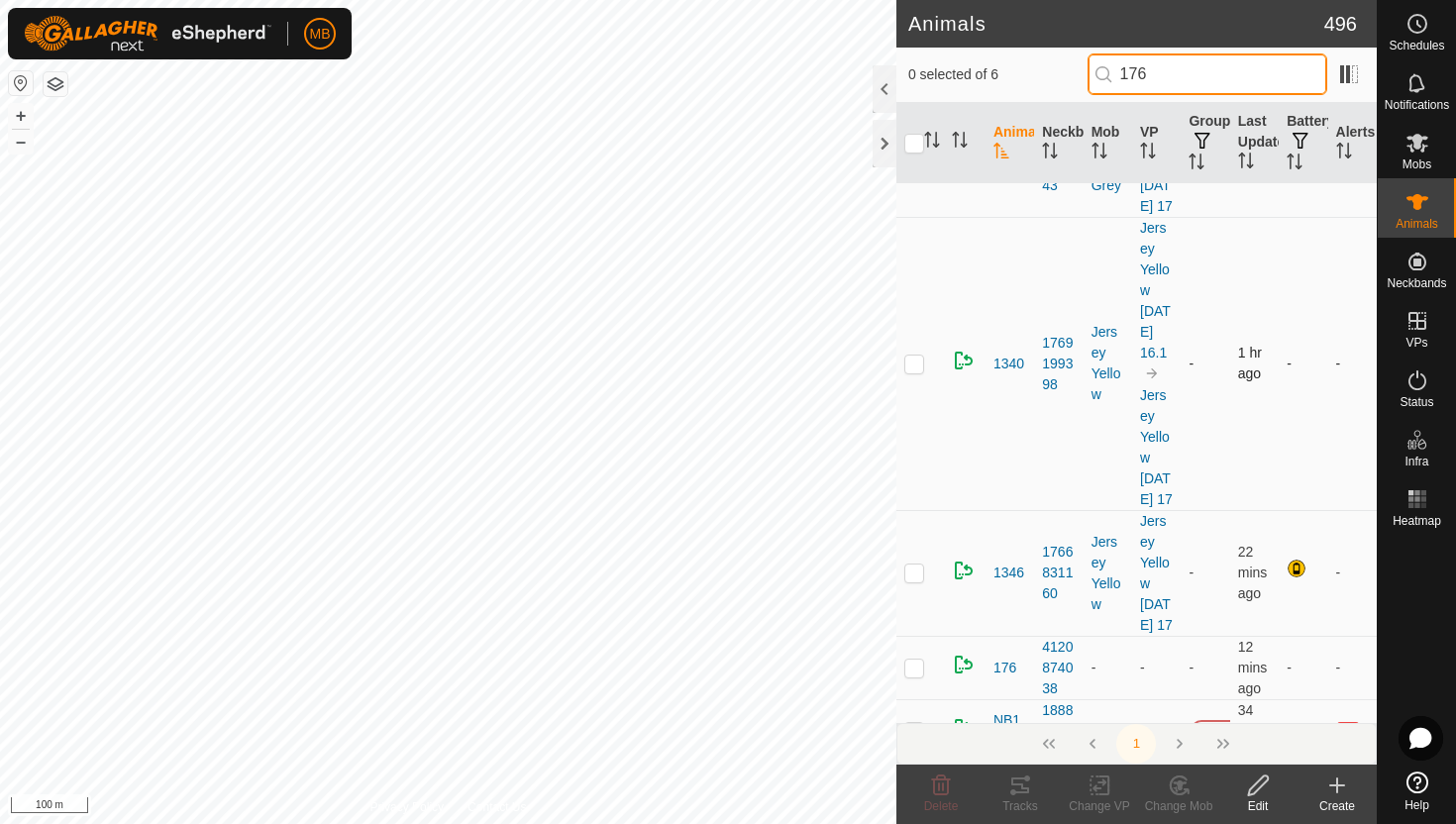 scroll, scrollTop: 319, scrollLeft: 0, axis: vertical 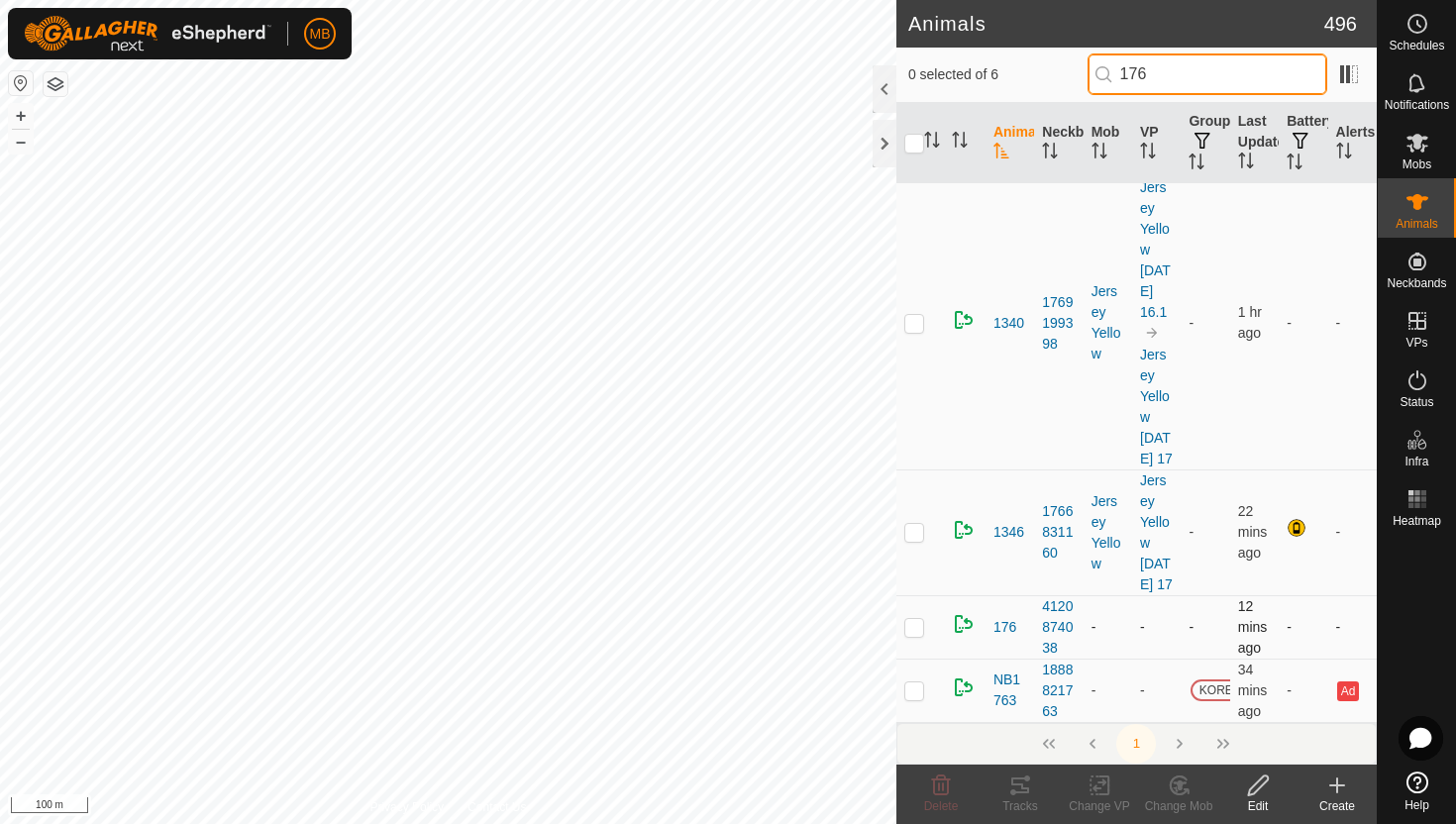 type on "176" 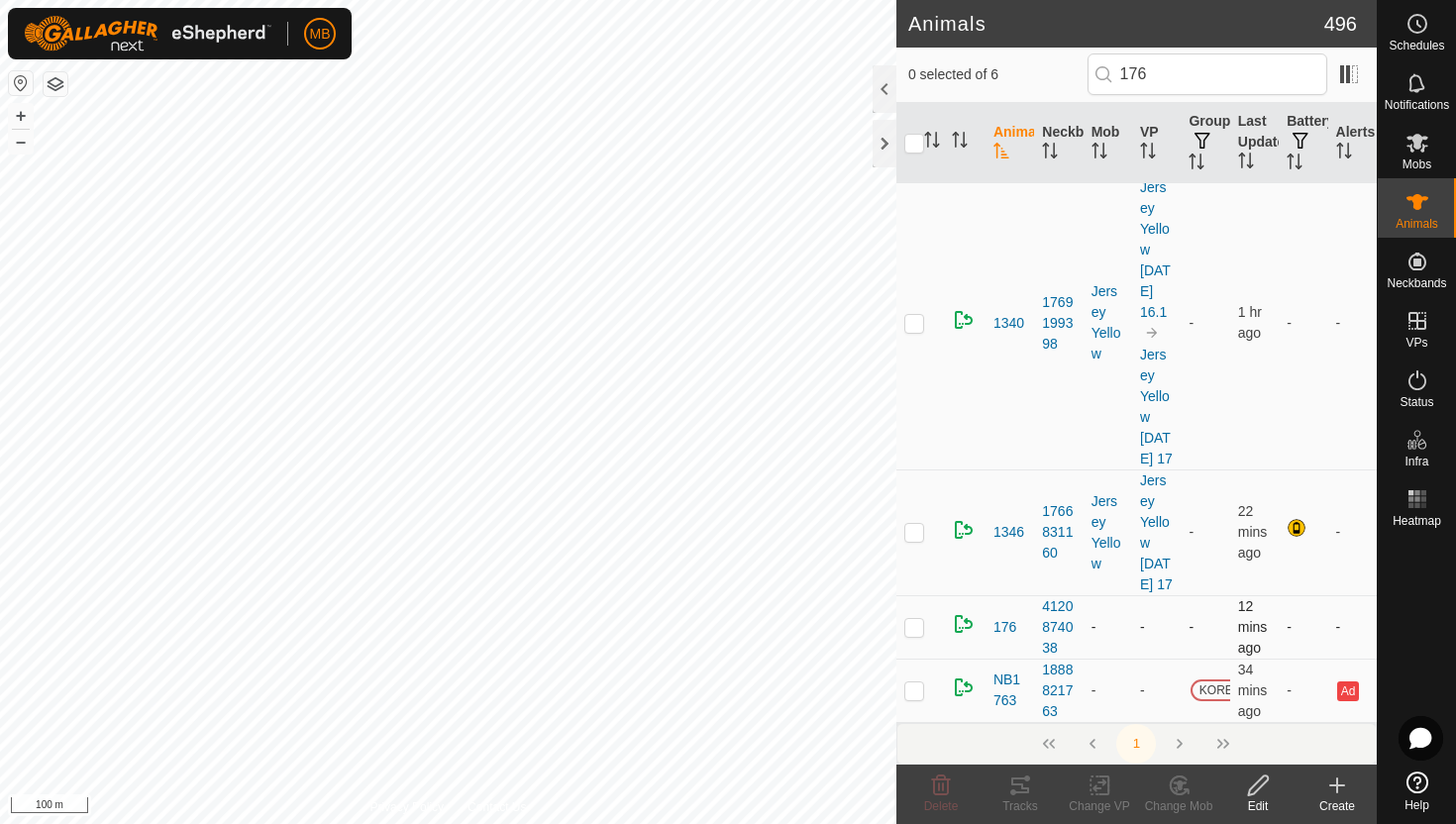 click at bounding box center (920, 627) 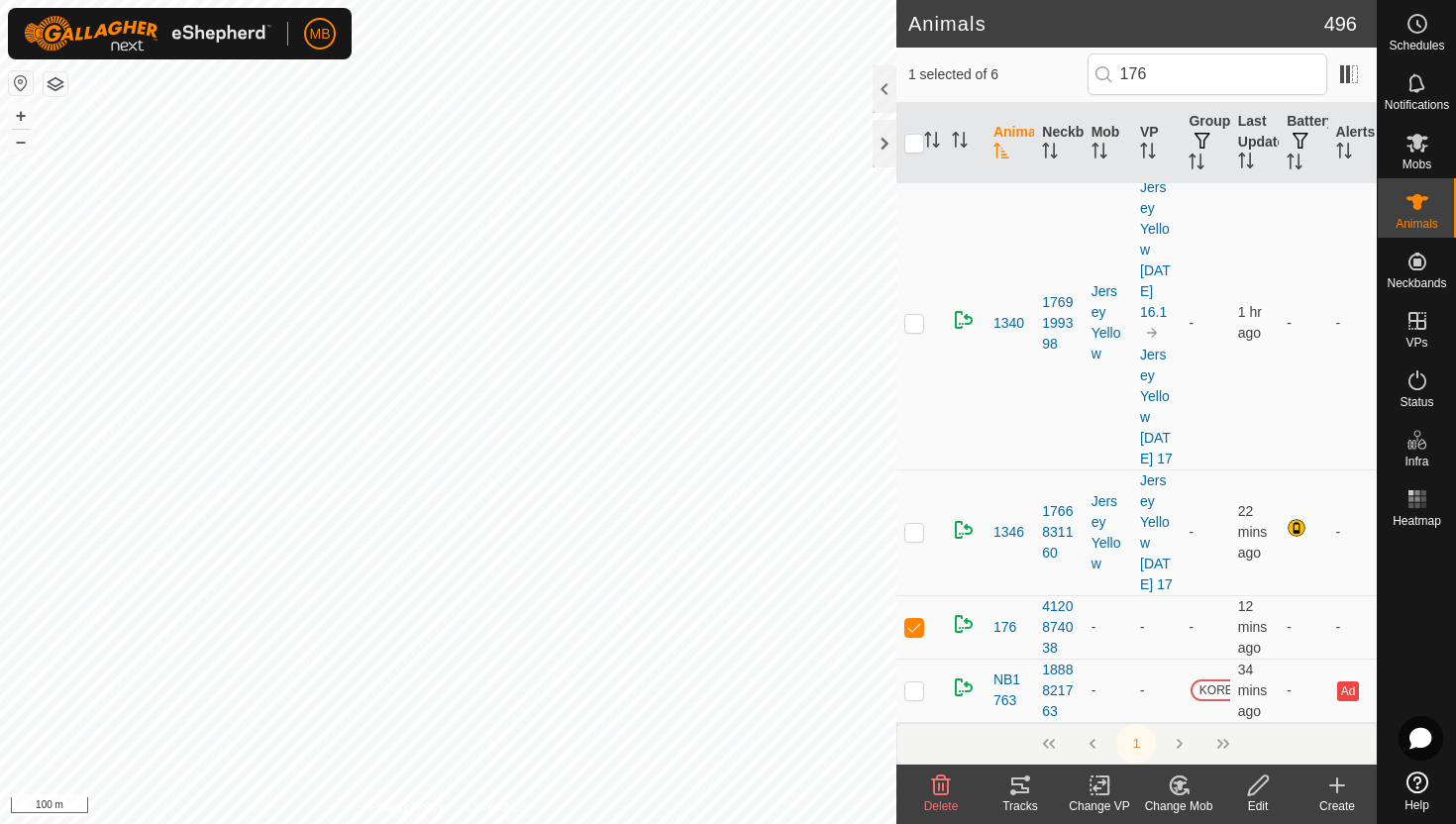 click on "Edit" 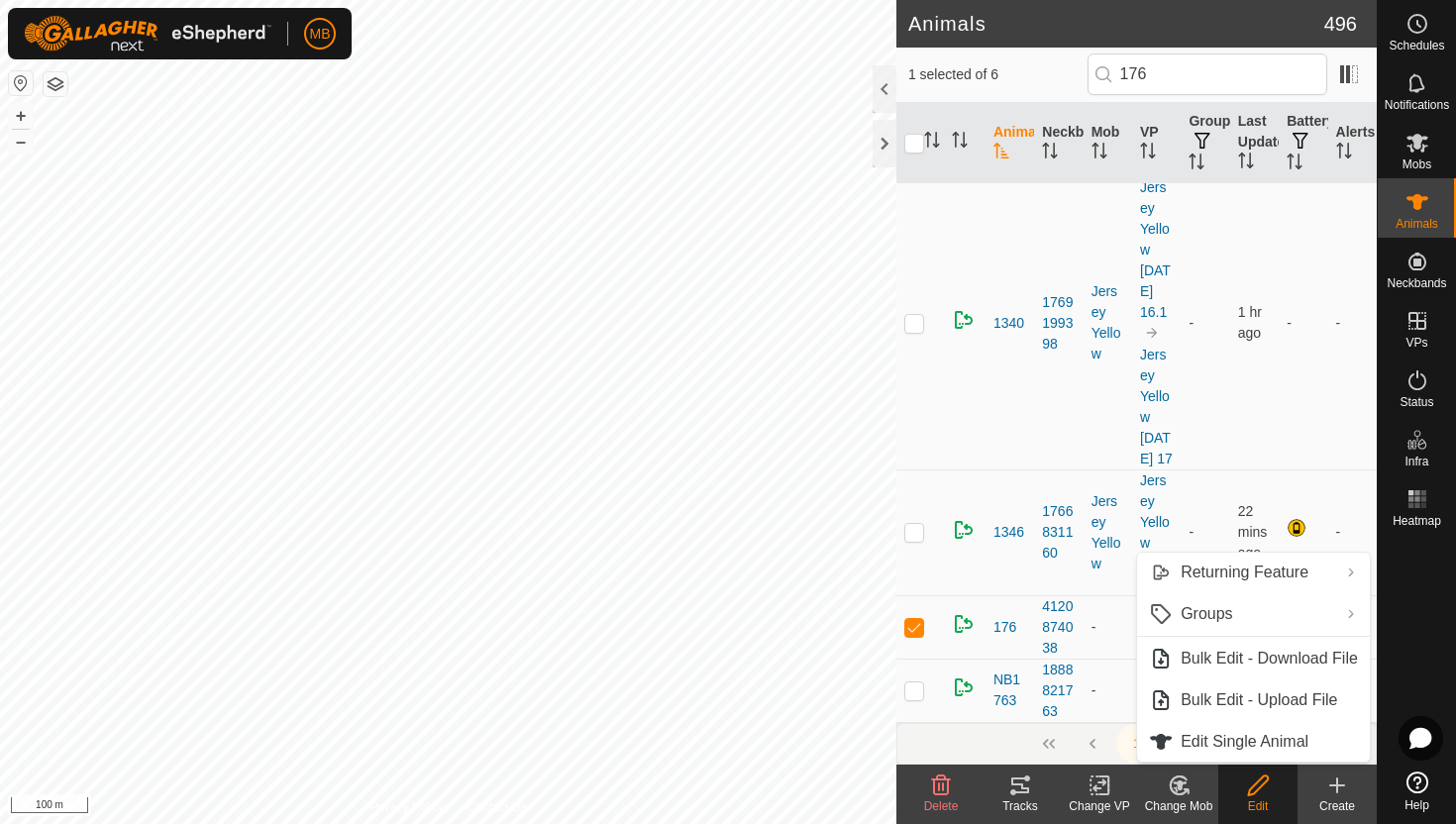 click 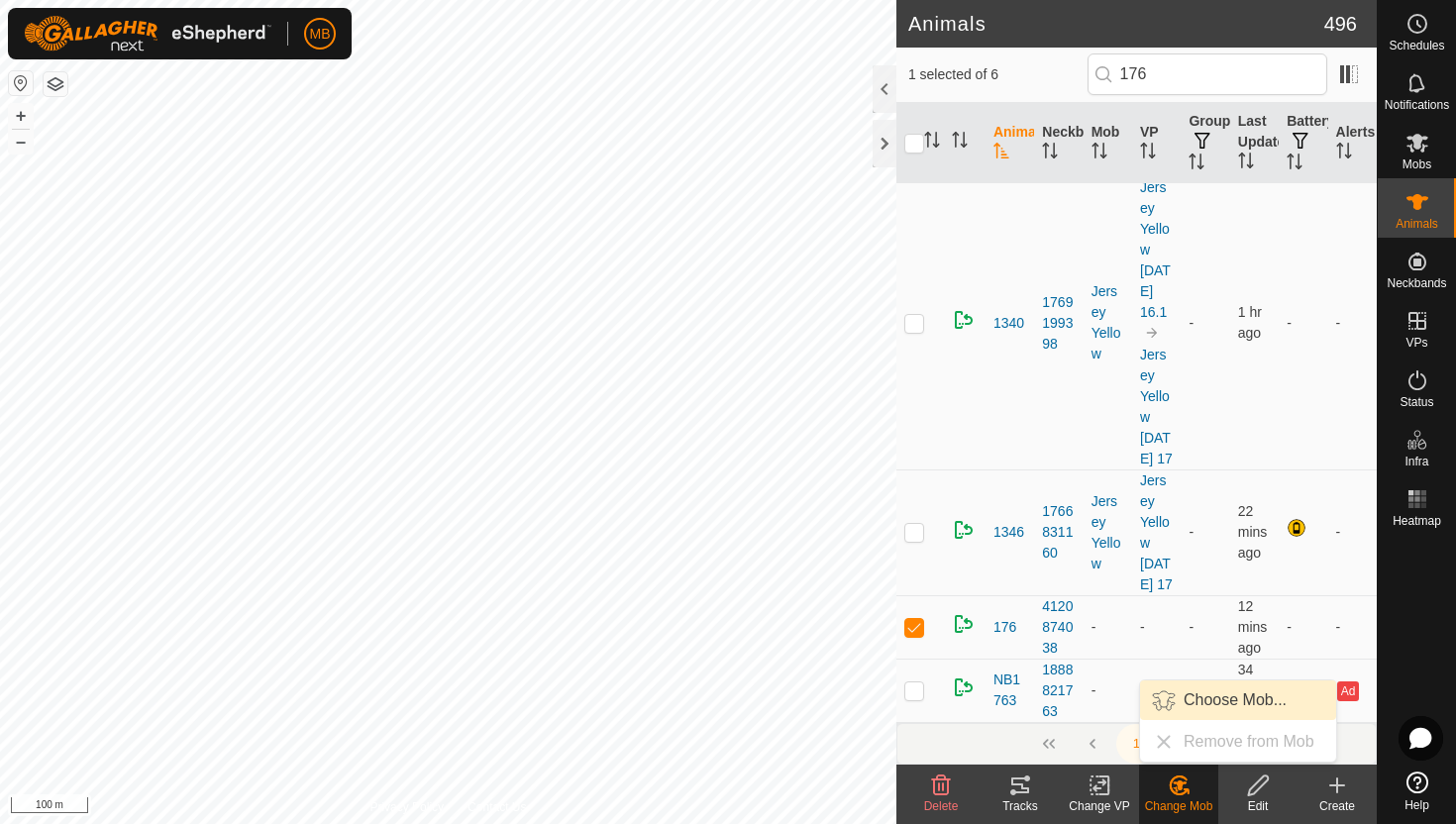 click on "Choose Mob..." at bounding box center (1238, 700) 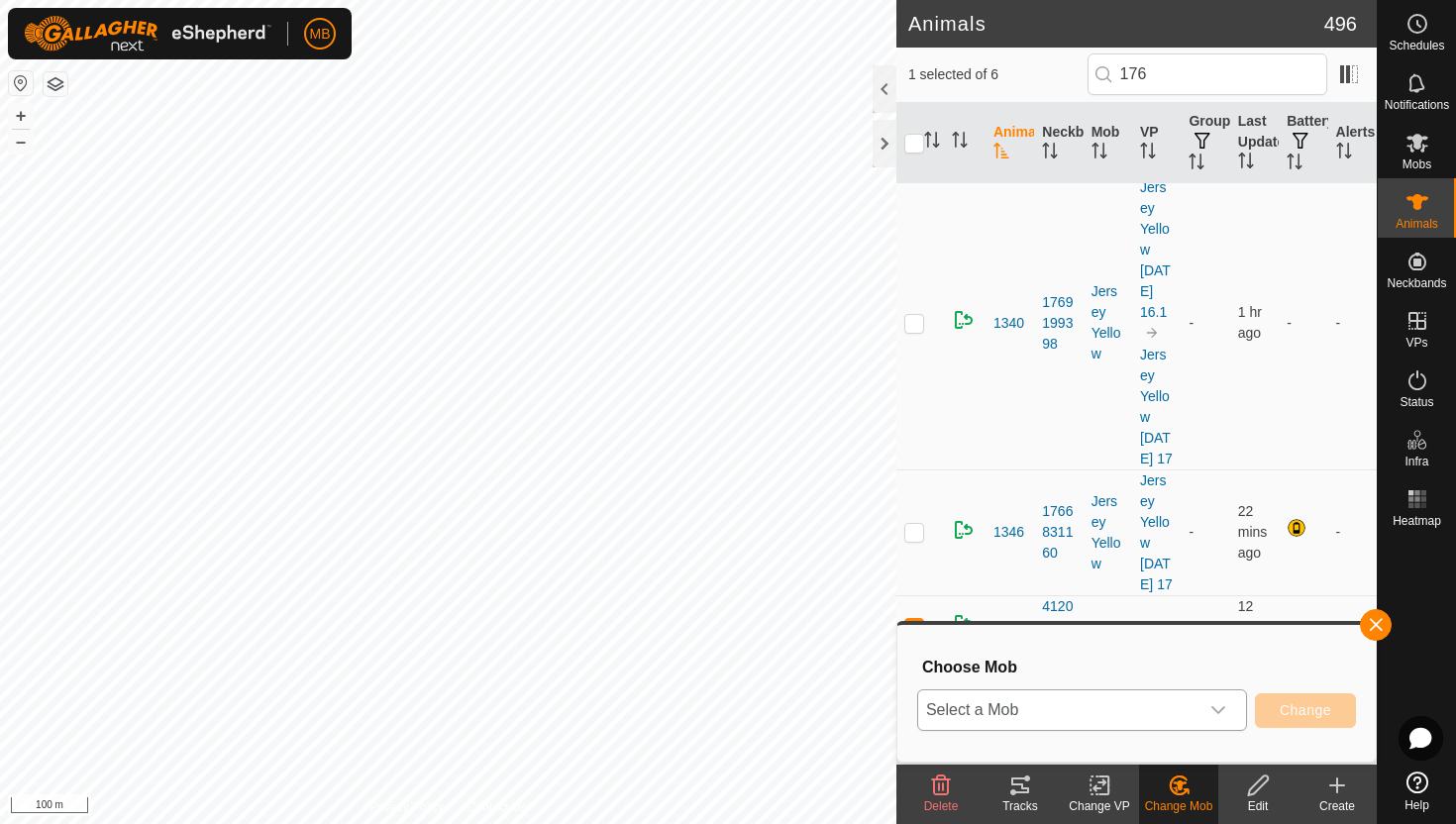 click on "Select a Mob" at bounding box center [1058, 710] 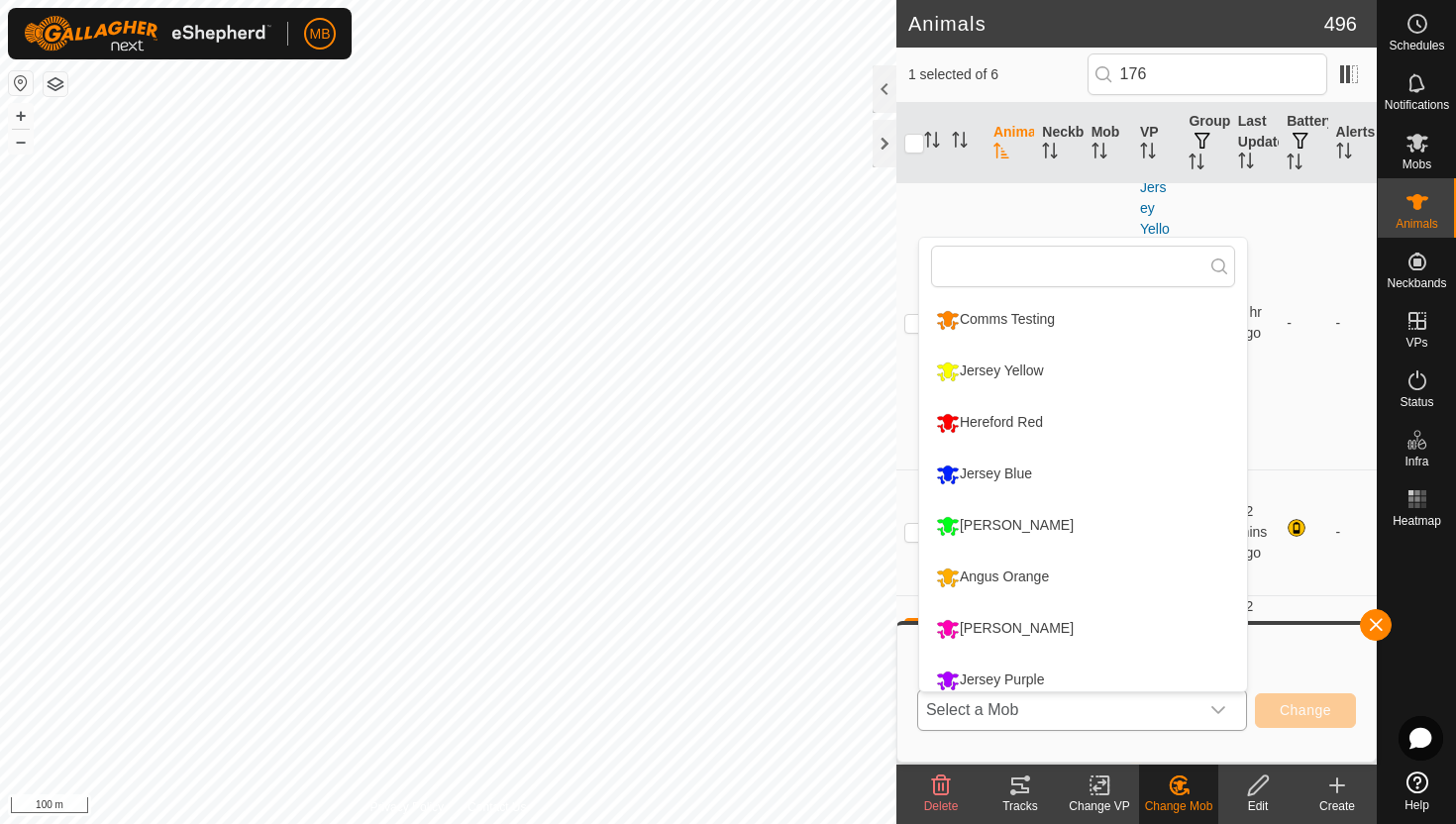 scroll, scrollTop: 14, scrollLeft: 0, axis: vertical 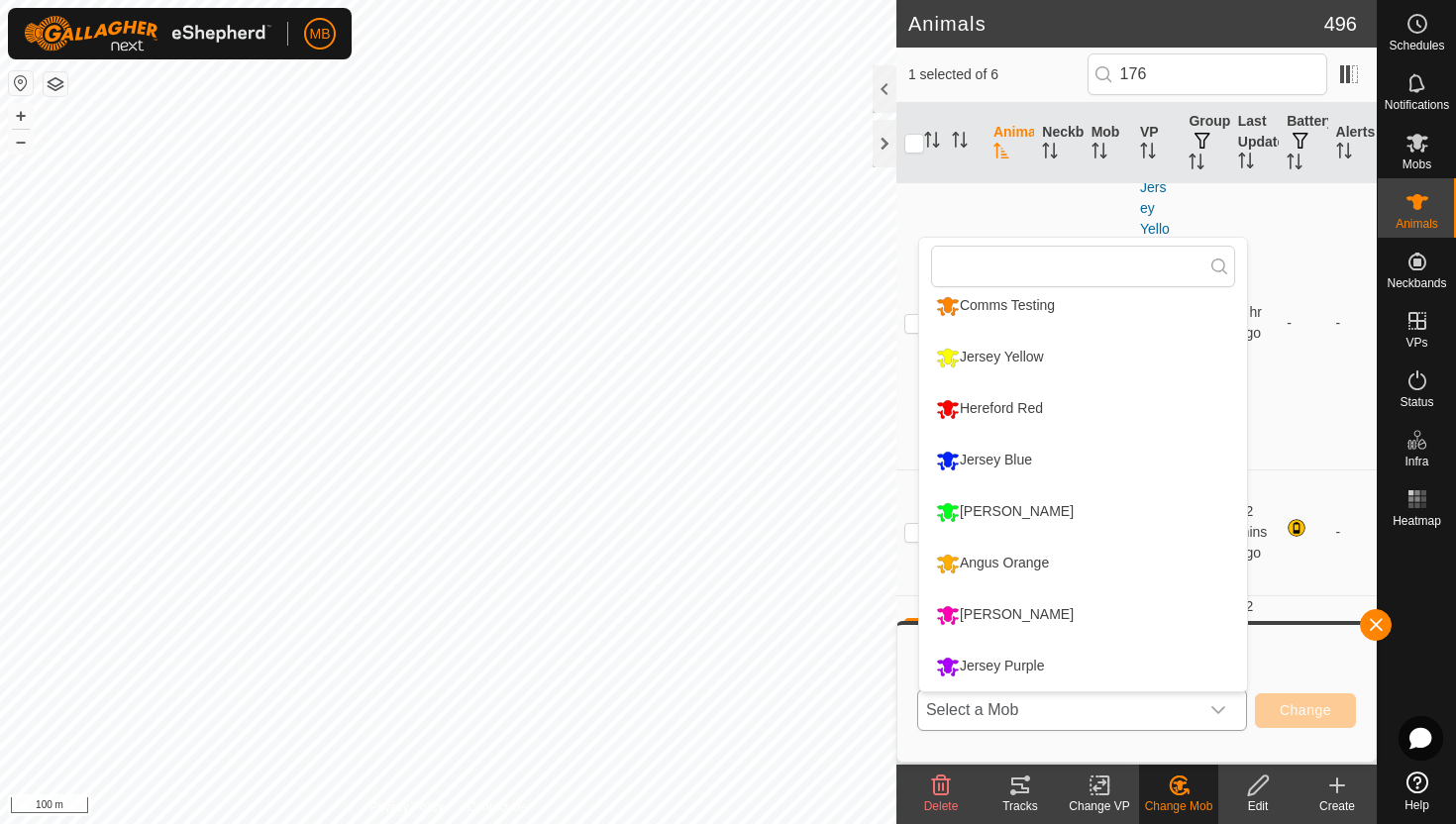 click on "Angus Orange" at bounding box center [1083, 564] 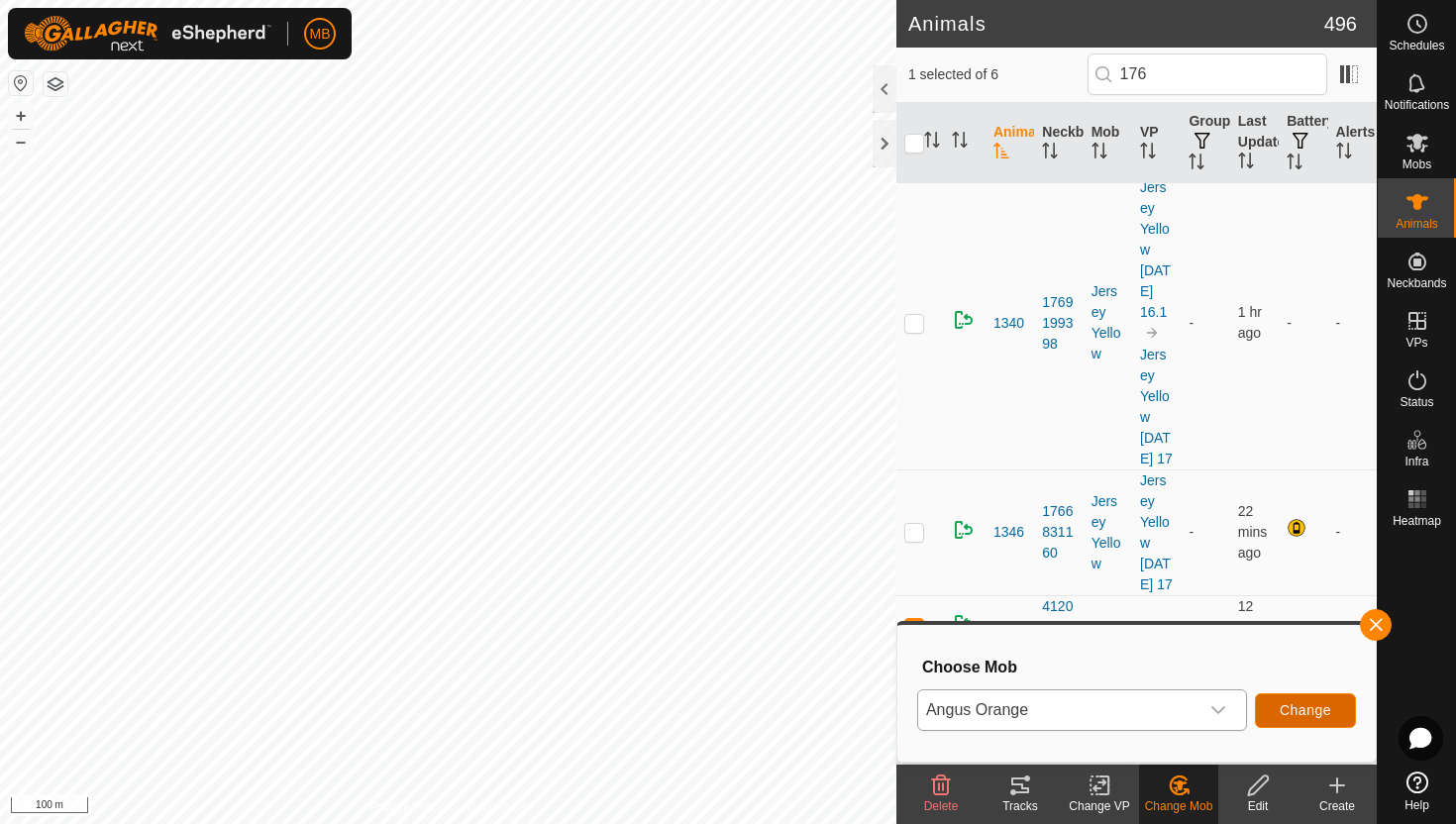 click on "Change" at bounding box center (1305, 710) 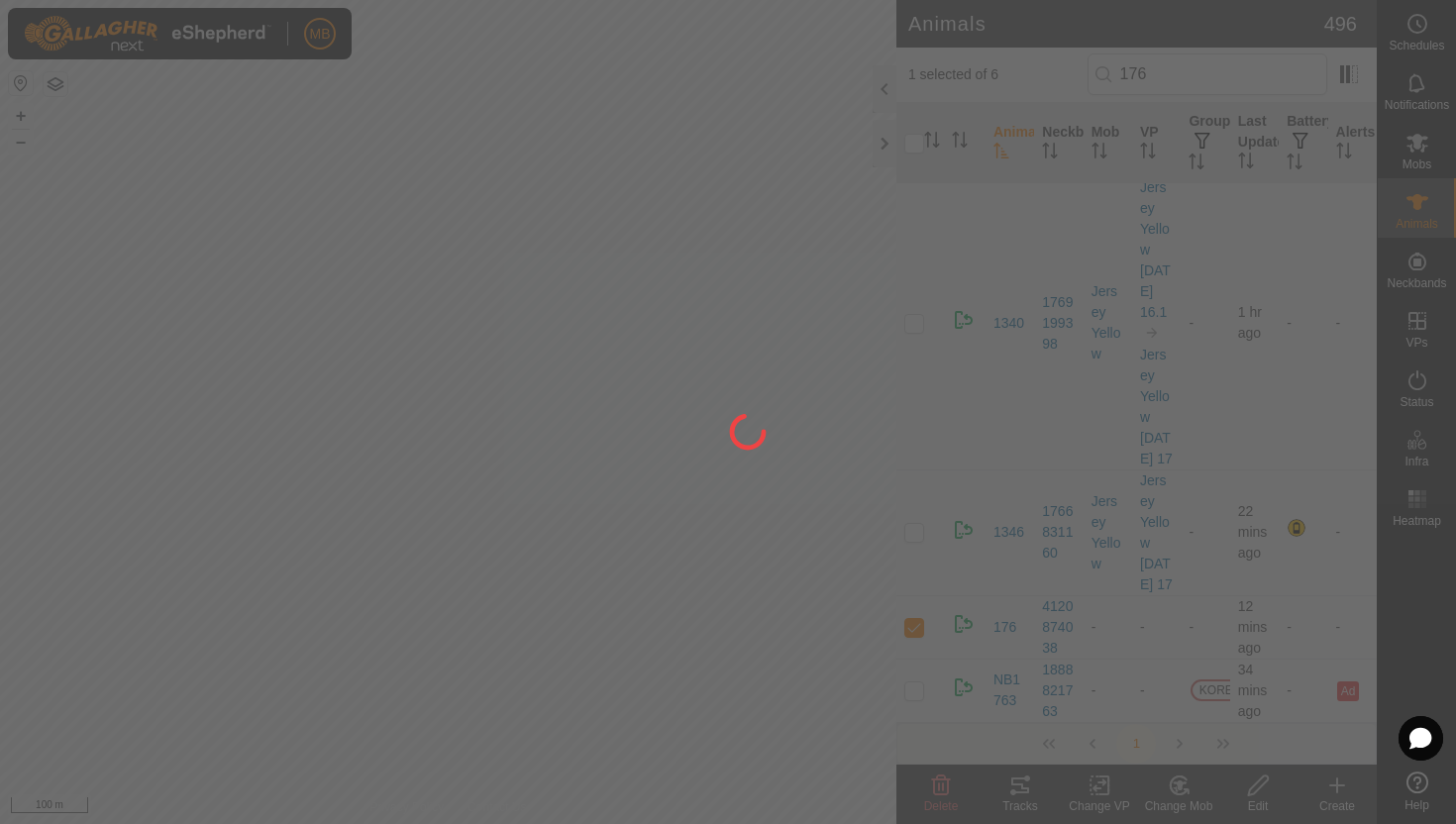 checkbox on "false" 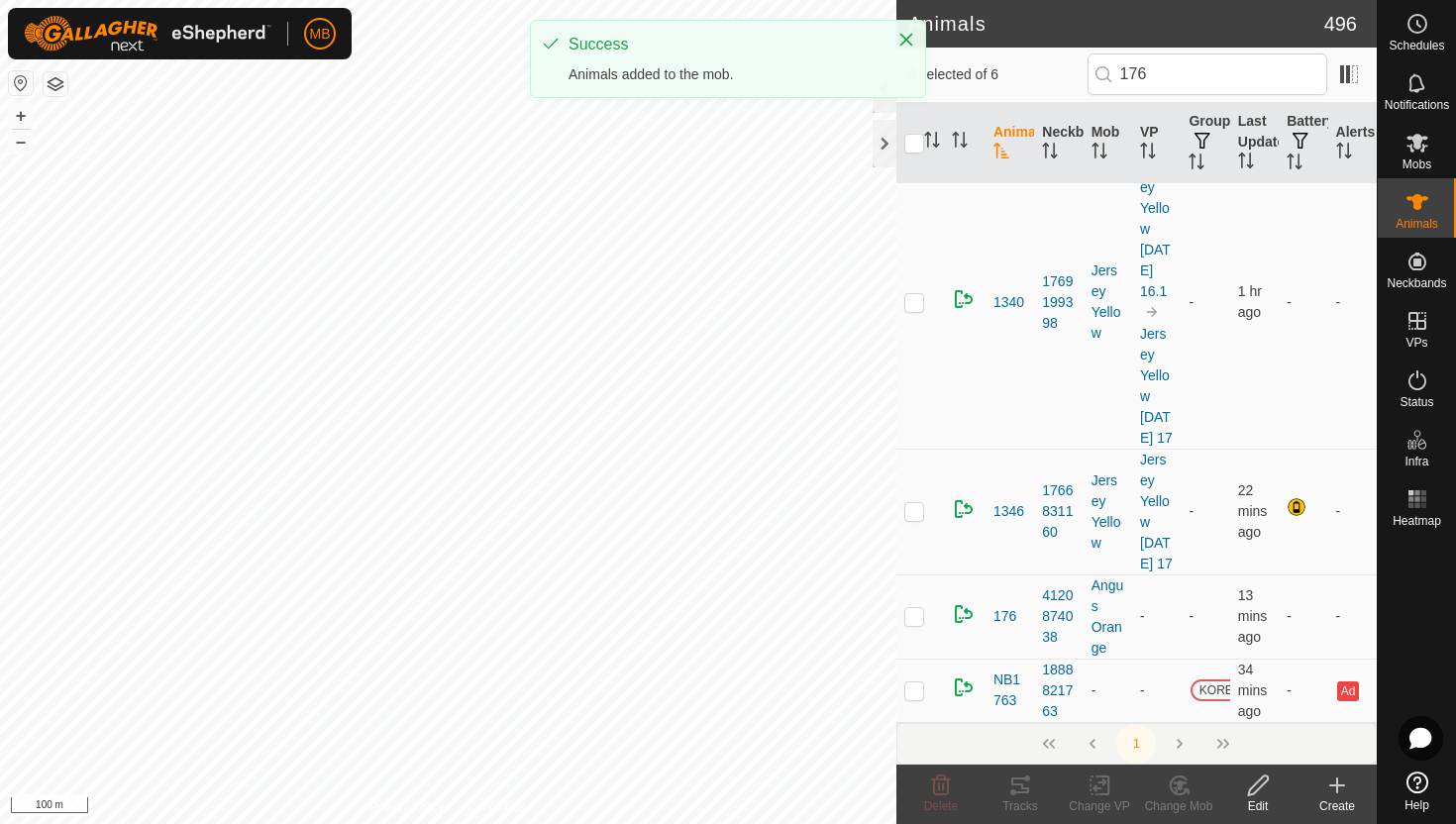 scroll, scrollTop: 0, scrollLeft: 0, axis: both 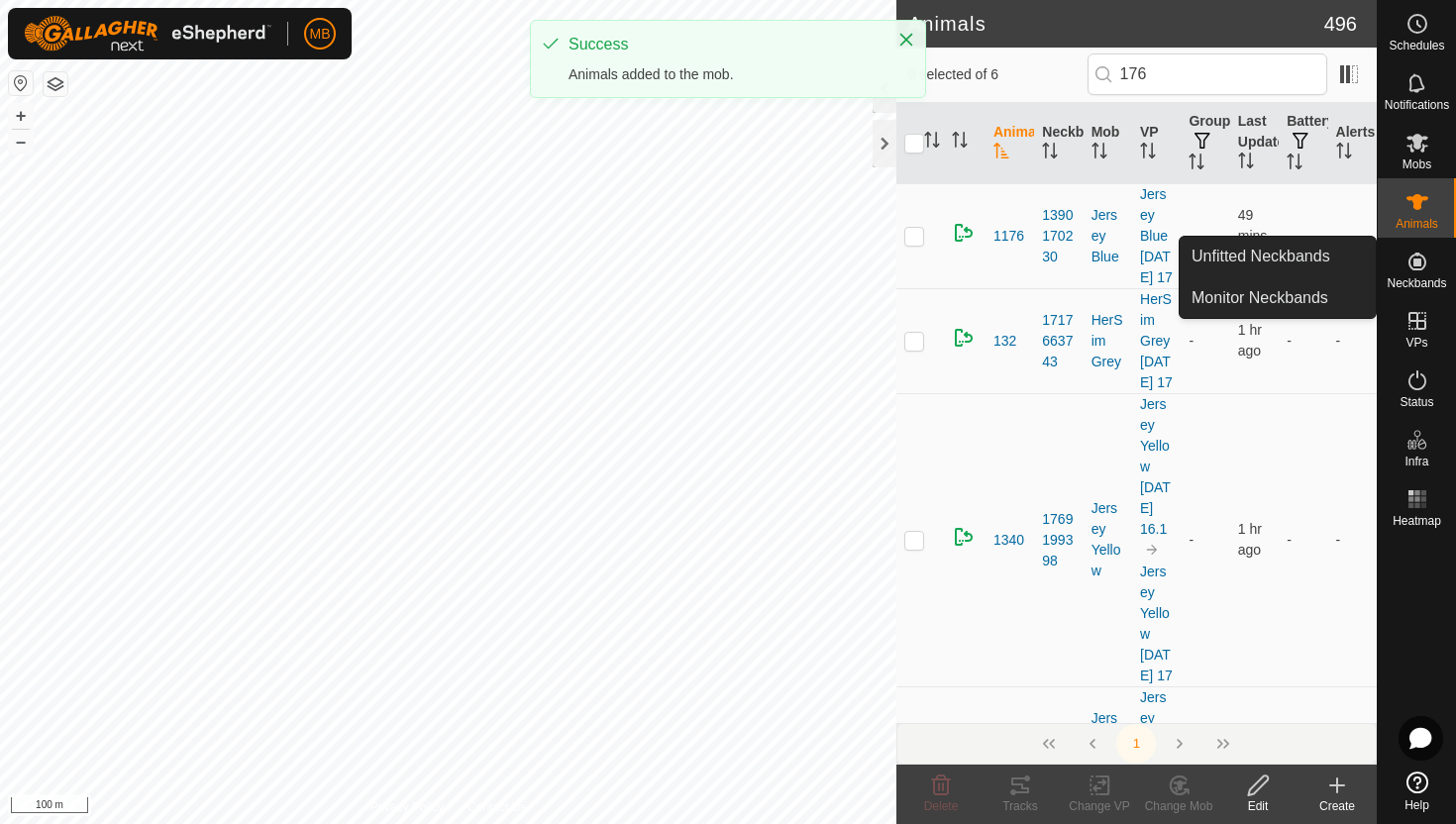 click 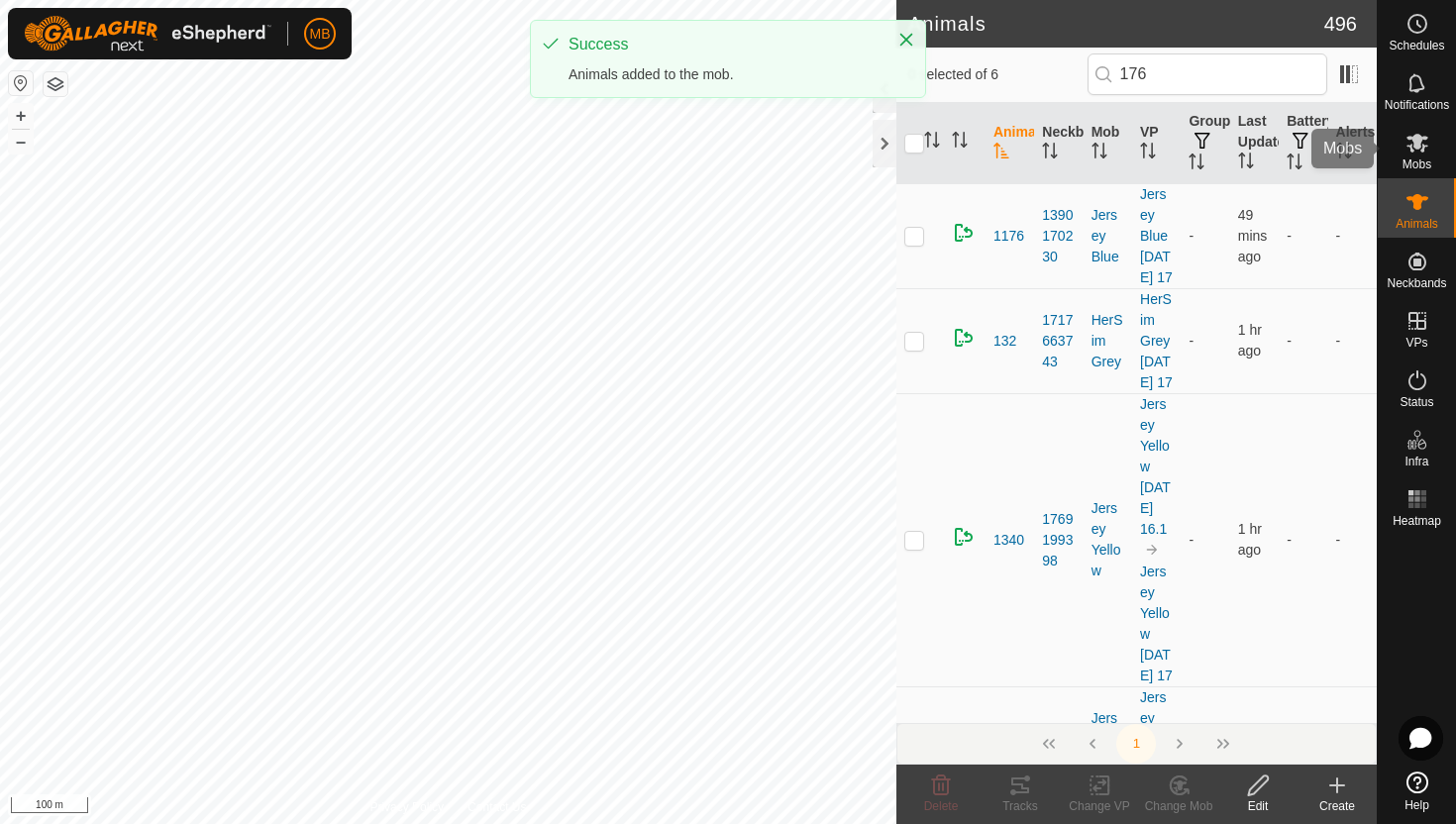click at bounding box center [1417, 143] 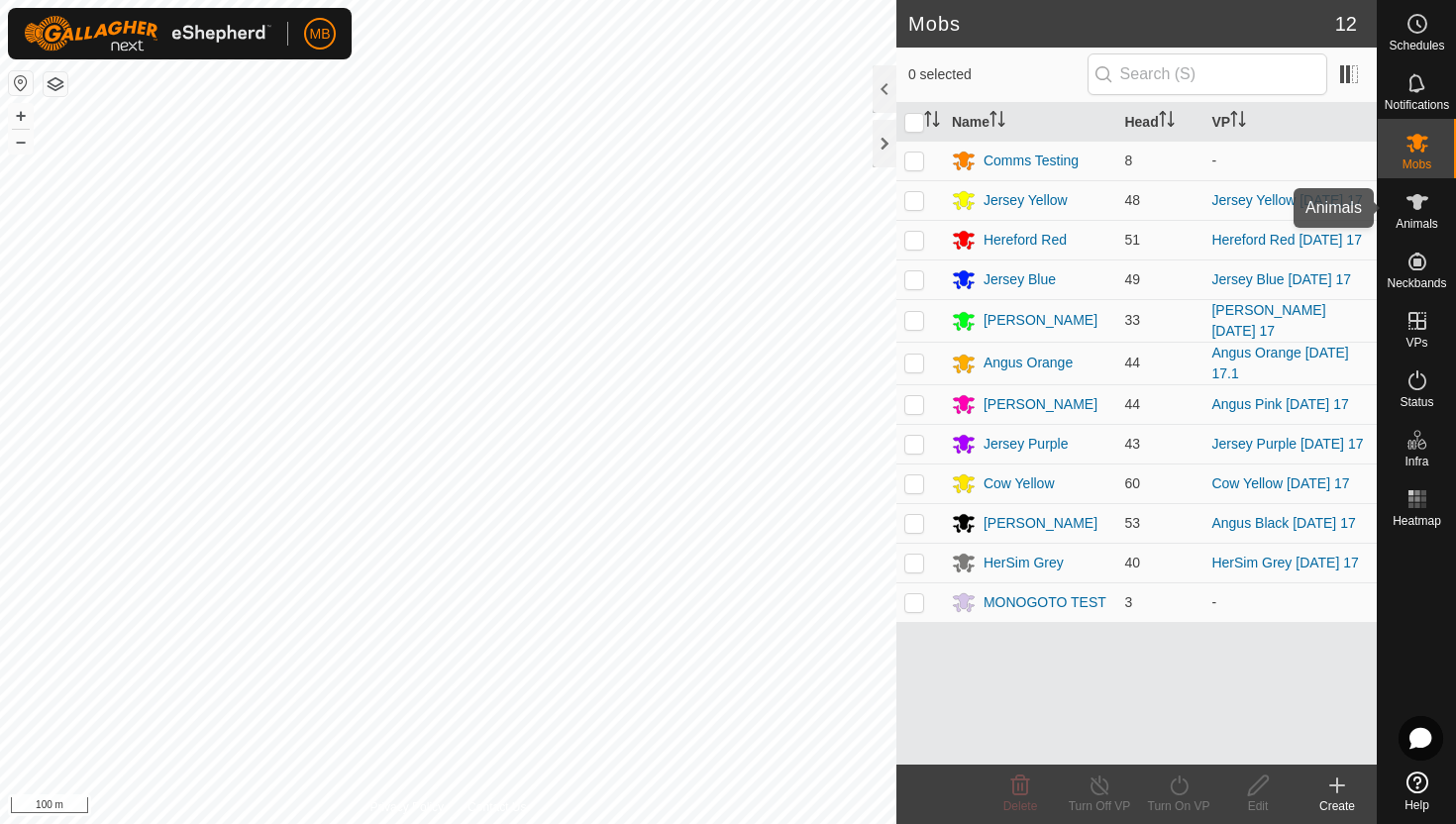 click 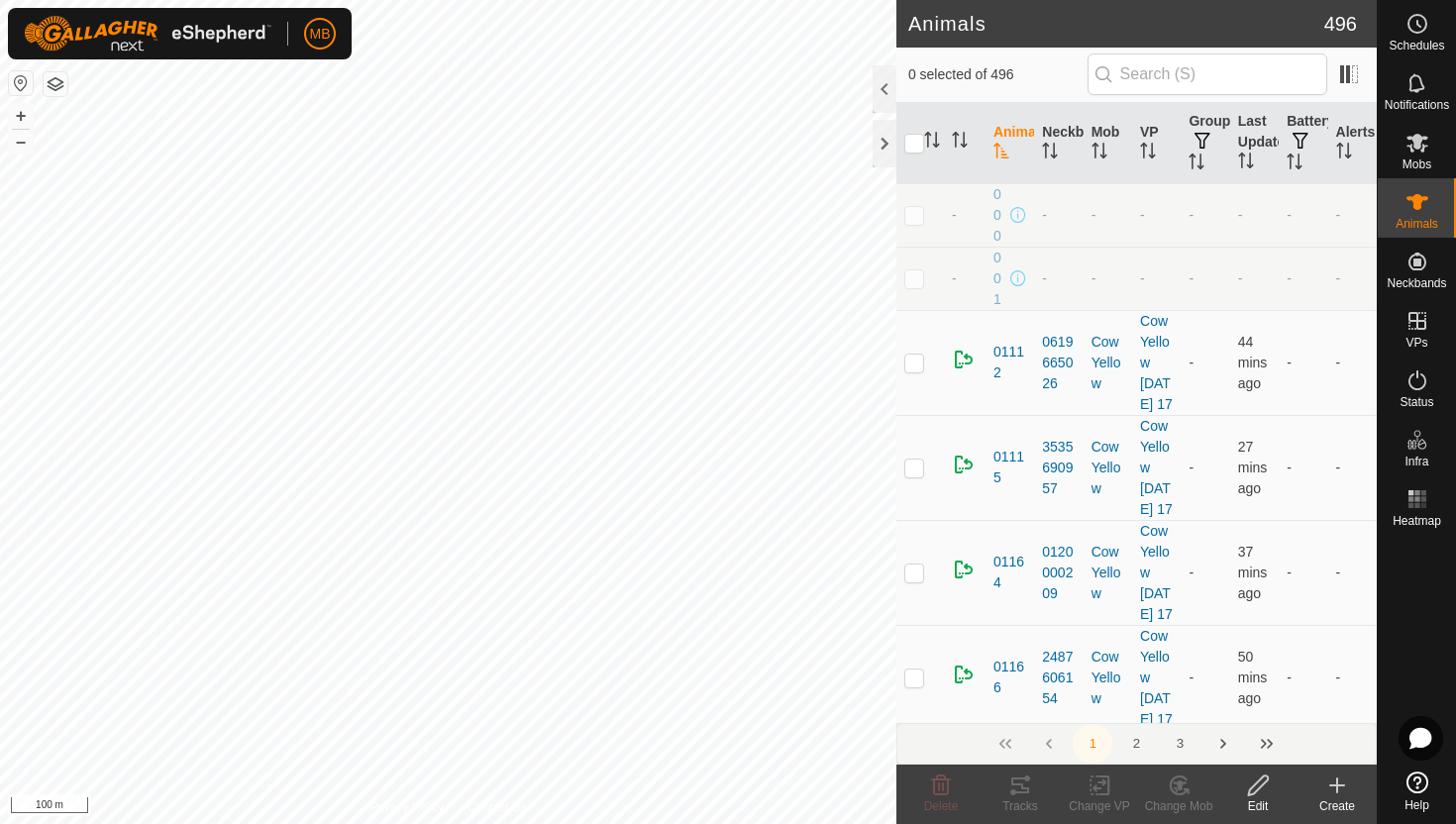 click at bounding box center [1207, 74] 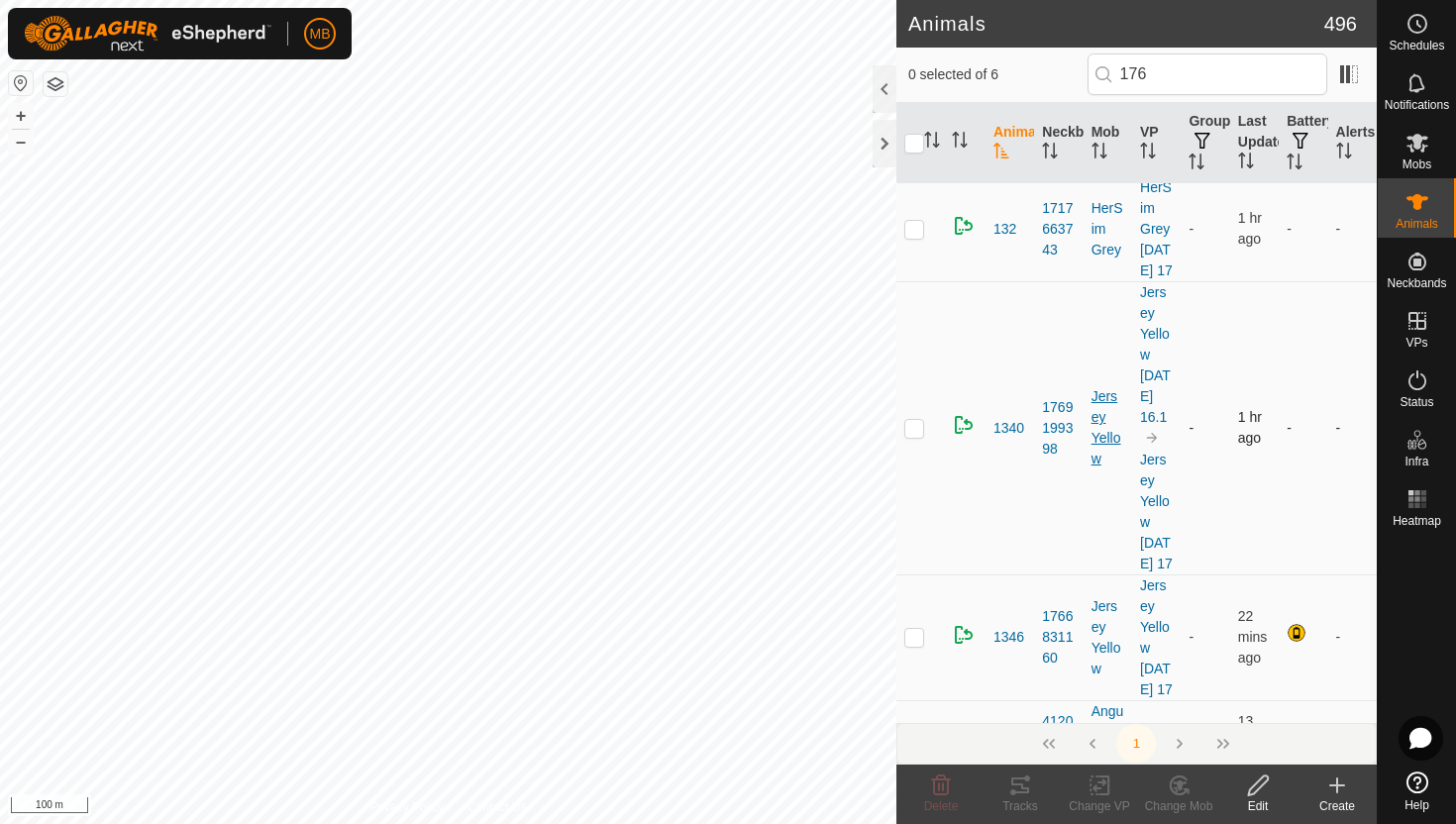 scroll, scrollTop: 340, scrollLeft: 0, axis: vertical 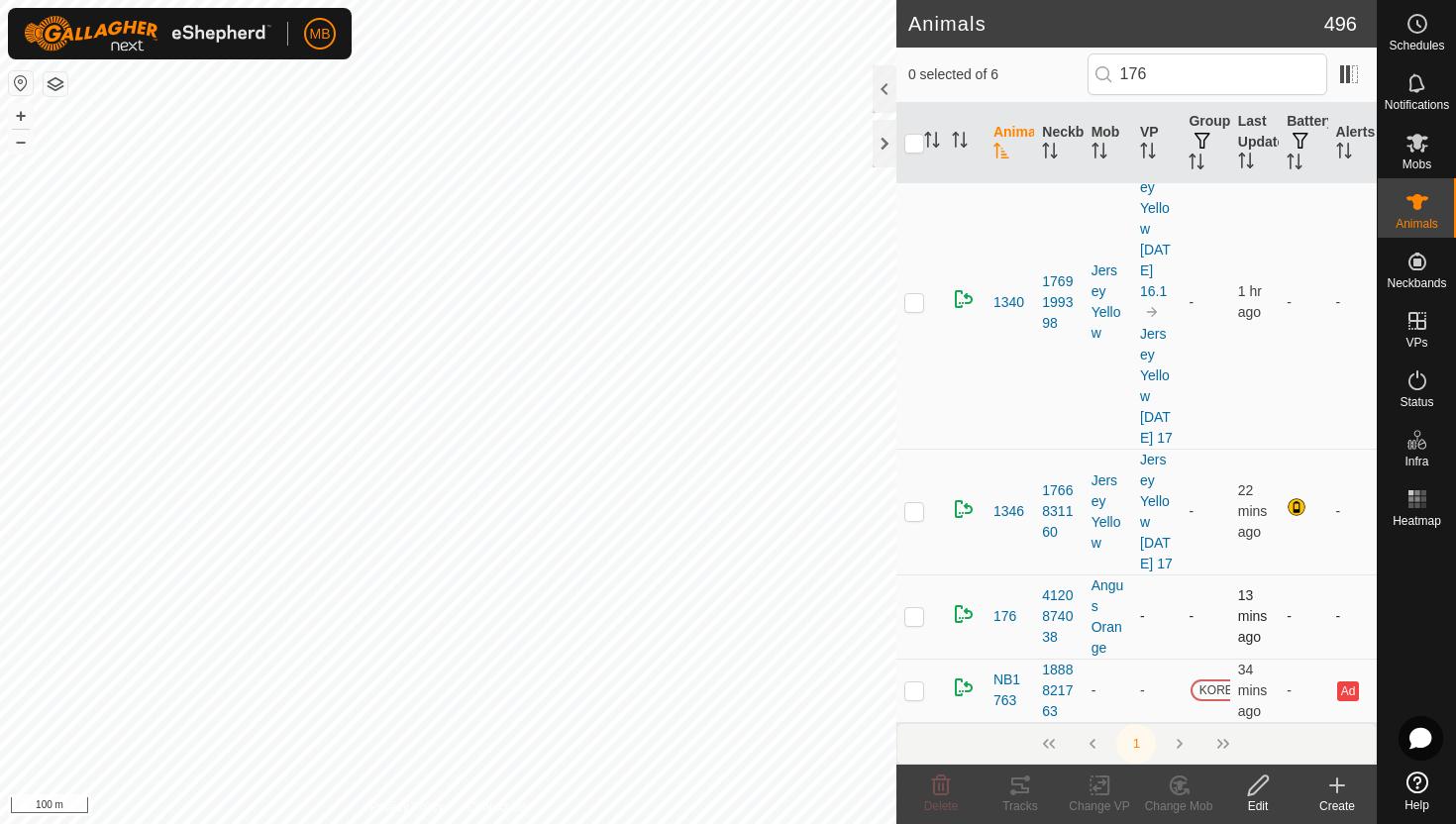 type on "176" 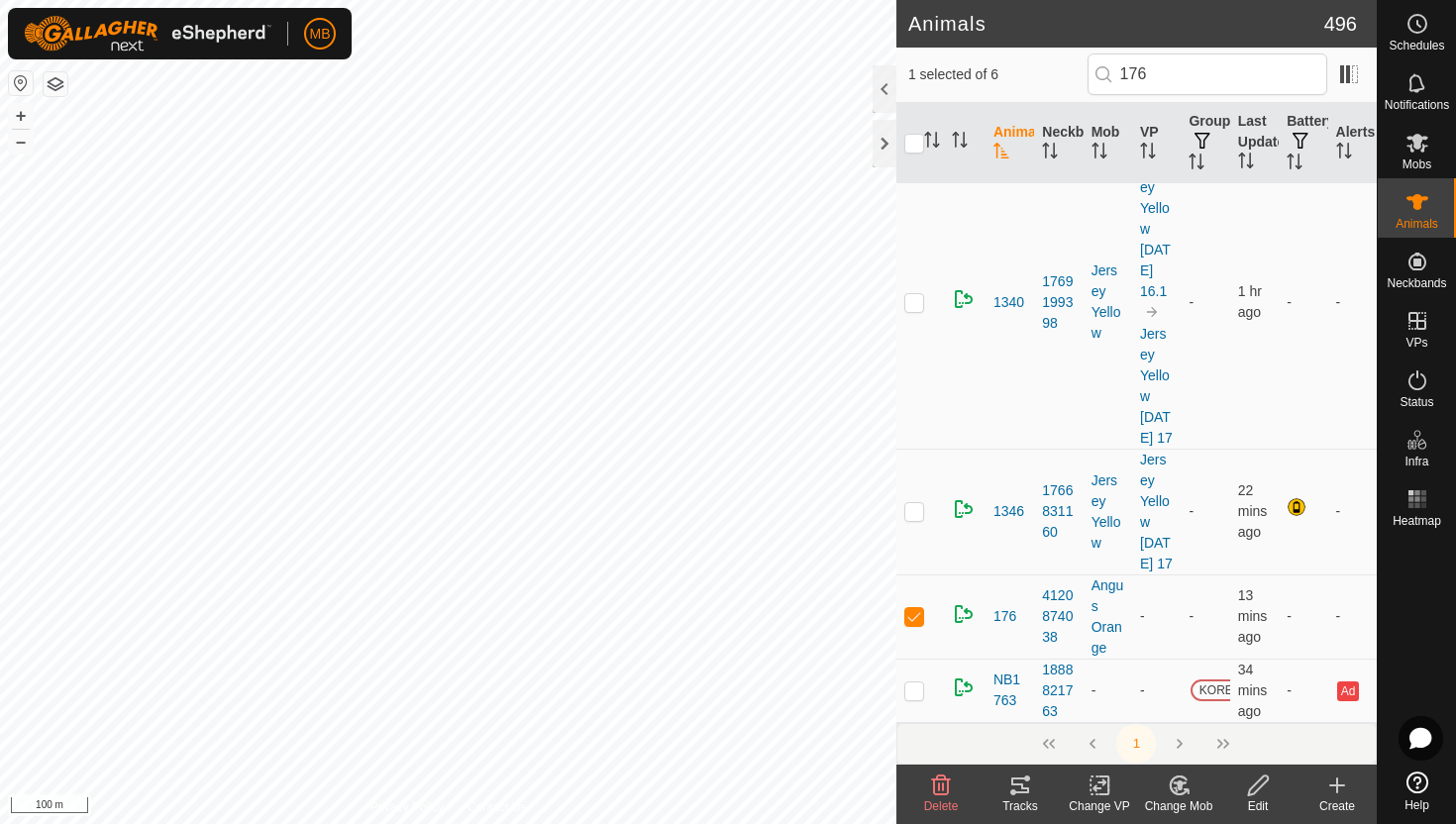click 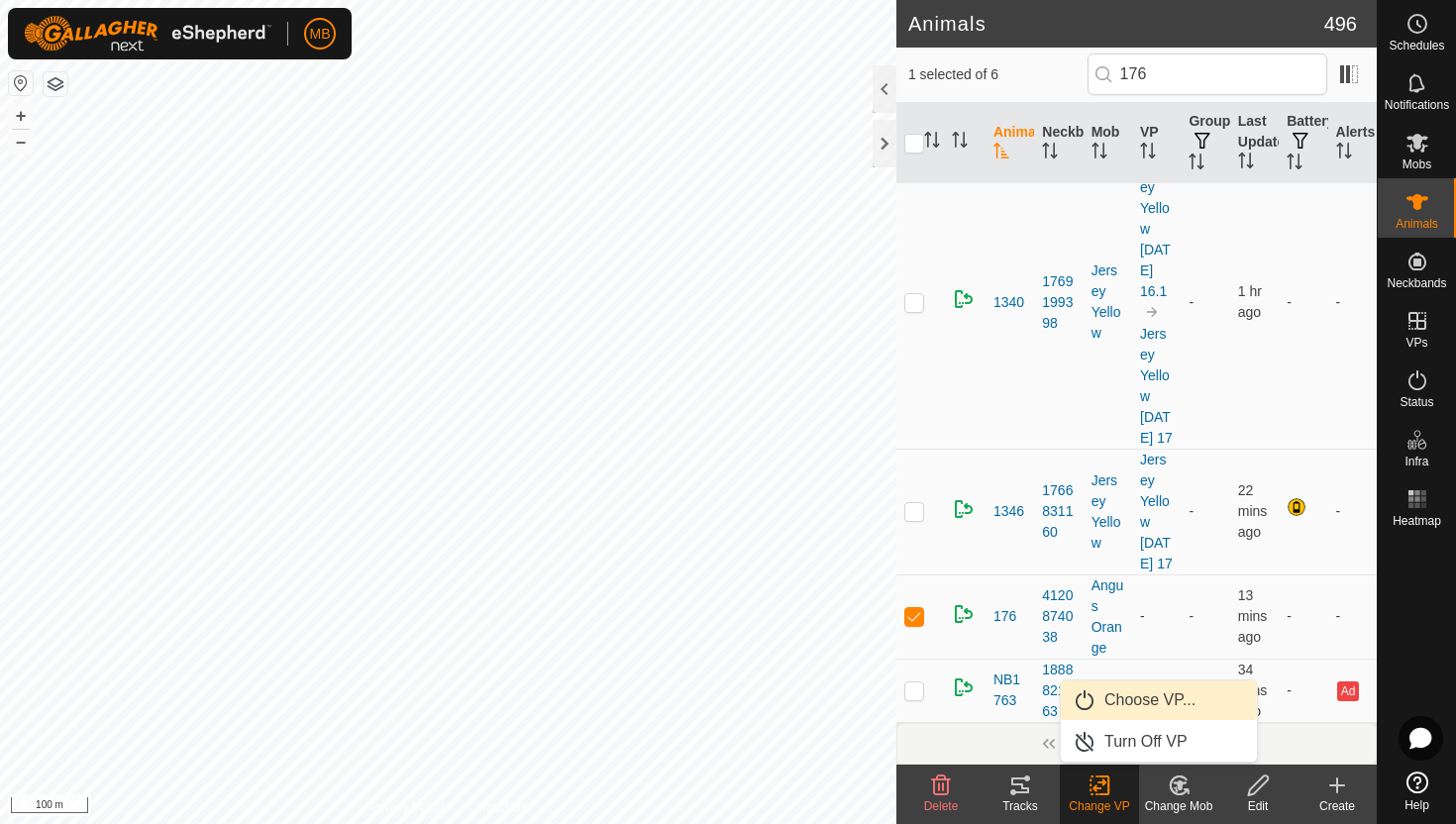 click on "Choose VP..." at bounding box center [1159, 700] 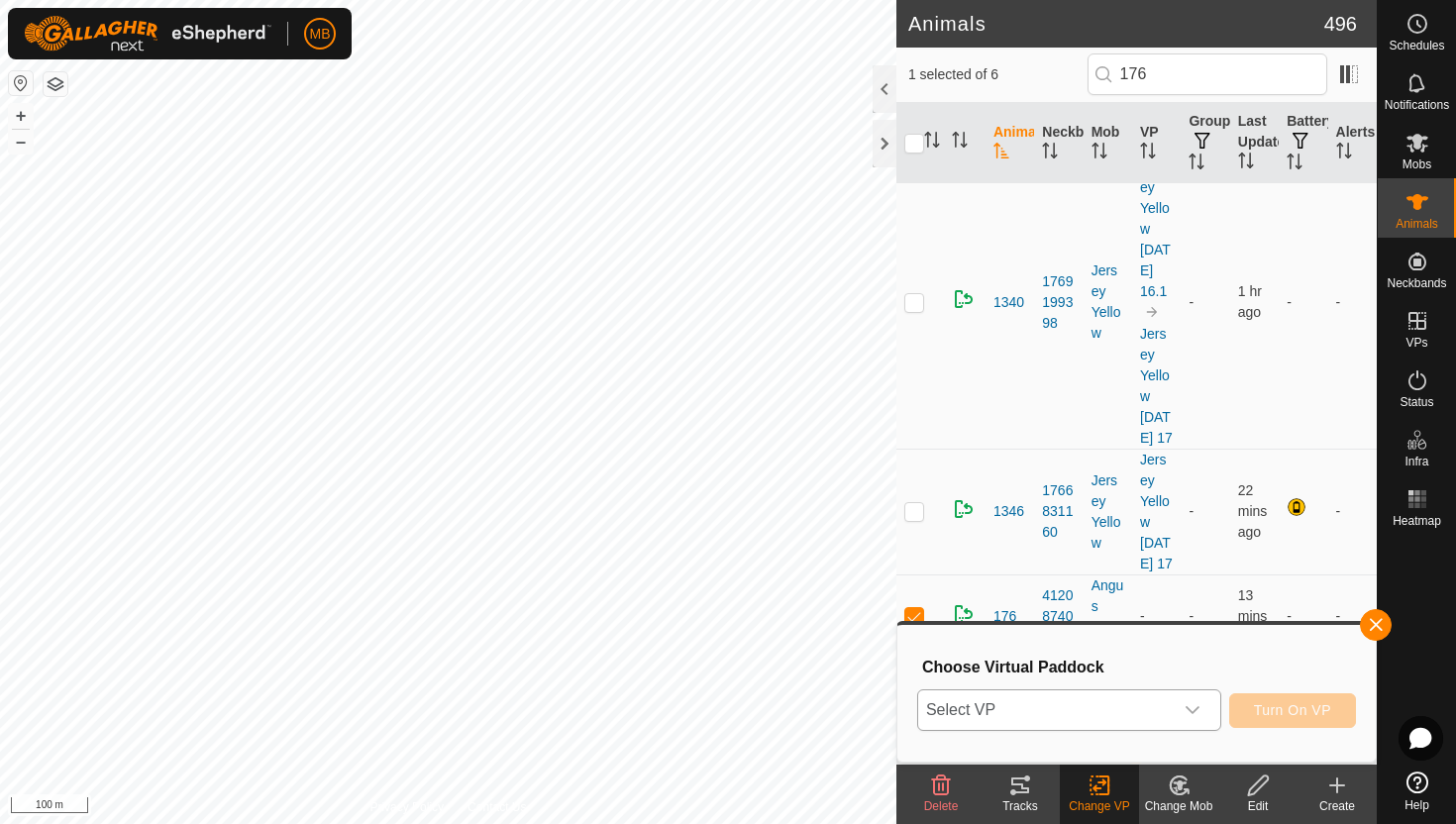 click on "Select VP" at bounding box center (1045, 710) 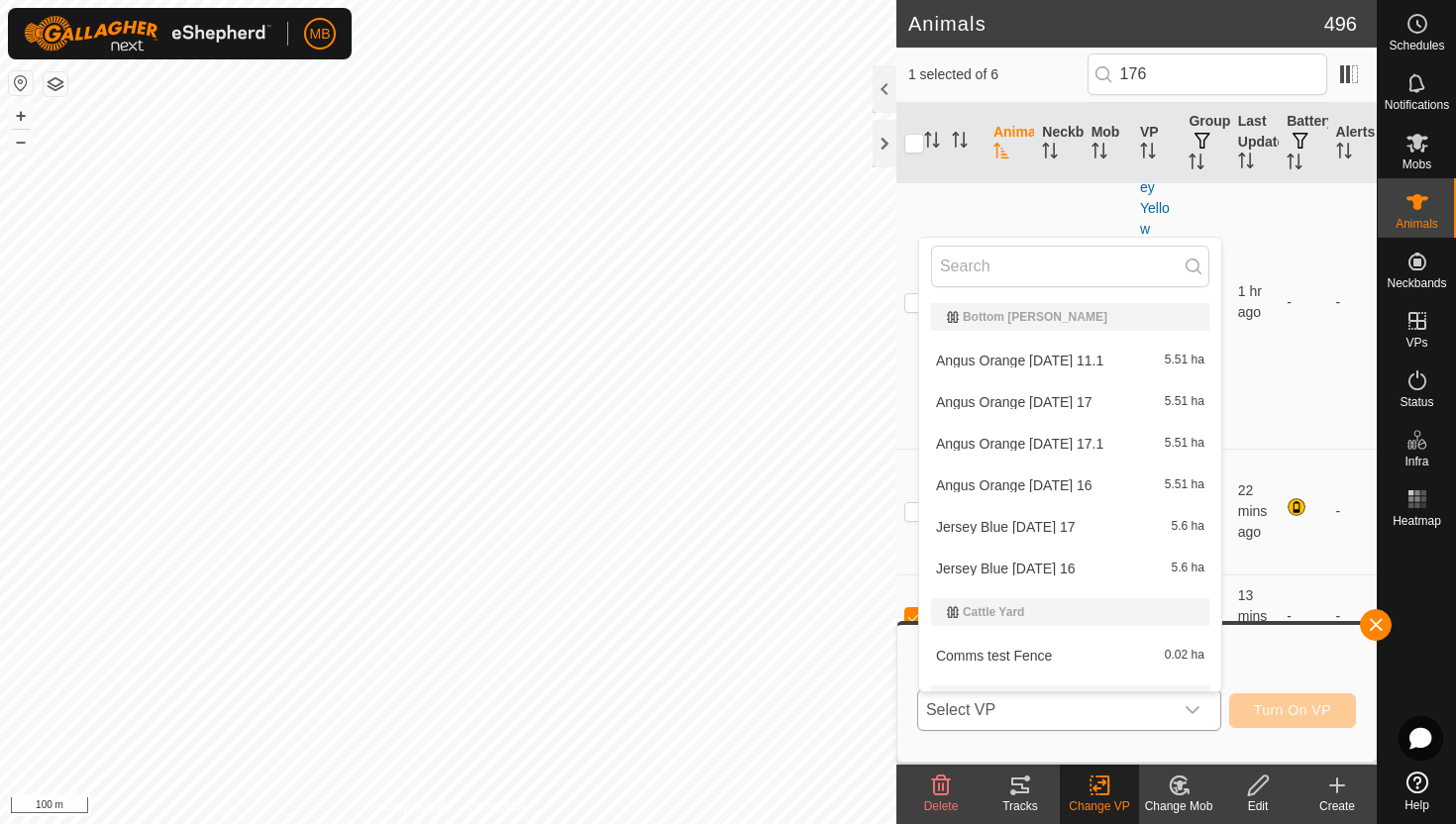 click on "Angus Orange [DATE] 17.1  5.51 ha" at bounding box center [1070, 444] 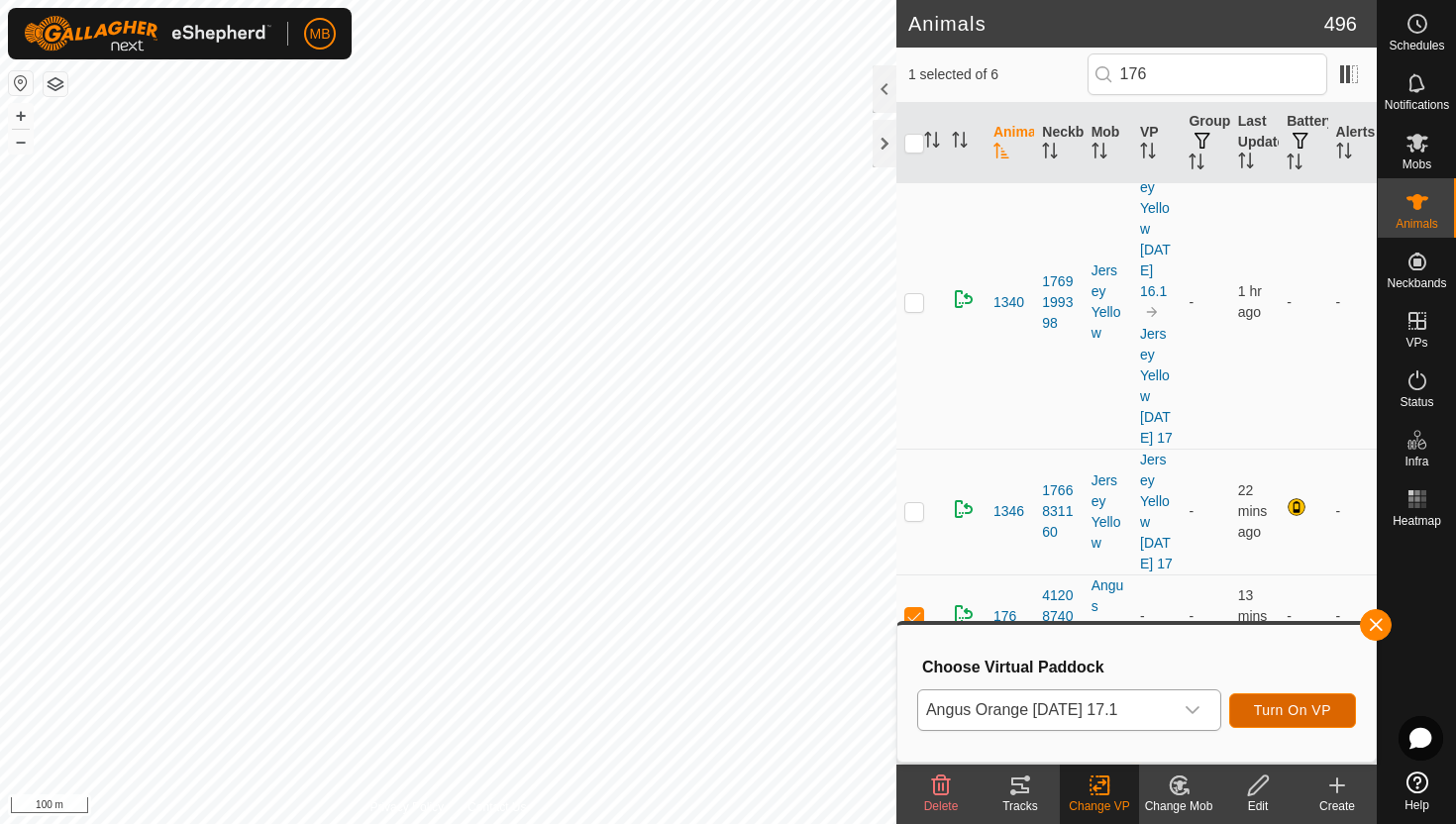 click on "Turn On VP" at bounding box center (1293, 710) 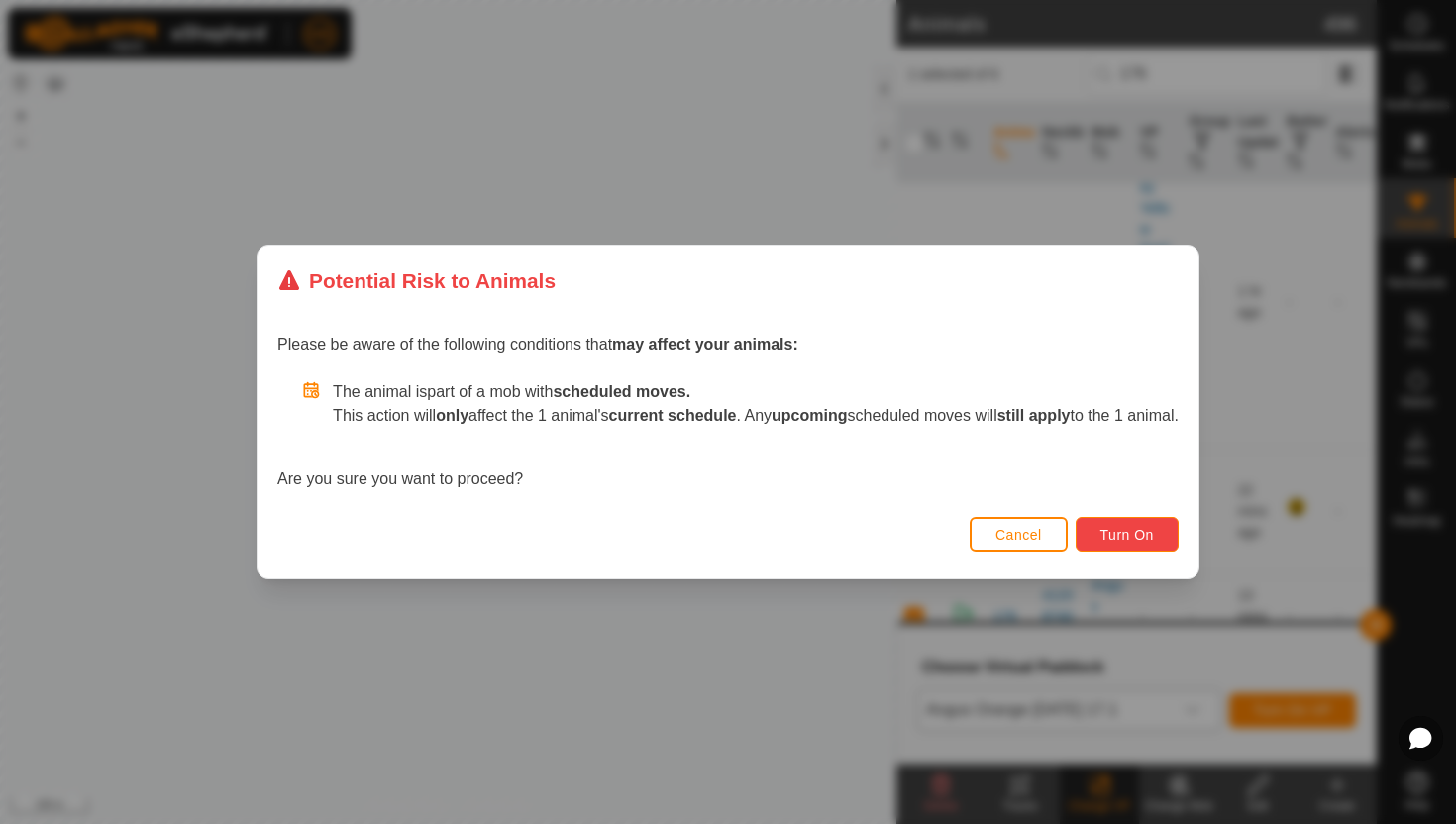 click on "Turn On" at bounding box center (1127, 535) 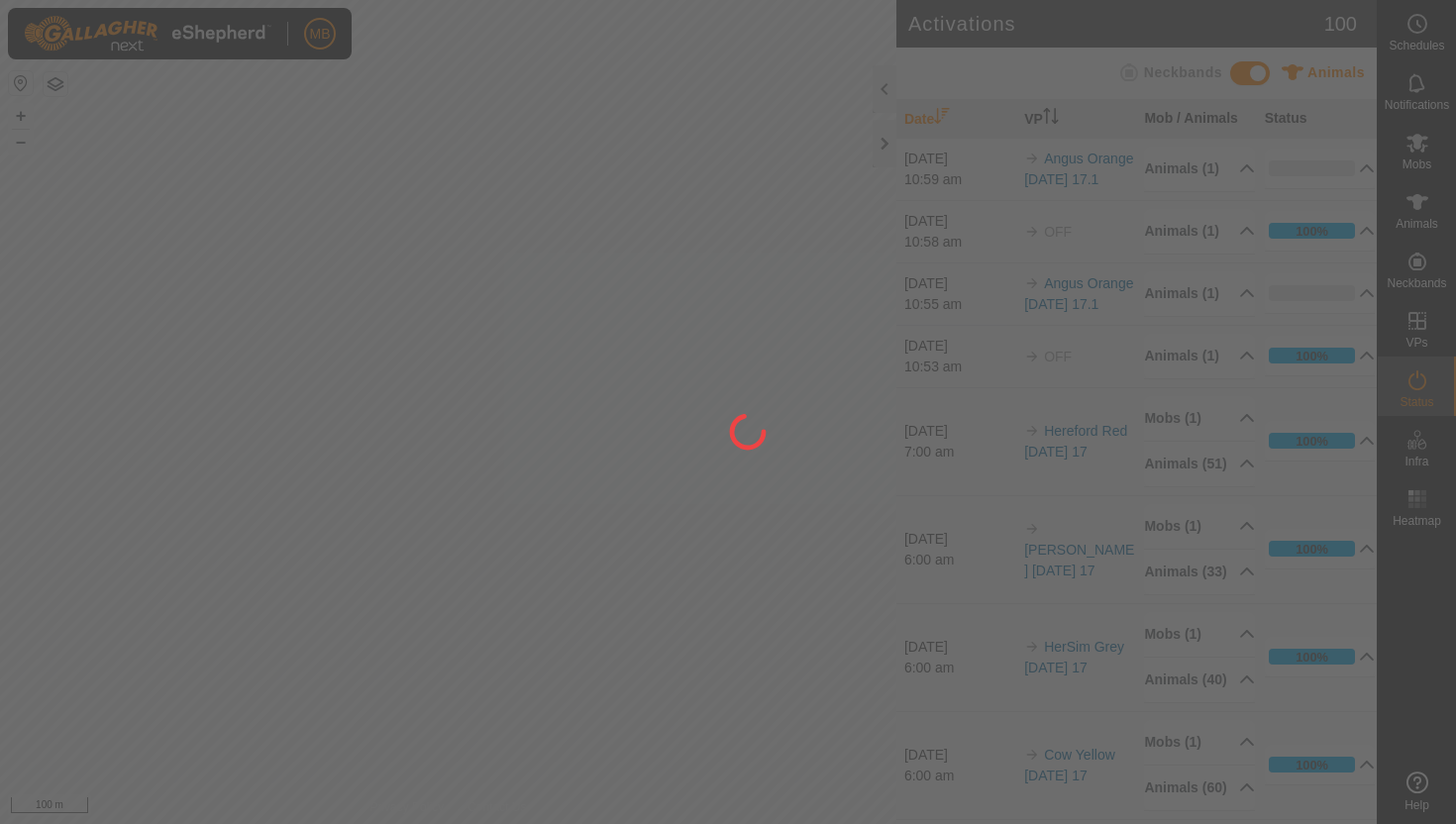 scroll, scrollTop: 0, scrollLeft: 0, axis: both 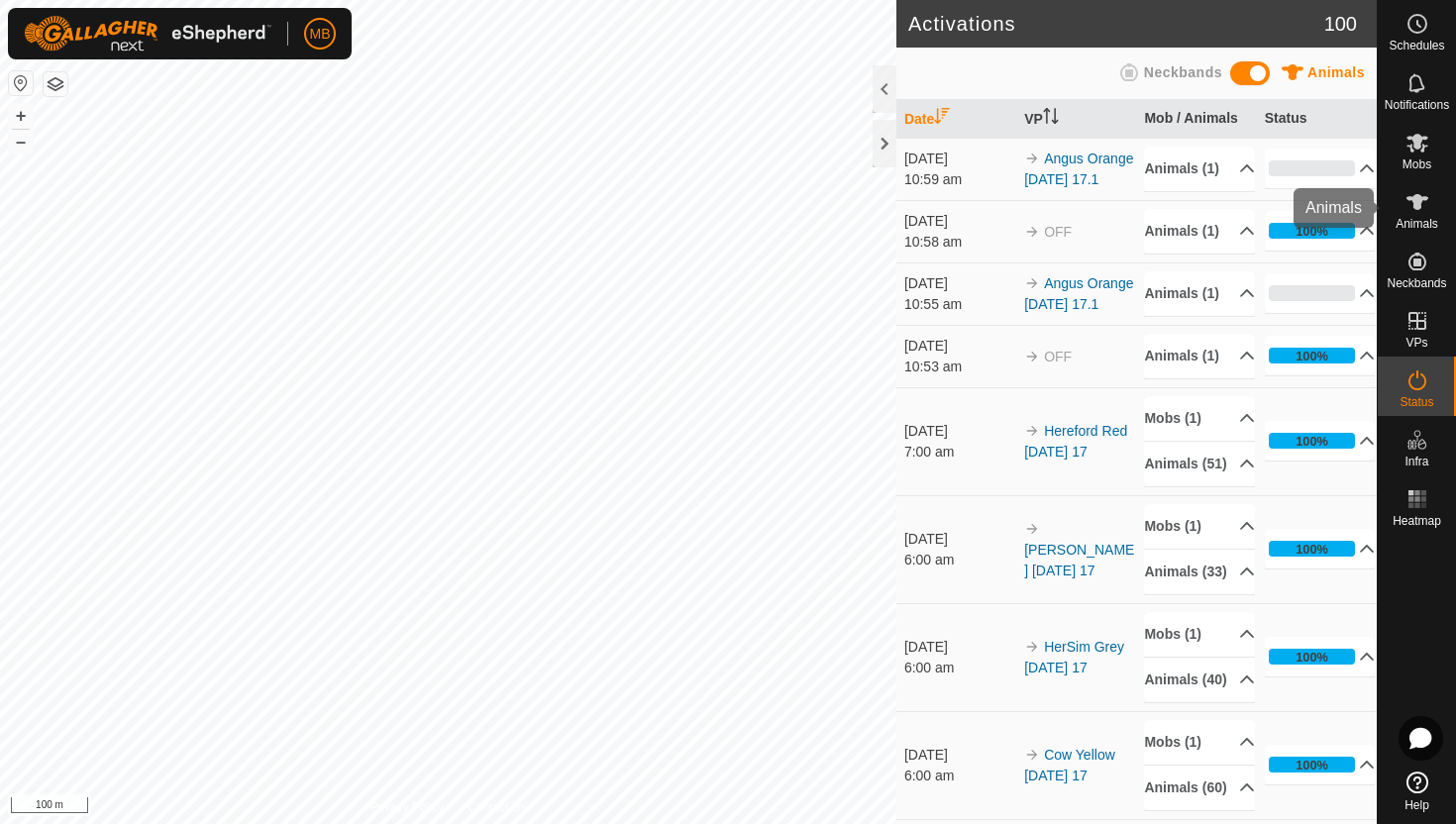 click at bounding box center [1417, 202] 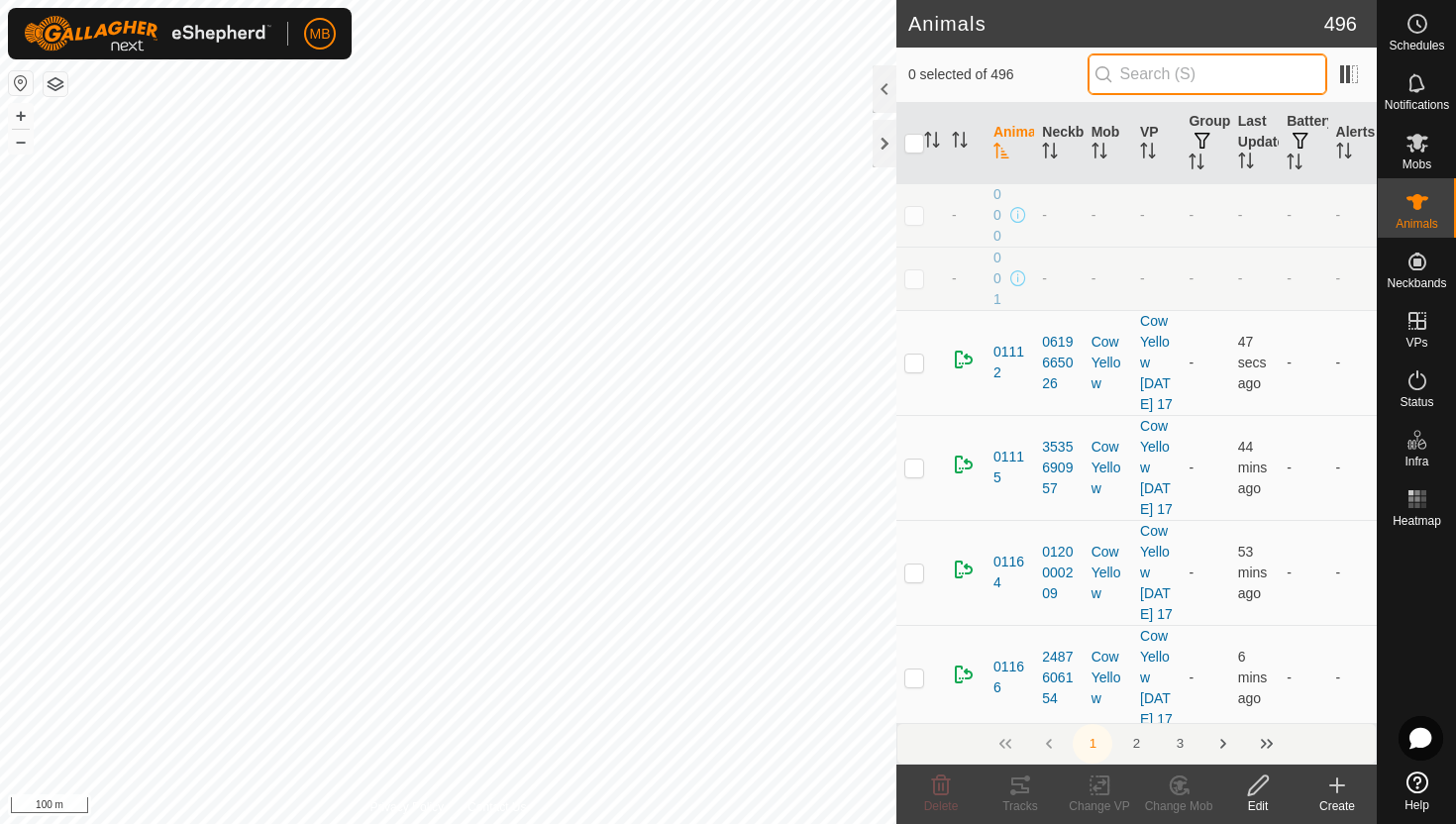 click at bounding box center (1207, 74) 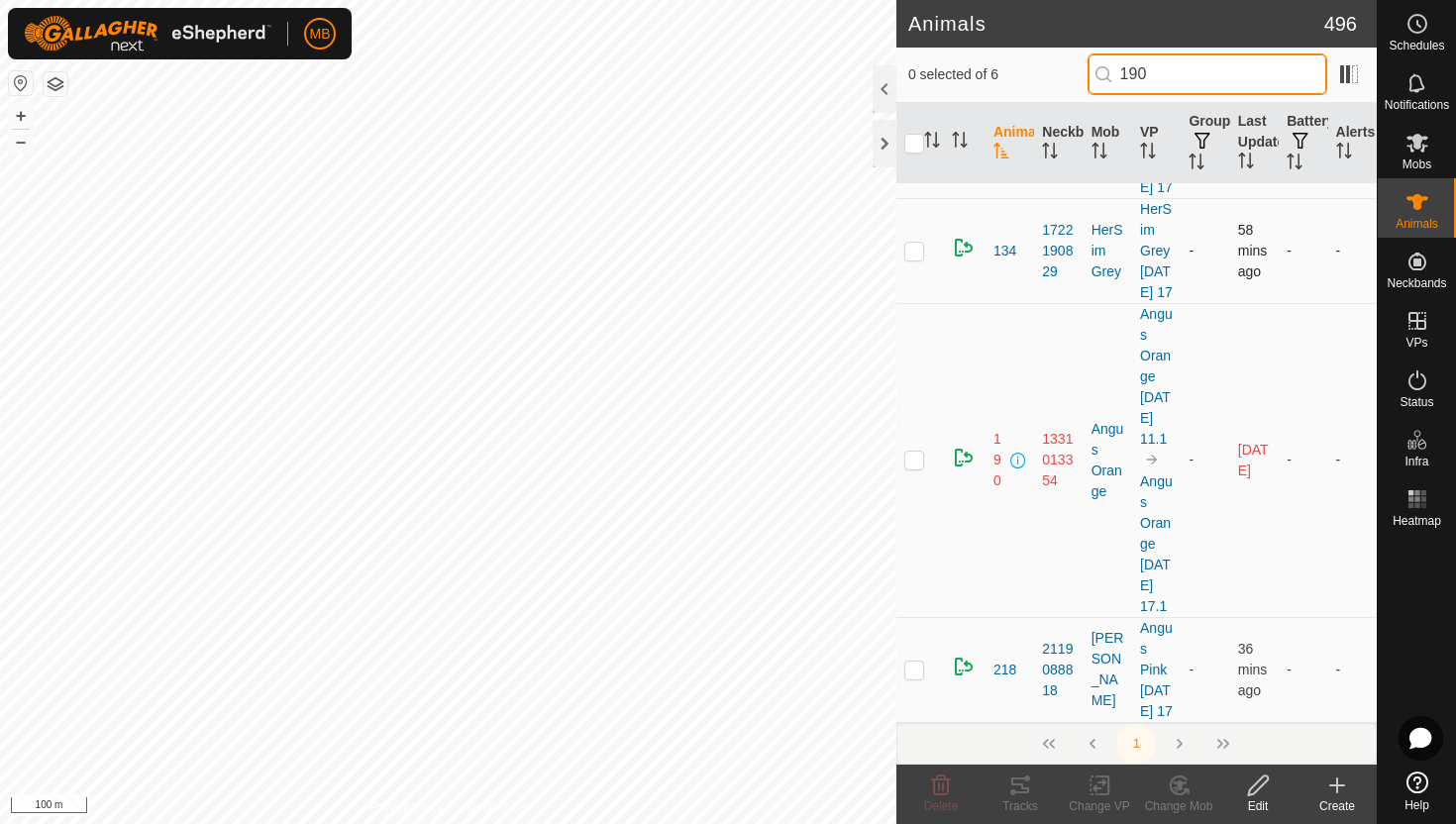scroll, scrollTop: 396, scrollLeft: 0, axis: vertical 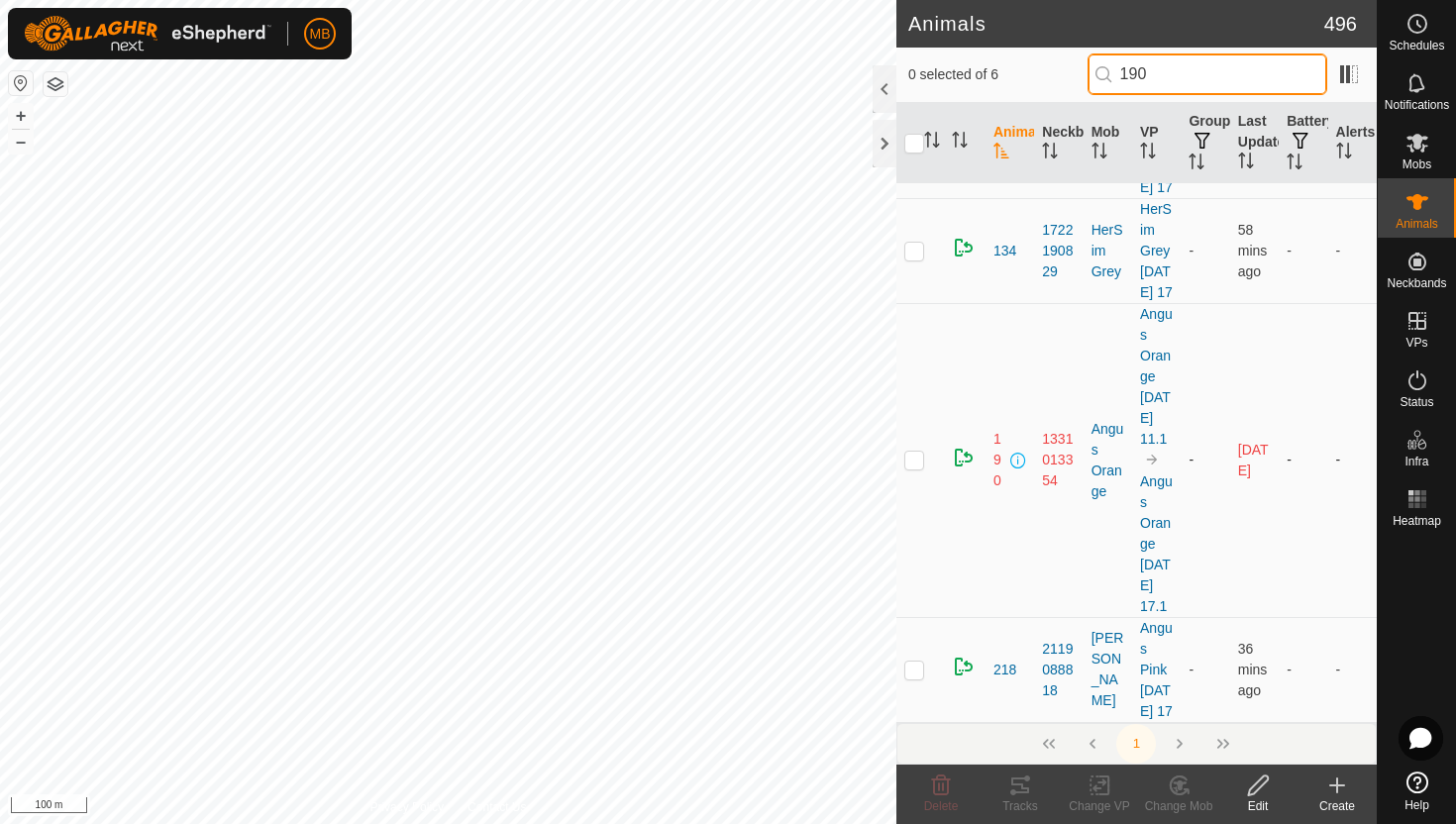 type on "190" 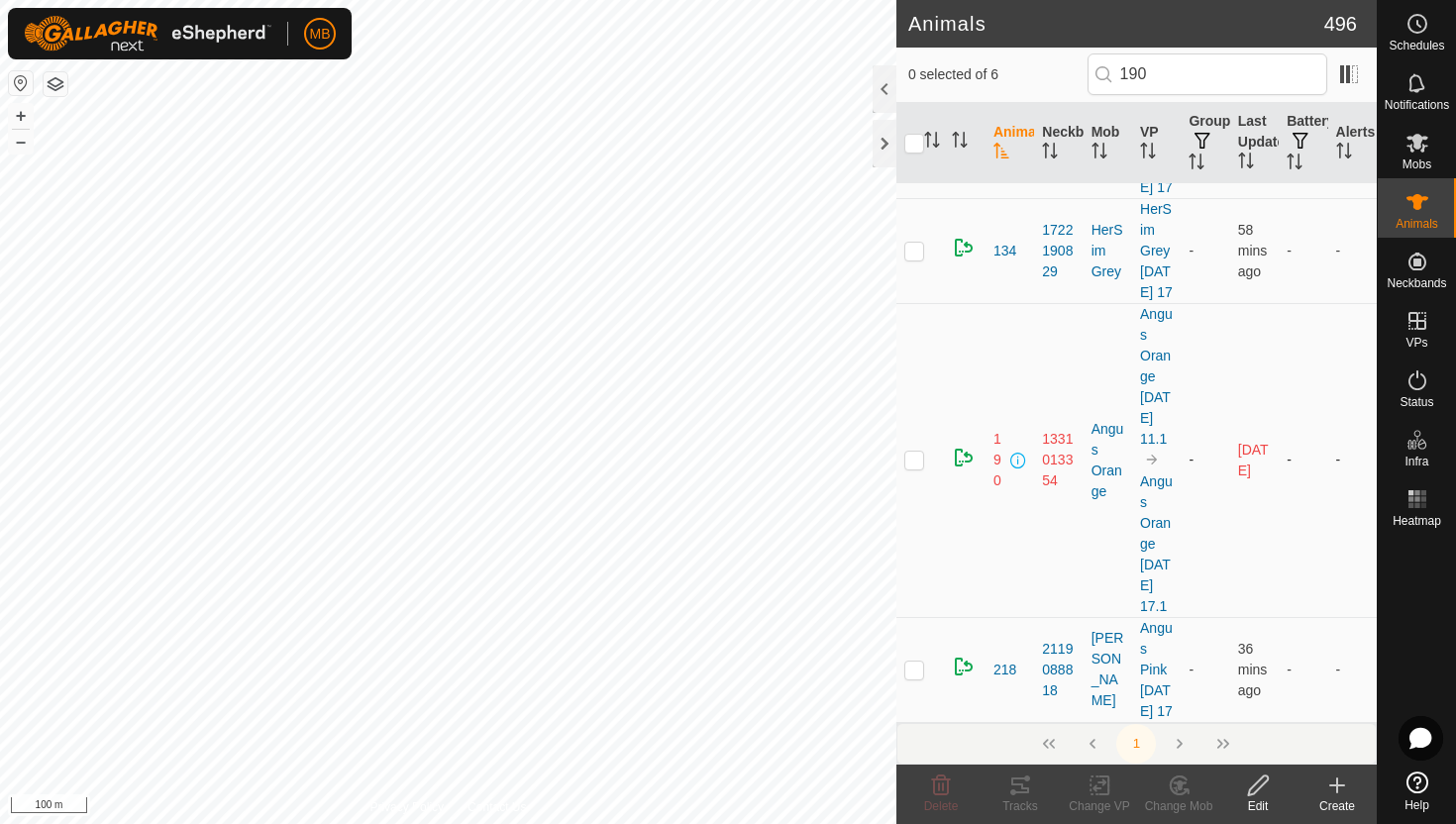 click at bounding box center (914, 460) 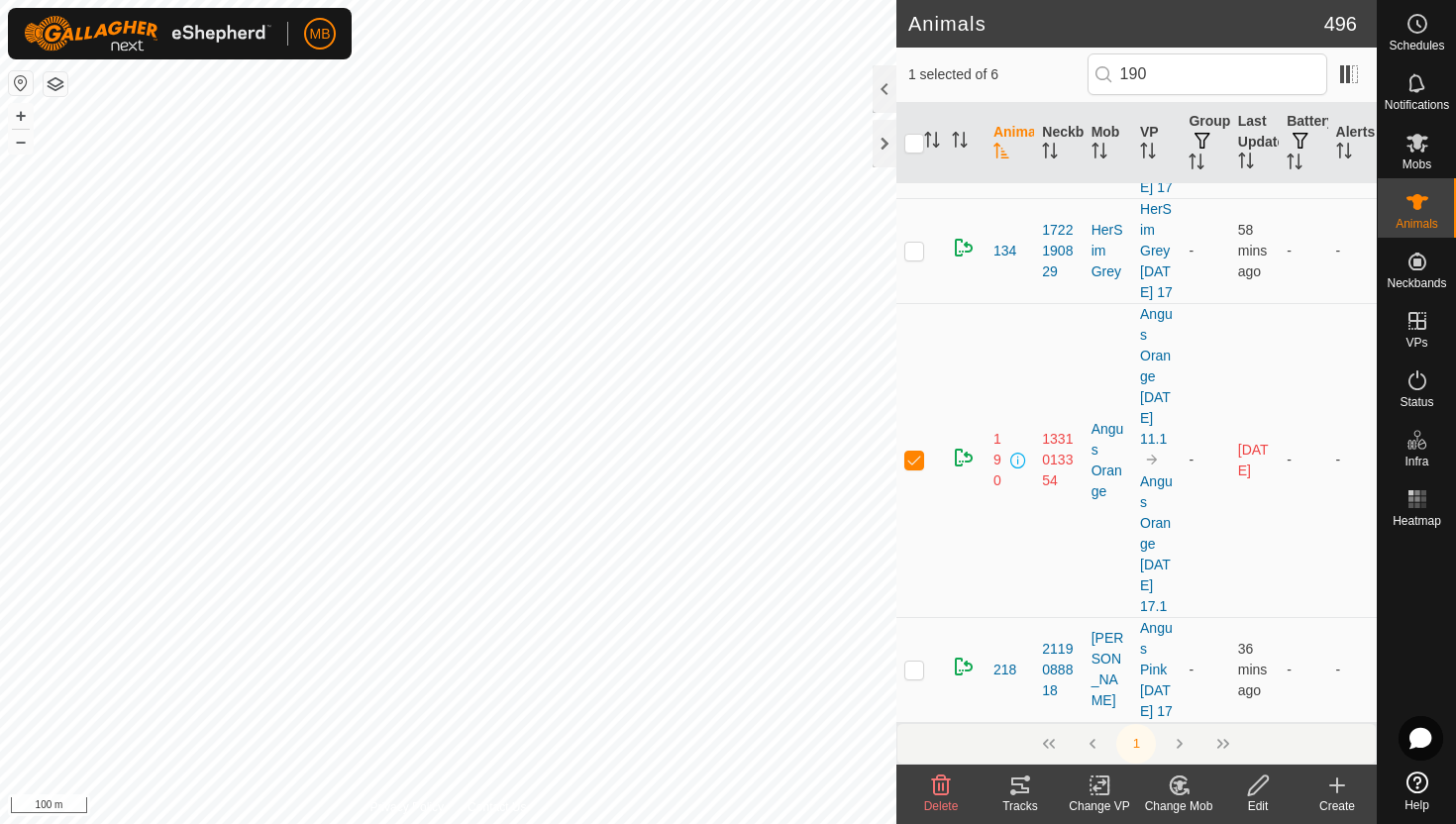 click 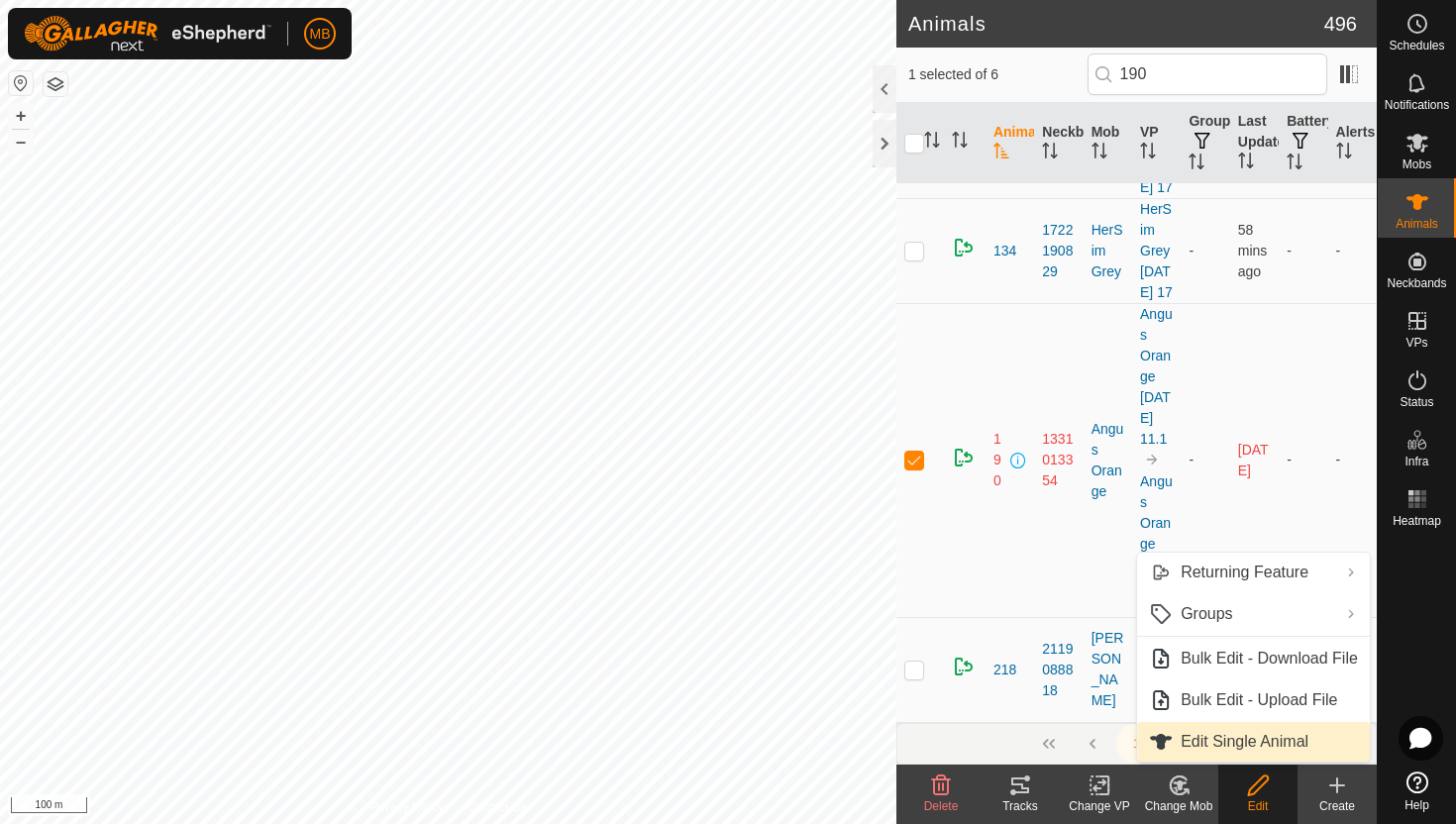 click on "Edit Single Animal" at bounding box center [1253, 742] 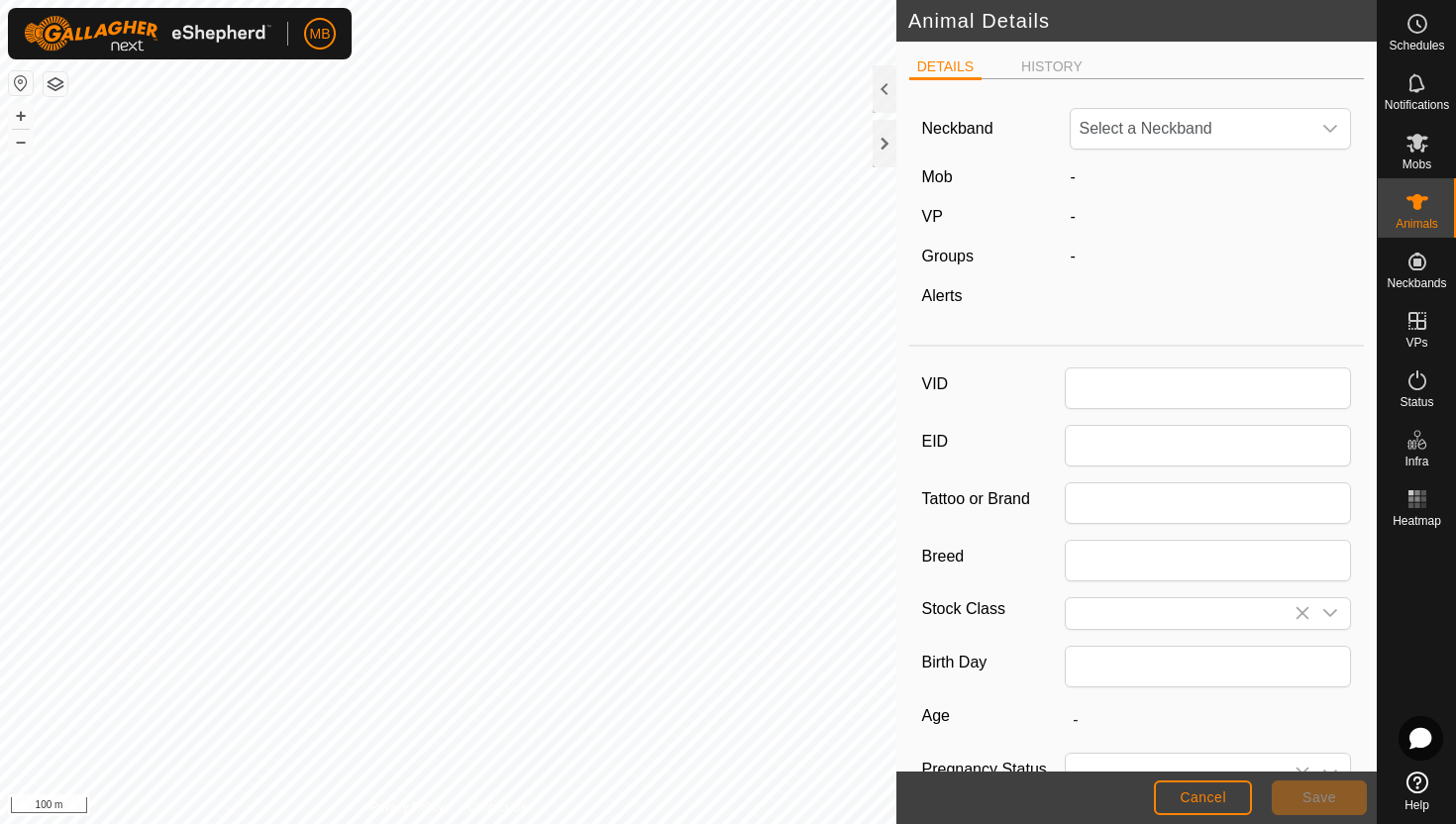 type on "190" 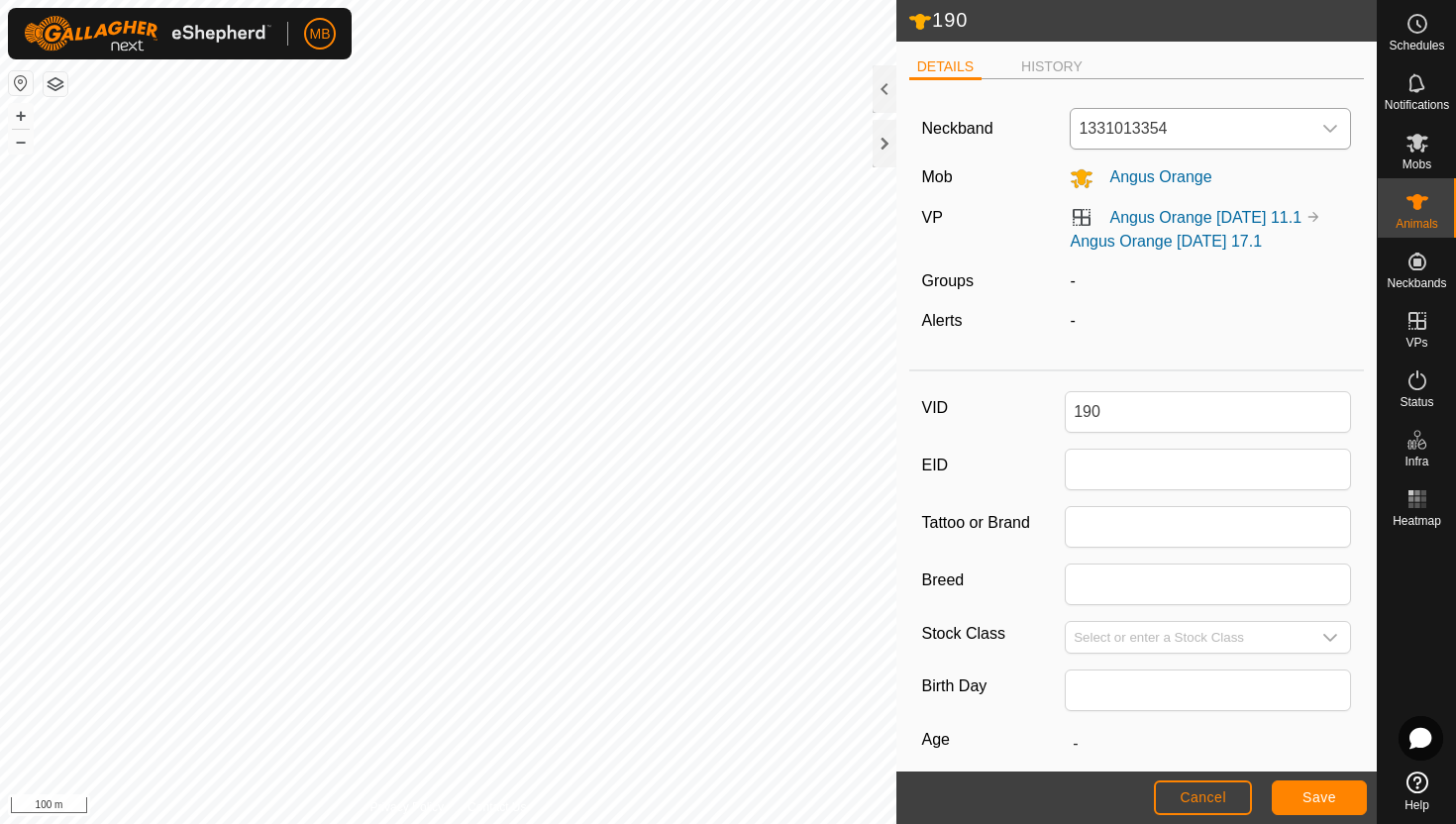 click on "1331013354" at bounding box center (1191, 129) 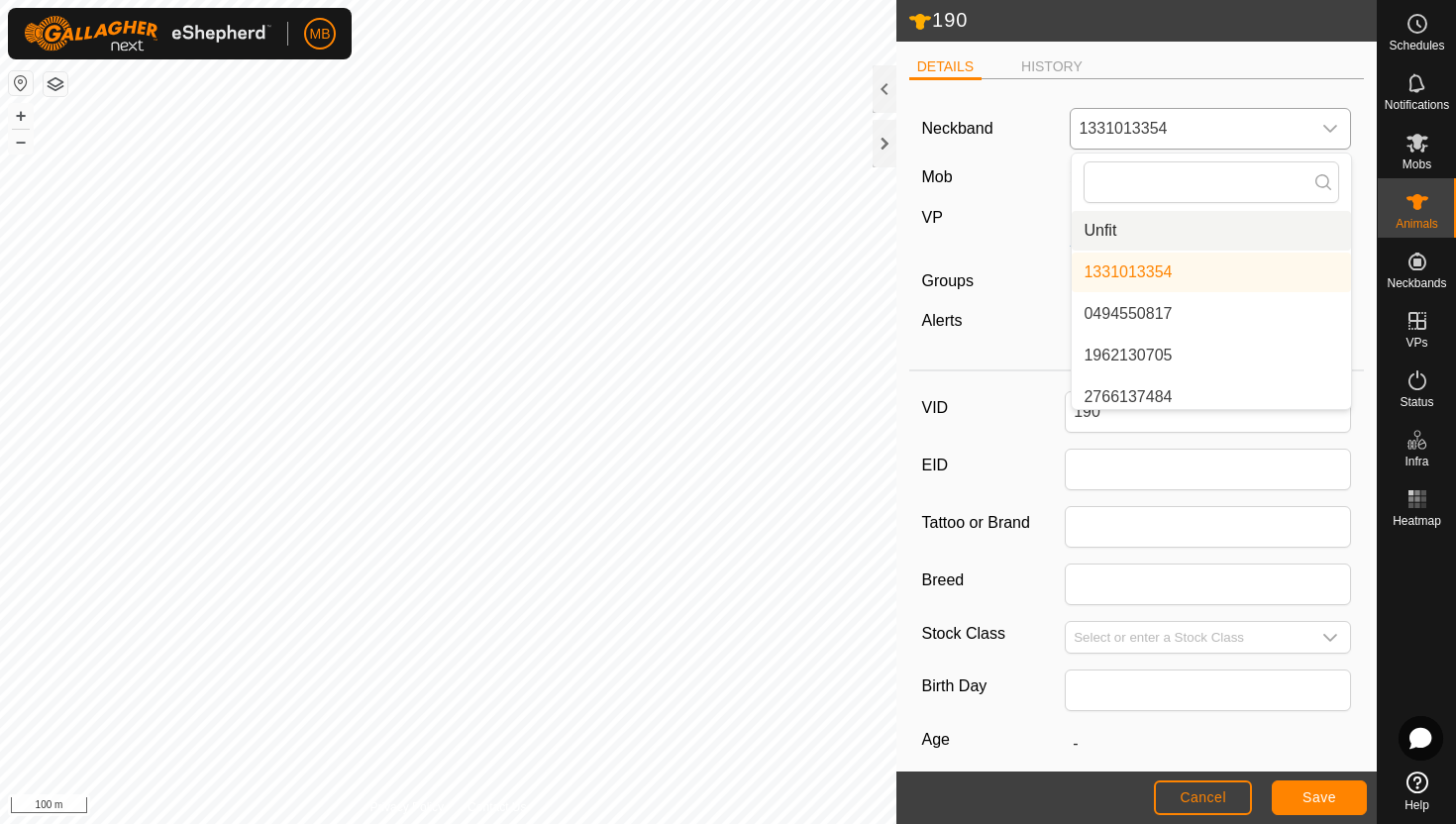 click on "Unfit" at bounding box center (1211, 231) 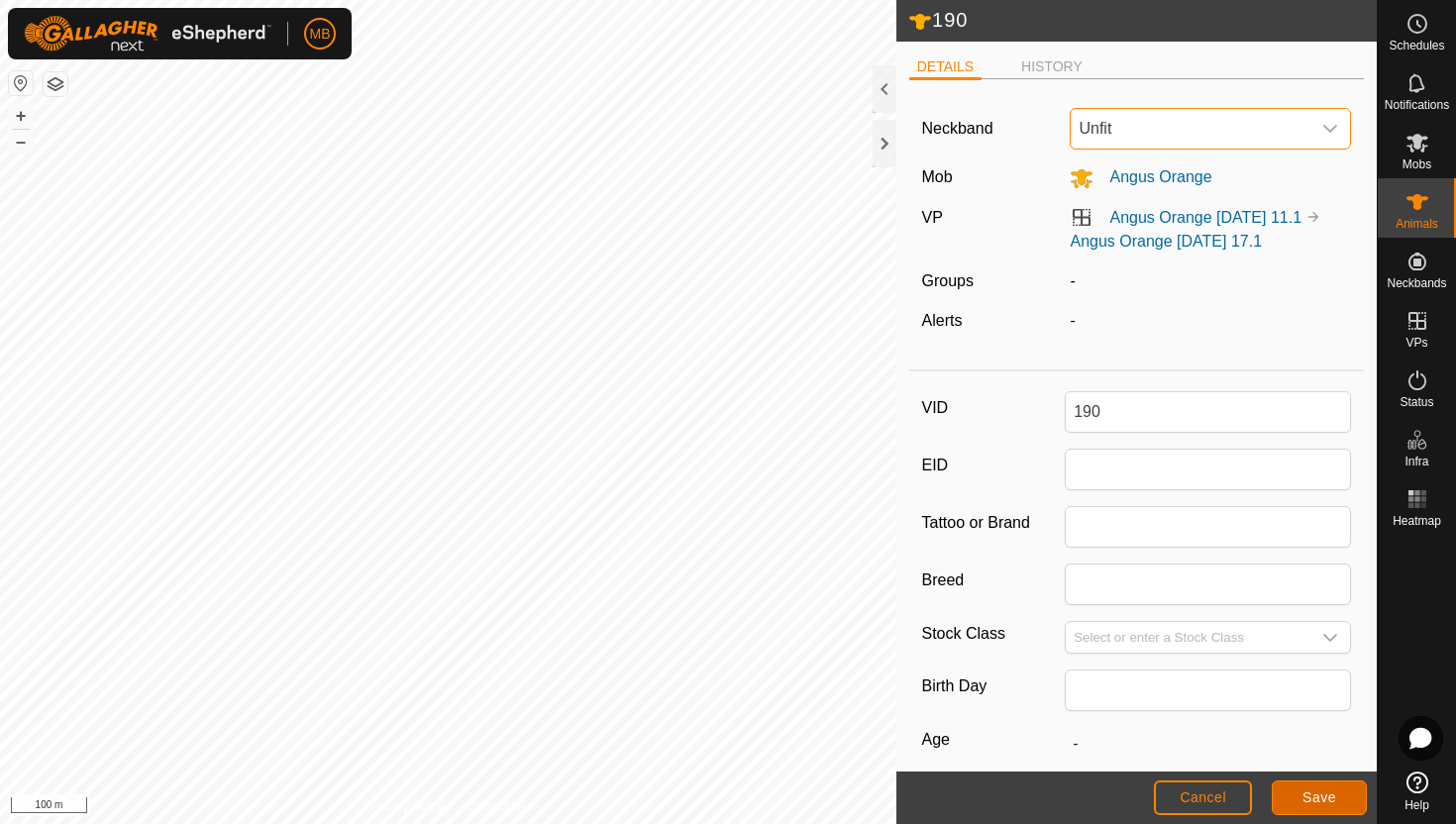 click on "Save" 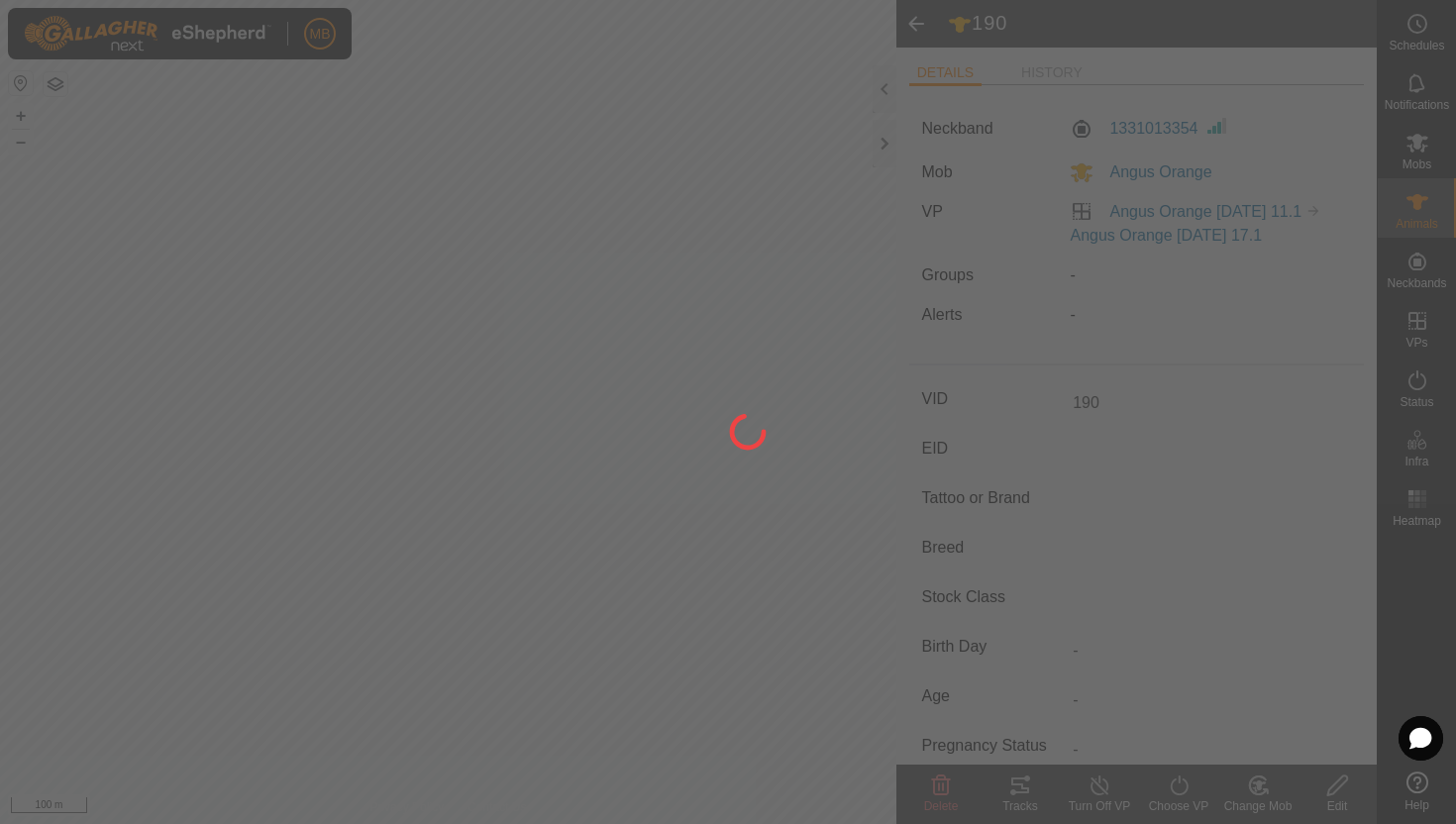 type on "-" 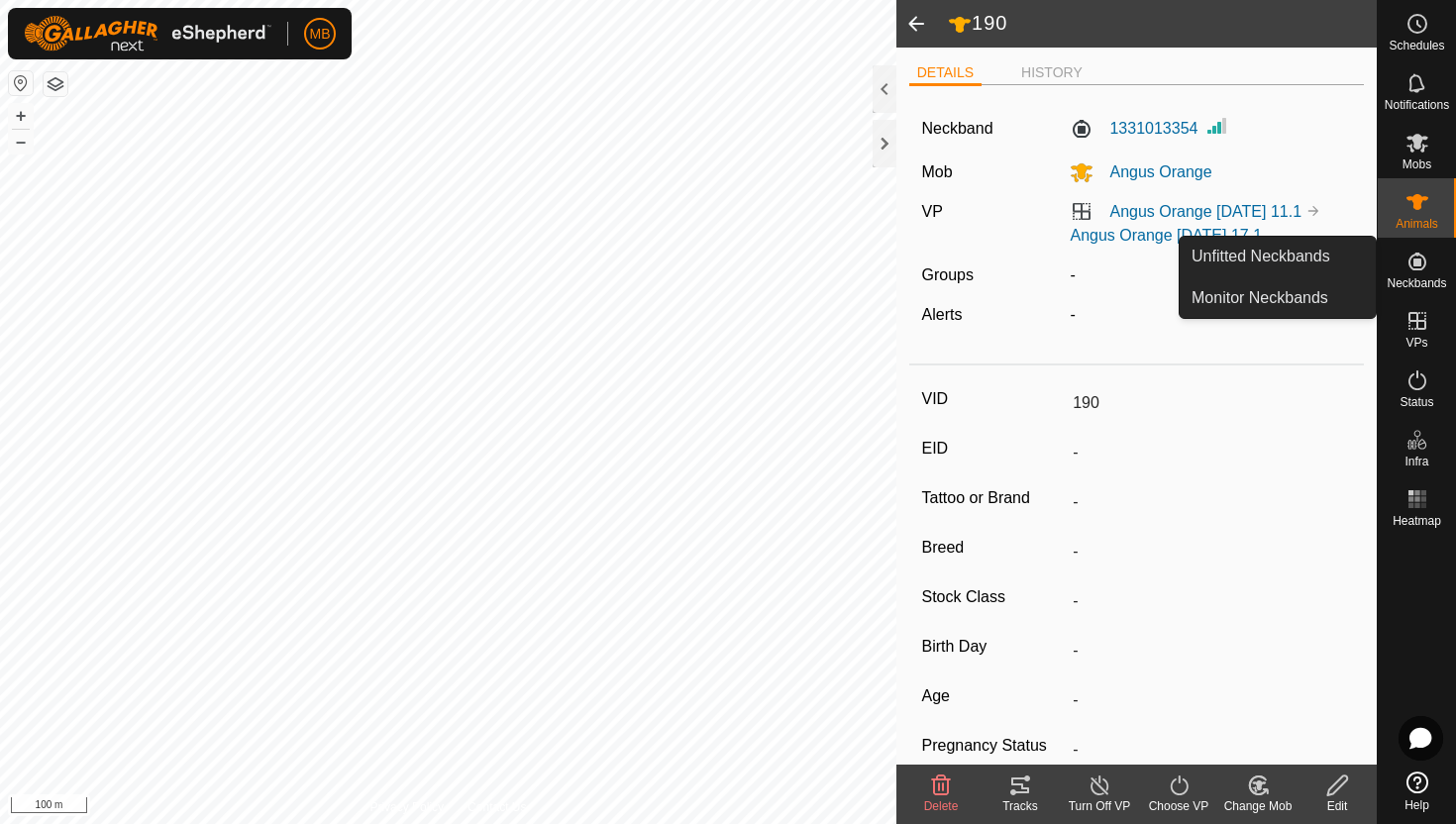 click 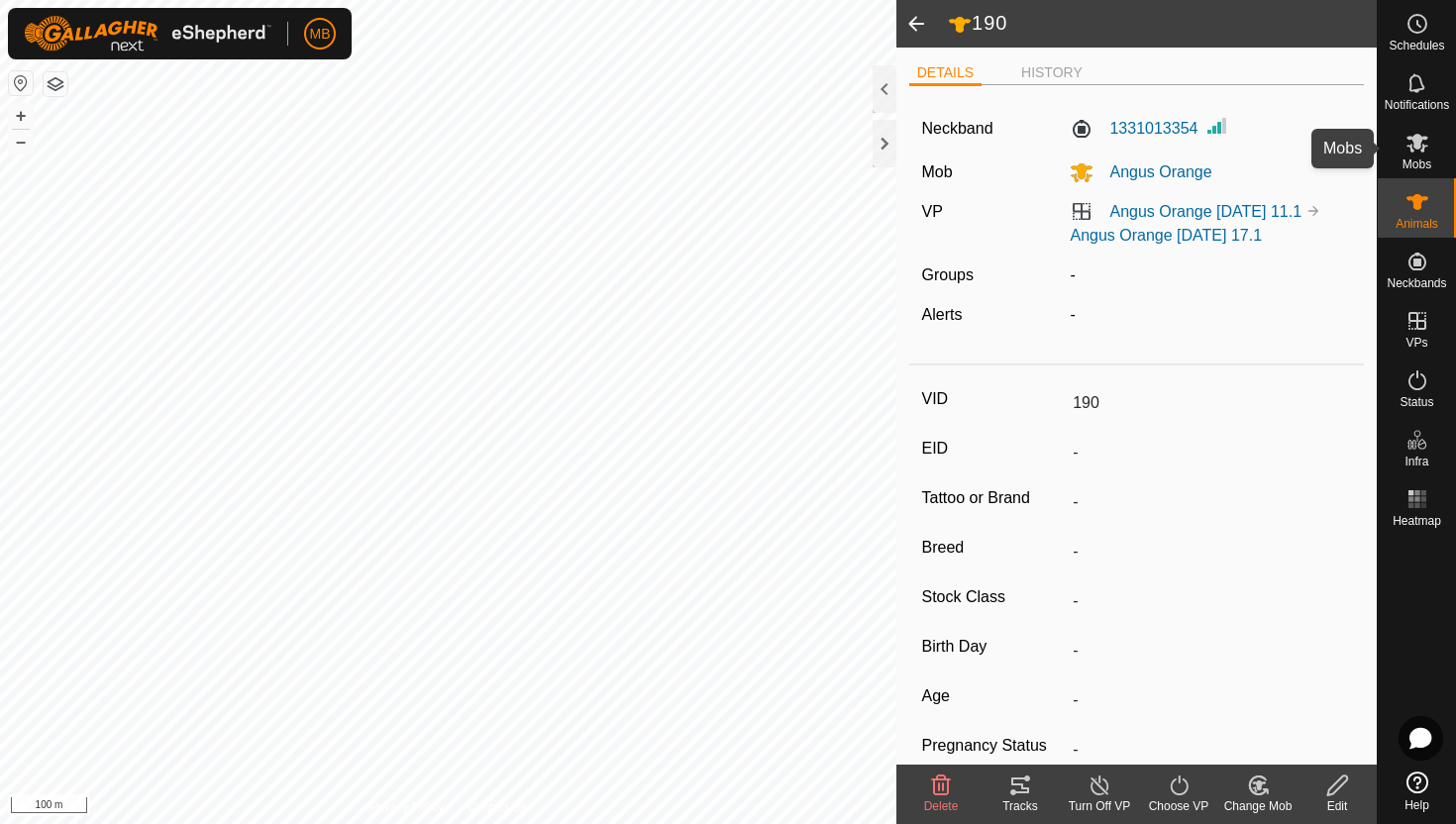click 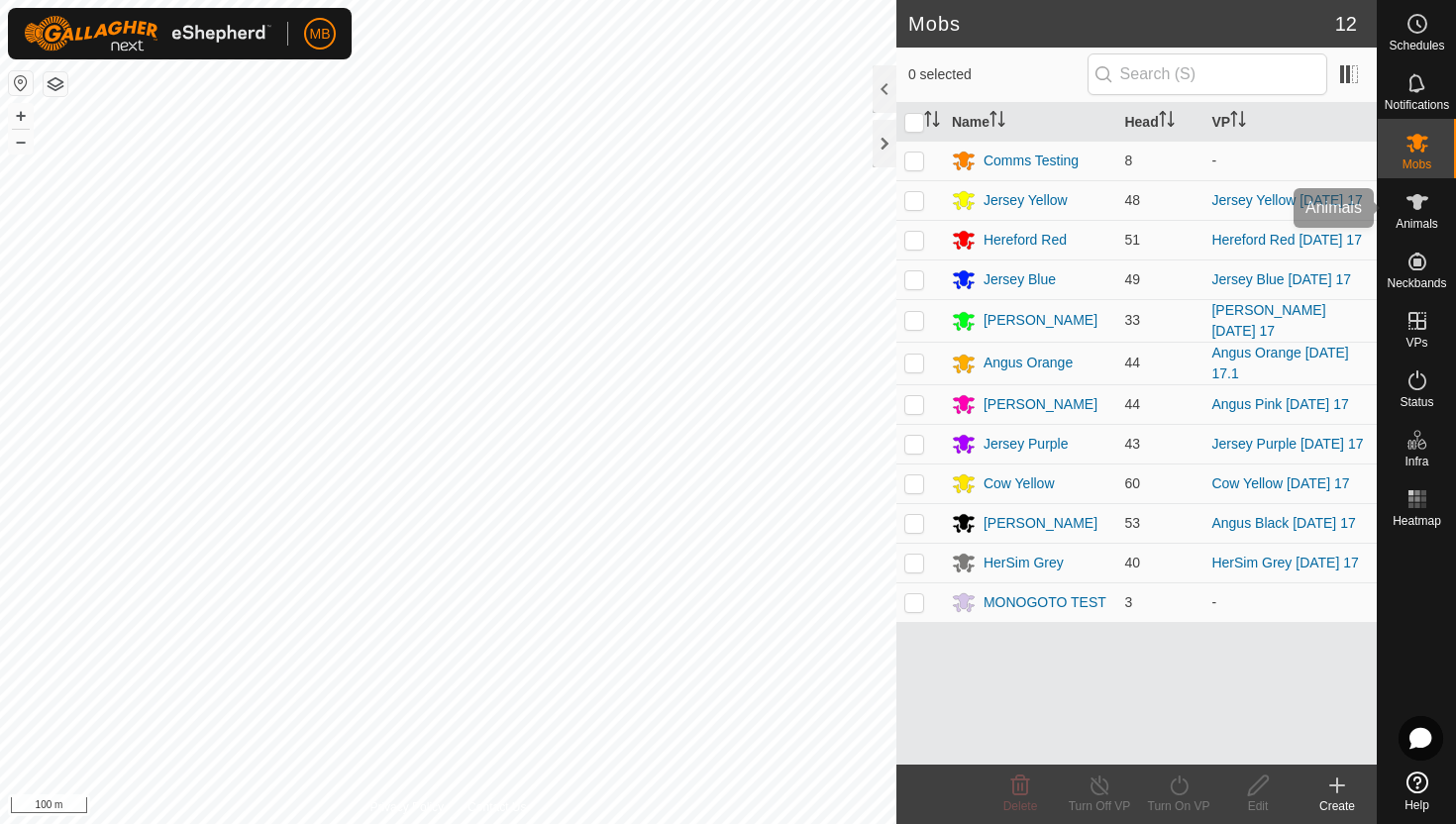 click at bounding box center (1417, 202) 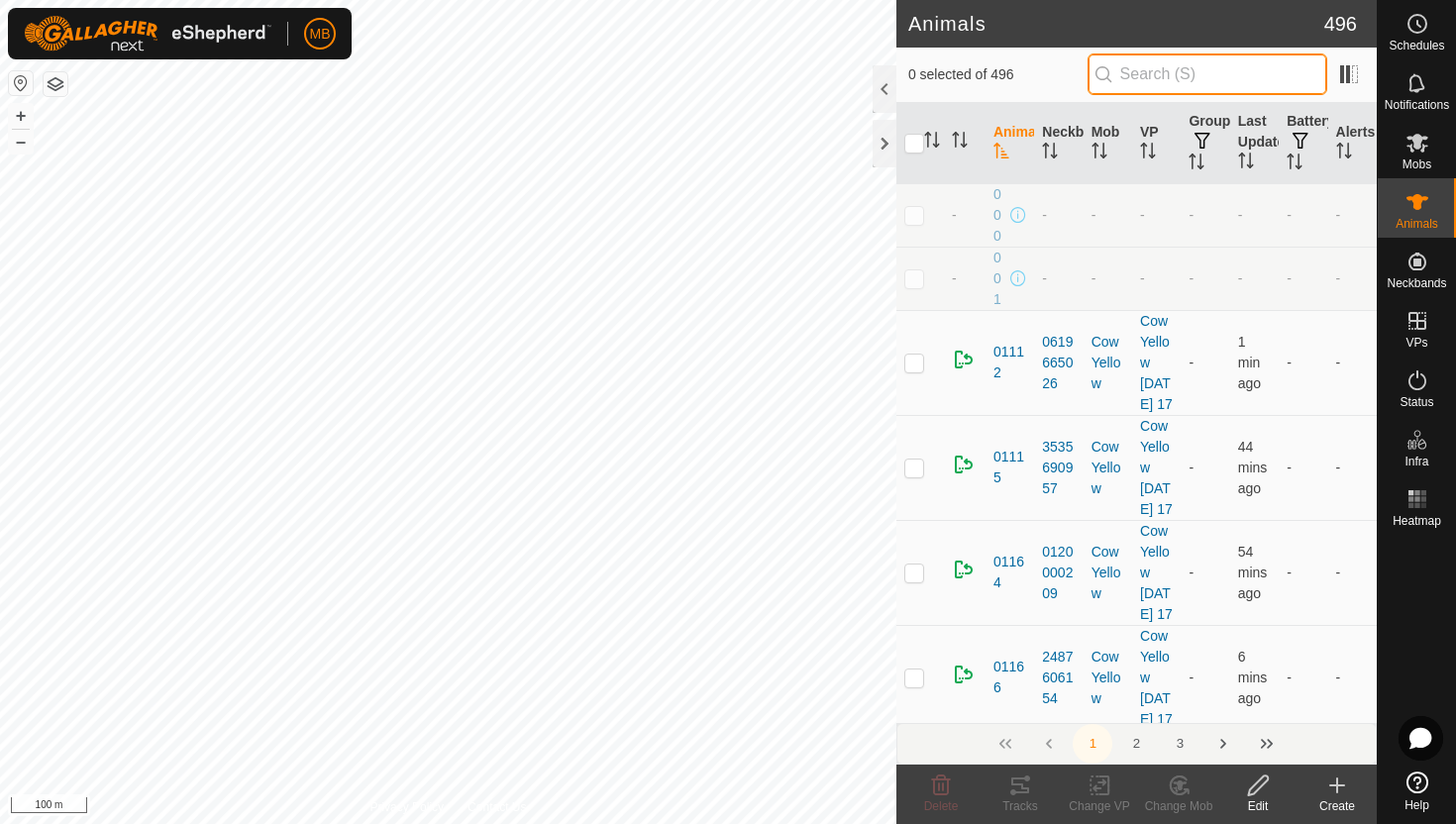click at bounding box center [1207, 74] 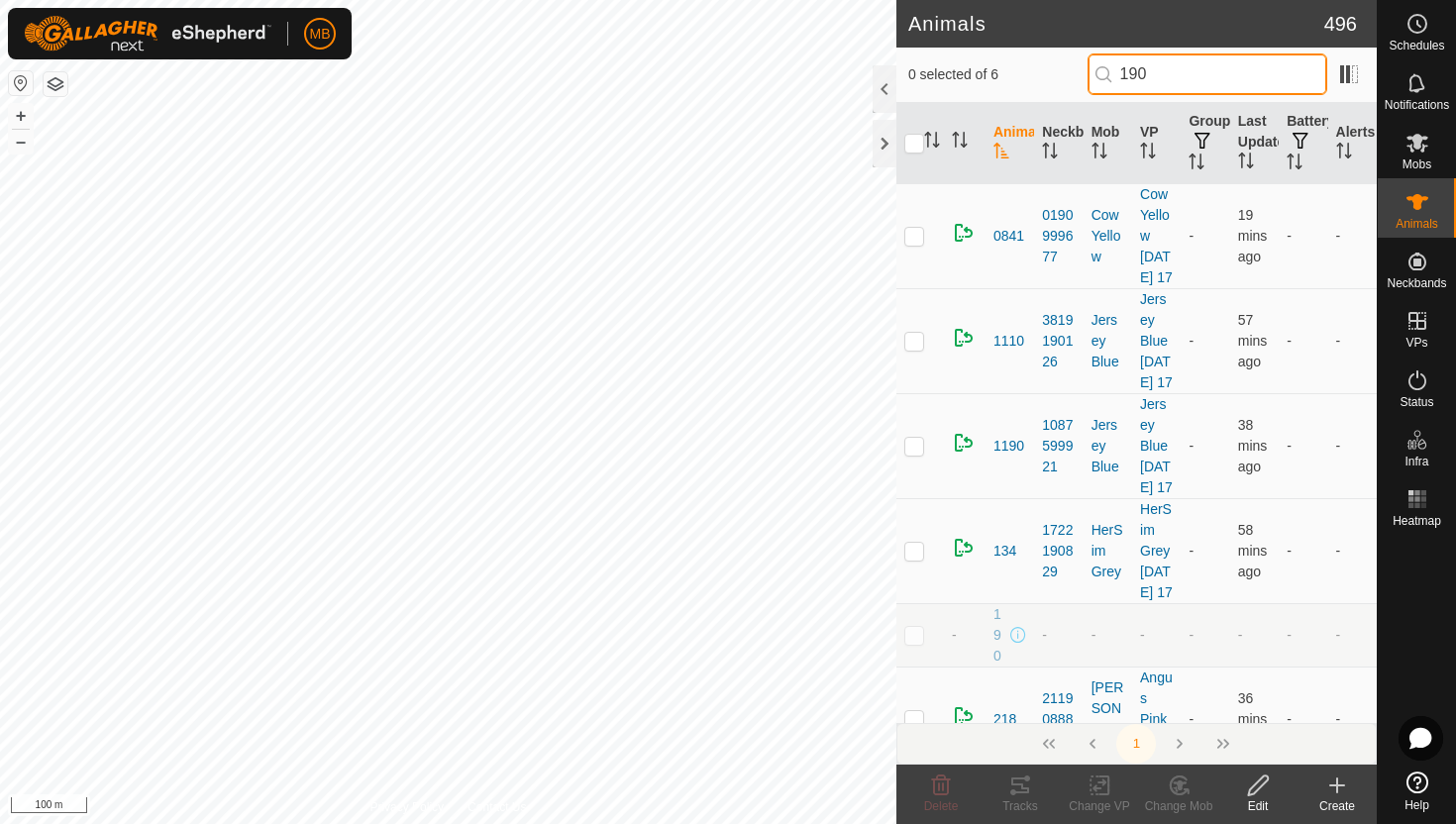 type on "190" 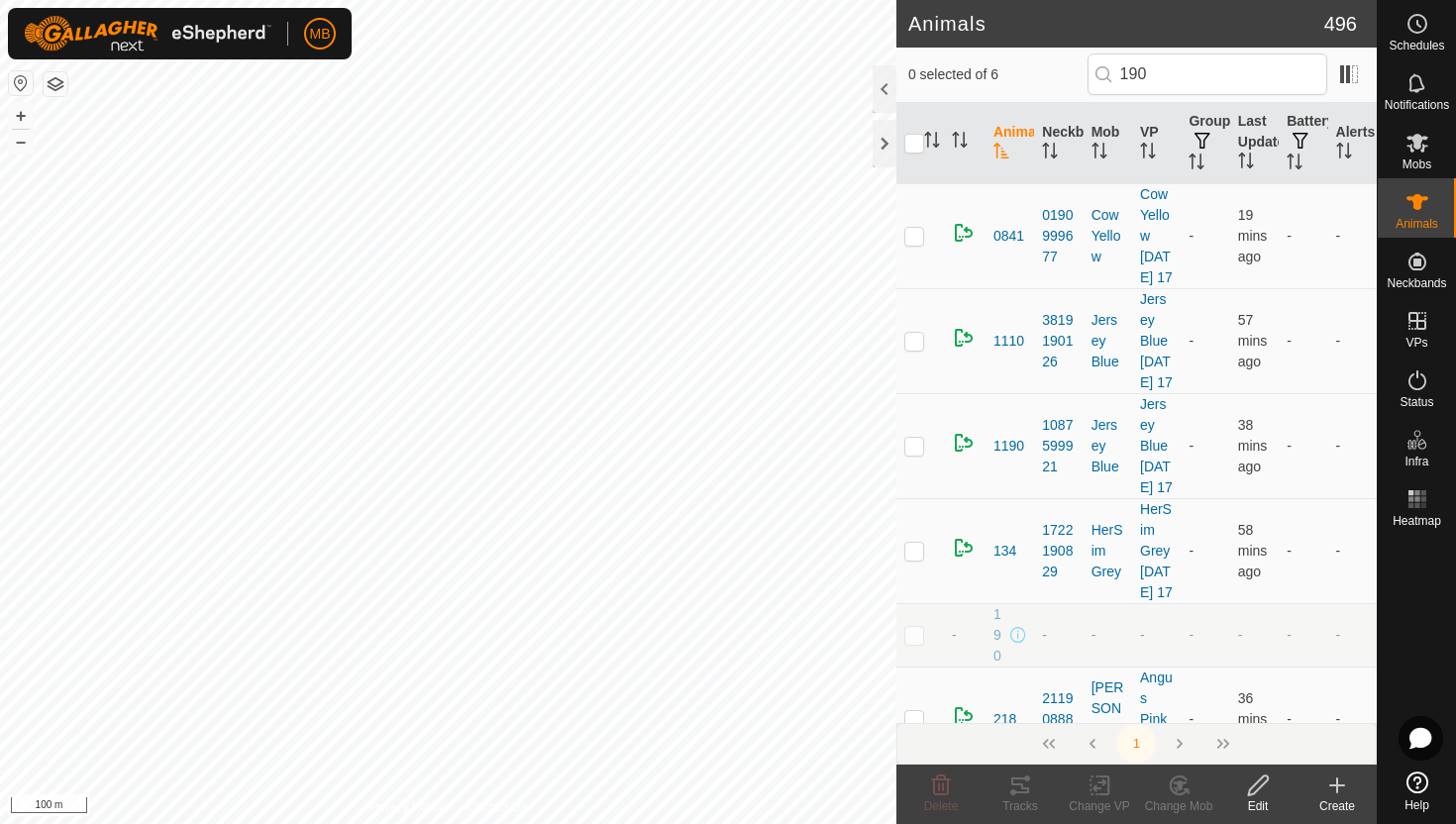 click on "1" at bounding box center [1136, 744] 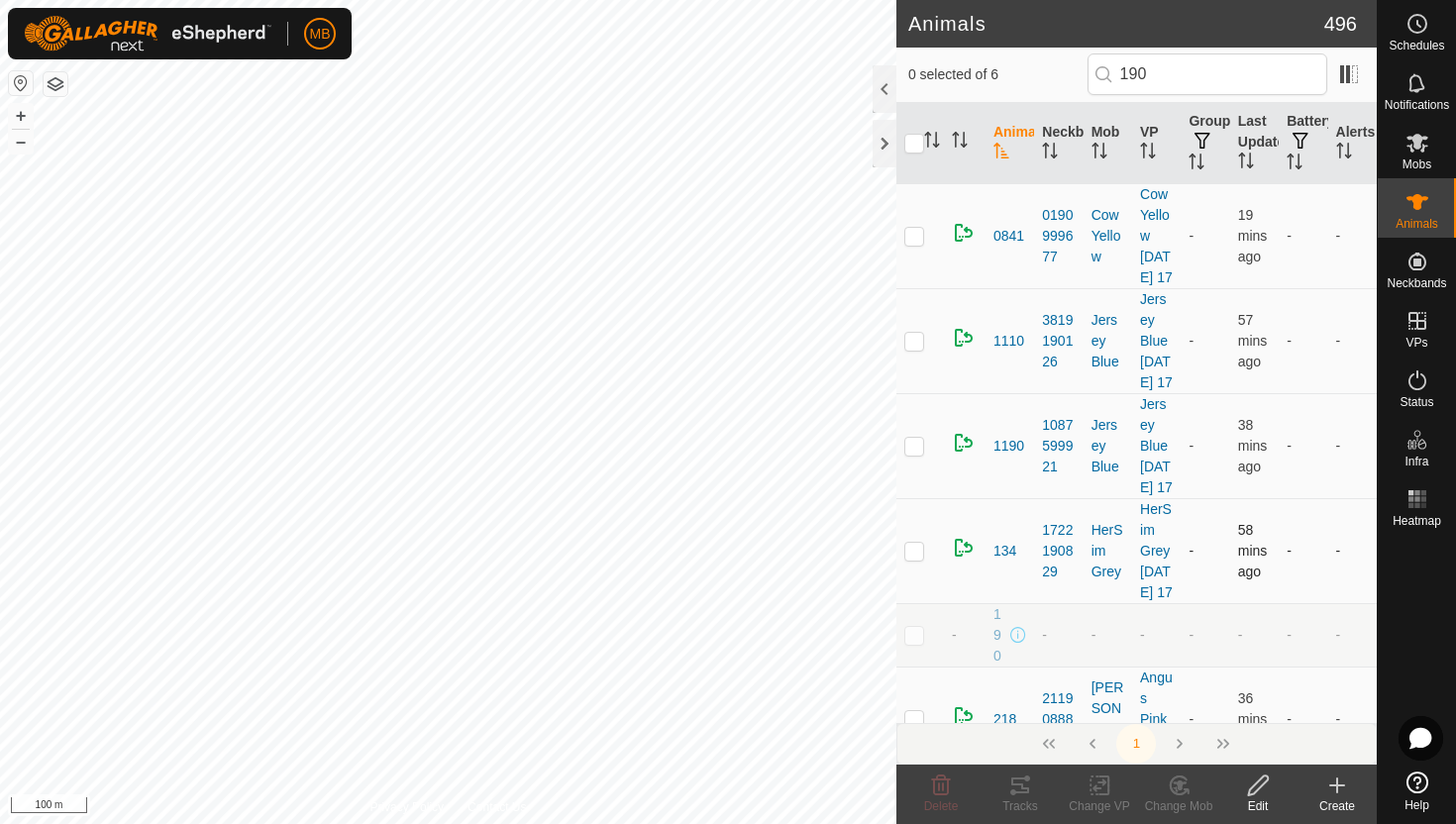 scroll, scrollTop: 52, scrollLeft: 0, axis: vertical 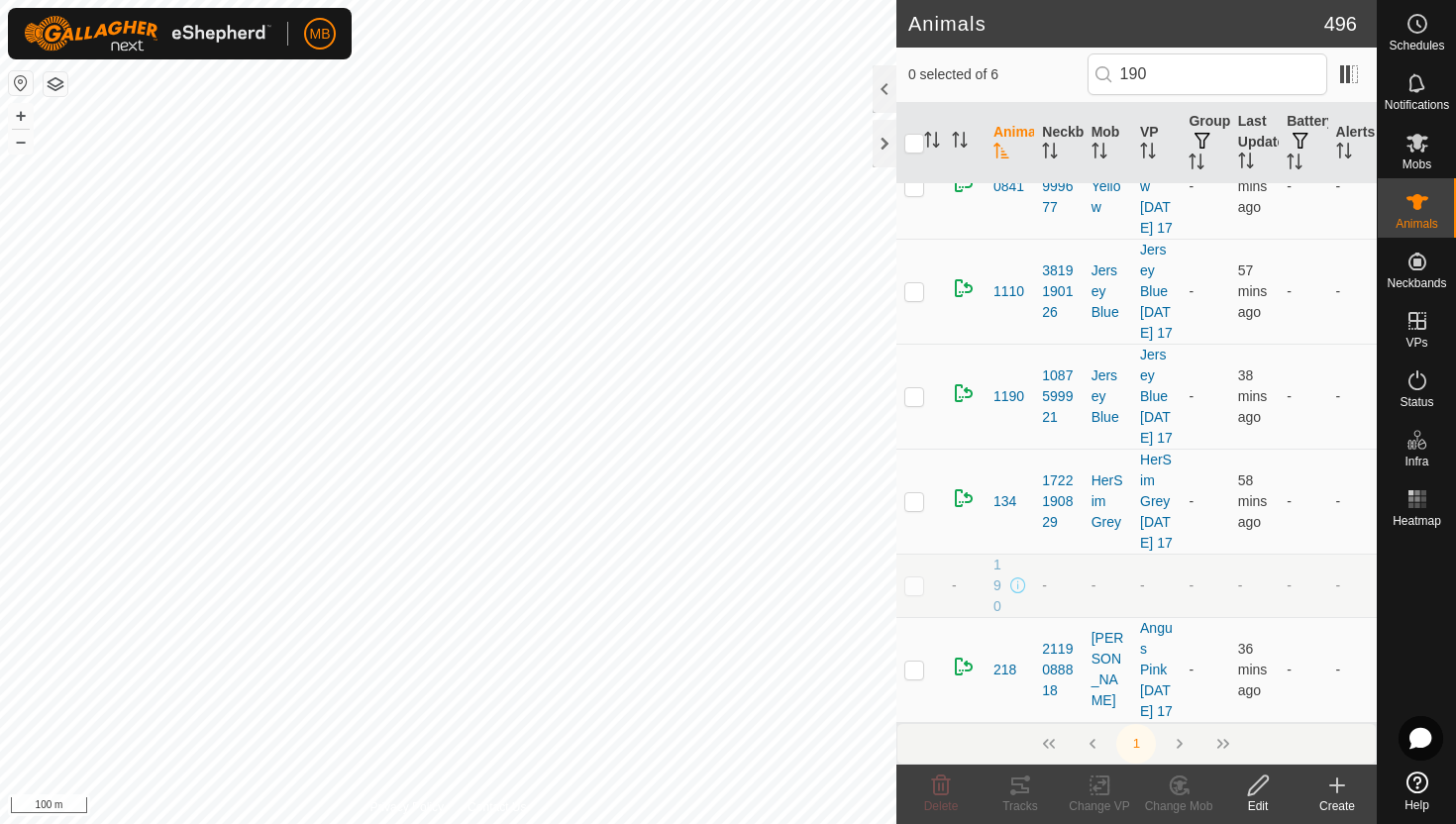 click at bounding box center (914, 585) 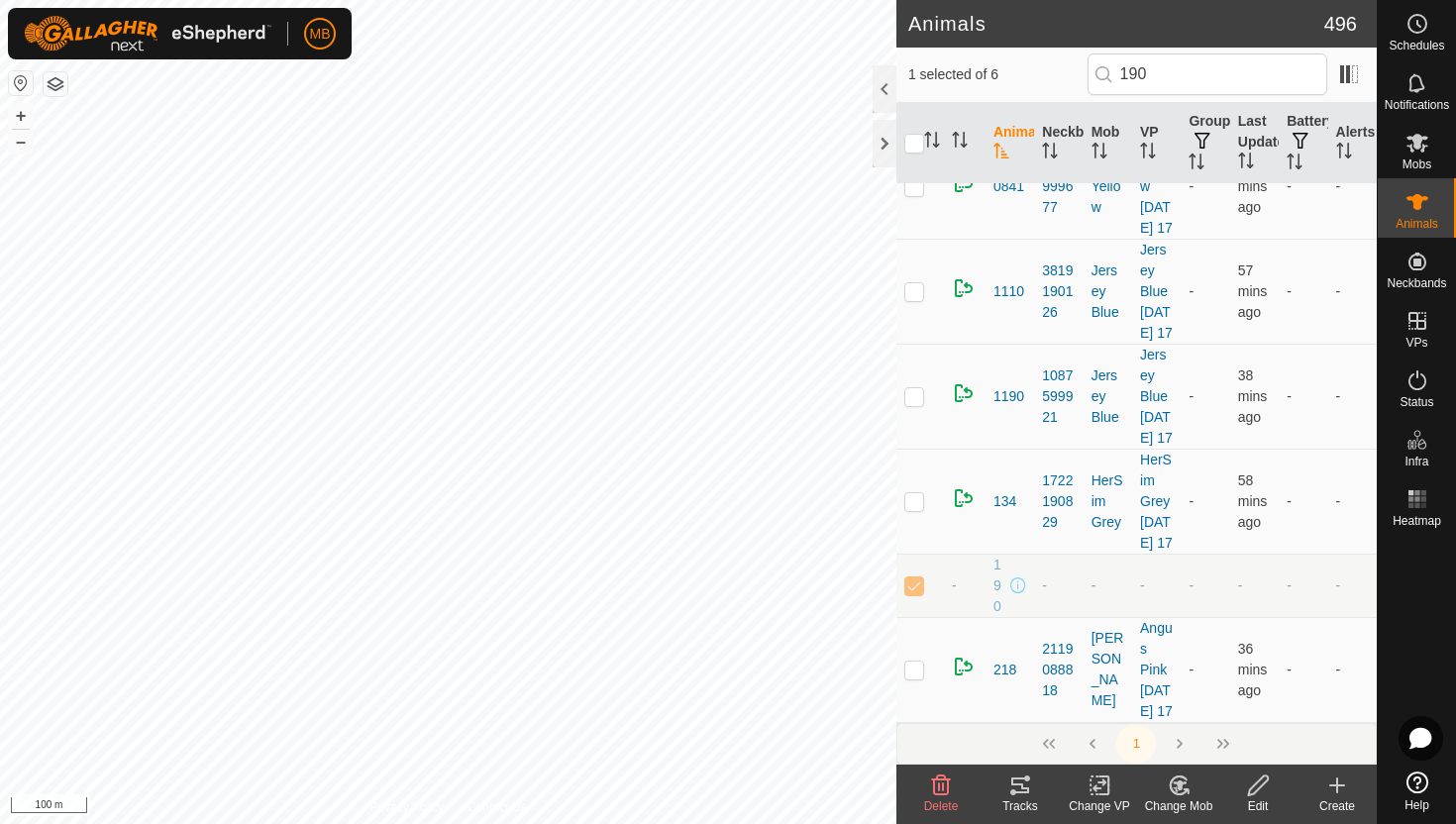 click 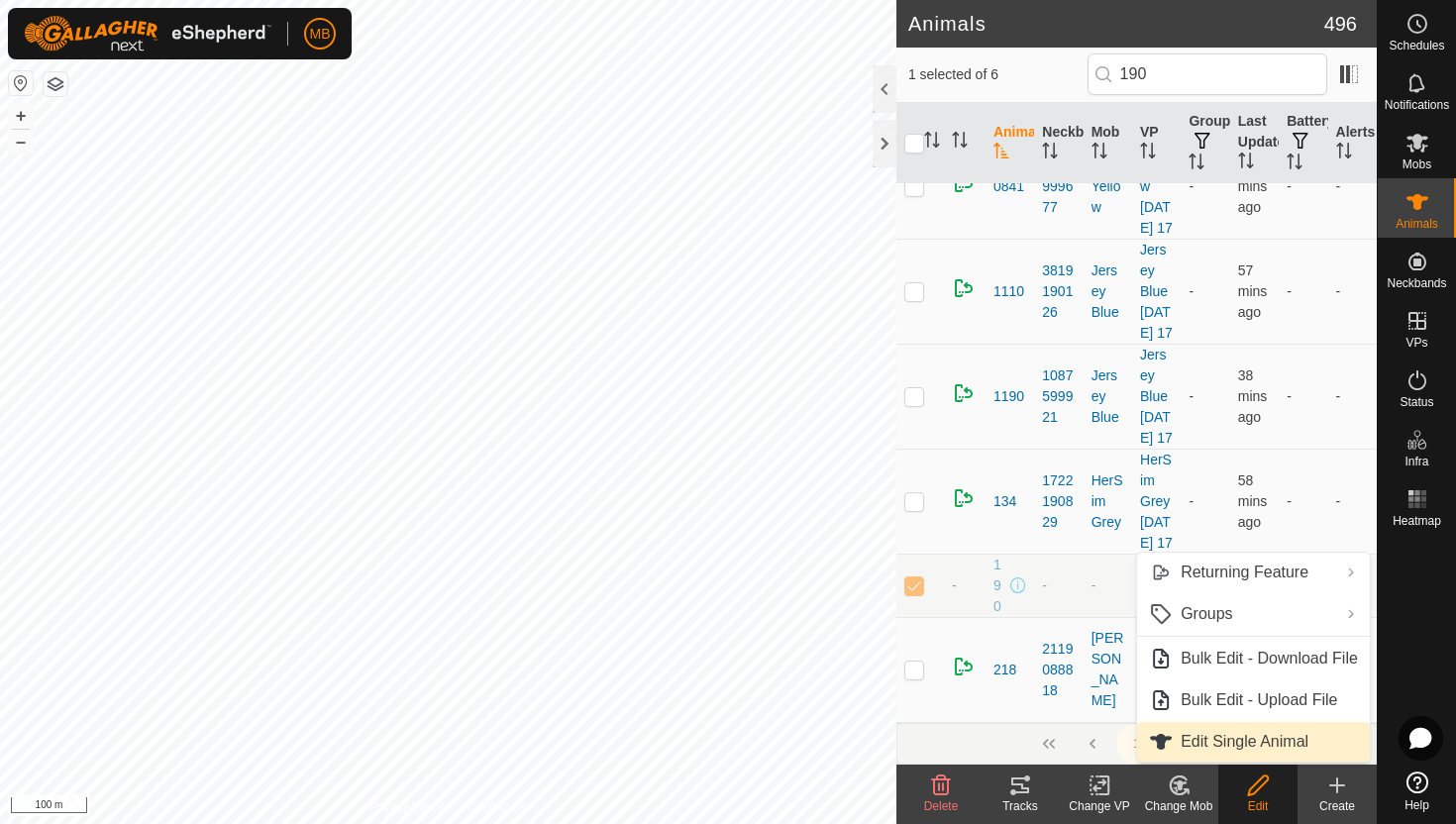 click on "Edit Single Animal" at bounding box center [1253, 742] 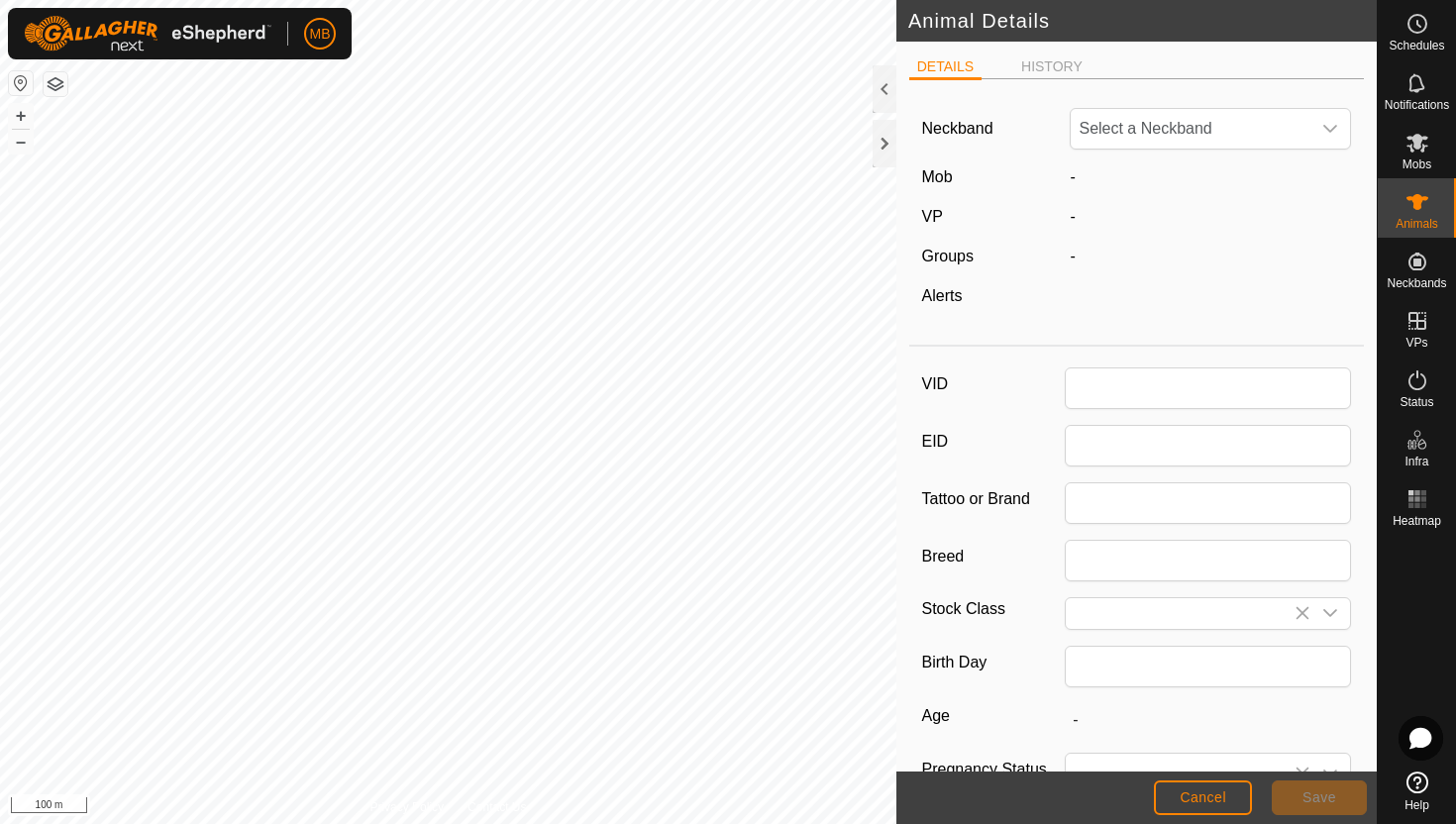 type on "190" 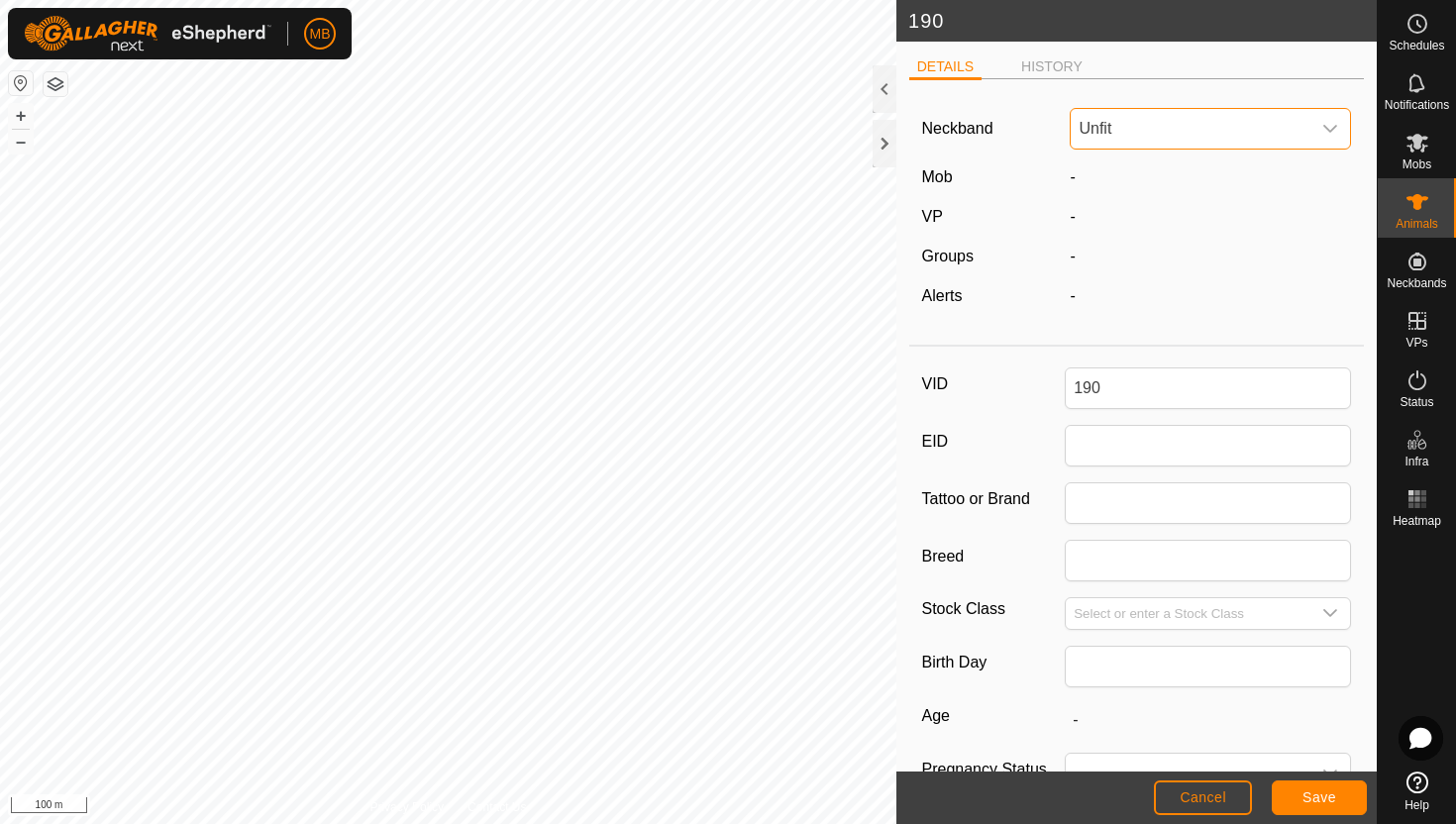click on "Unfit" at bounding box center [1191, 129] 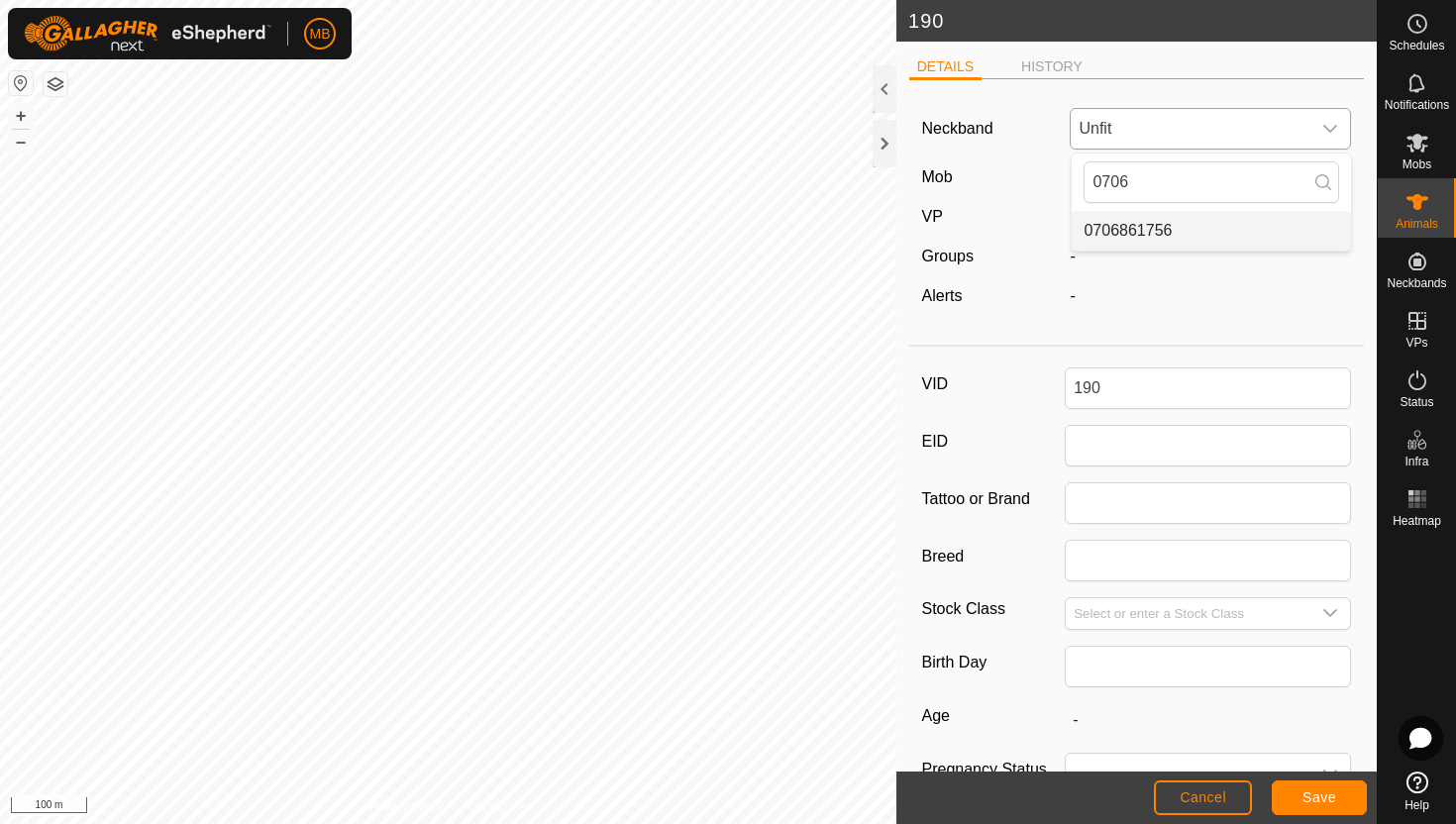type on "0706" 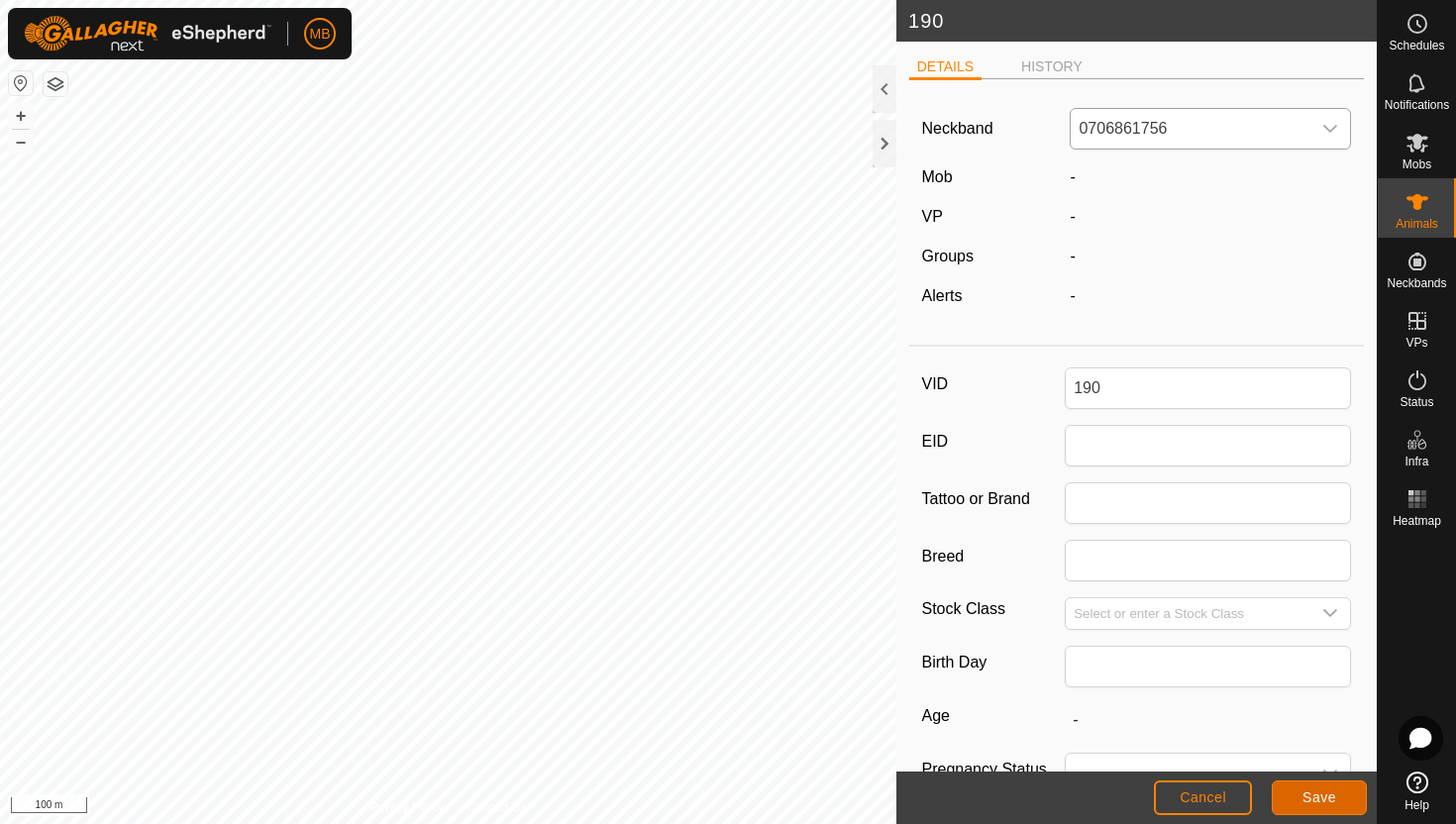 click on "Save" 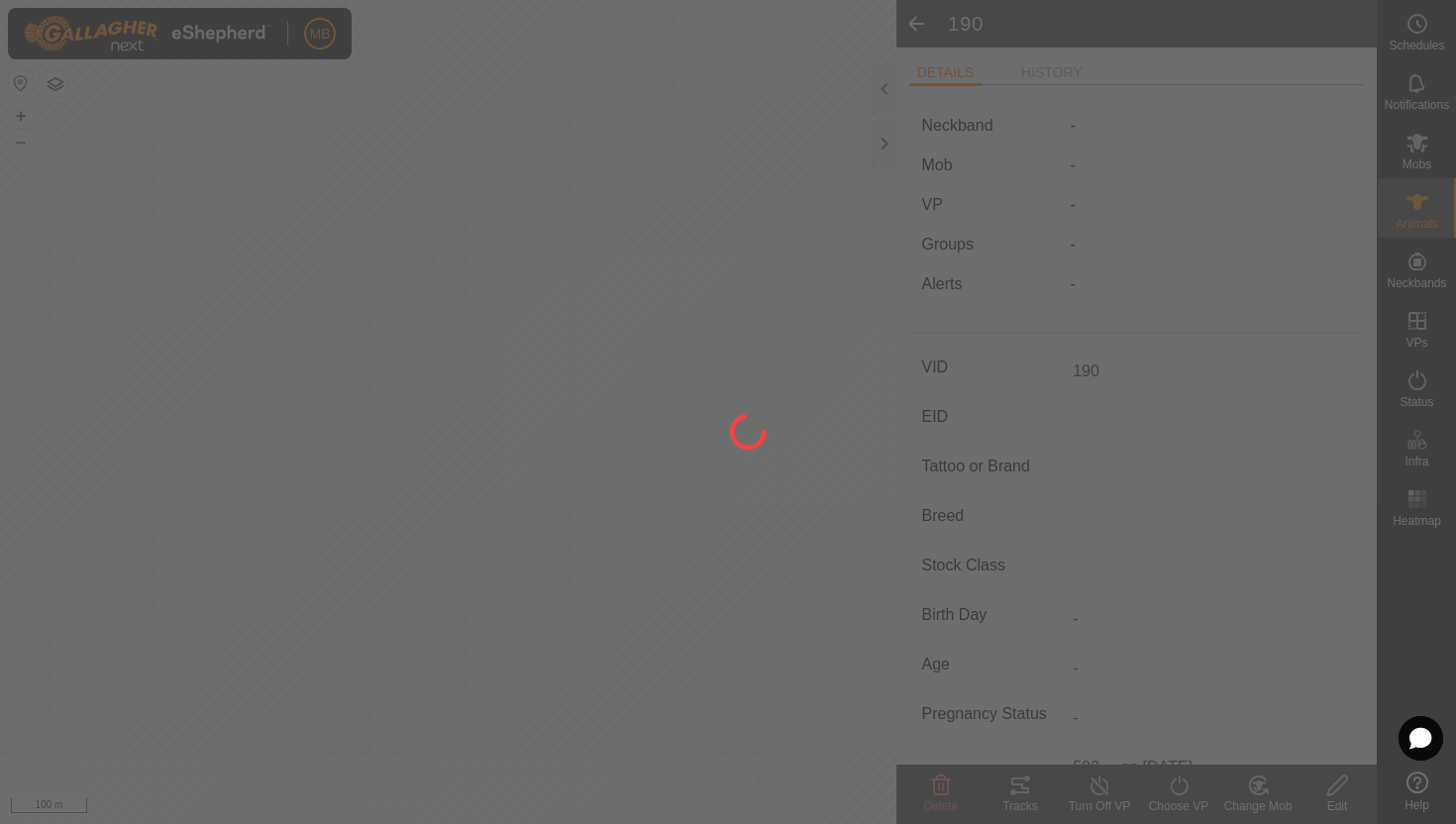 type on "-" 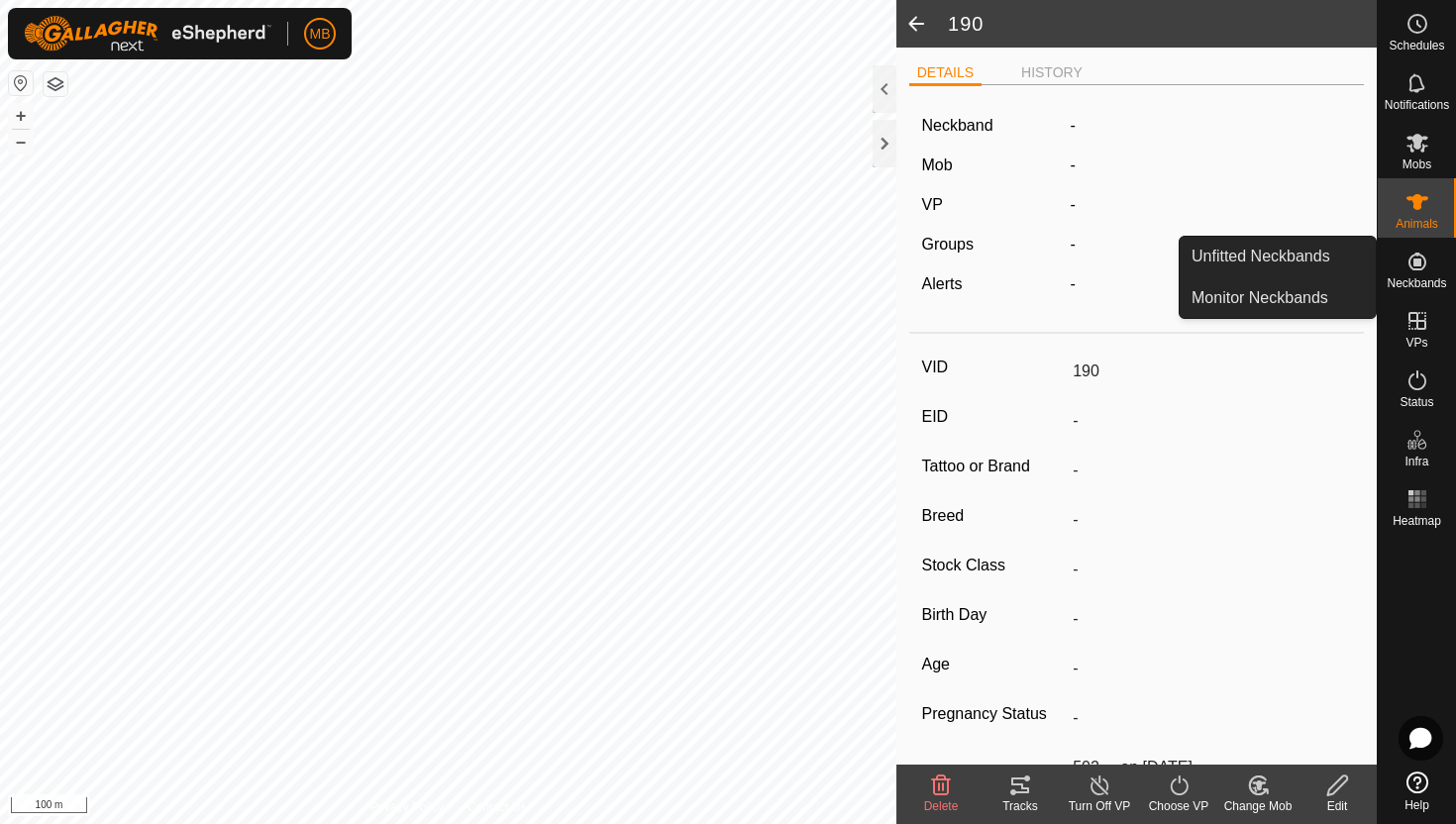 click at bounding box center (1417, 261) 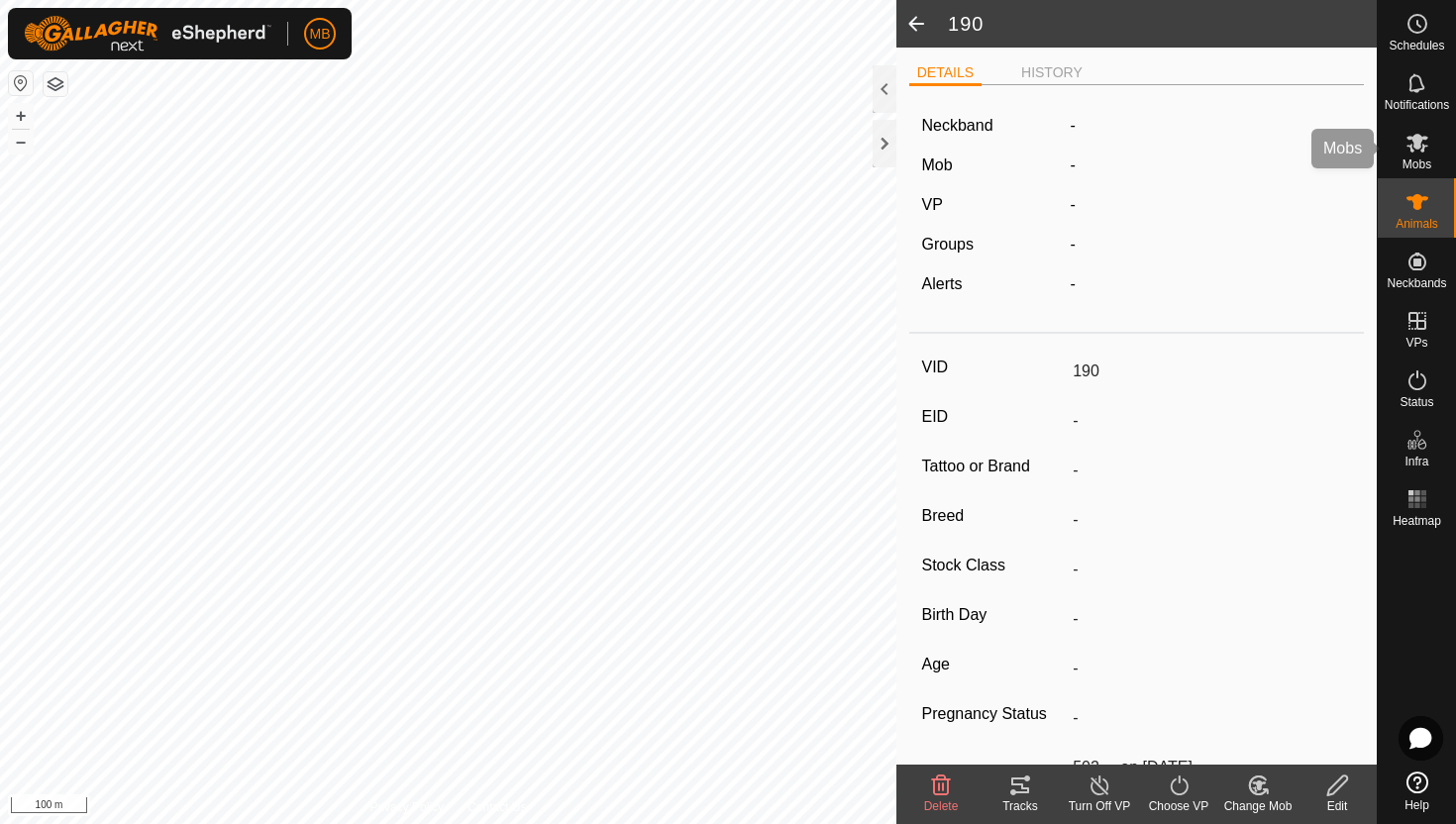 click at bounding box center [1417, 143] 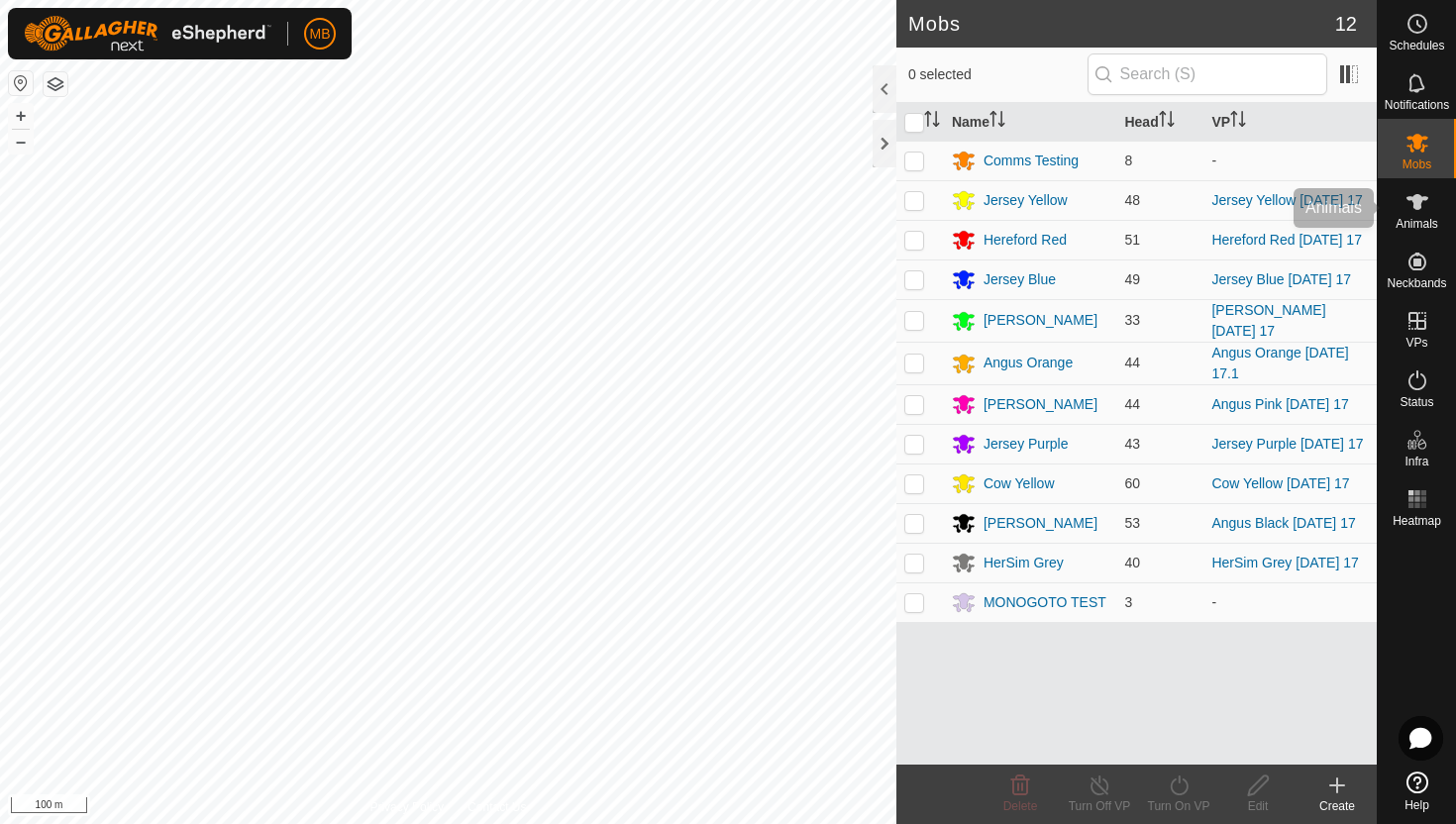 click 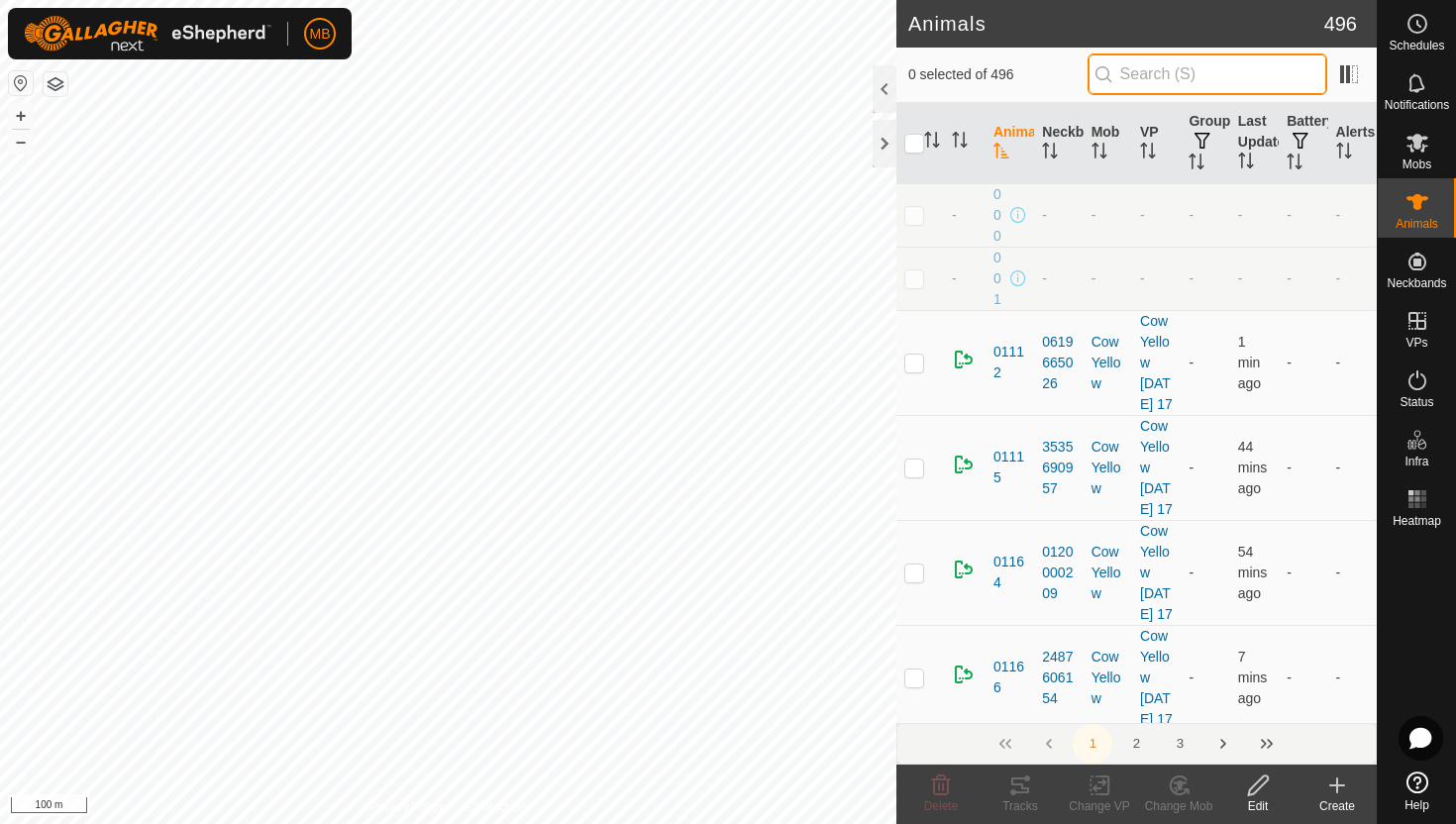 click at bounding box center (1207, 74) 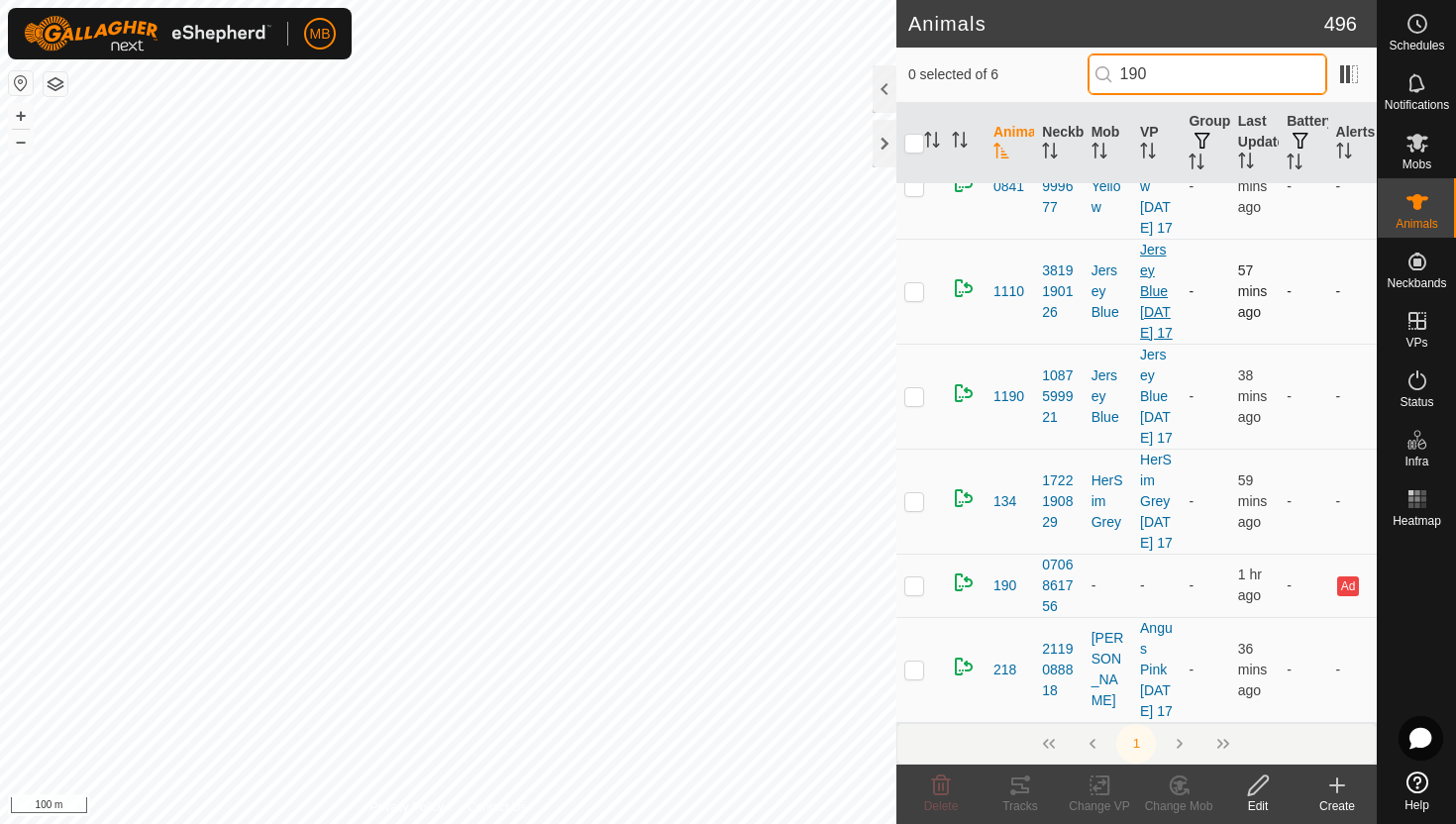 scroll, scrollTop: 60, scrollLeft: 0, axis: vertical 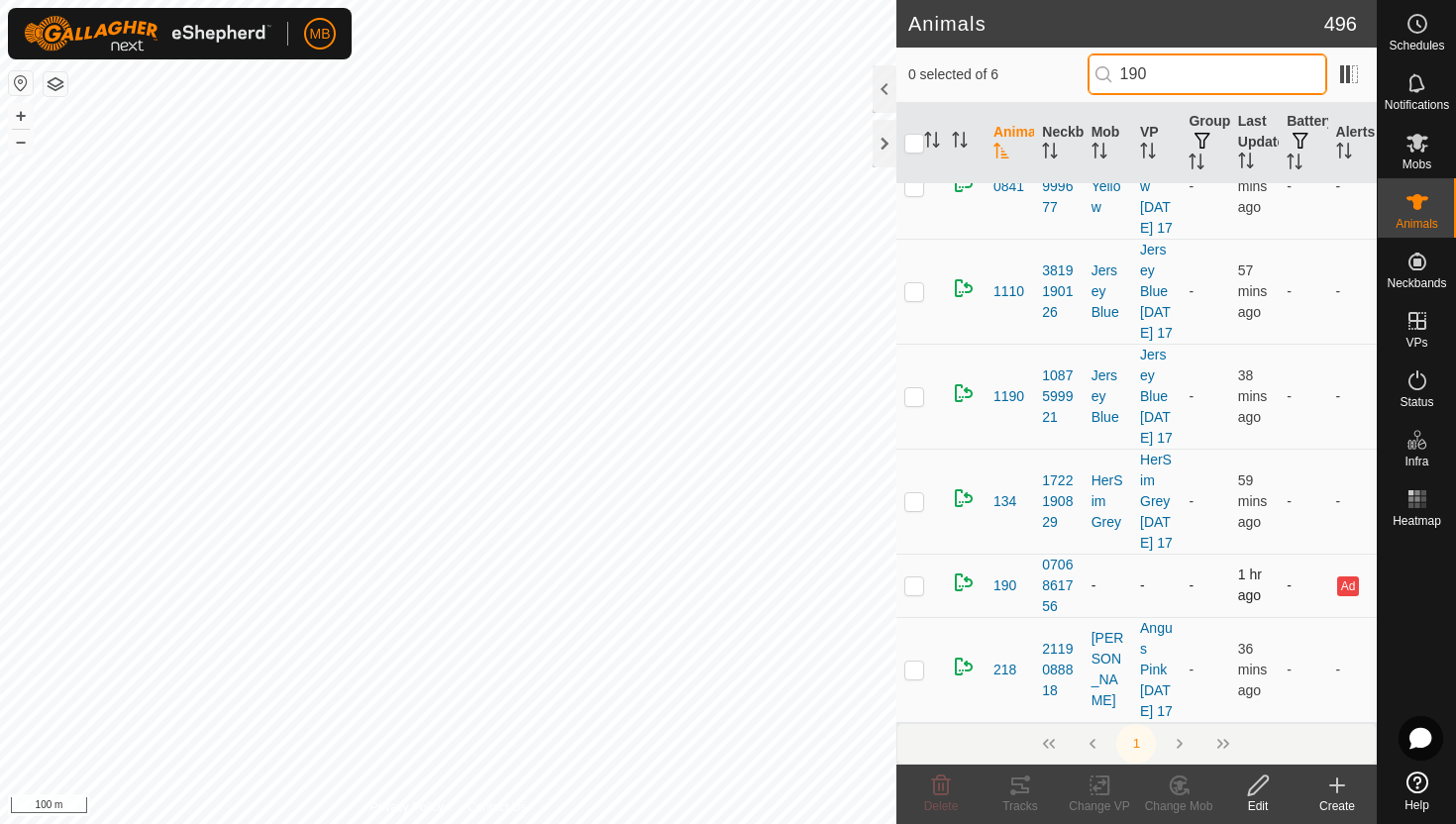 type on "190" 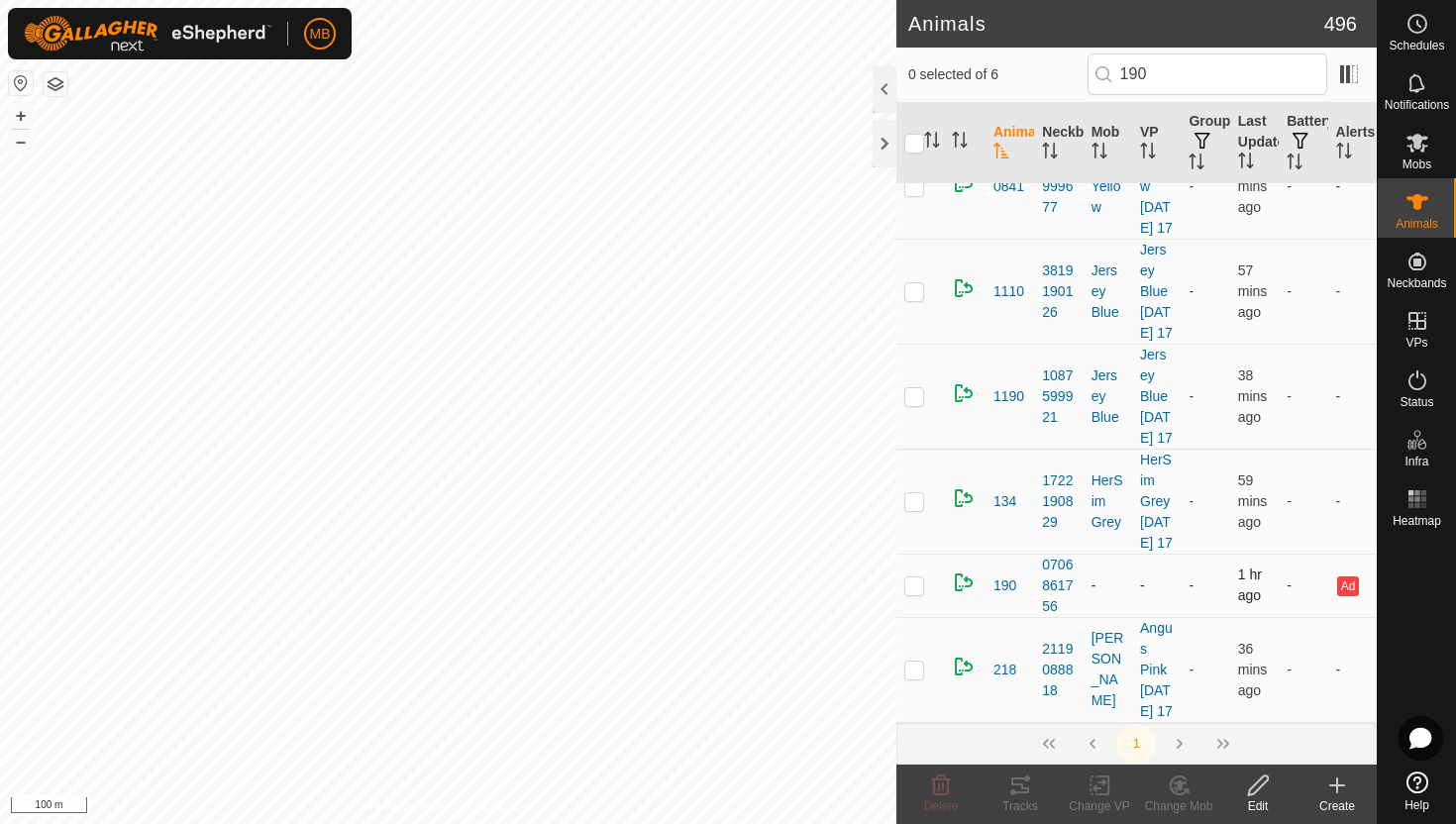 click at bounding box center [914, 585] 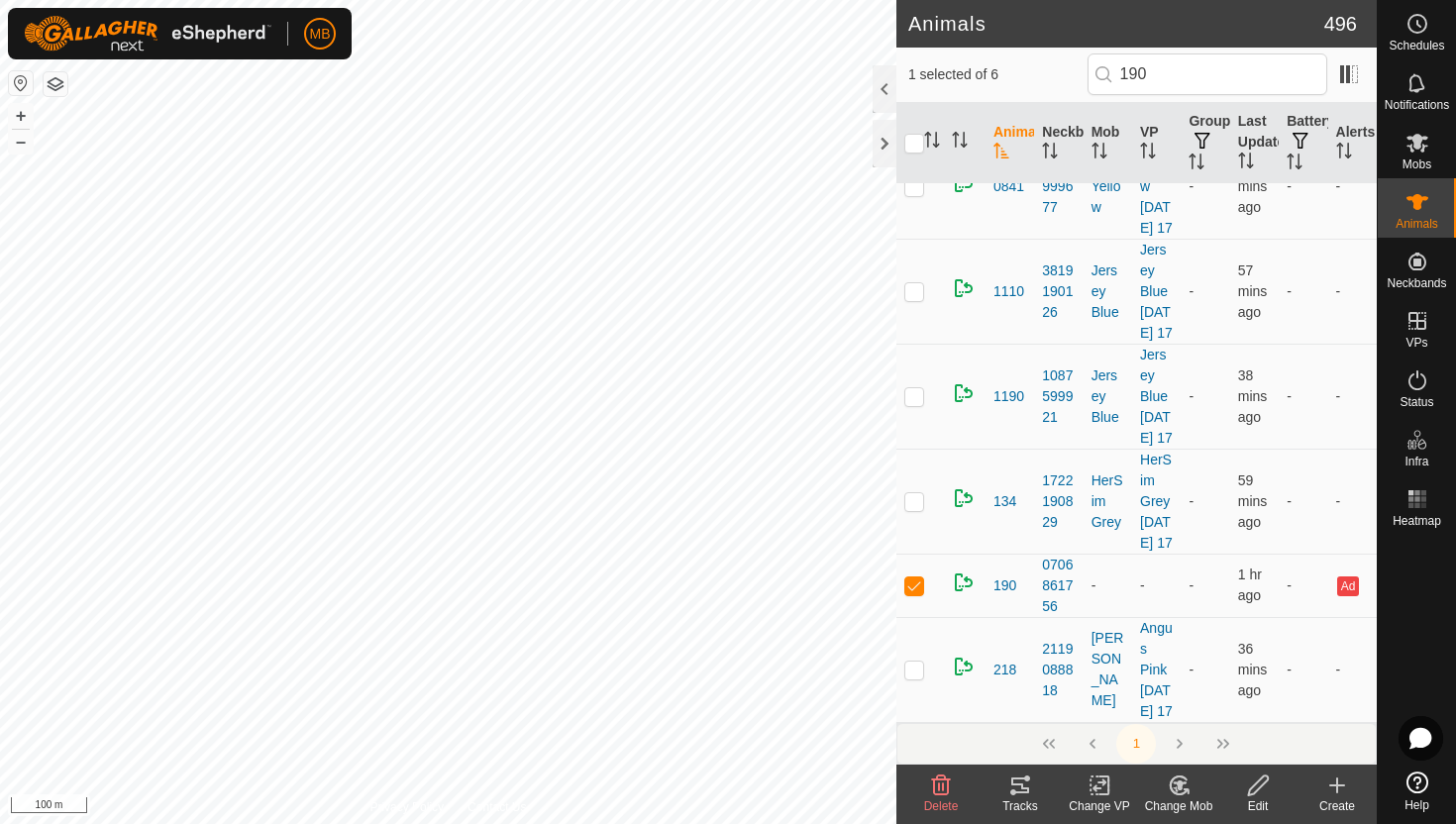 click 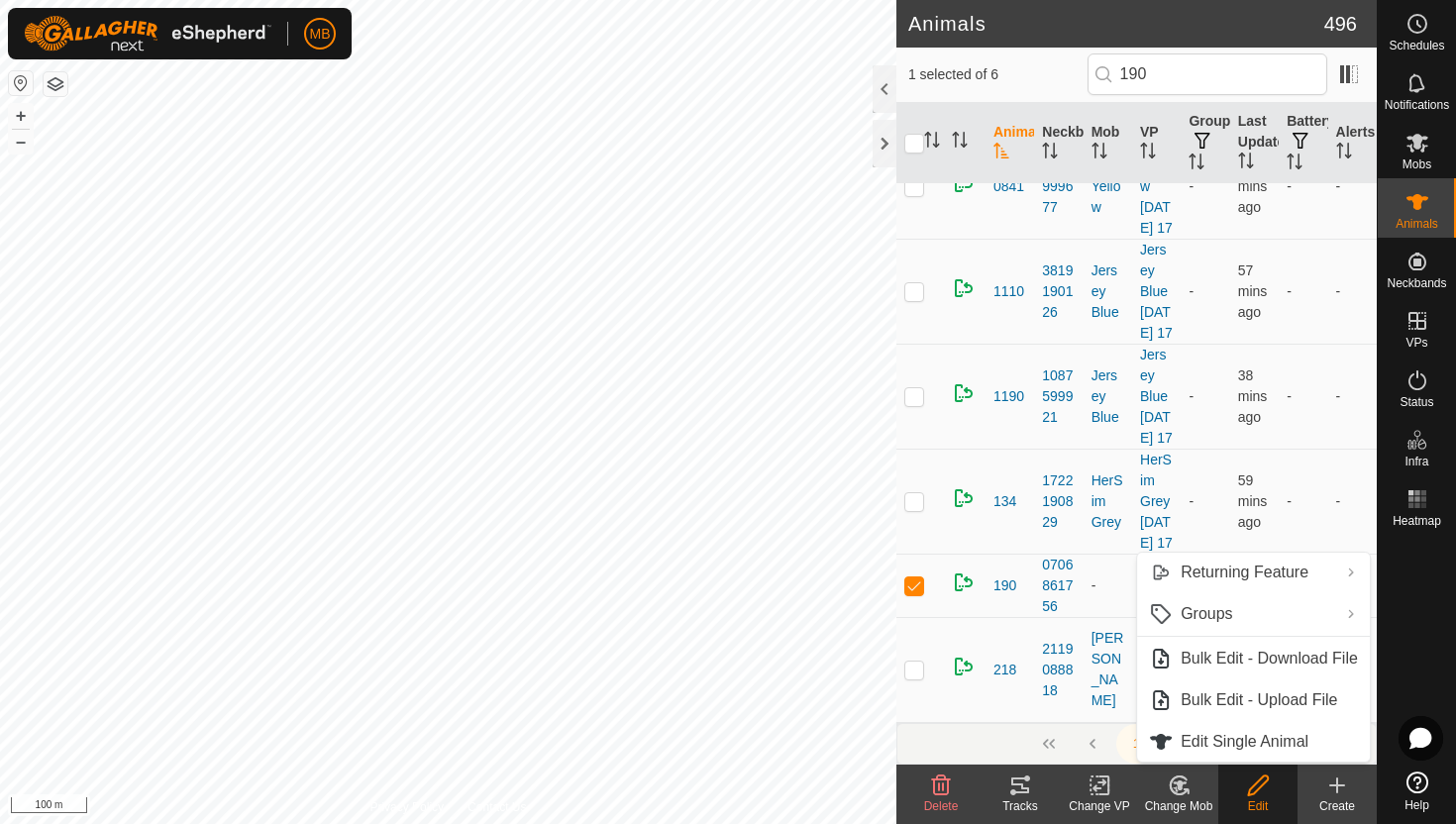 click 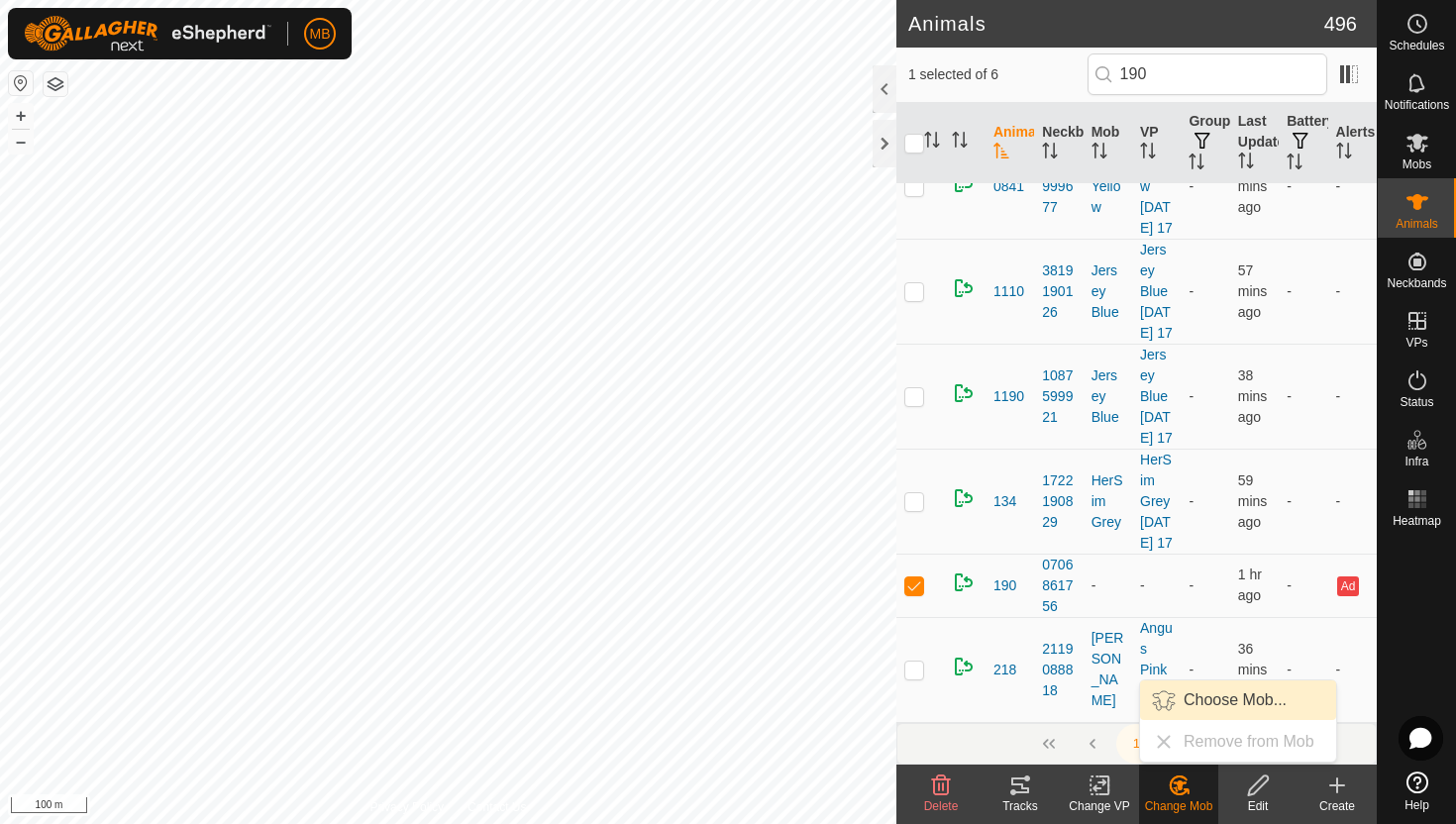 click on "Choose Mob..." at bounding box center (1238, 700) 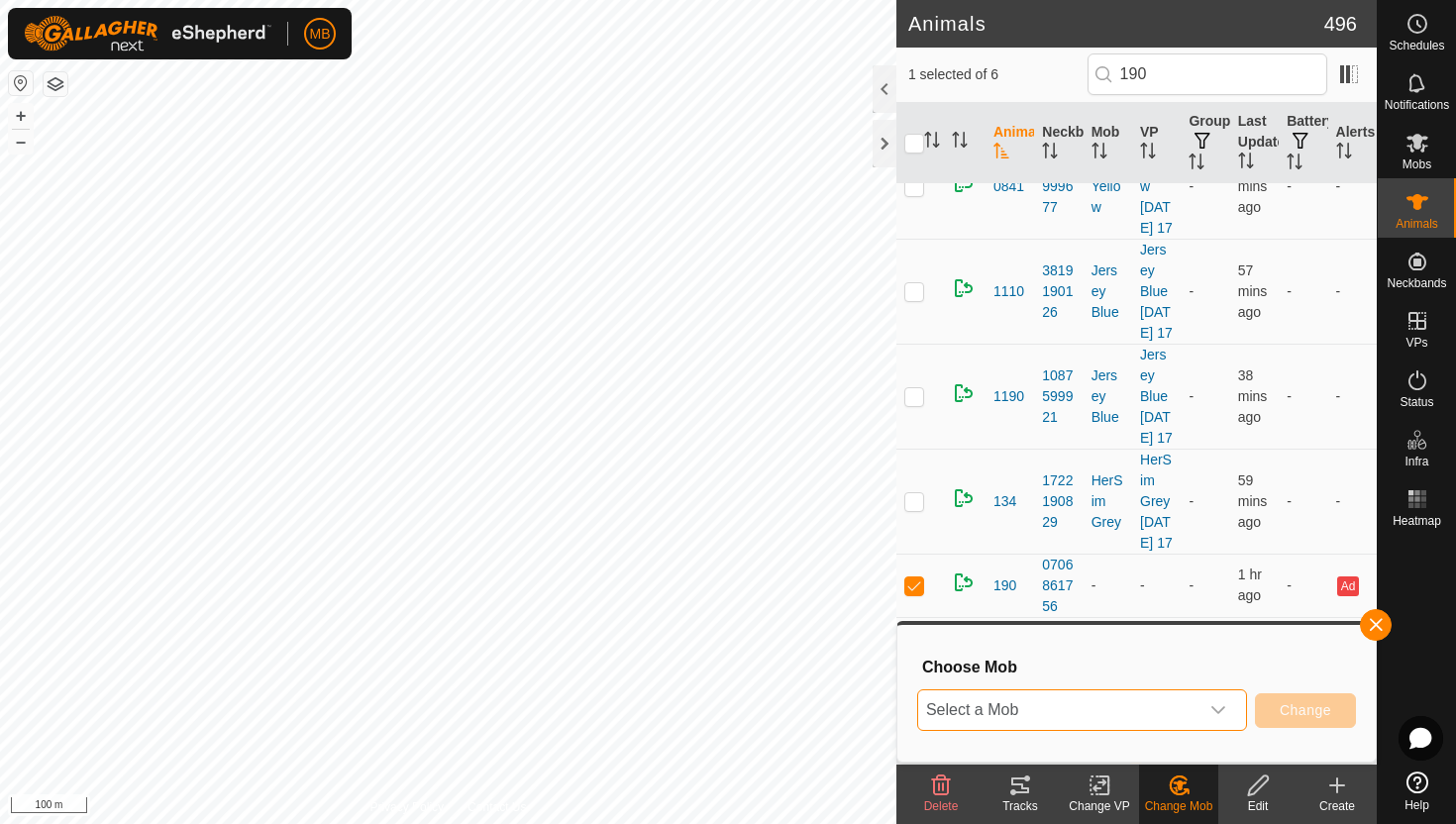 click on "Select a Mob" at bounding box center (1058, 710) 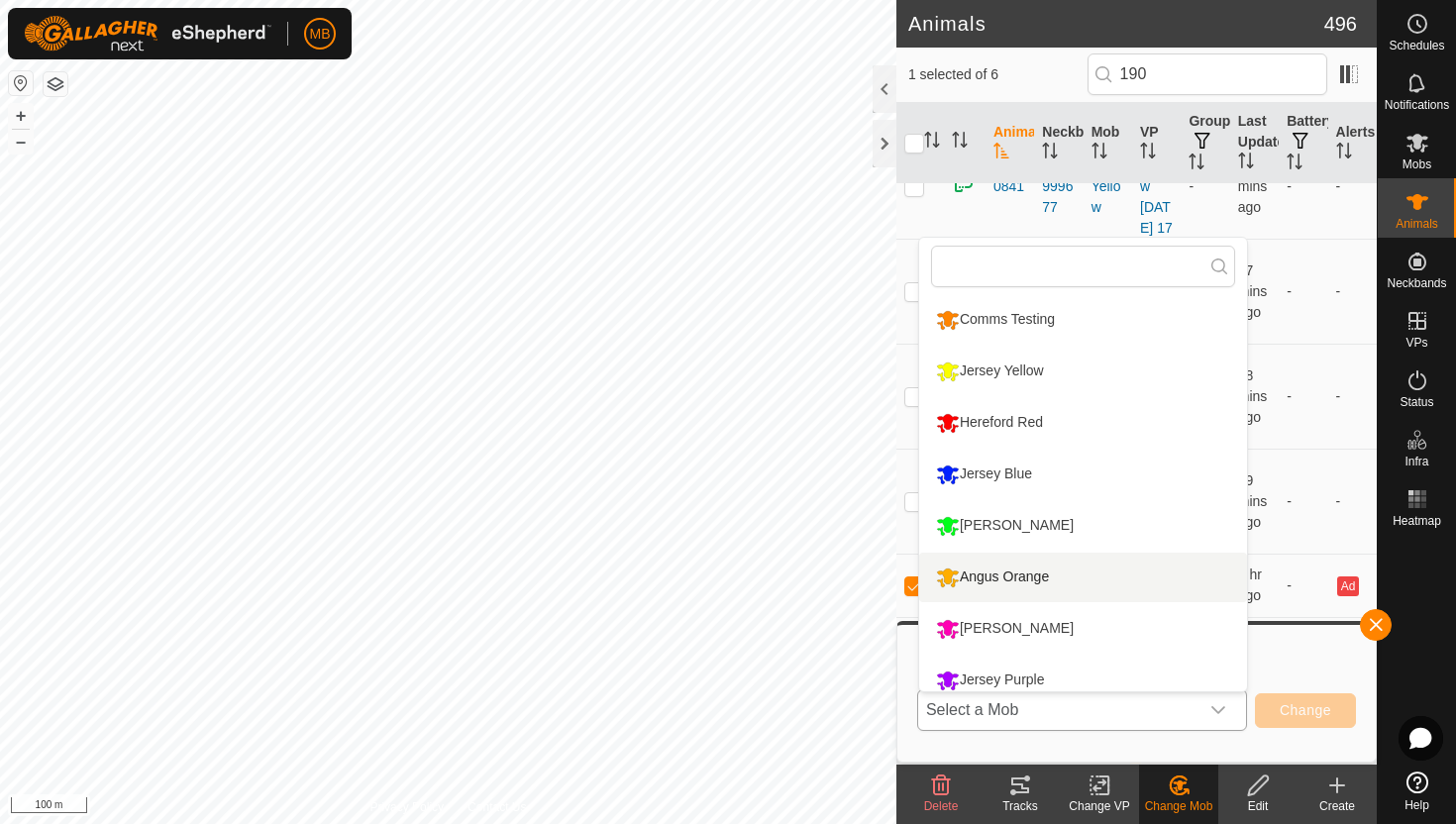 scroll, scrollTop: 14, scrollLeft: 0, axis: vertical 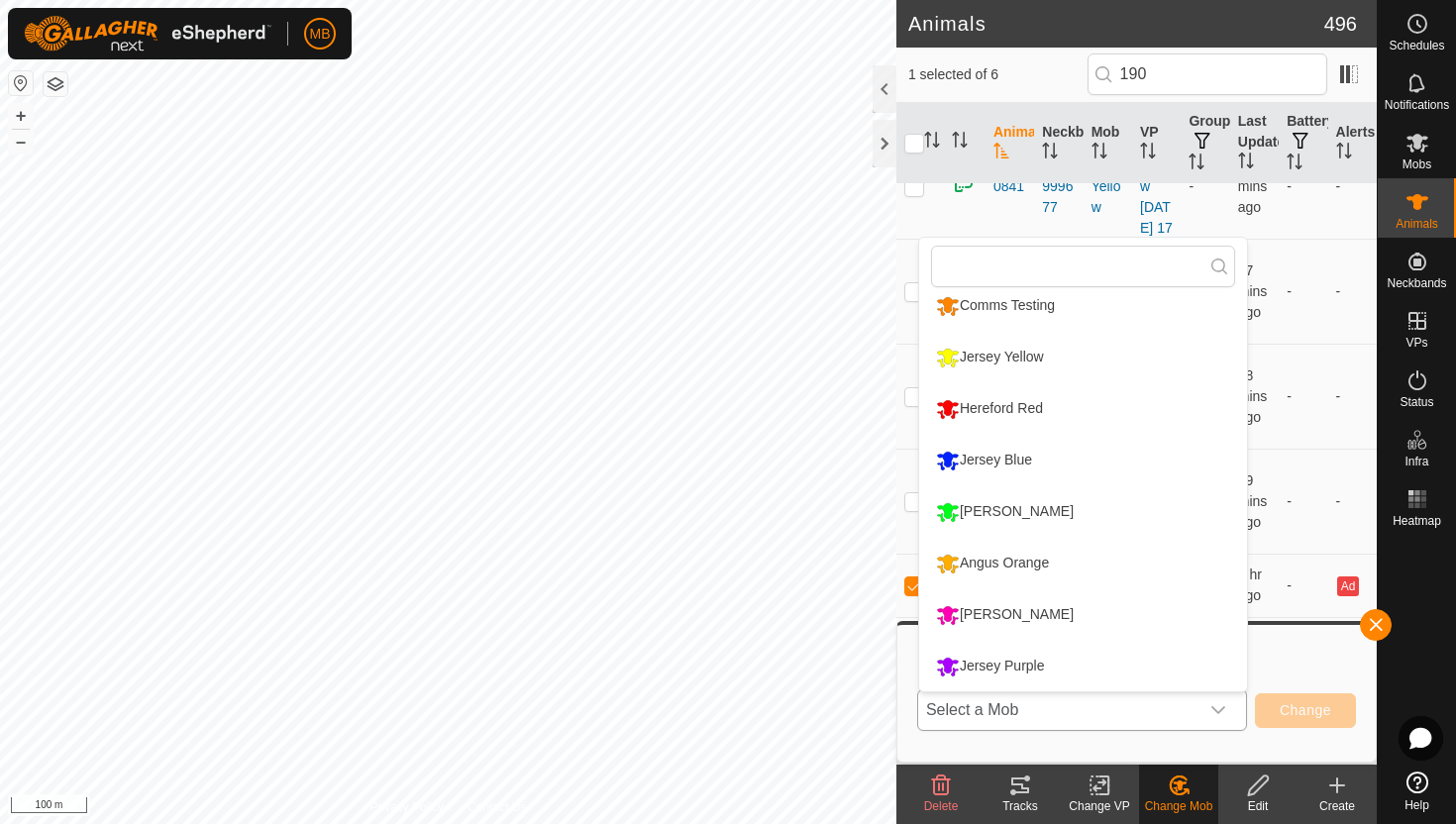 click on "Angus Orange" at bounding box center (1083, 564) 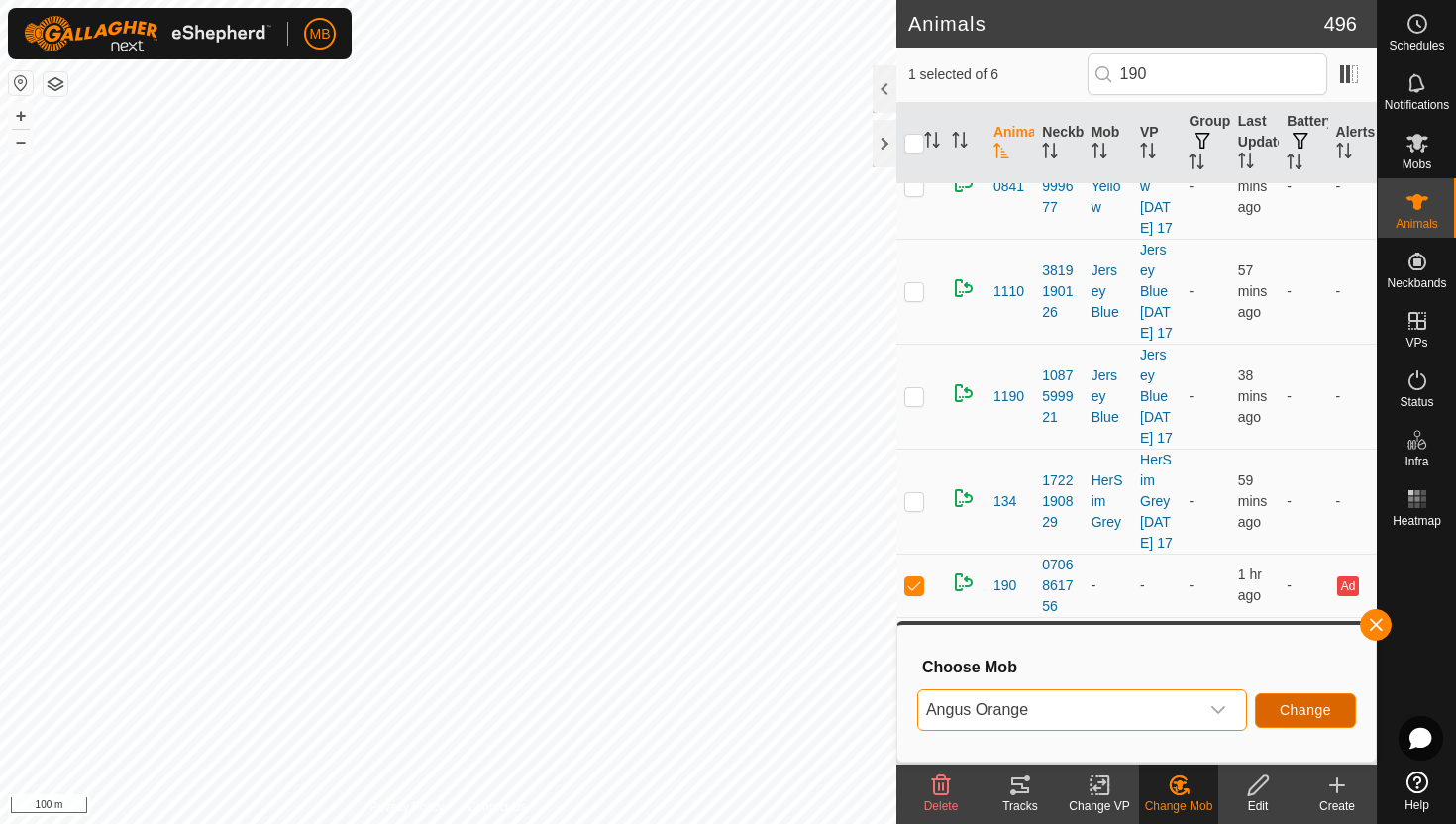 click on "Change" at bounding box center (1305, 710) 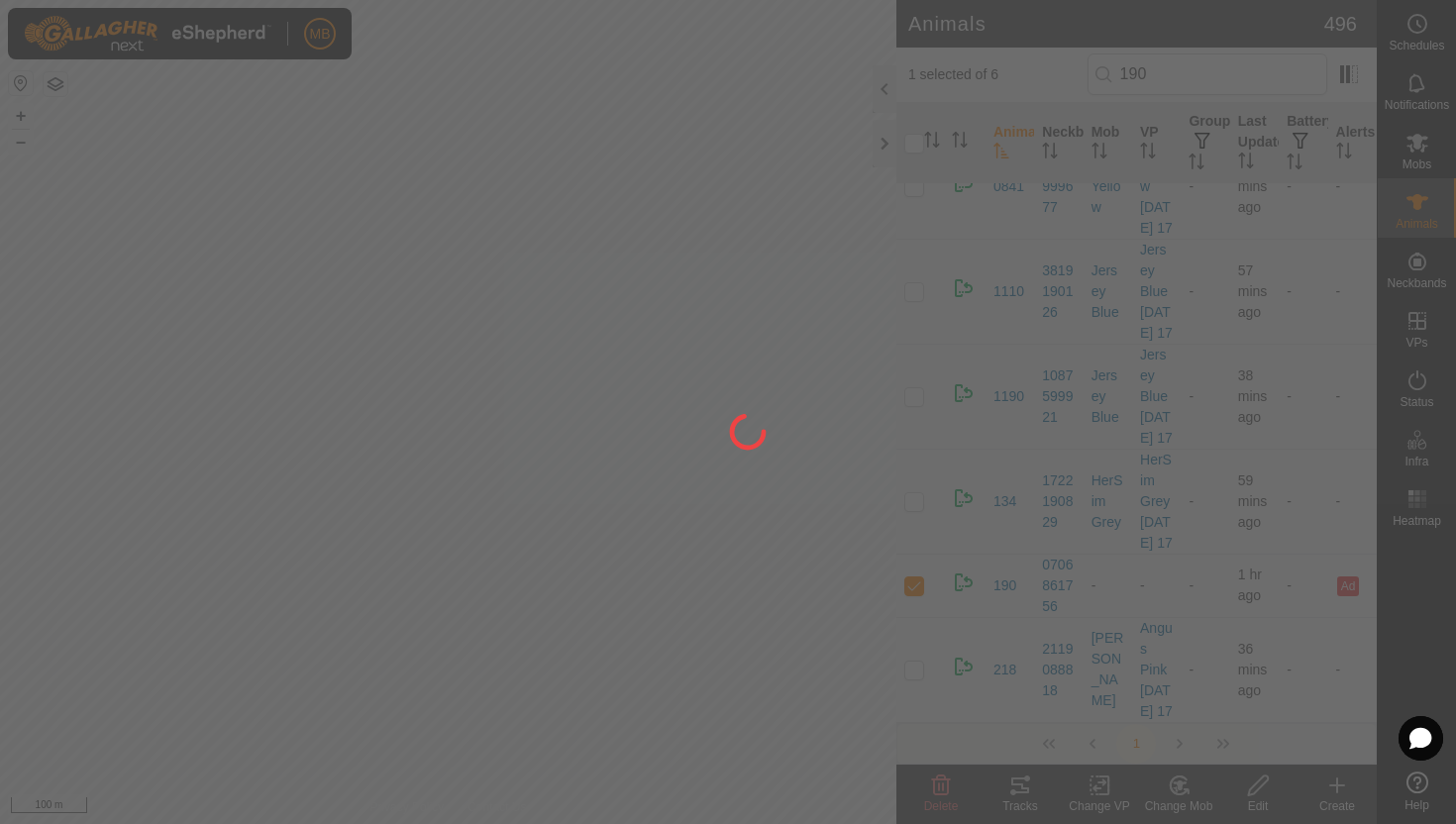 checkbox on "false" 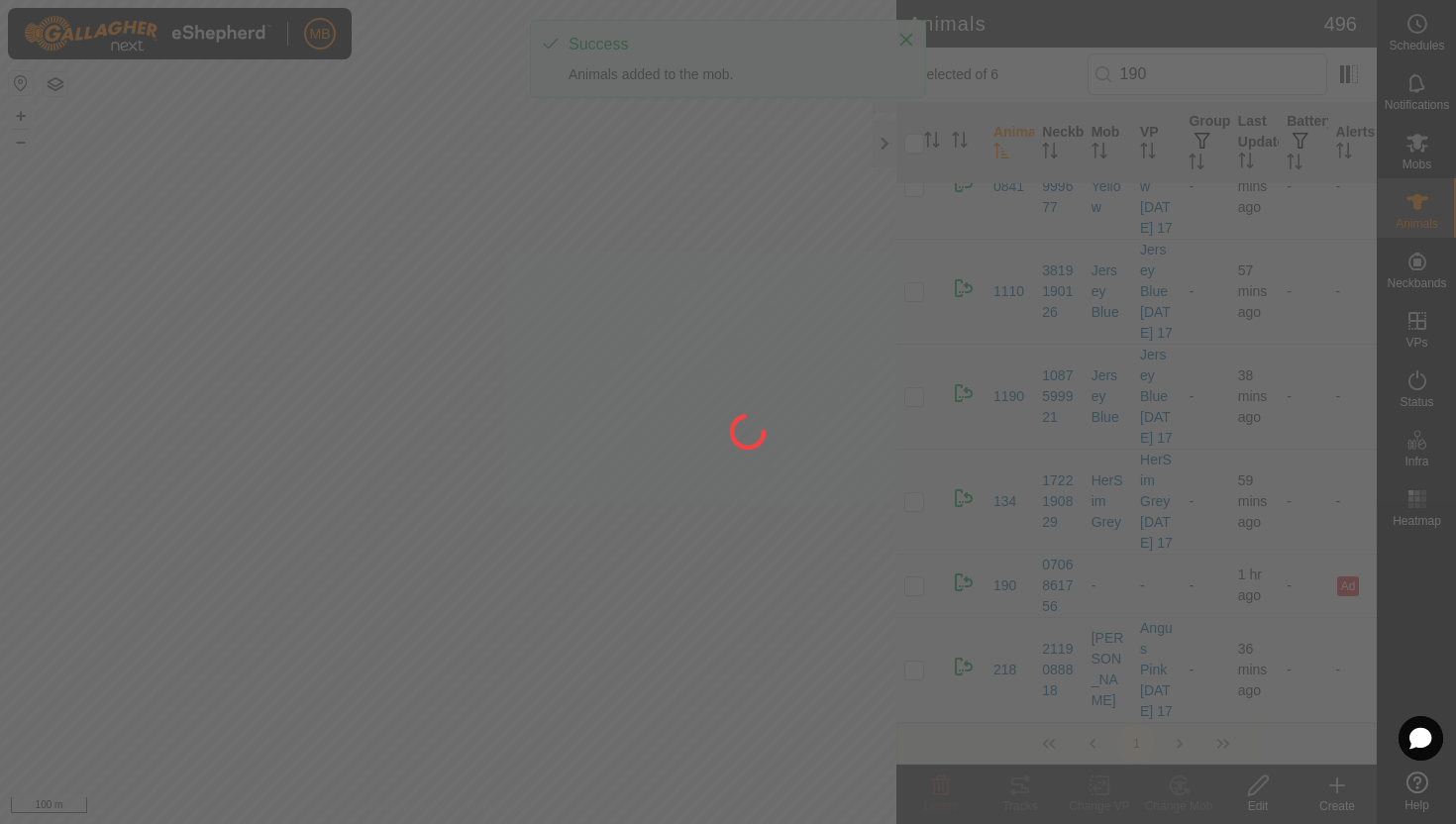 scroll, scrollTop: 0, scrollLeft: 0, axis: both 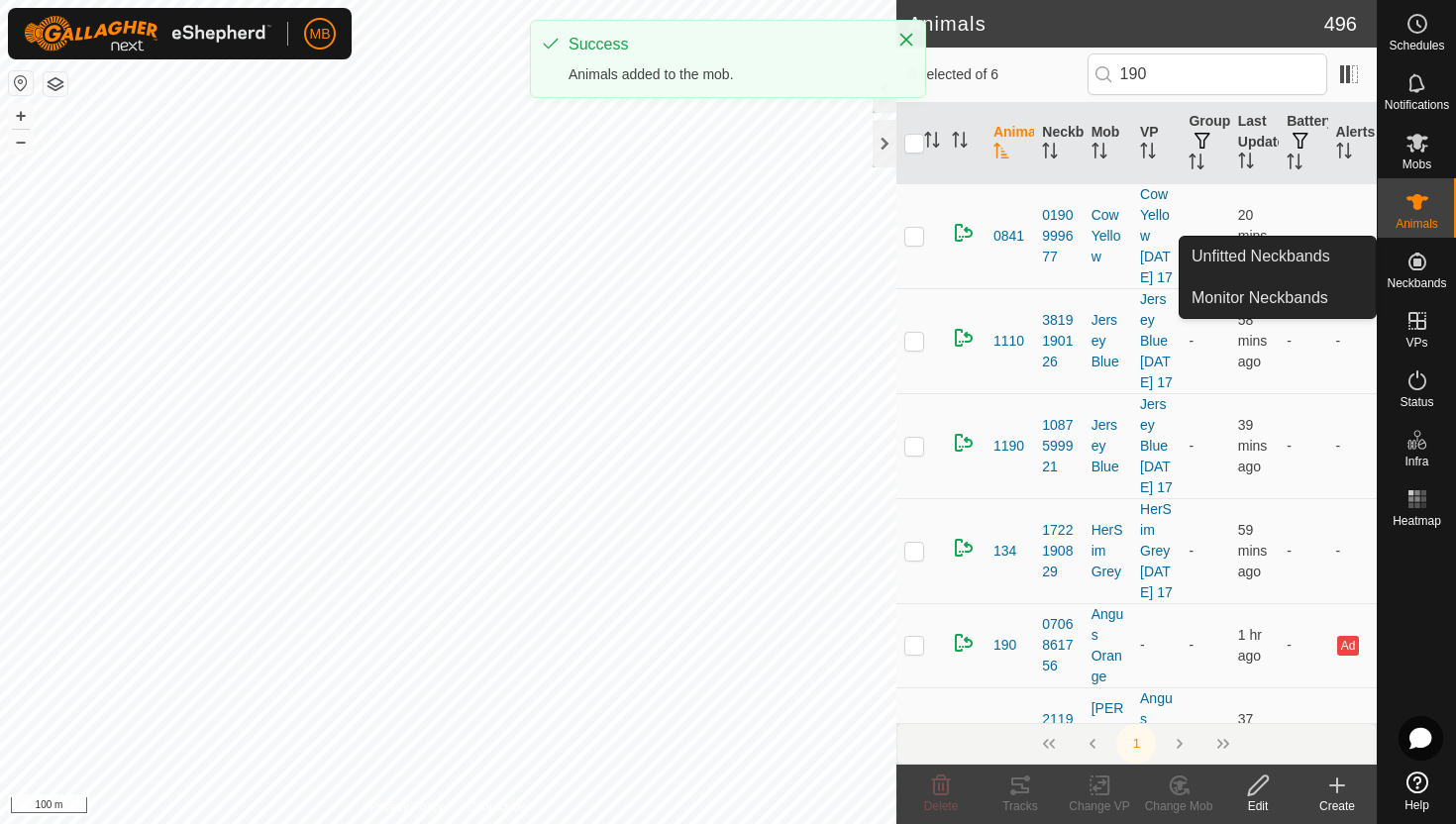 click 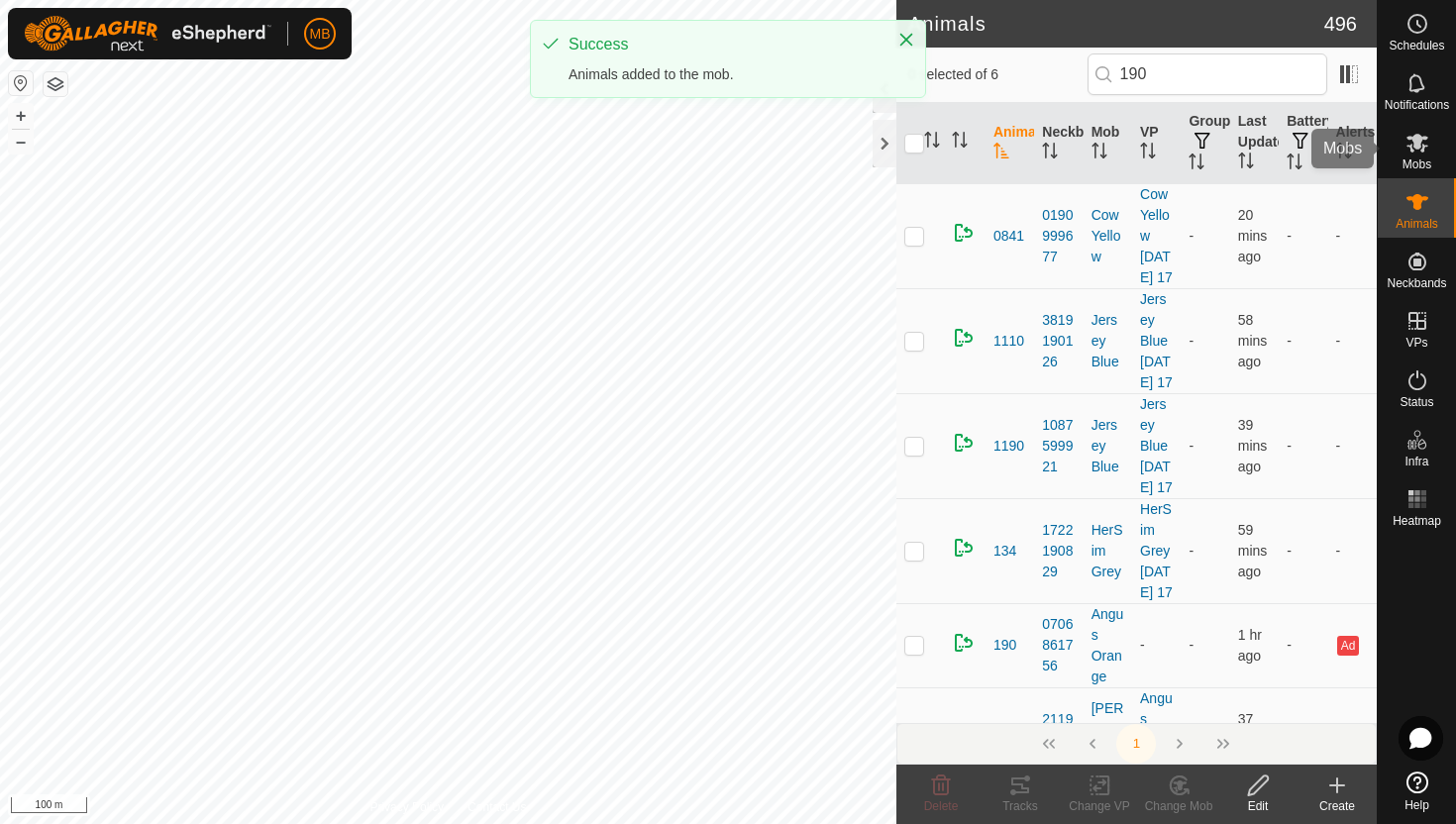 click on "Mobs" at bounding box center (1416, 164) 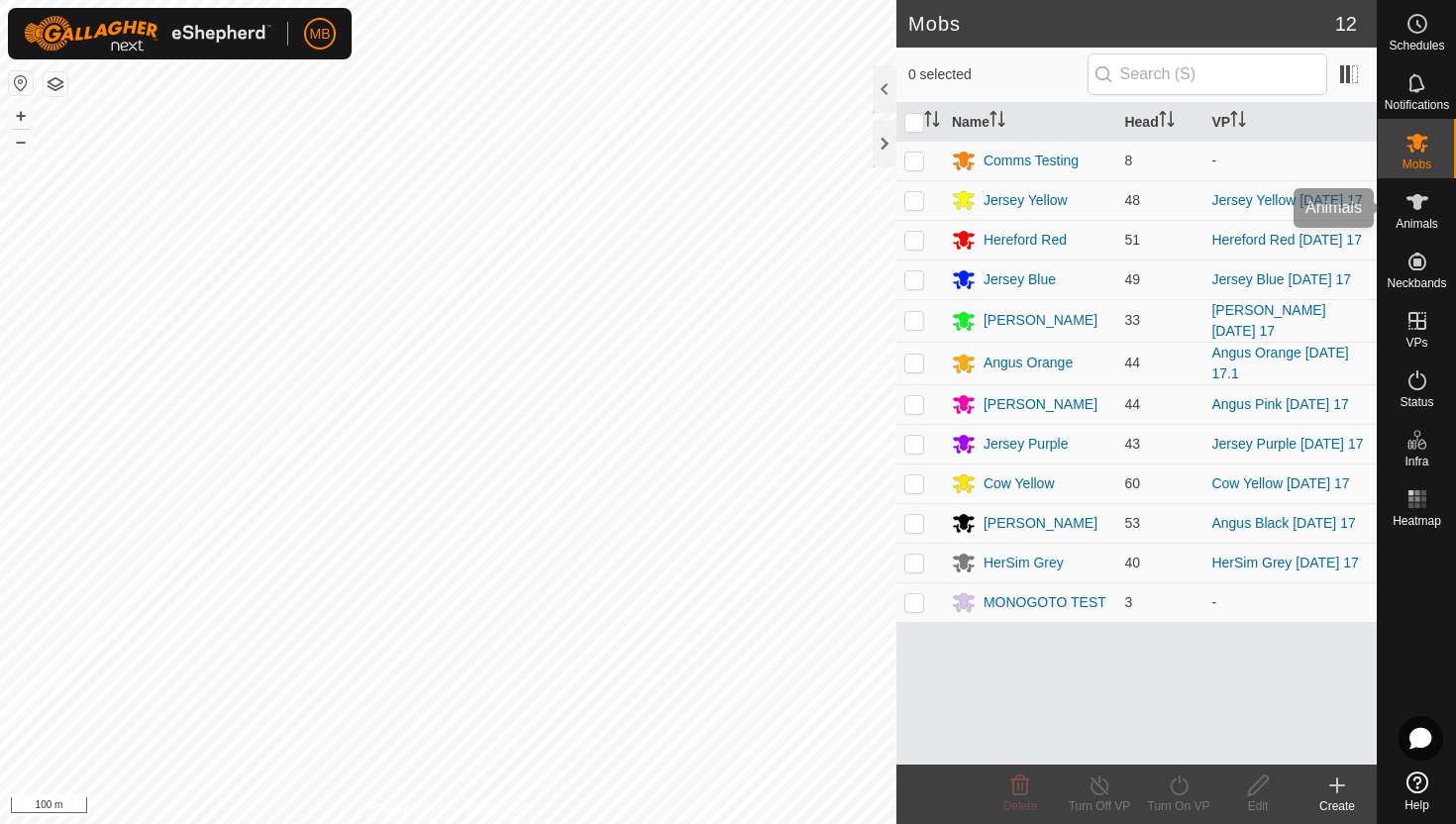 click 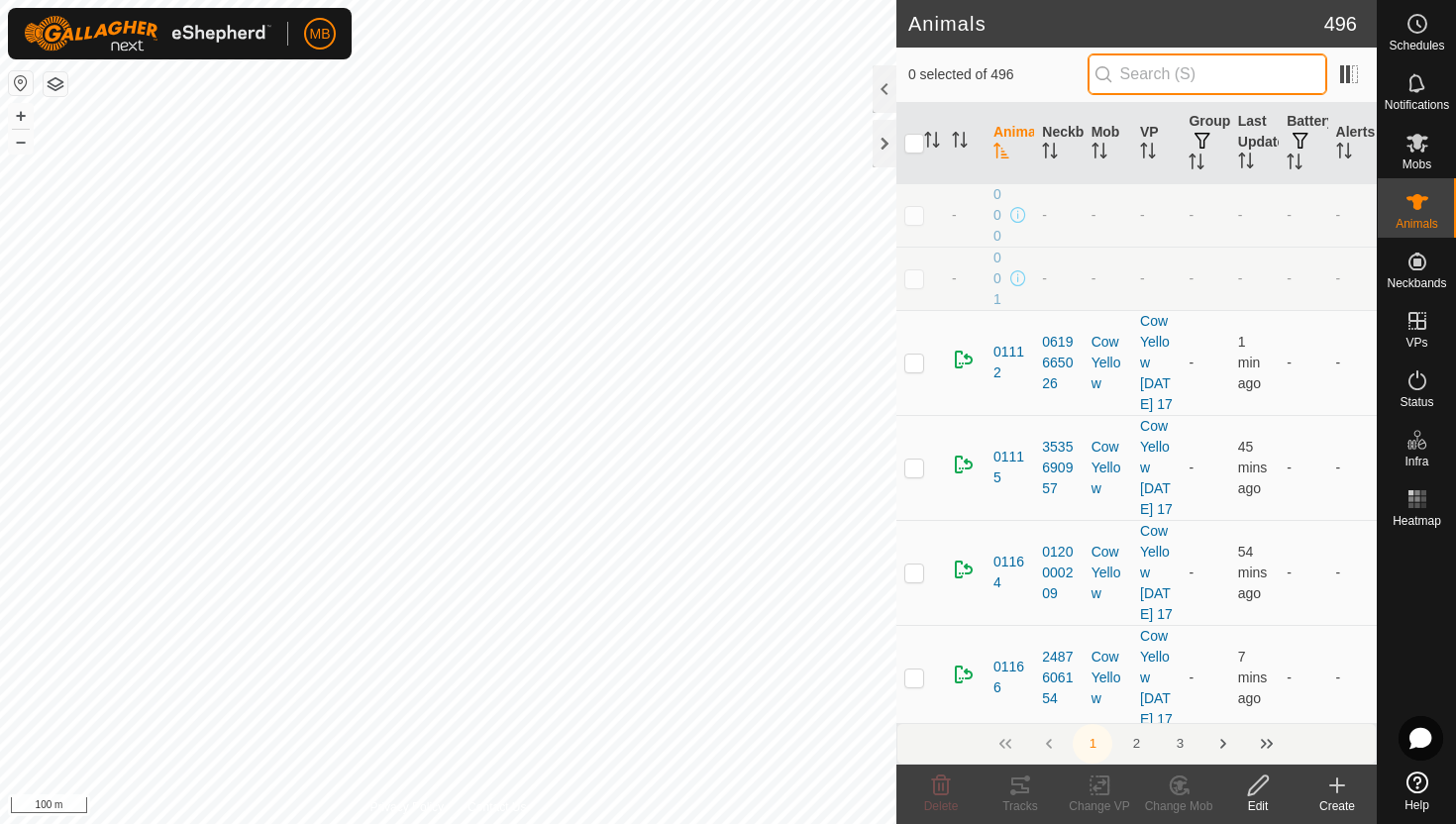 click at bounding box center (1207, 74) 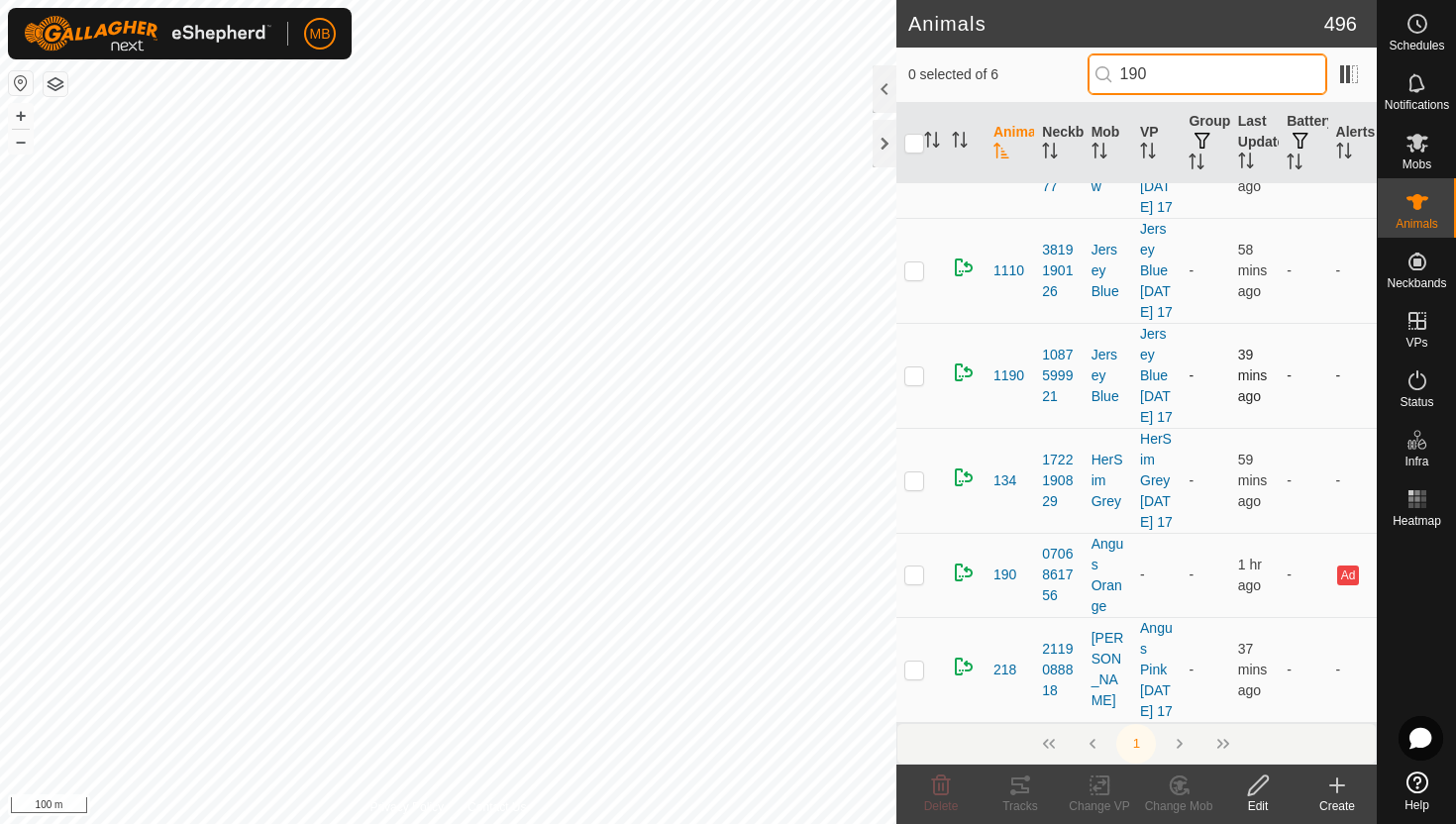 scroll, scrollTop: 155, scrollLeft: 0, axis: vertical 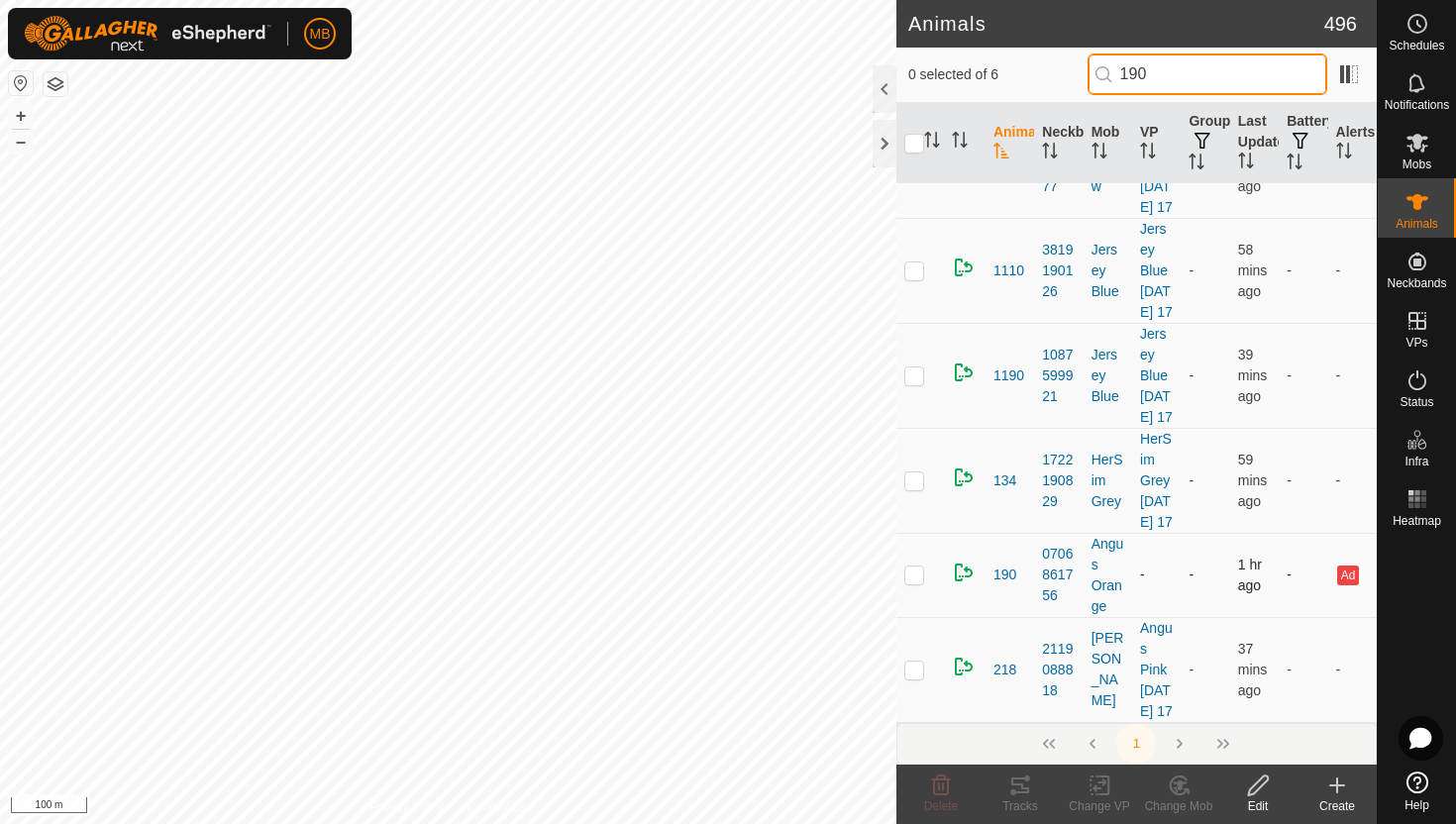 type on "190" 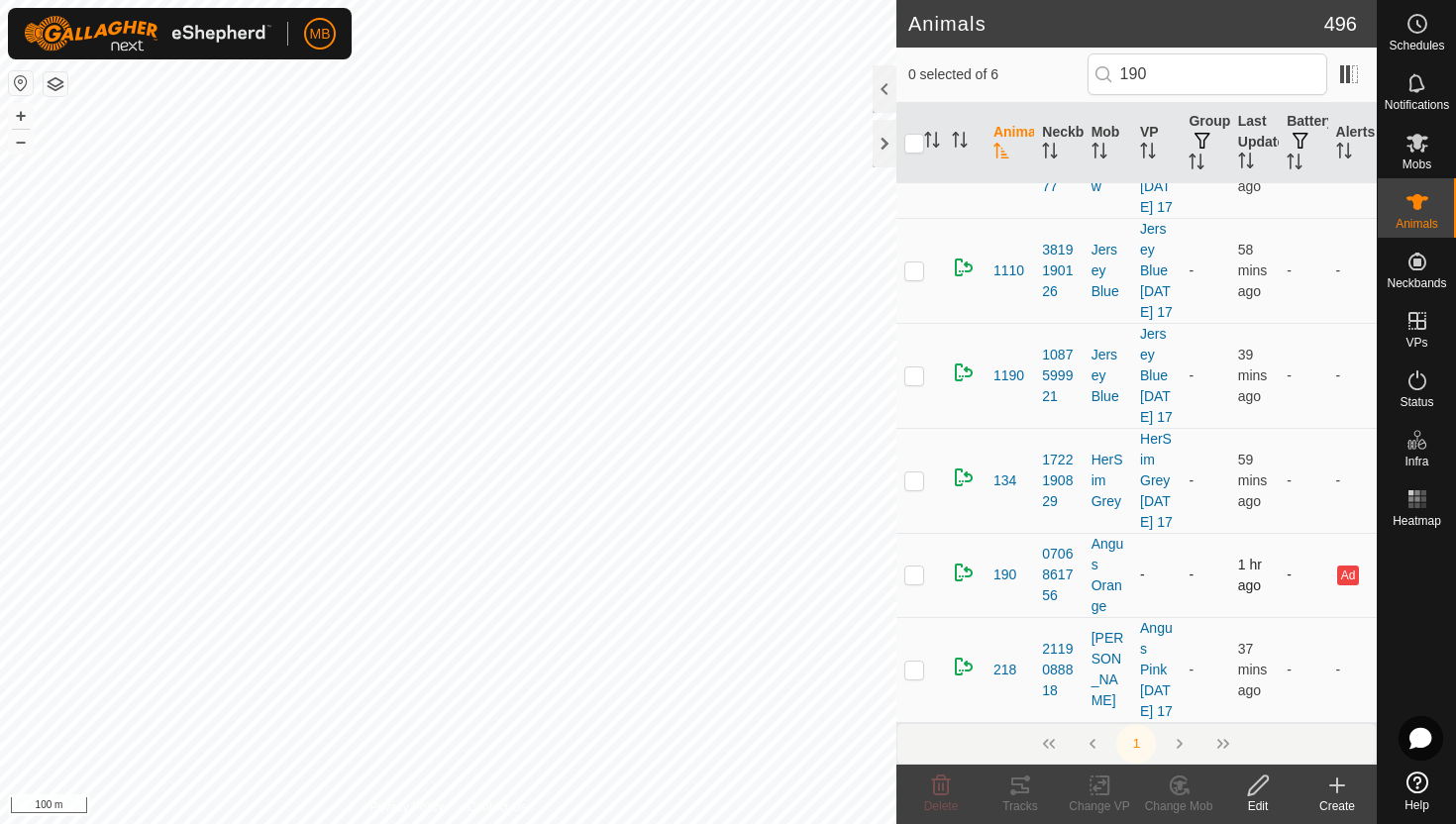 click at bounding box center [920, 574] 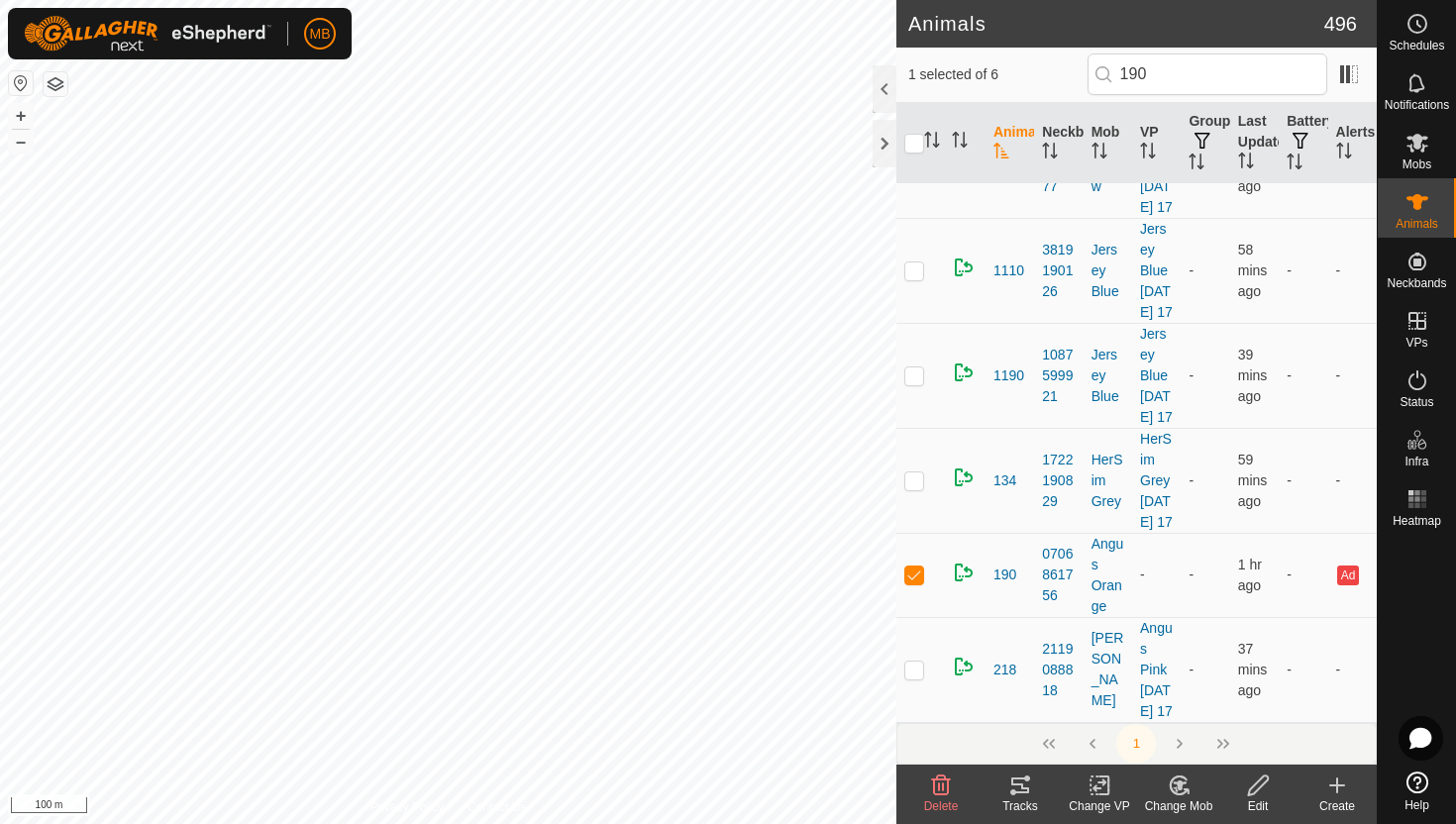 click on "Change VP" 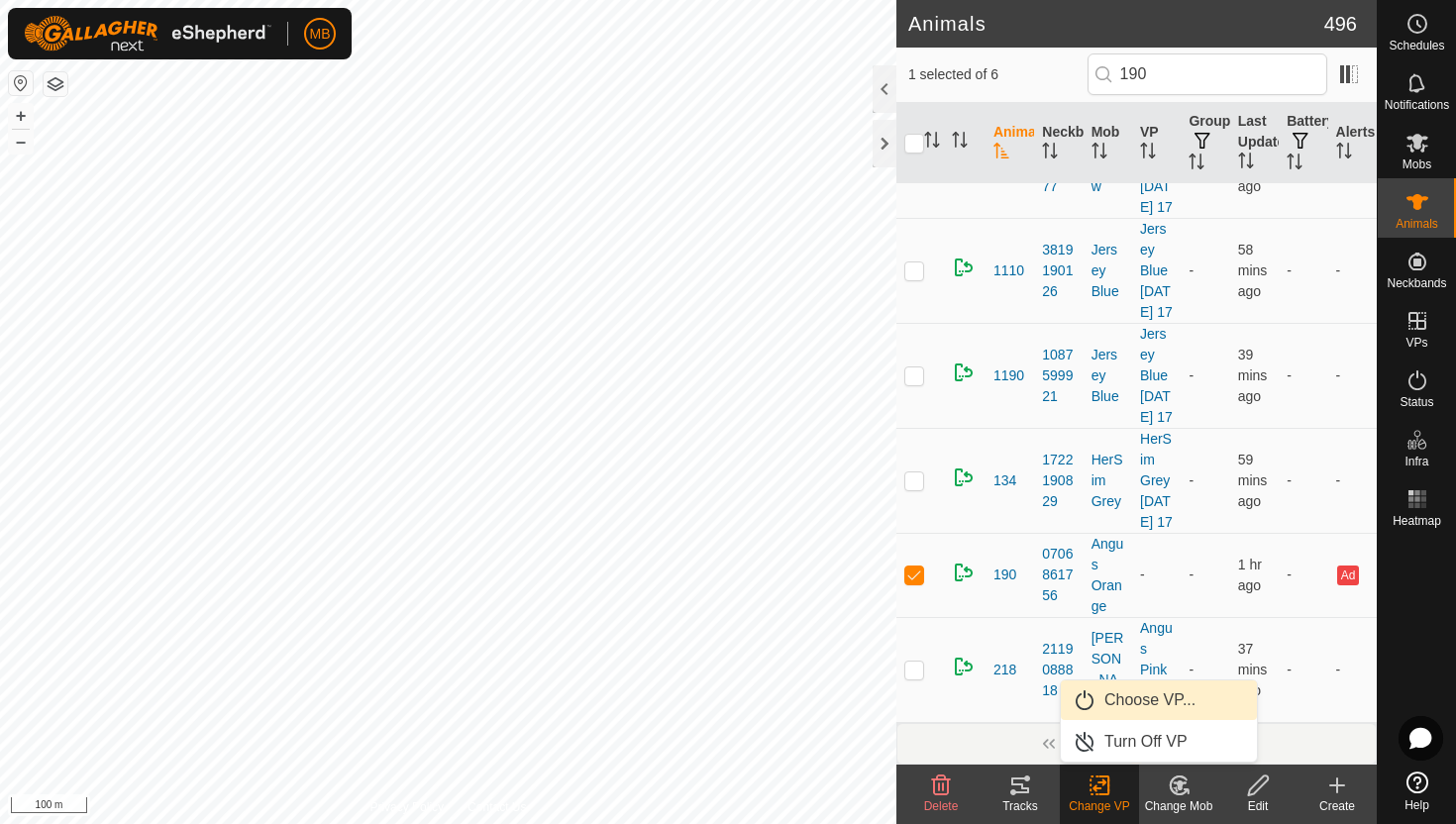 click on "Choose VP..." at bounding box center [1159, 700] 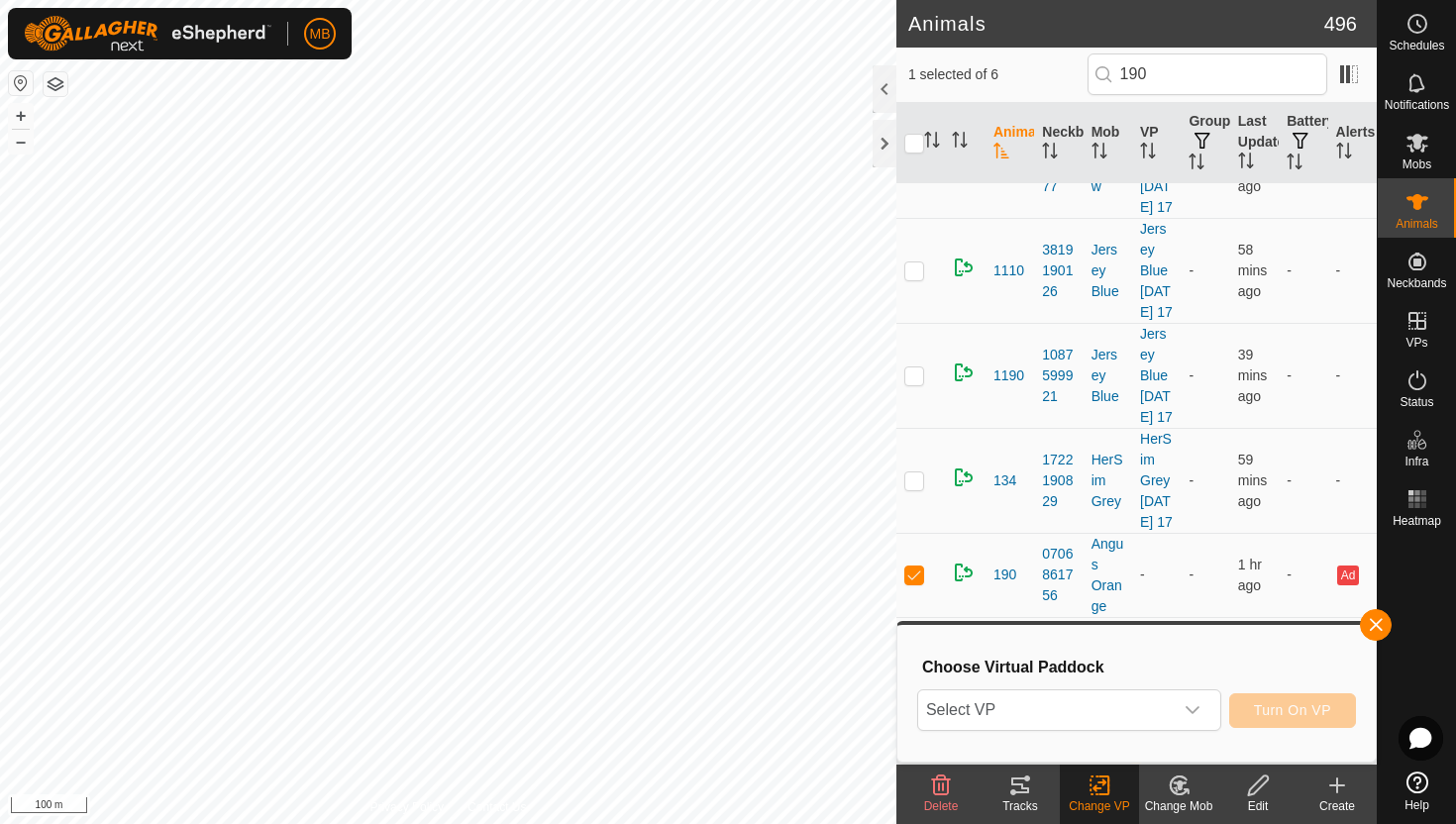 click on "Select VP Turn On VP" at bounding box center (1136, 710) 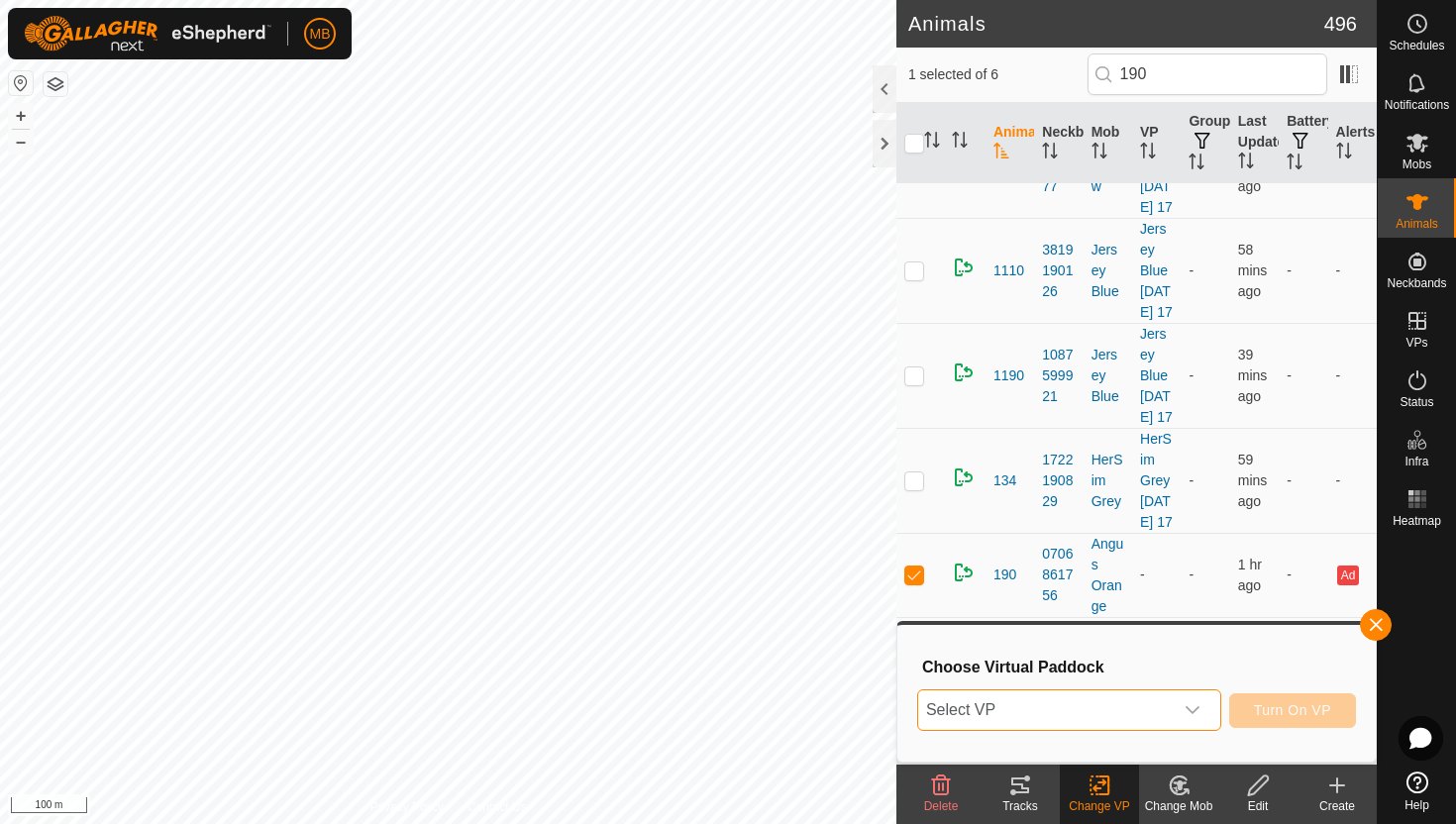 click on "Select VP" at bounding box center (1045, 710) 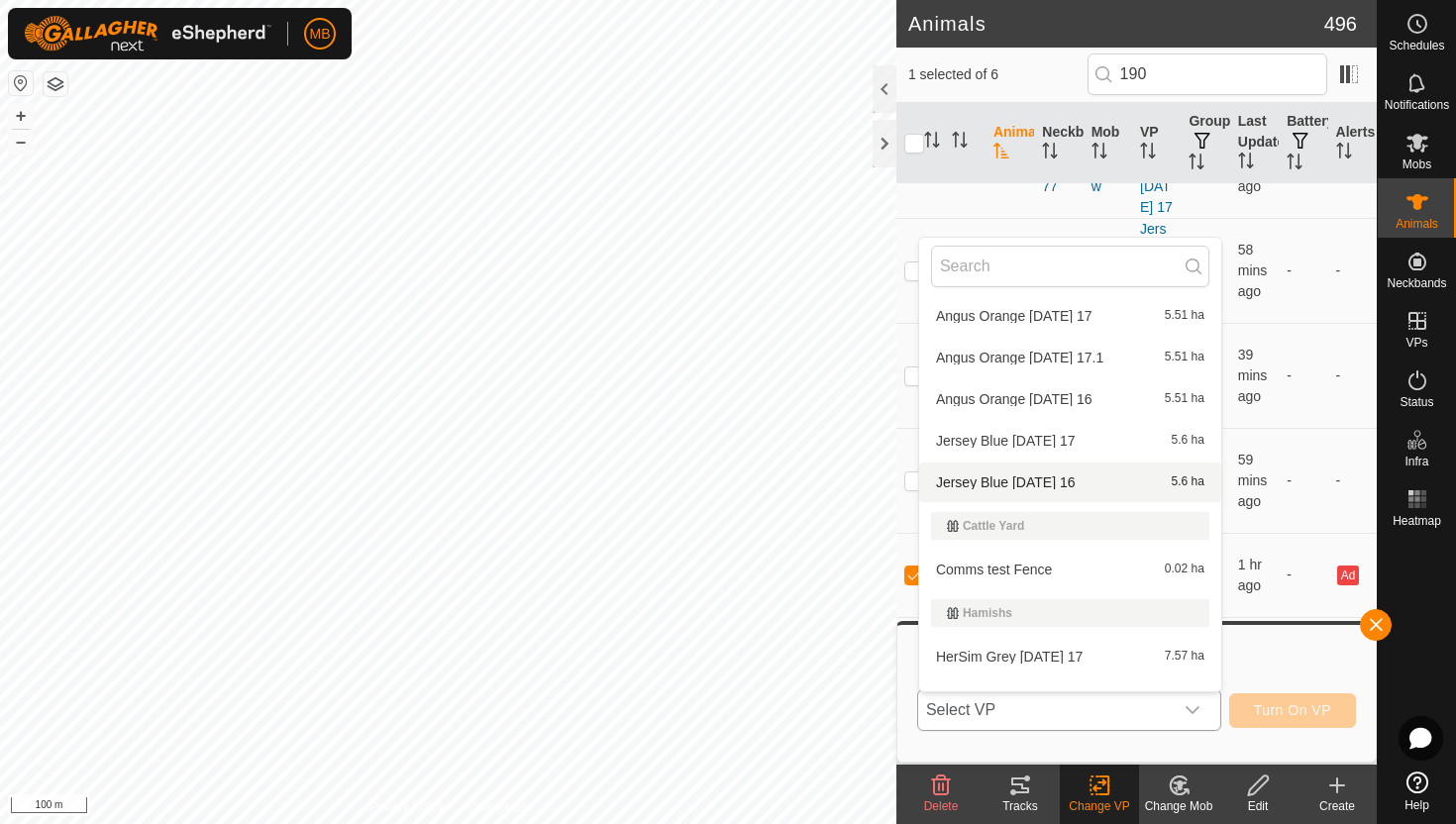 scroll, scrollTop: 87, scrollLeft: 0, axis: vertical 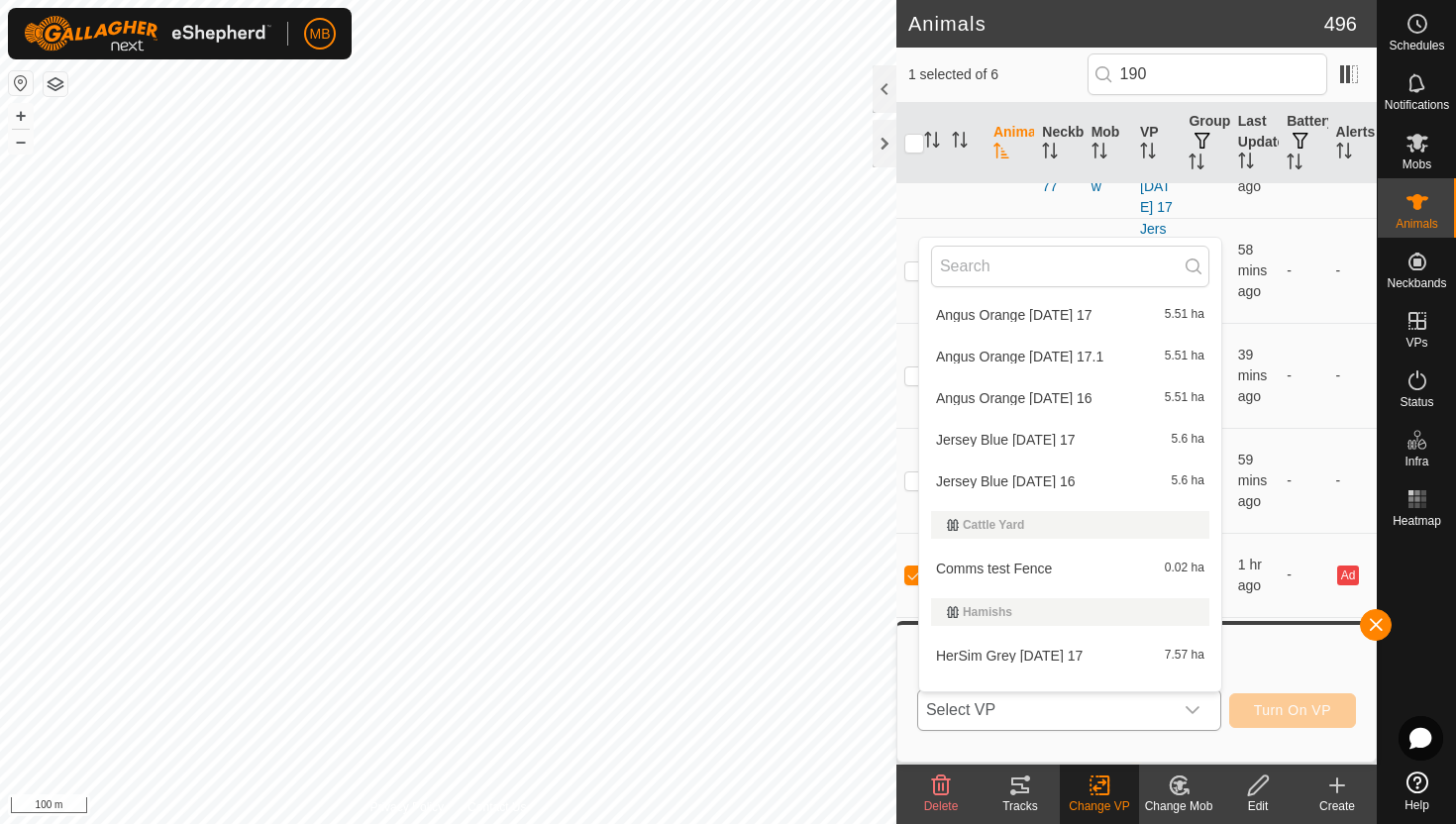 click on "Angus Orange [DATE] 17.1  5.51 ha" at bounding box center (1070, 357) 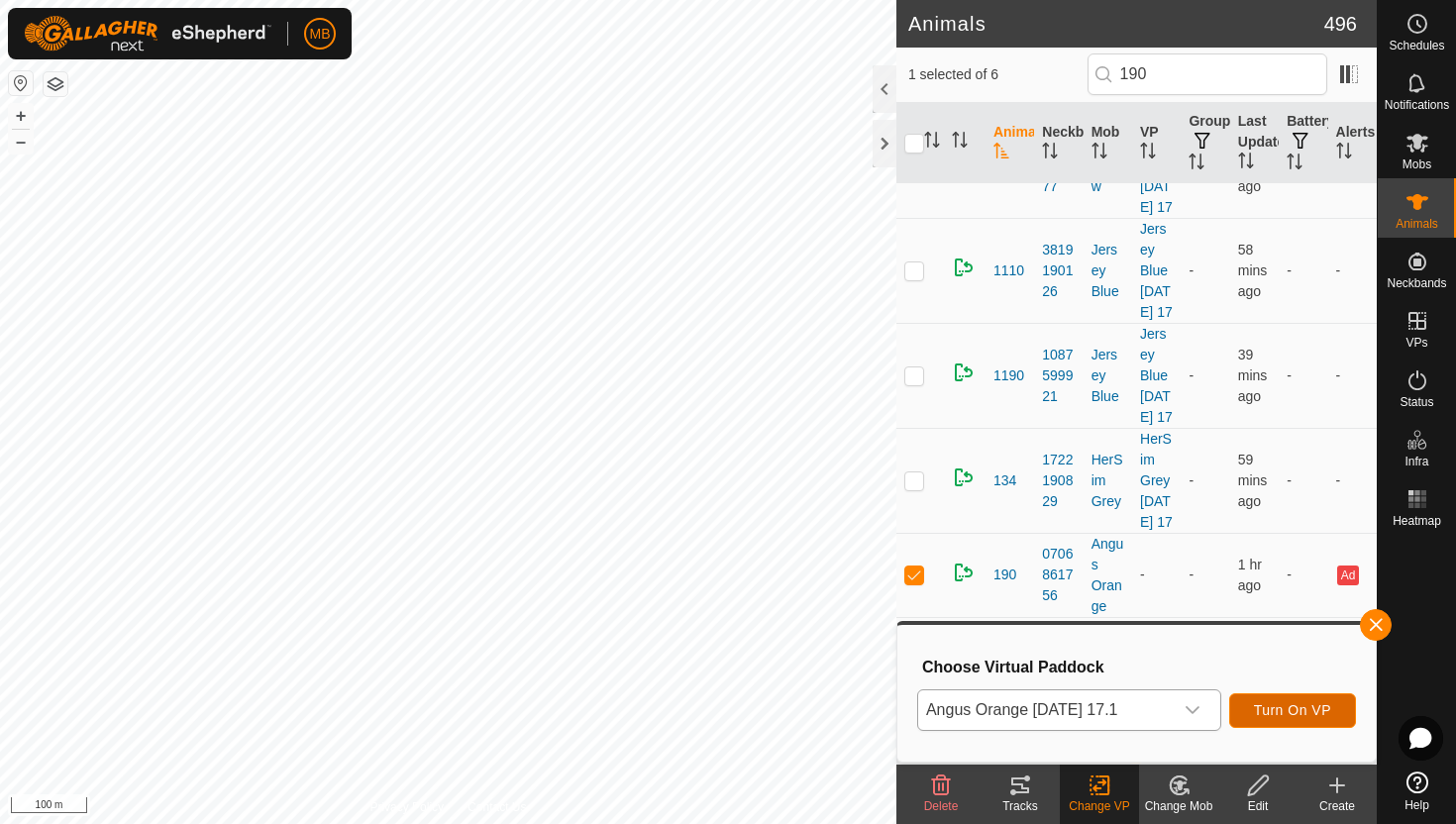 click on "Turn On VP" at bounding box center (1293, 710) 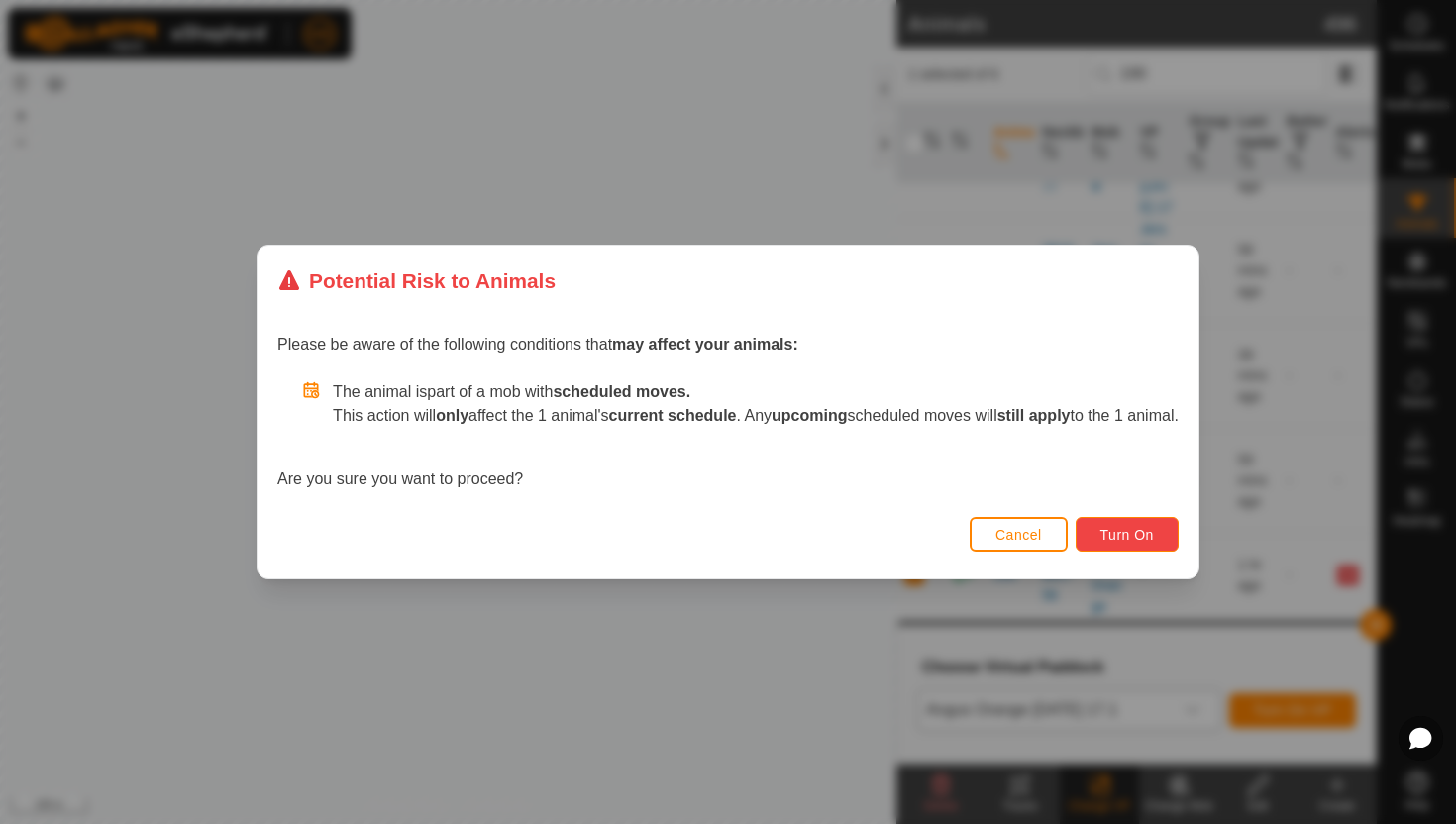 click on "Turn On" at bounding box center (1127, 534) 